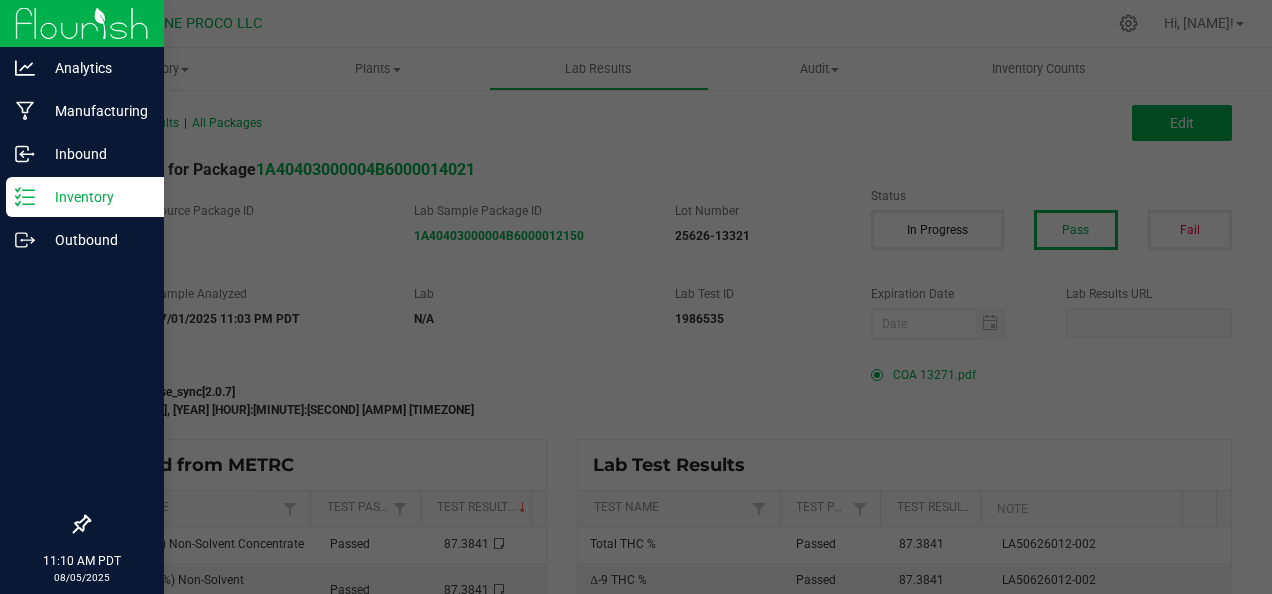 scroll, scrollTop: 0, scrollLeft: 0, axis: both 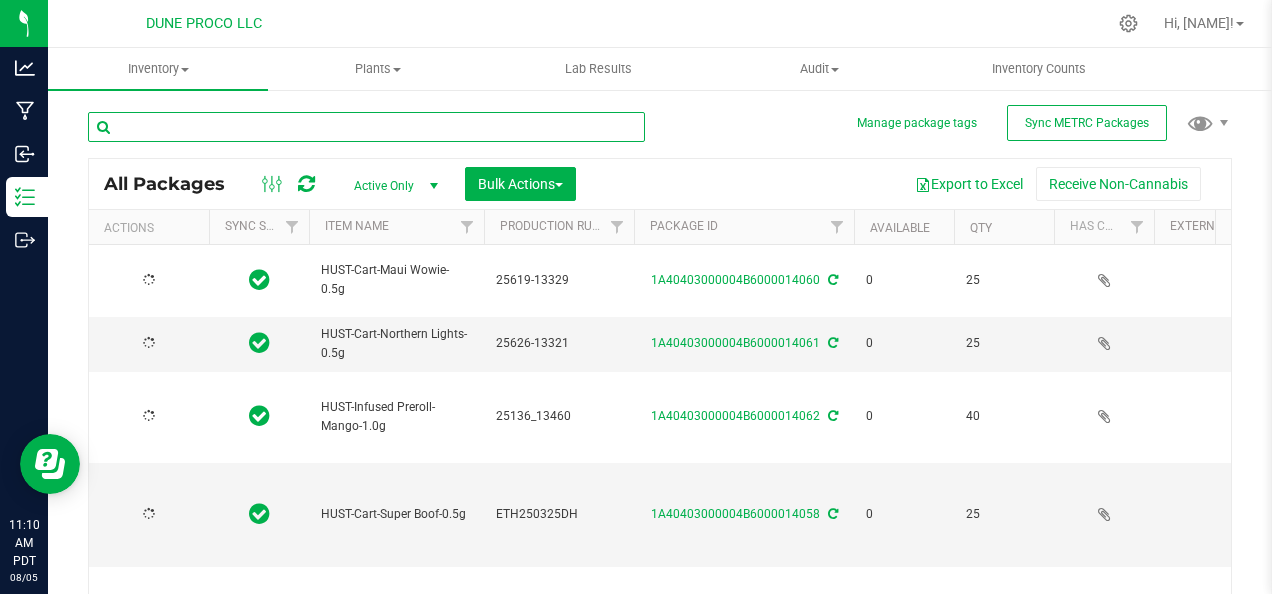click at bounding box center (366, 127) 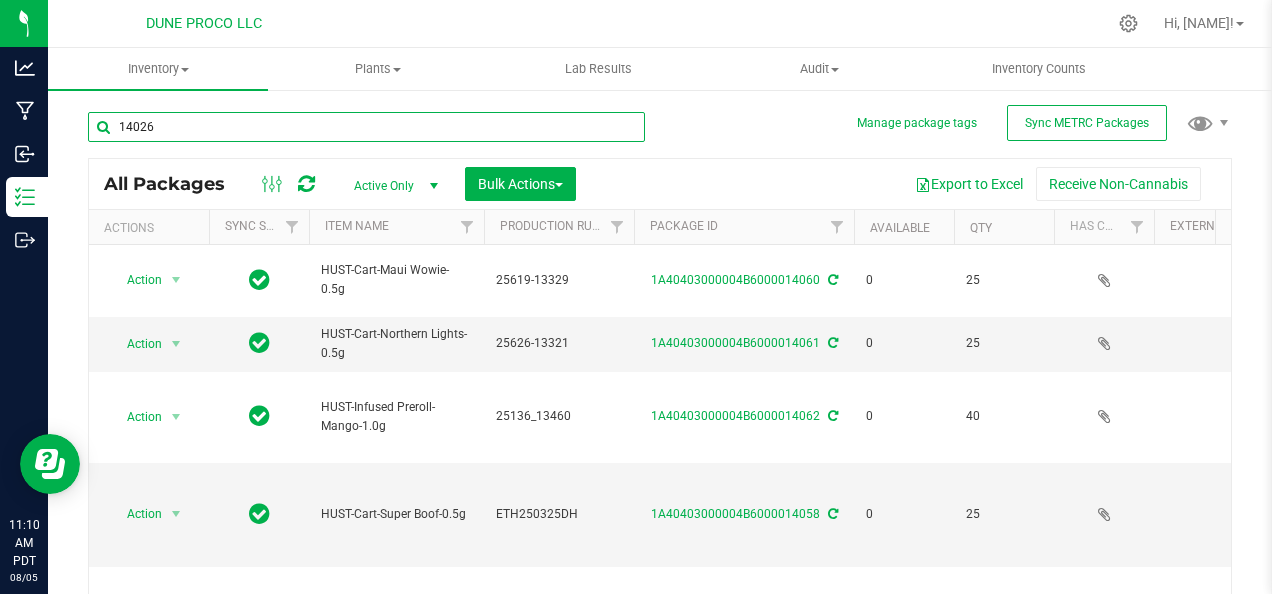 type on "14026" 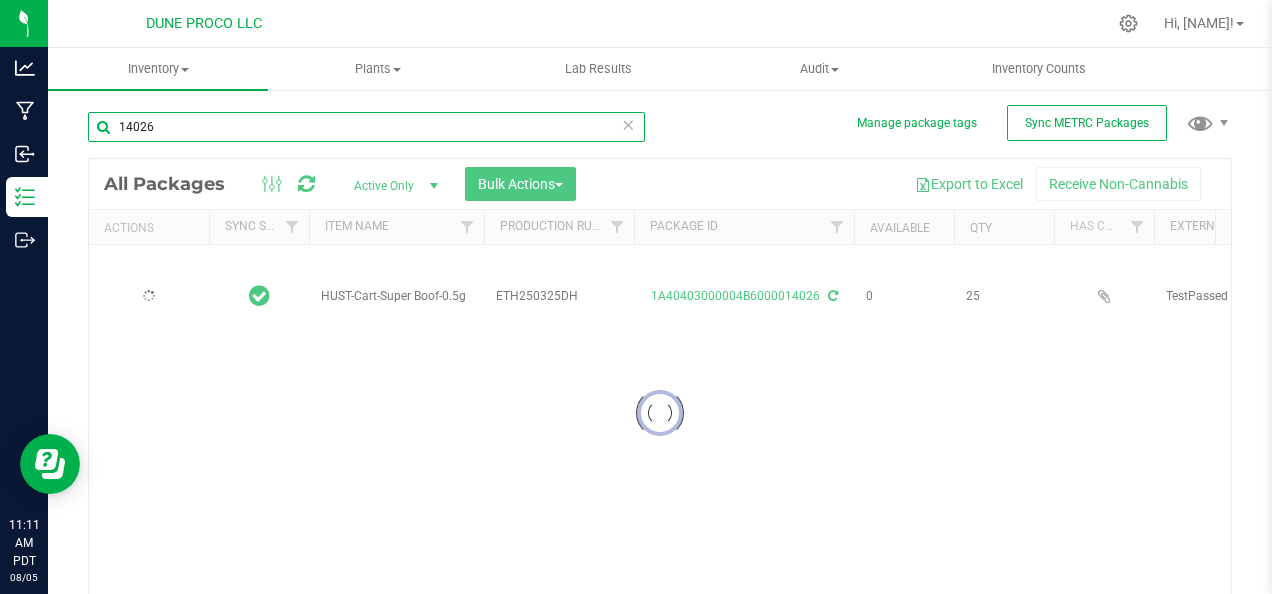 type on "2025-03-25" 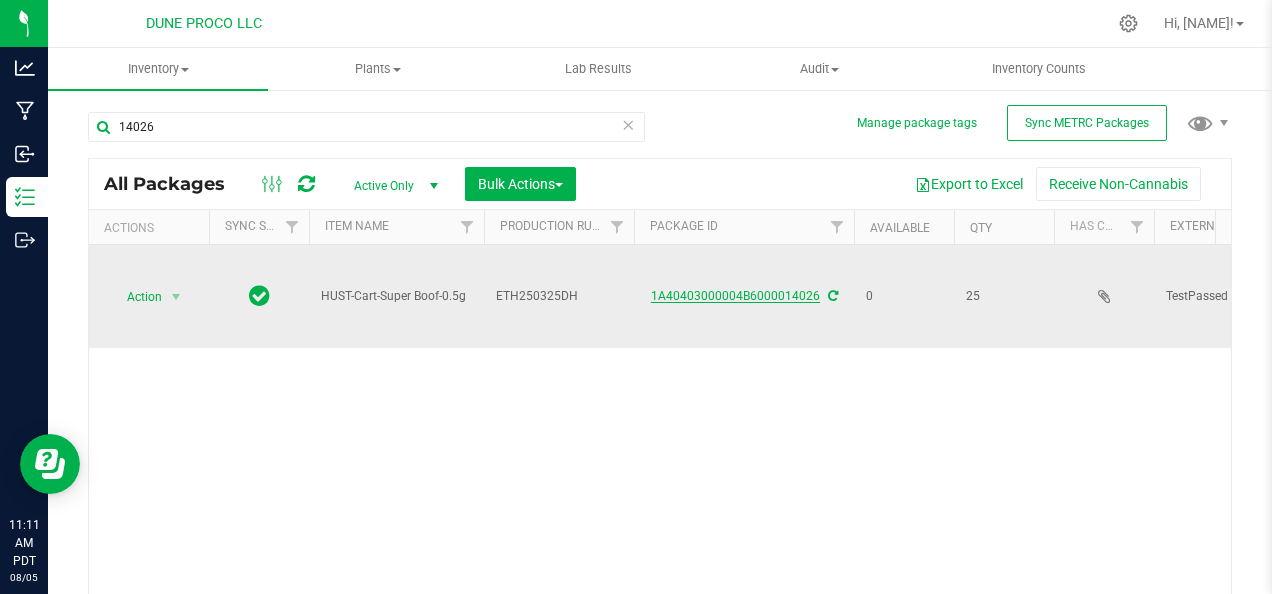 click on "1A40403000004B6000014026" at bounding box center (735, 296) 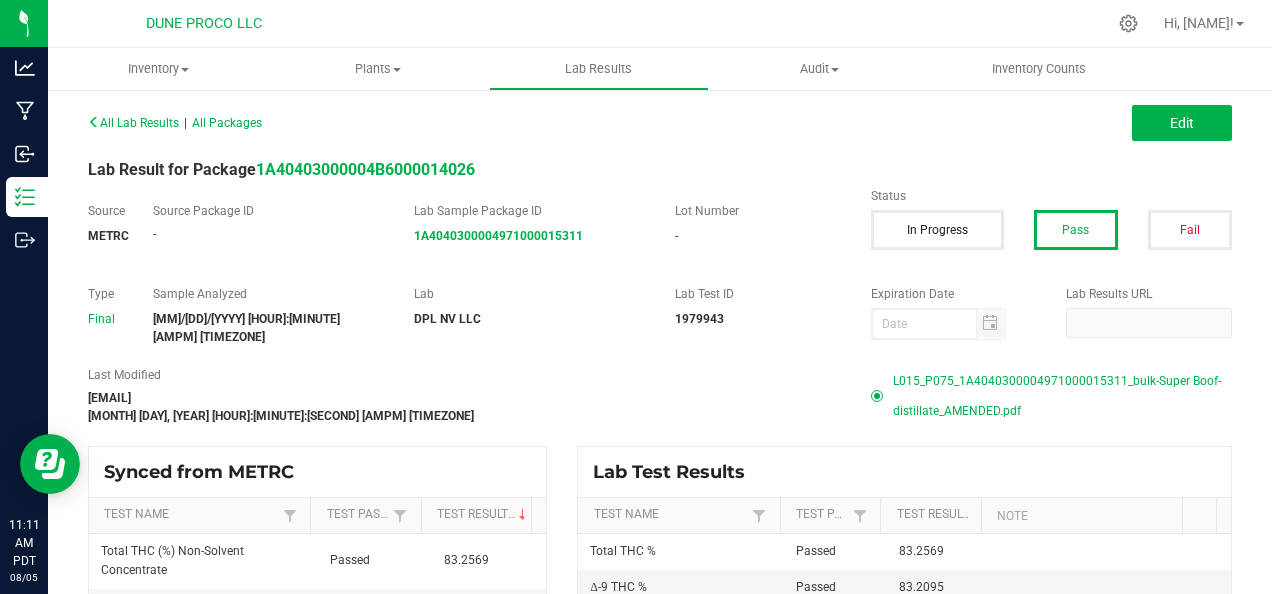 click on "[FILENAME]" at bounding box center [1062, 396] 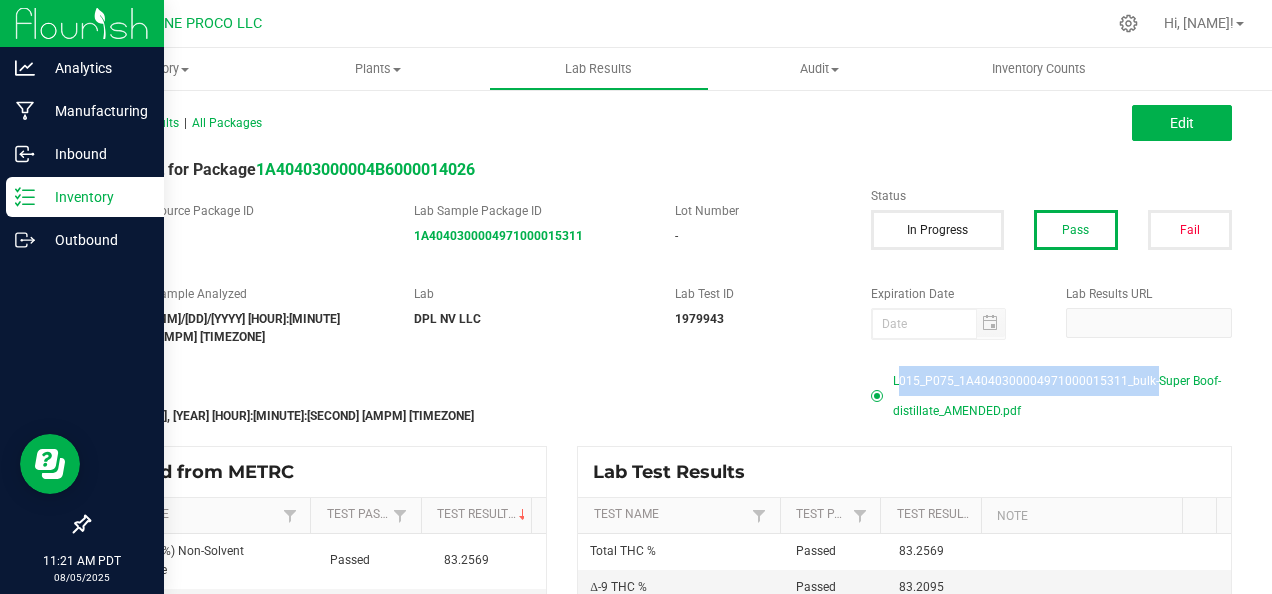 click on "Inventory" at bounding box center (85, 197) 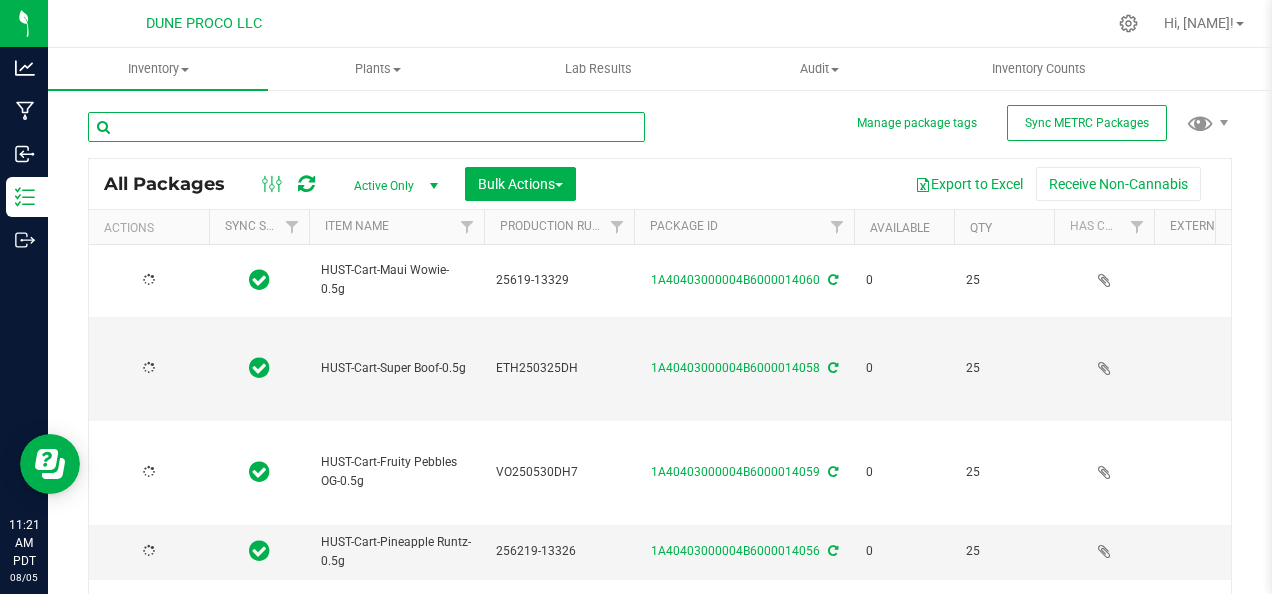 click at bounding box center [366, 127] 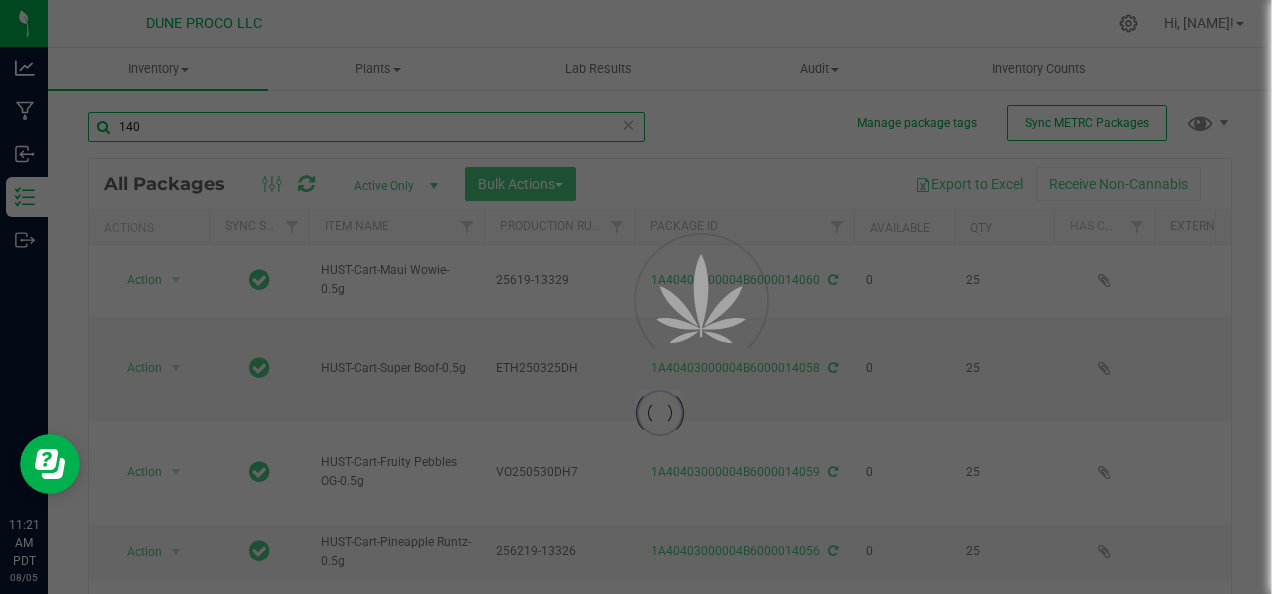 type on "1402" 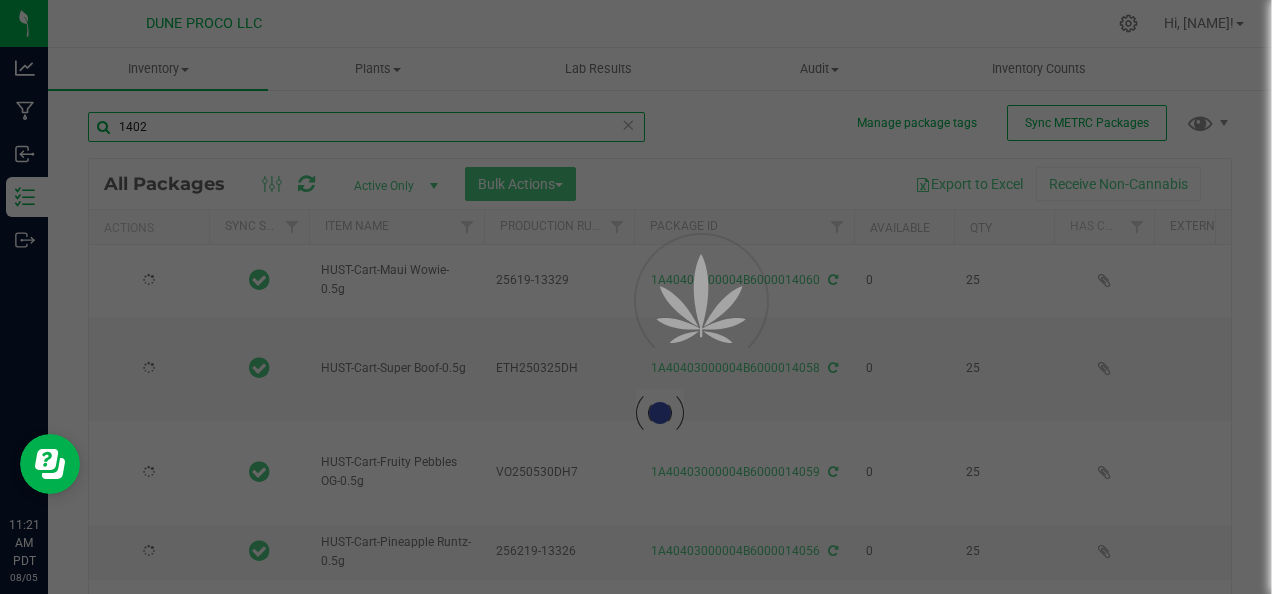 type on "2025-06-19" 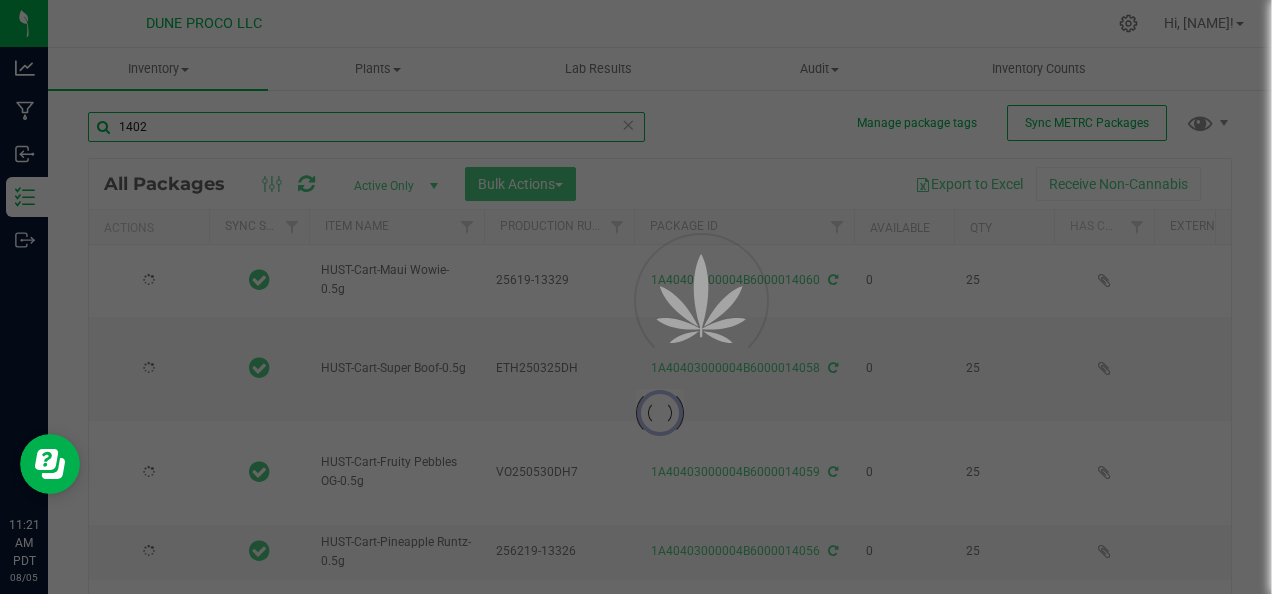 type on "2025-06-12" 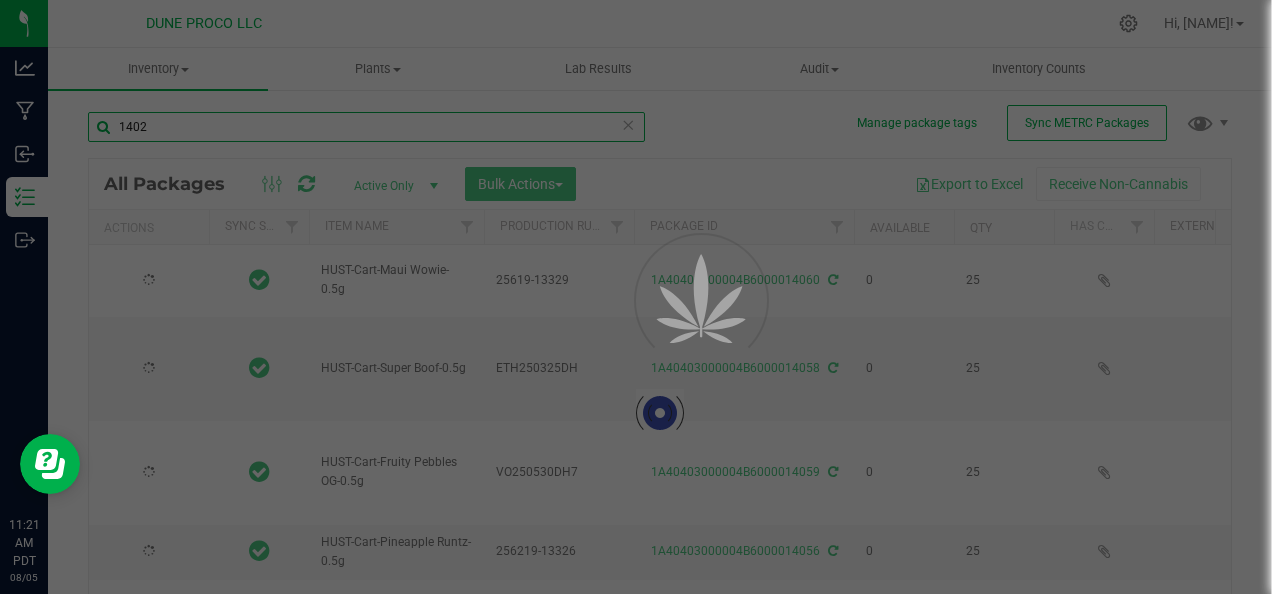 type on "2025-05-30" 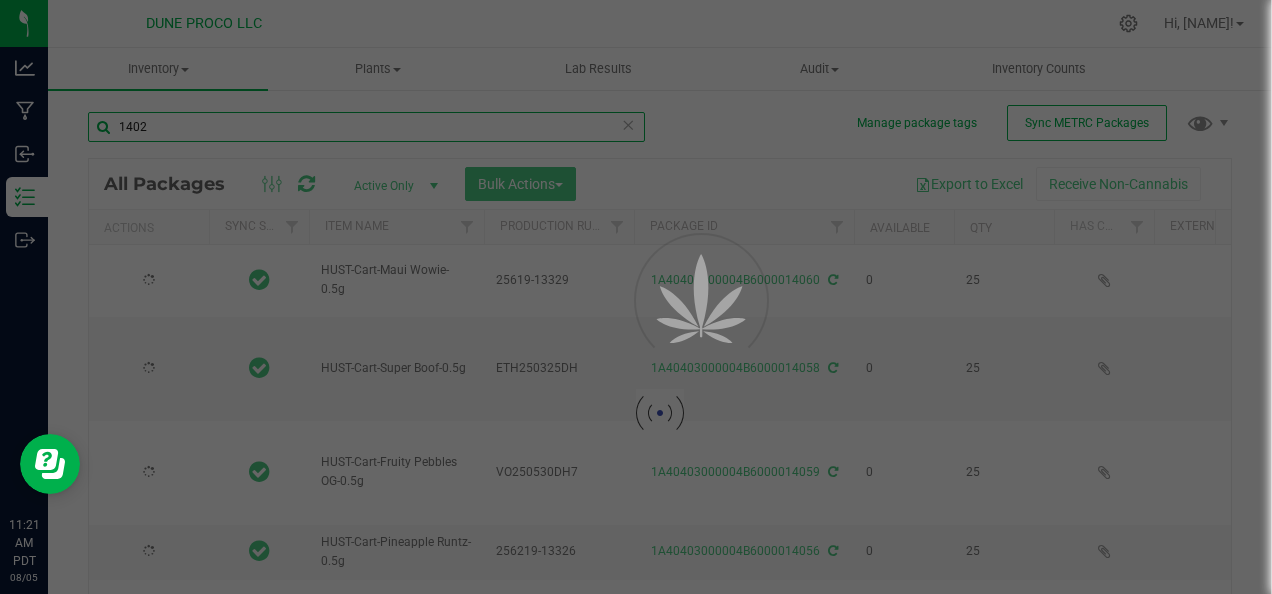 type on "2025-06-18" 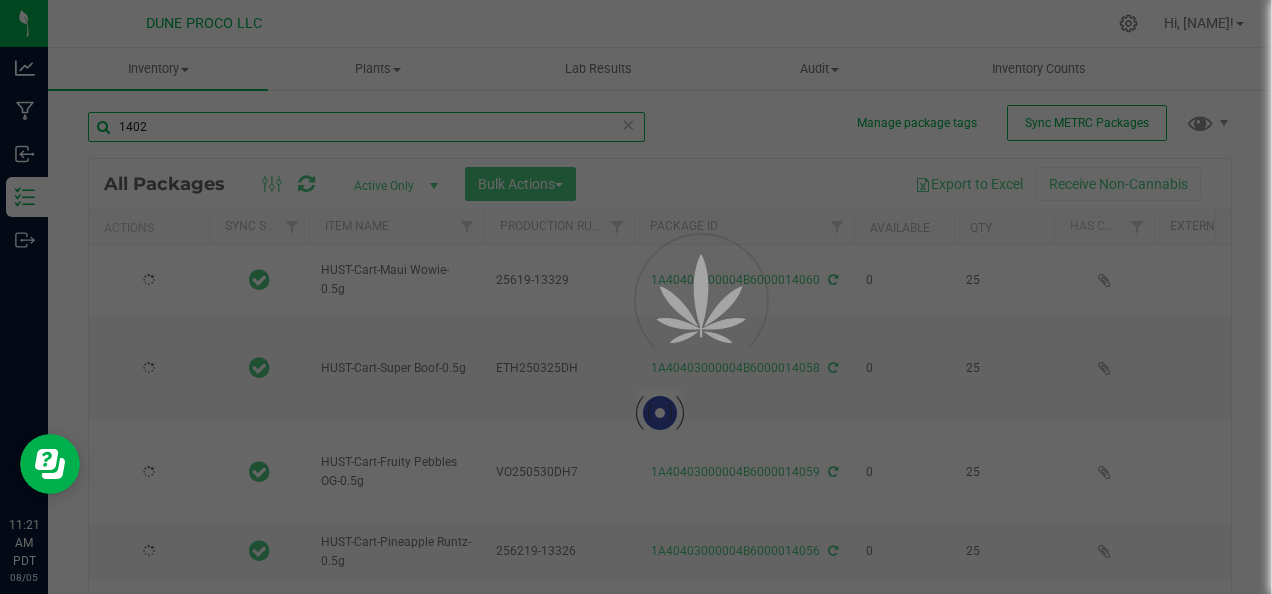 type on "2025-06-12" 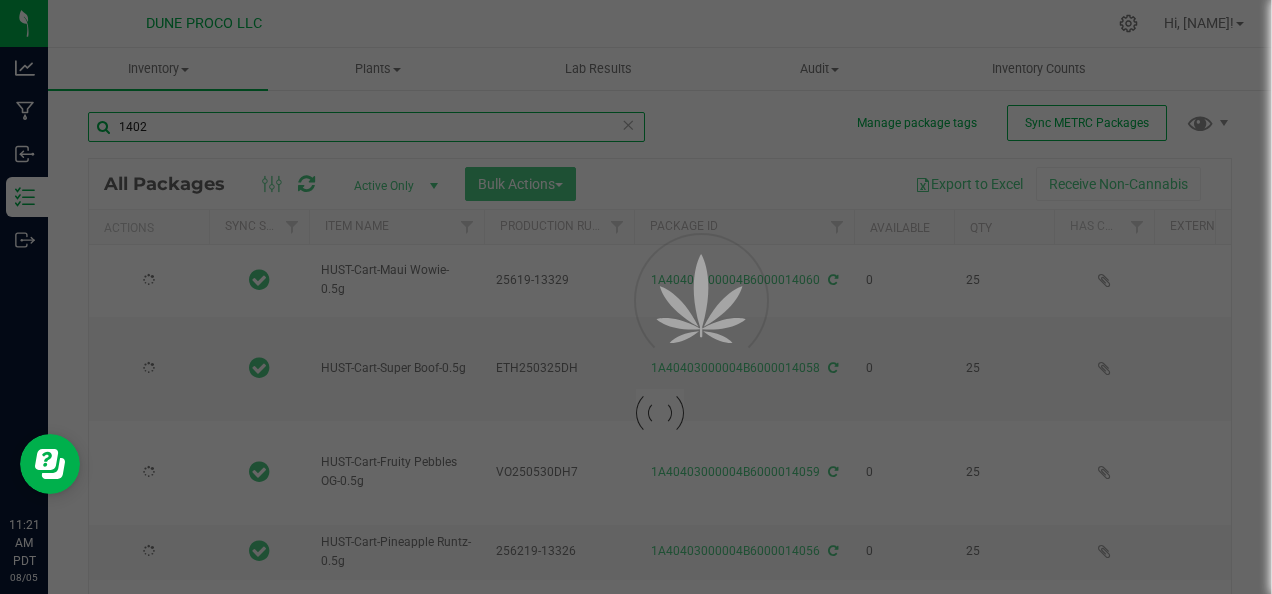 type on "2025-06-24" 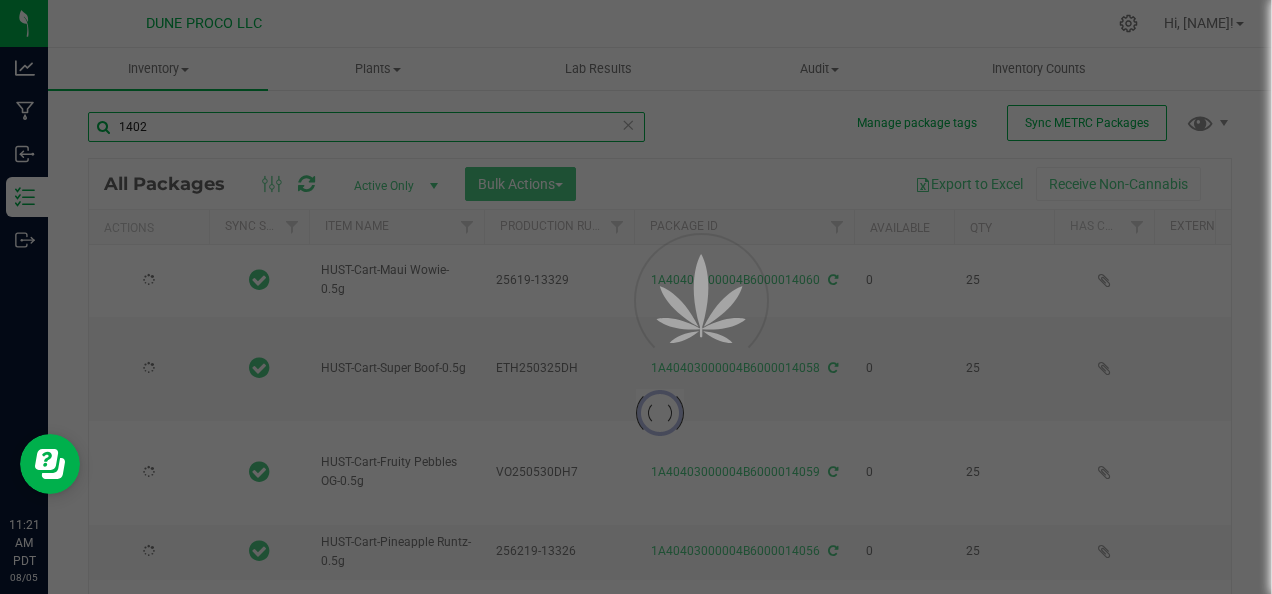 type on "2025-06-12" 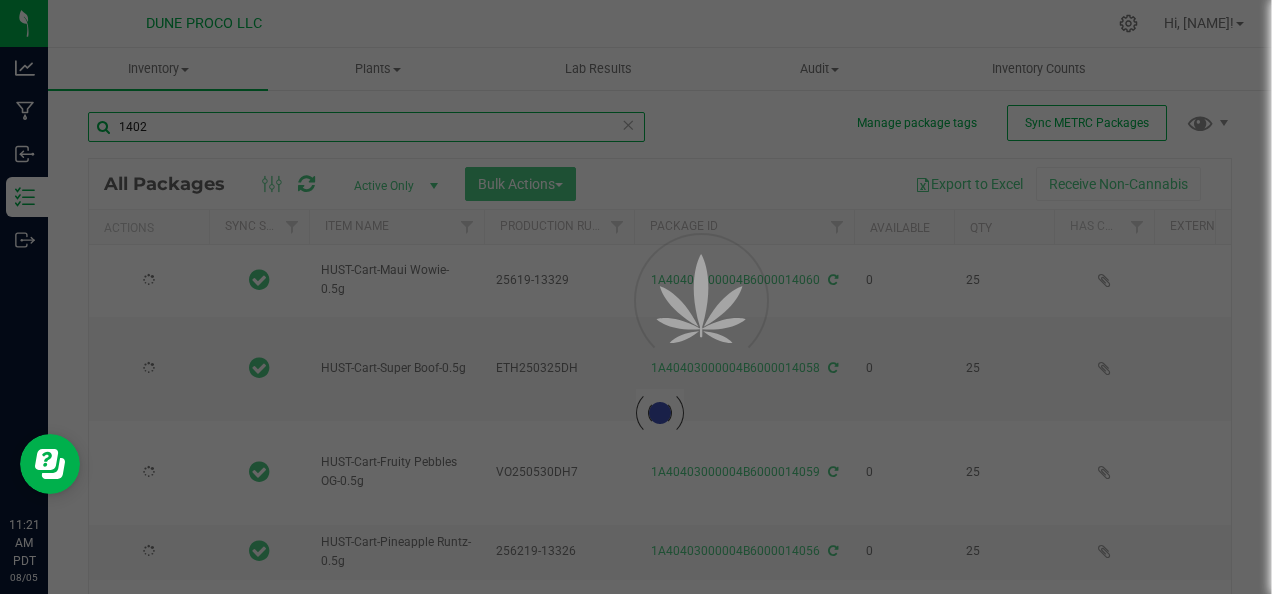type on "2025-06-12" 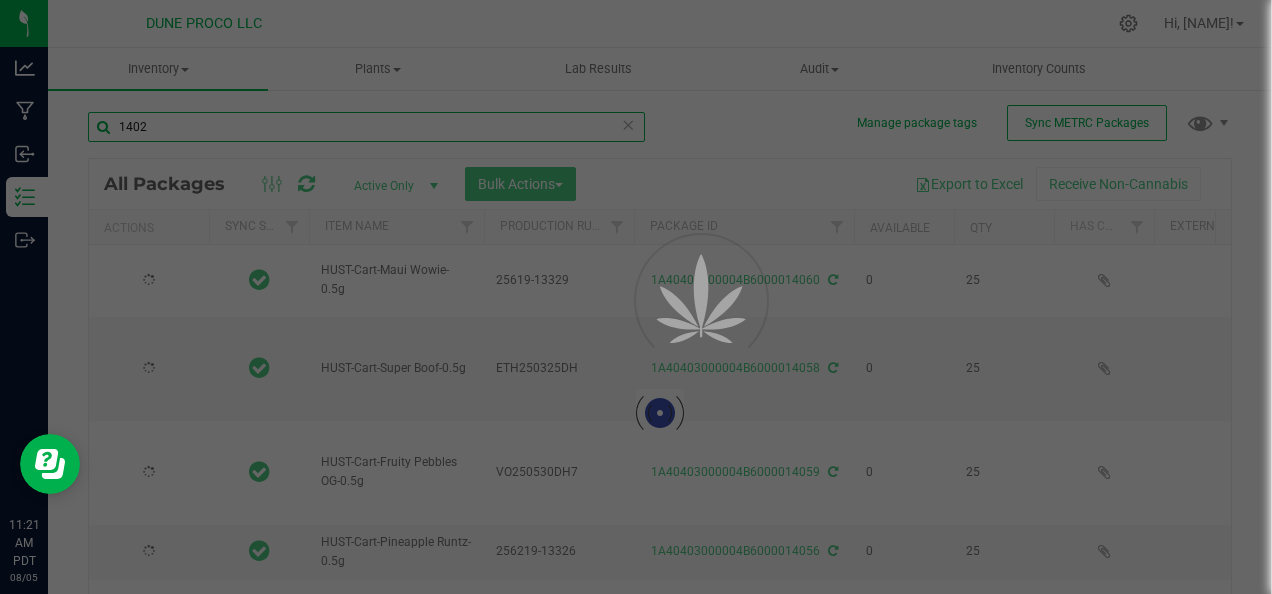 type on "2025-05-26" 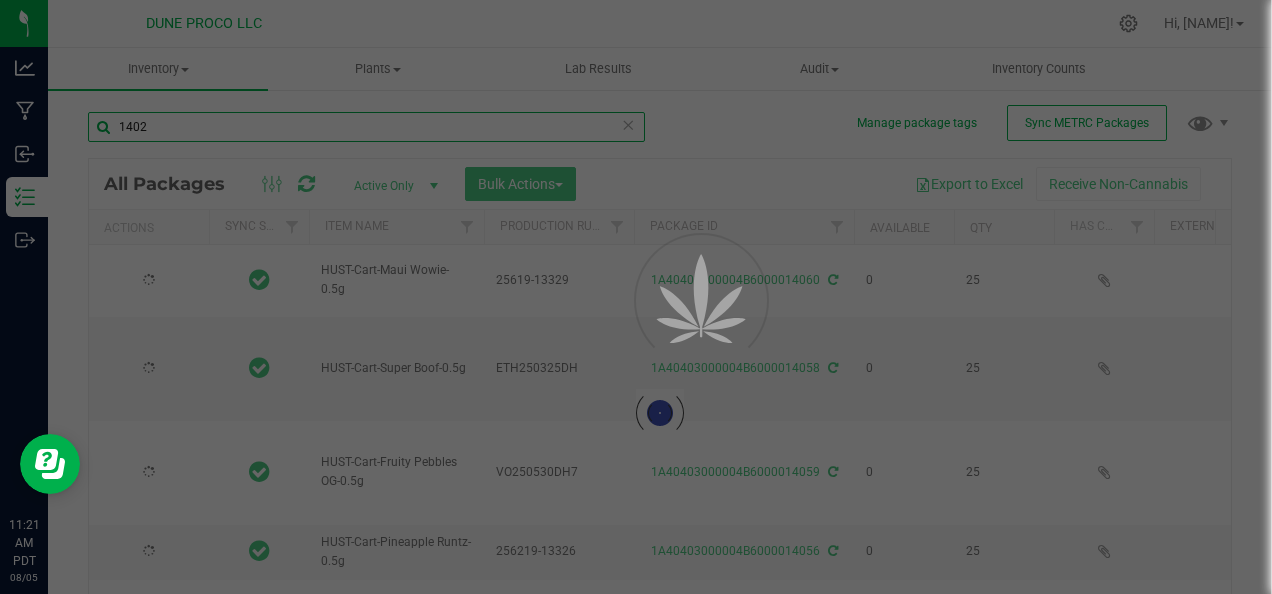 type on "2025-06-26" 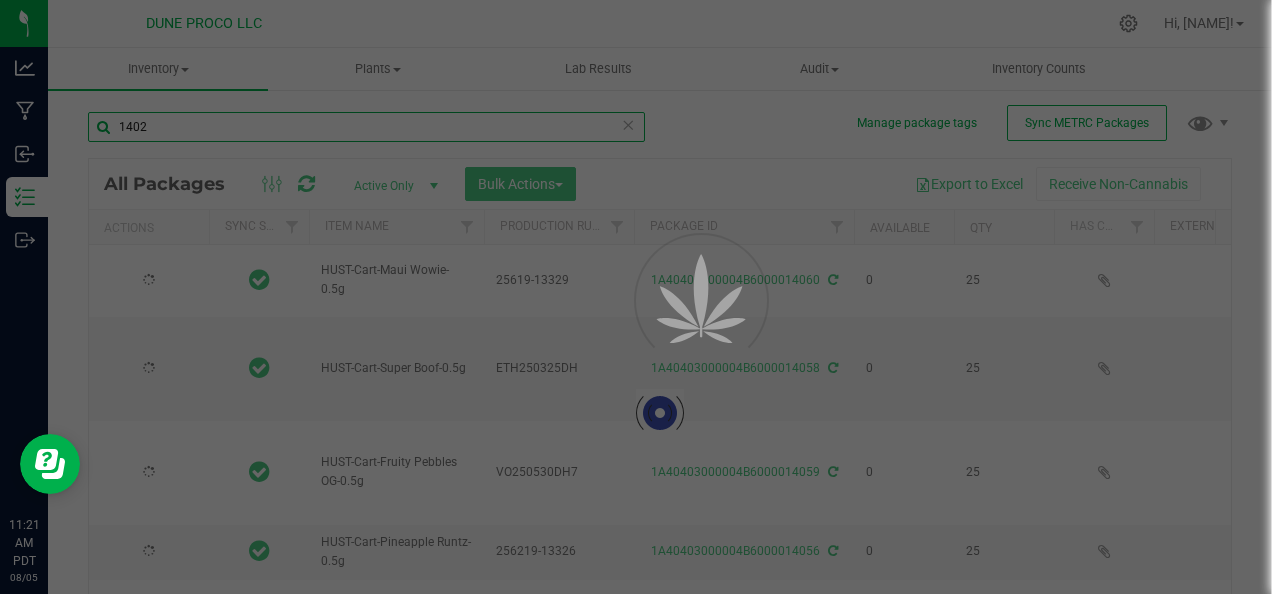 type on "2025-06-13" 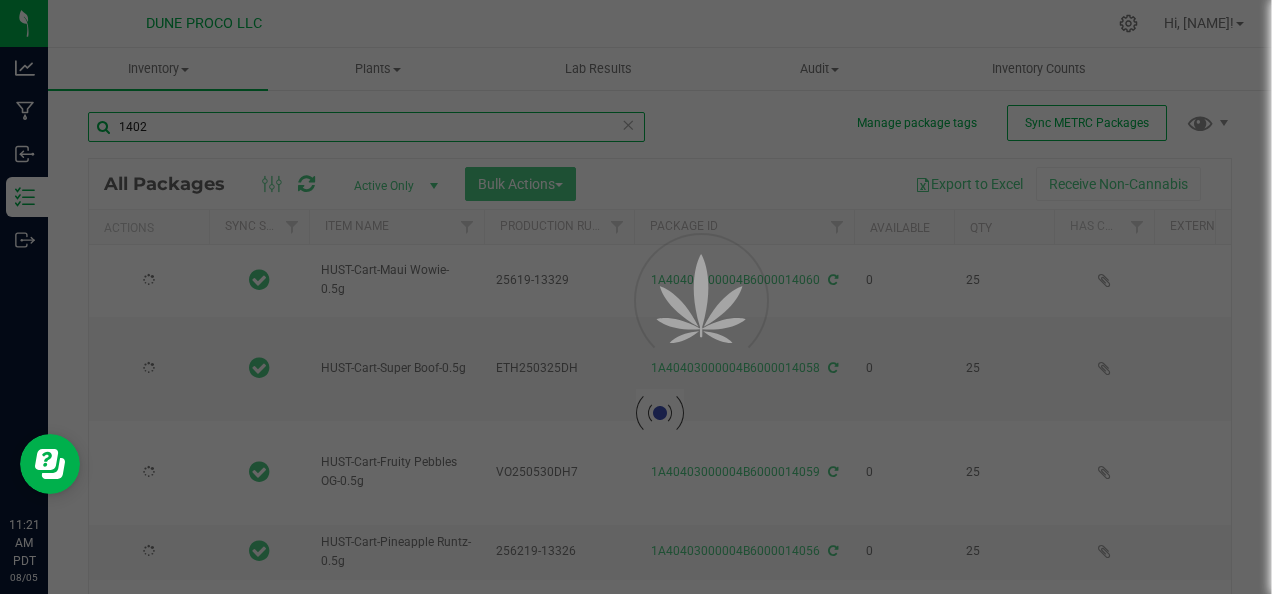 type on "2025-05-26" 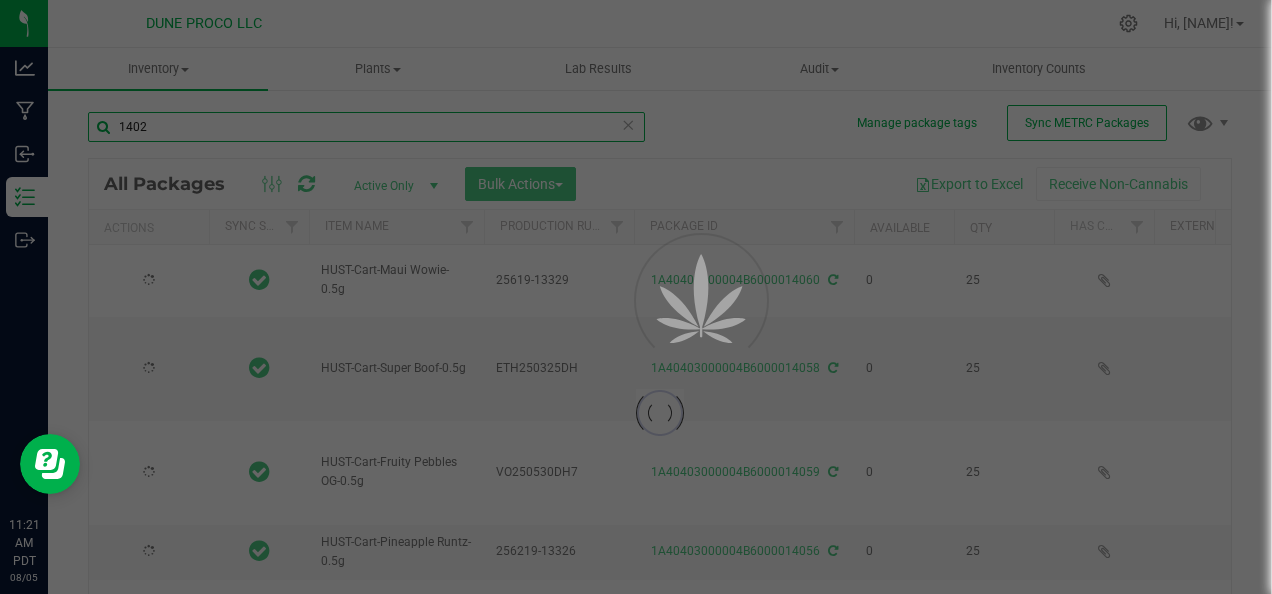 type on "2025-06-19" 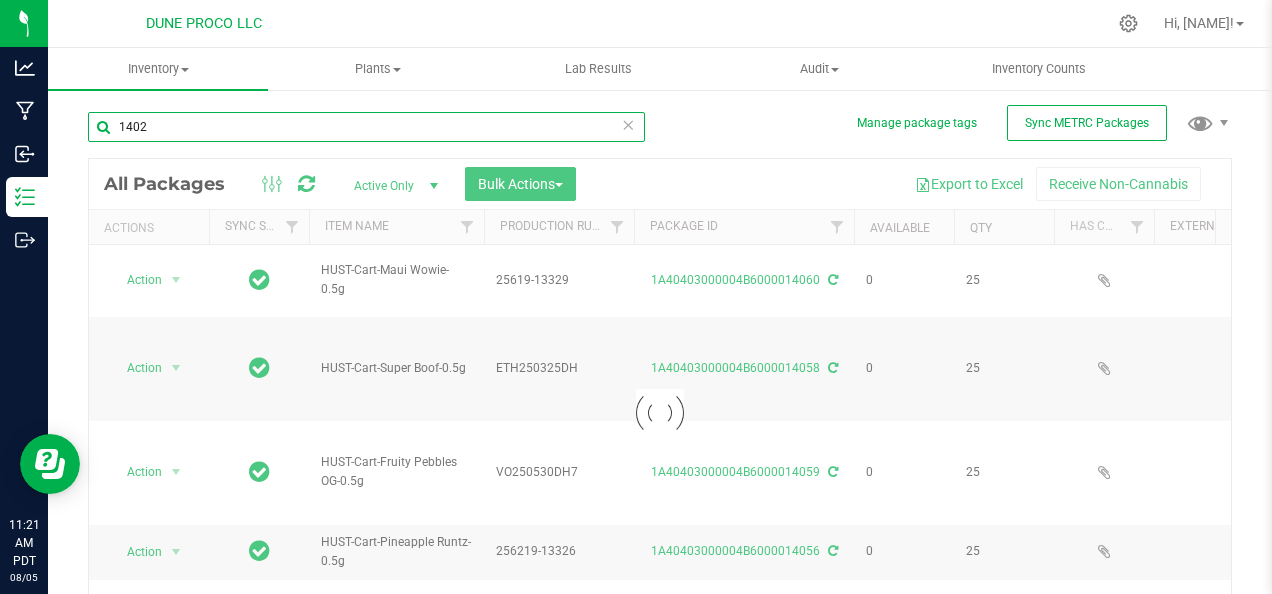 type on "14023" 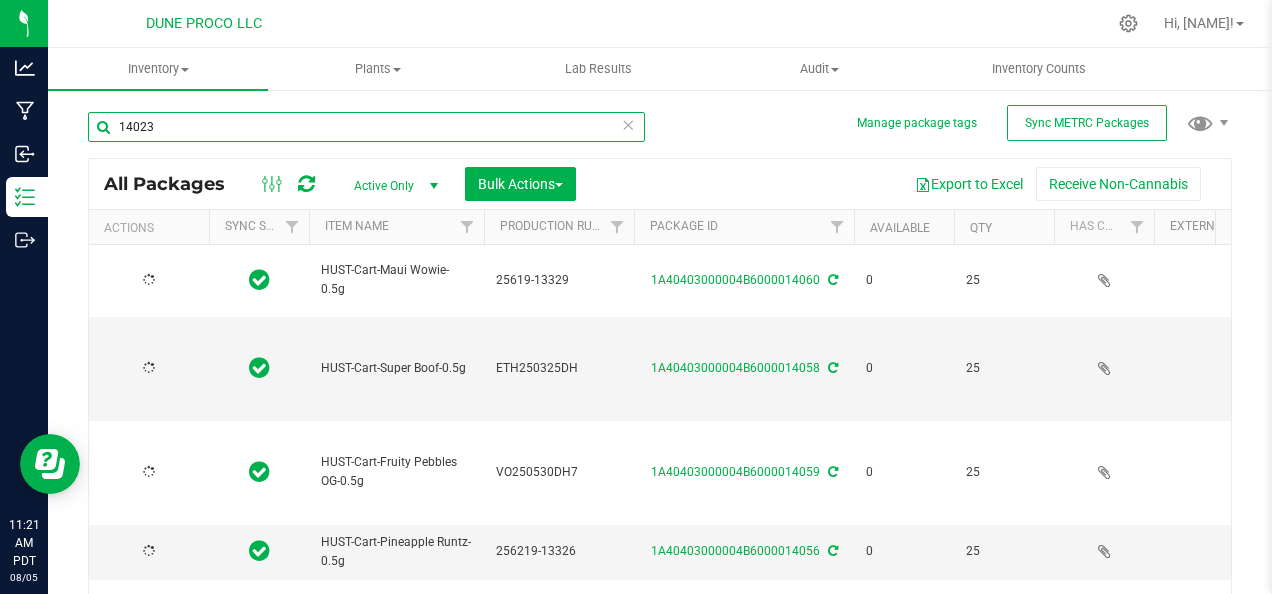 type on "2025-06-19" 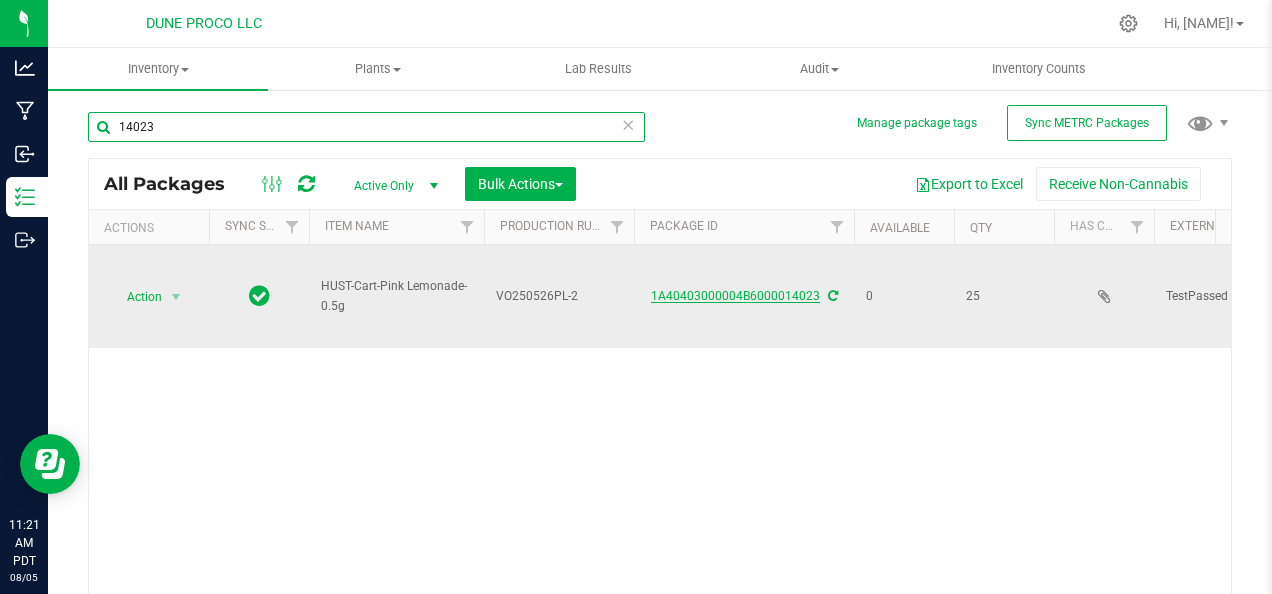 type on "14023" 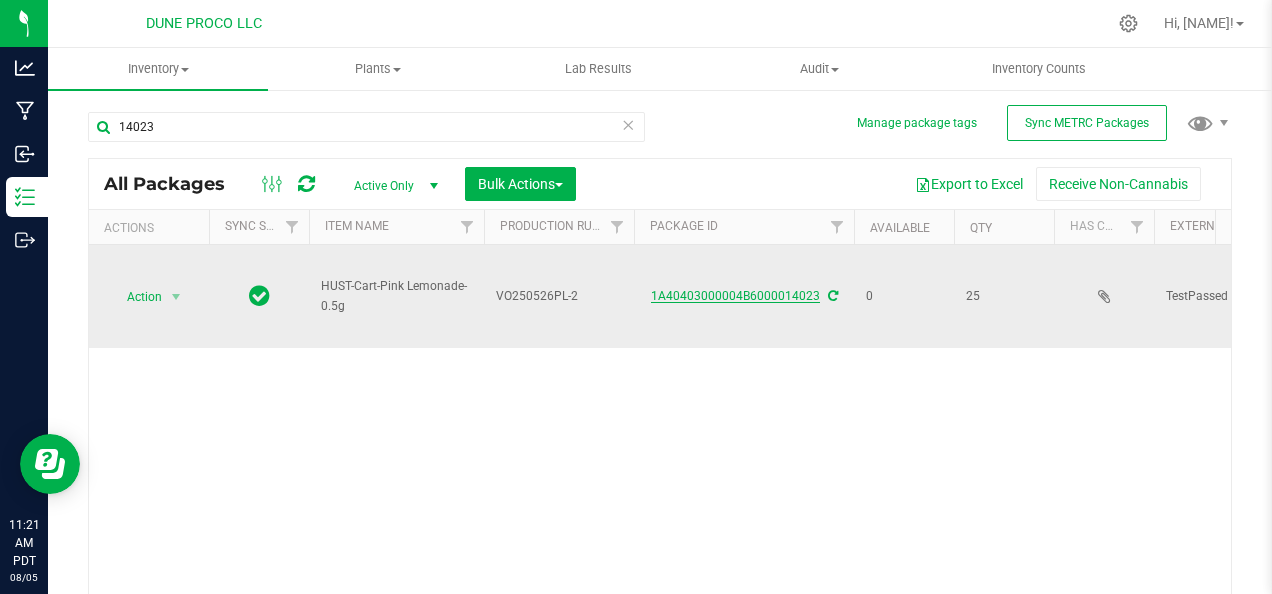 click on "1A40403000004B6000014023" at bounding box center [735, 296] 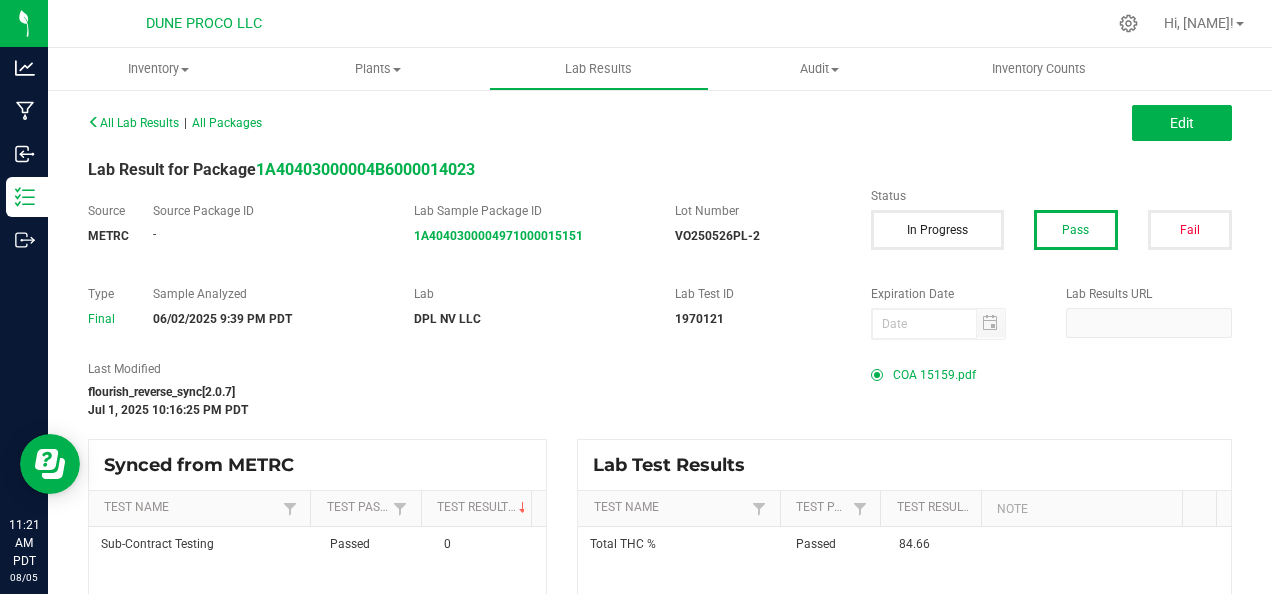 click on "COA 15159.pdf" at bounding box center (934, 375) 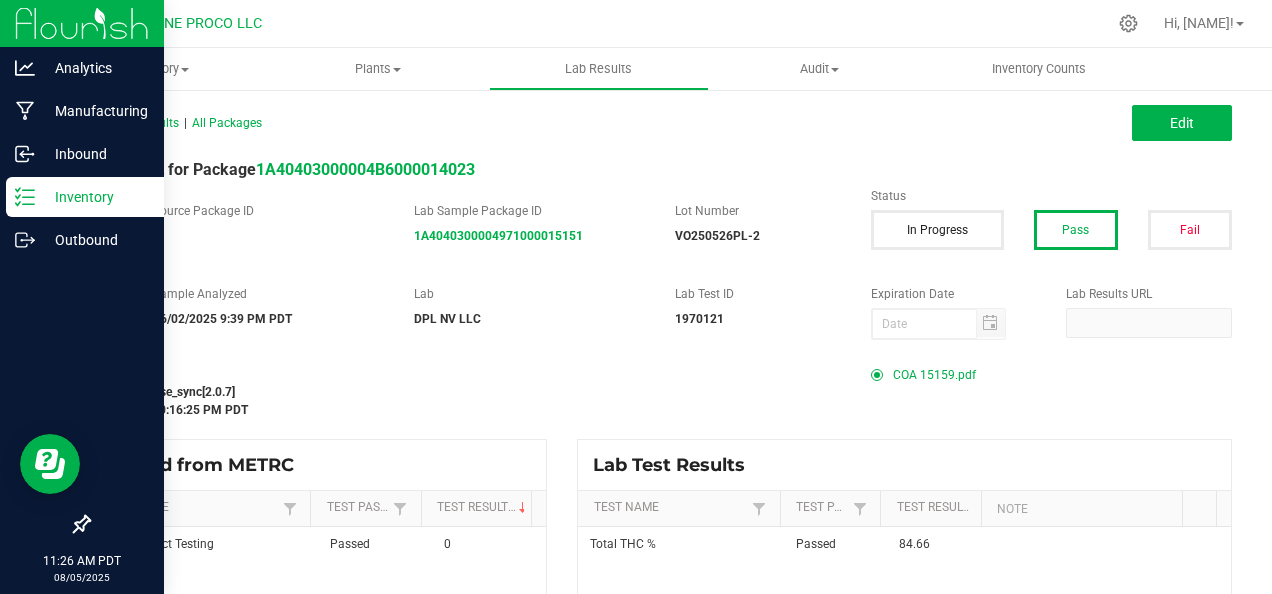 click on "Inventory" at bounding box center (85, 197) 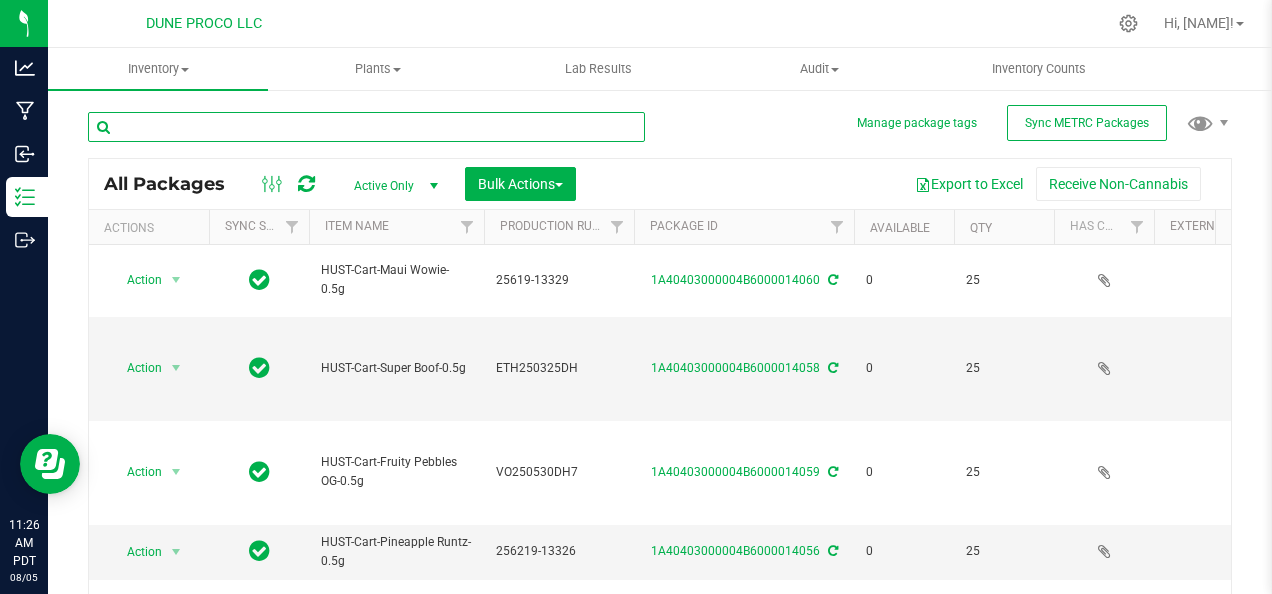 click at bounding box center (366, 127) 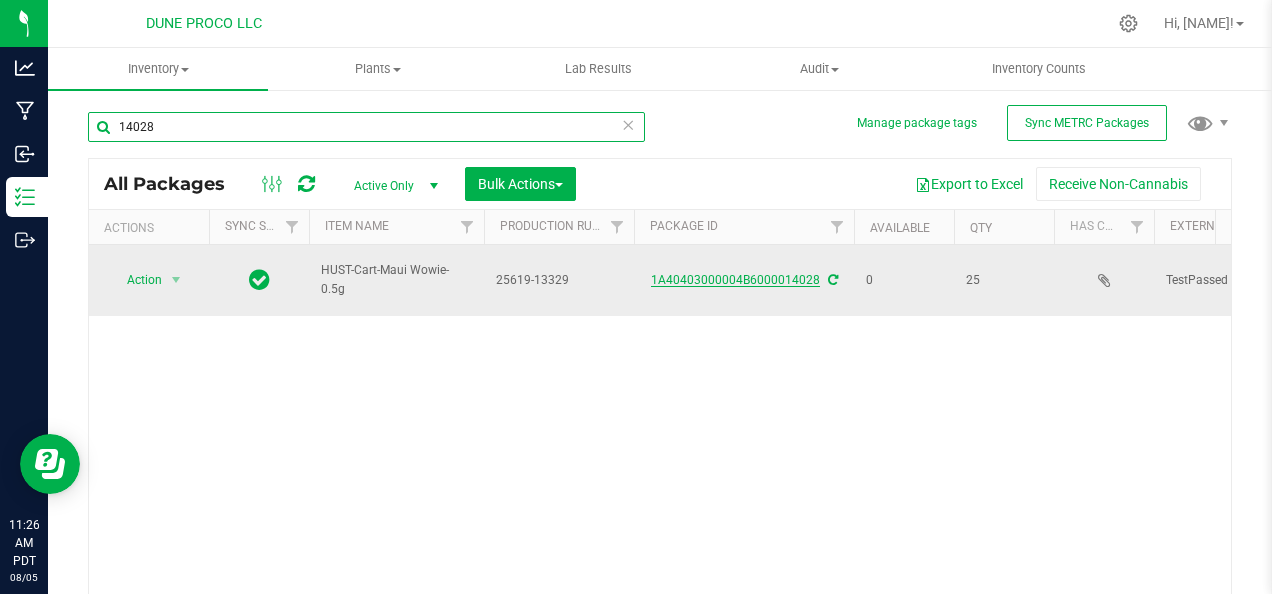 type on "14028" 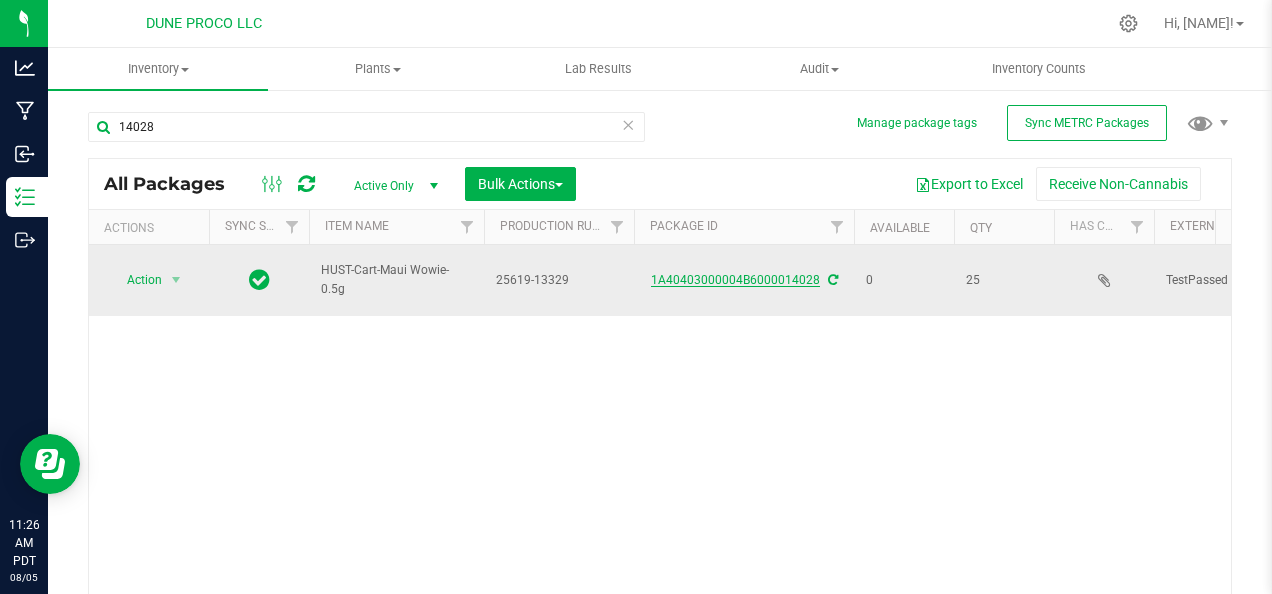 click on "1A40403000004B6000014028" at bounding box center [735, 280] 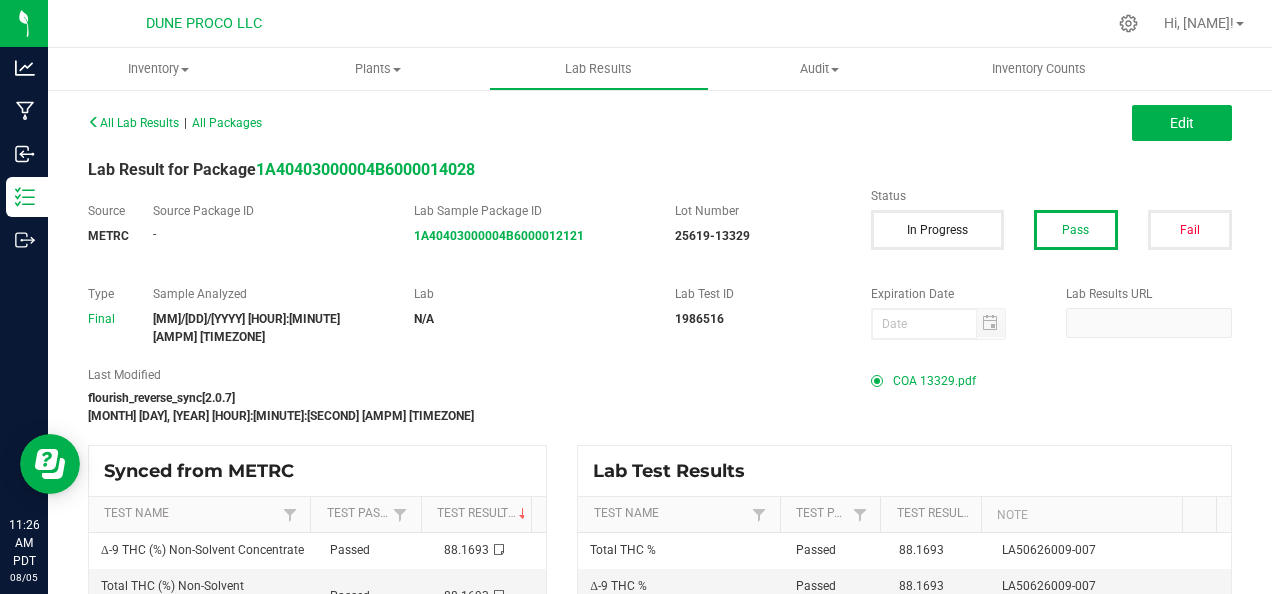 scroll, scrollTop: 33, scrollLeft: 0, axis: vertical 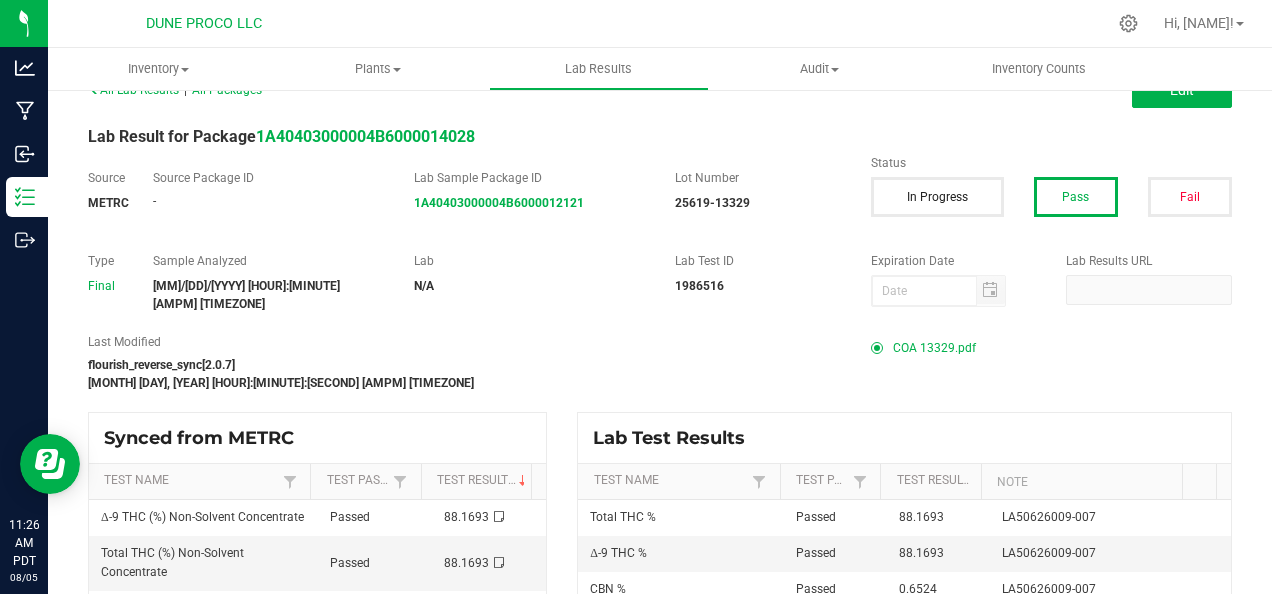 click on "COA 13329.pdf" at bounding box center (934, 348) 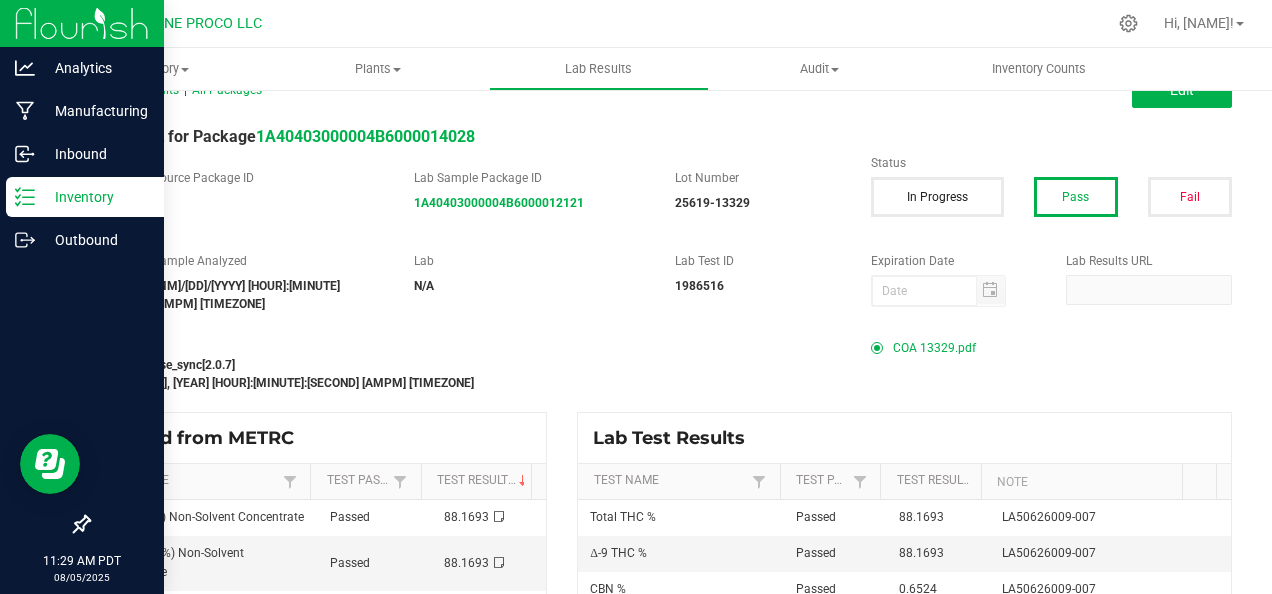 click on "Inventory" at bounding box center (95, 197) 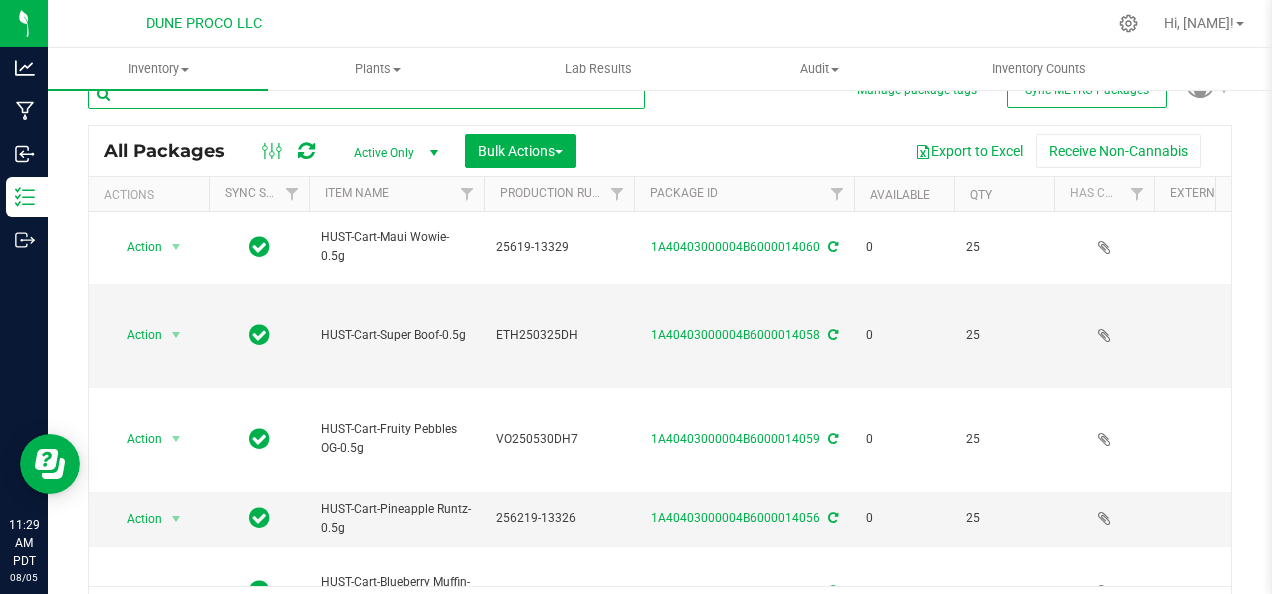 click at bounding box center (366, 94) 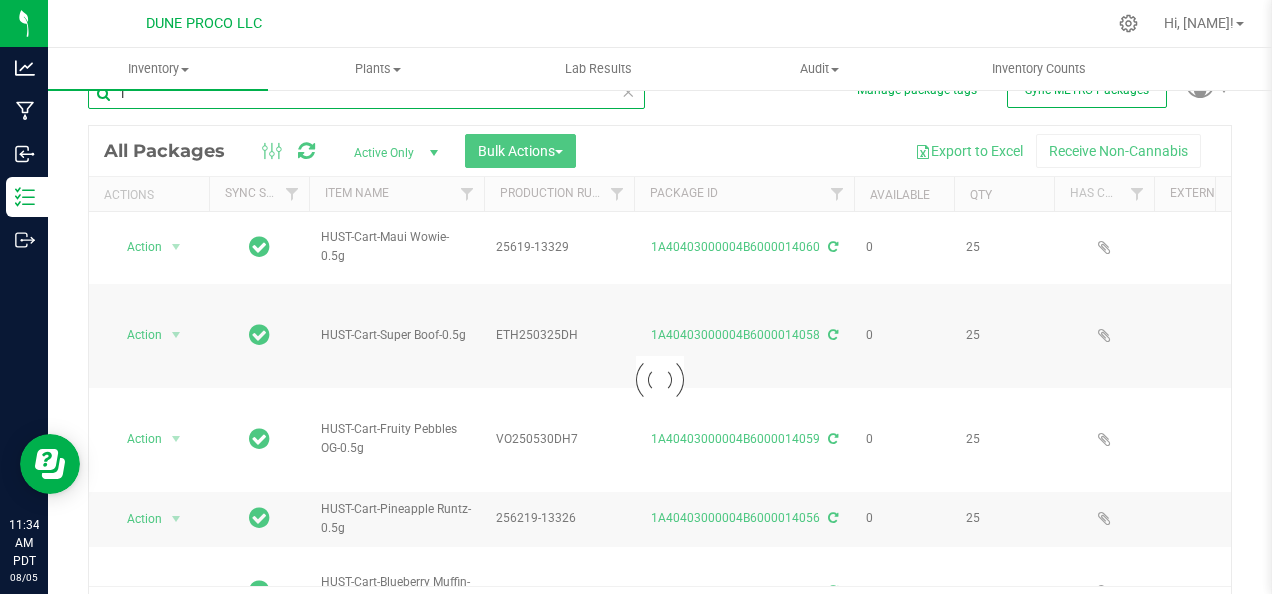 type on "14" 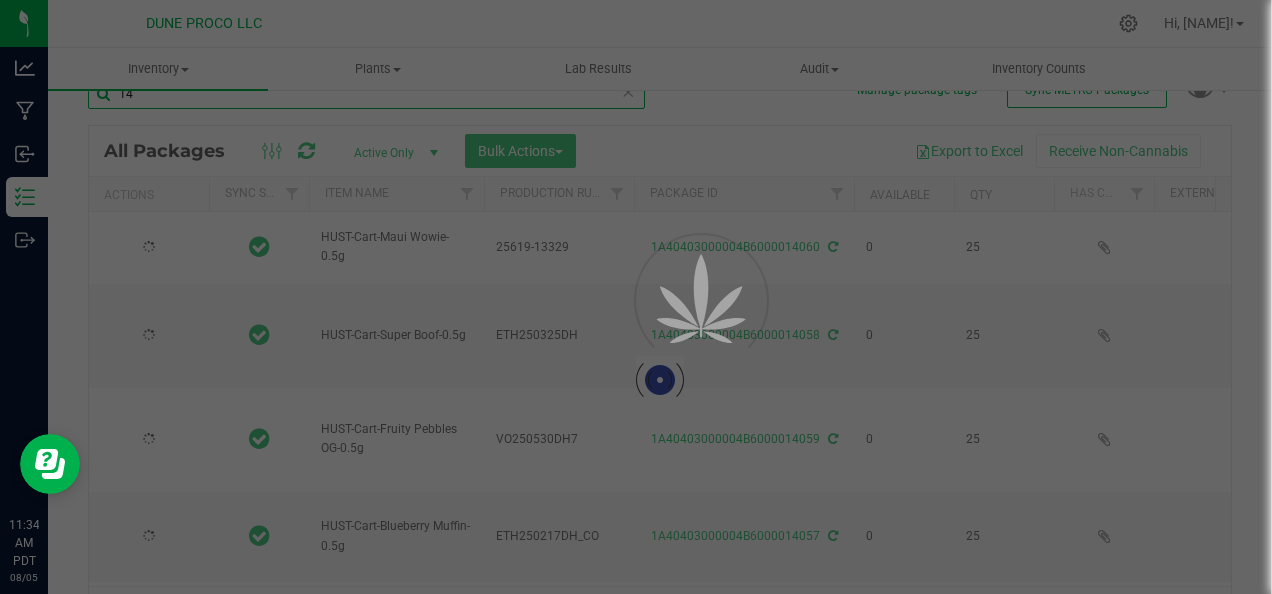 type on "2025-05-26" 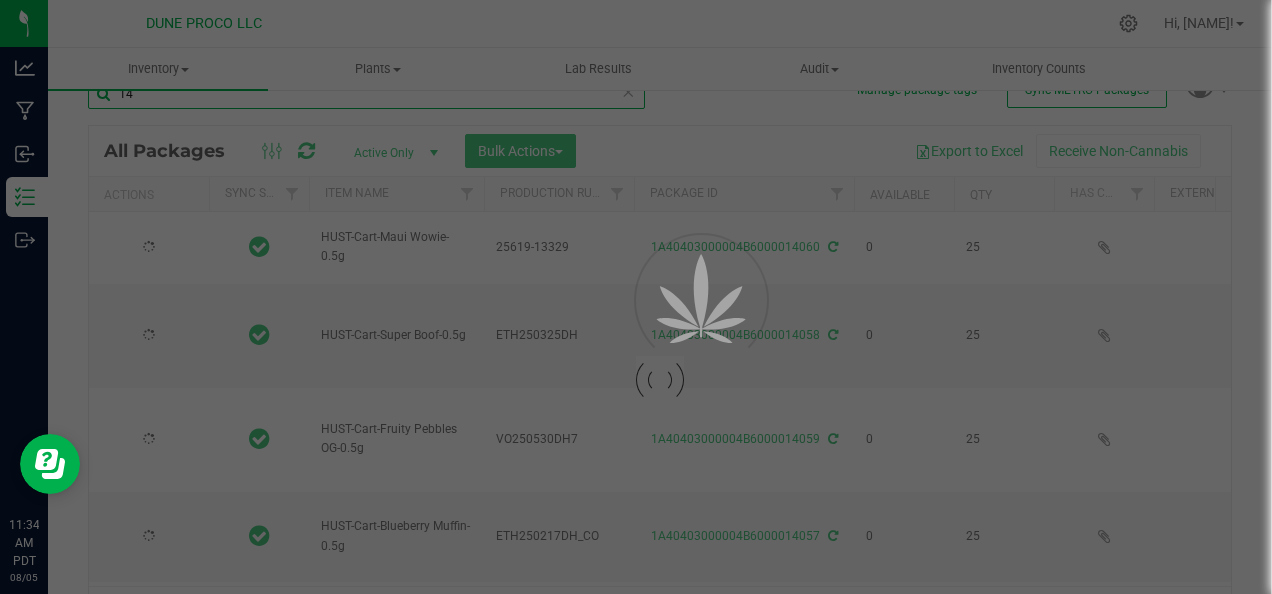 type on "2025-06-19" 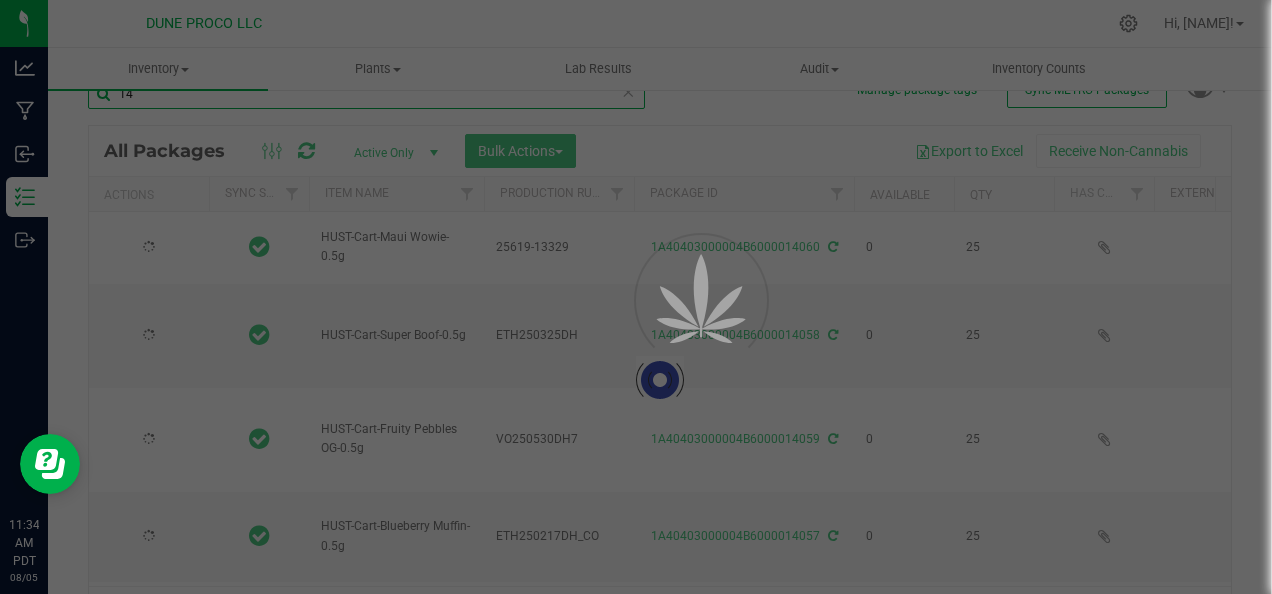 type on "2025-06-26" 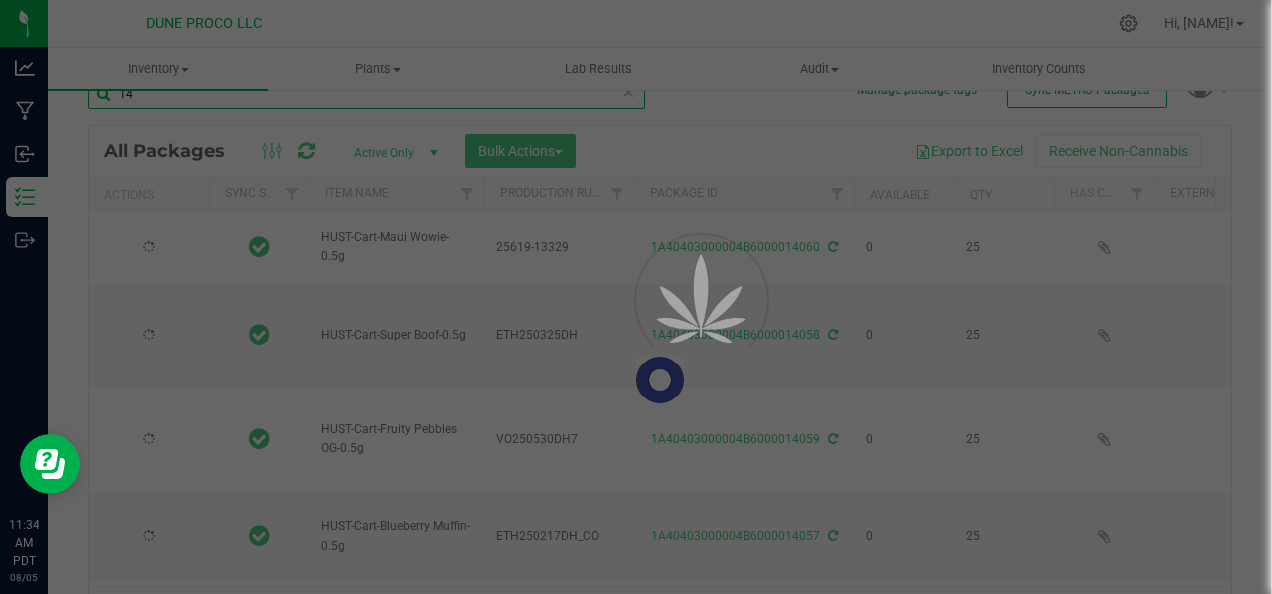 type on "2025-06-13" 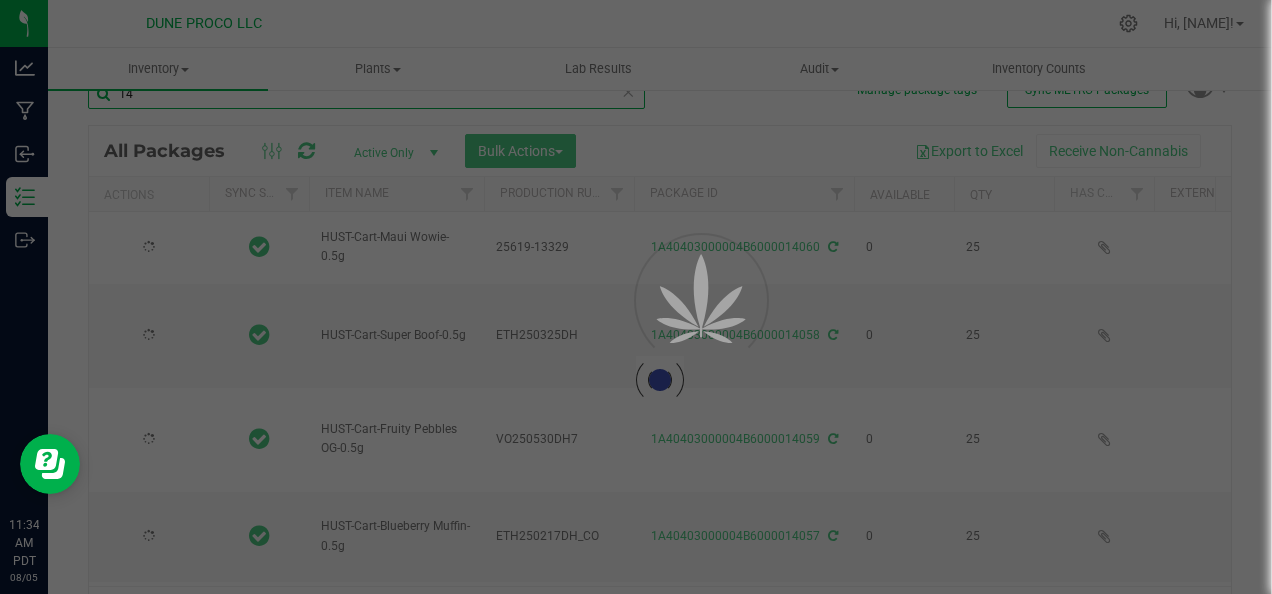 type on "2025-05-26" 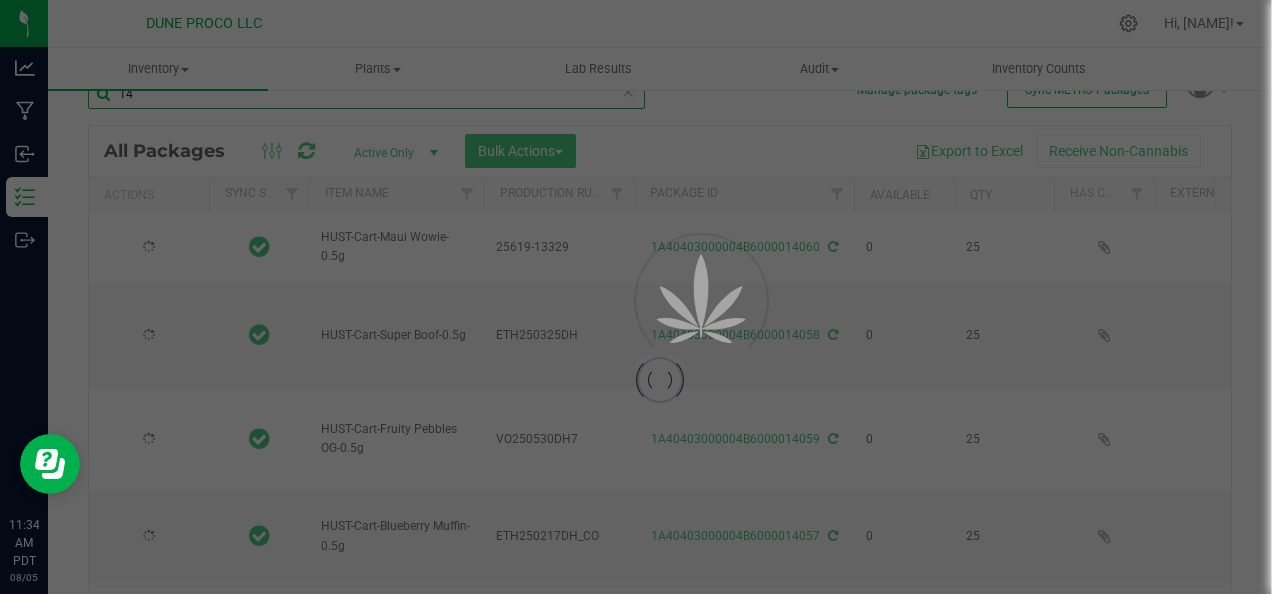 type on "2025-06-19" 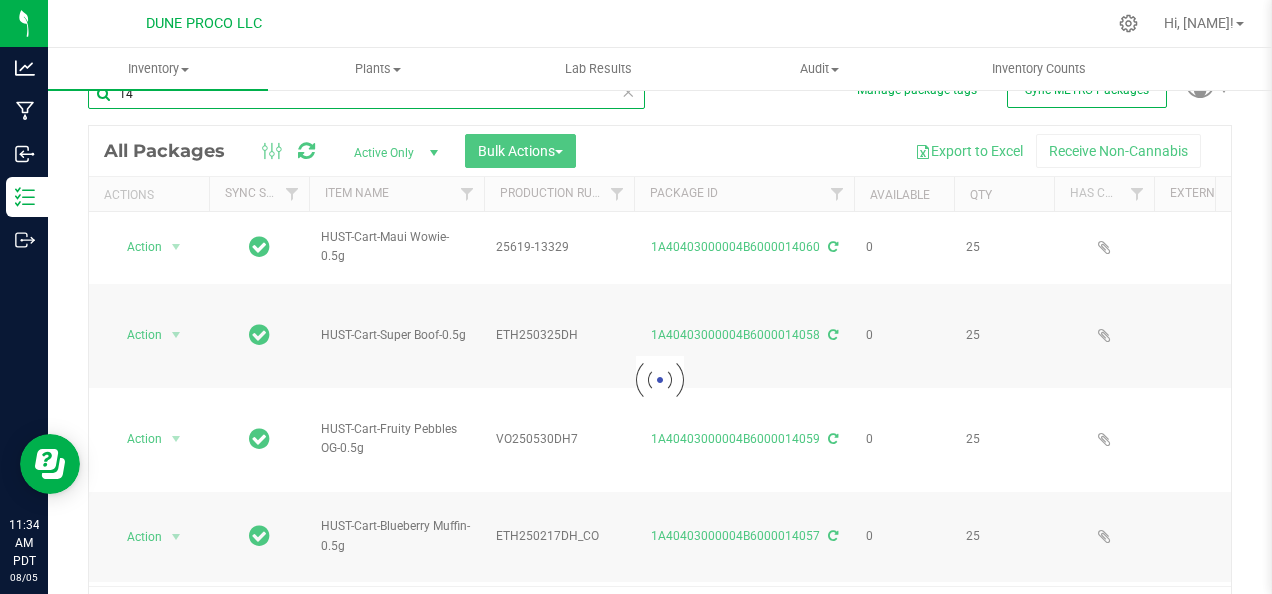 type on "140" 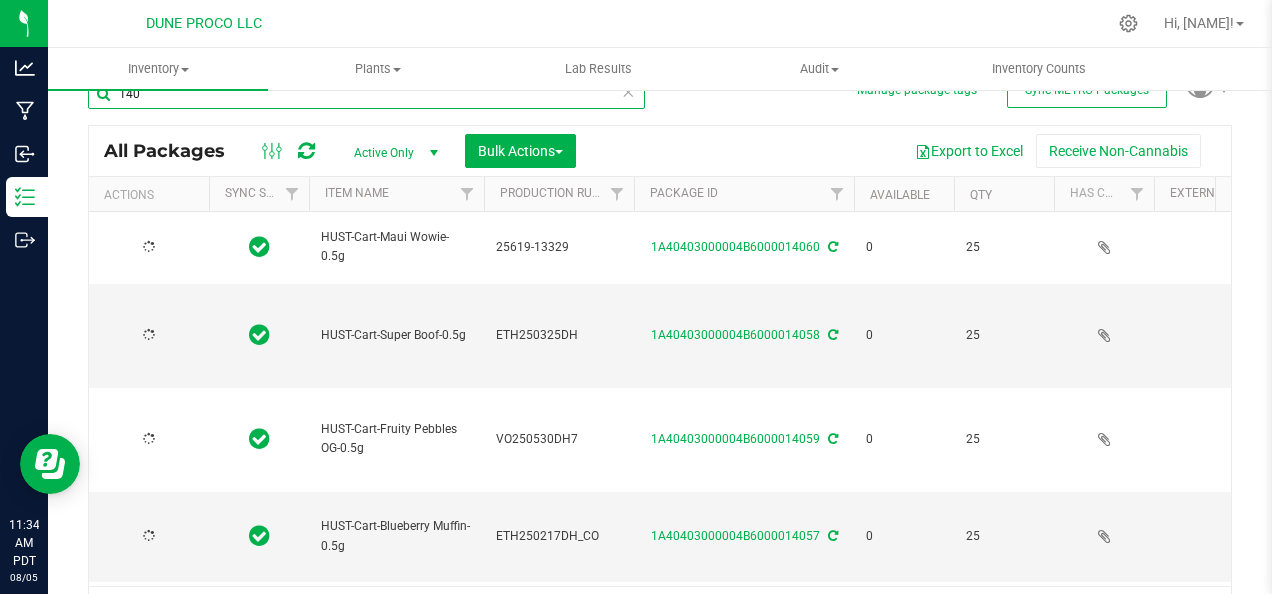 type on "2025-06-19" 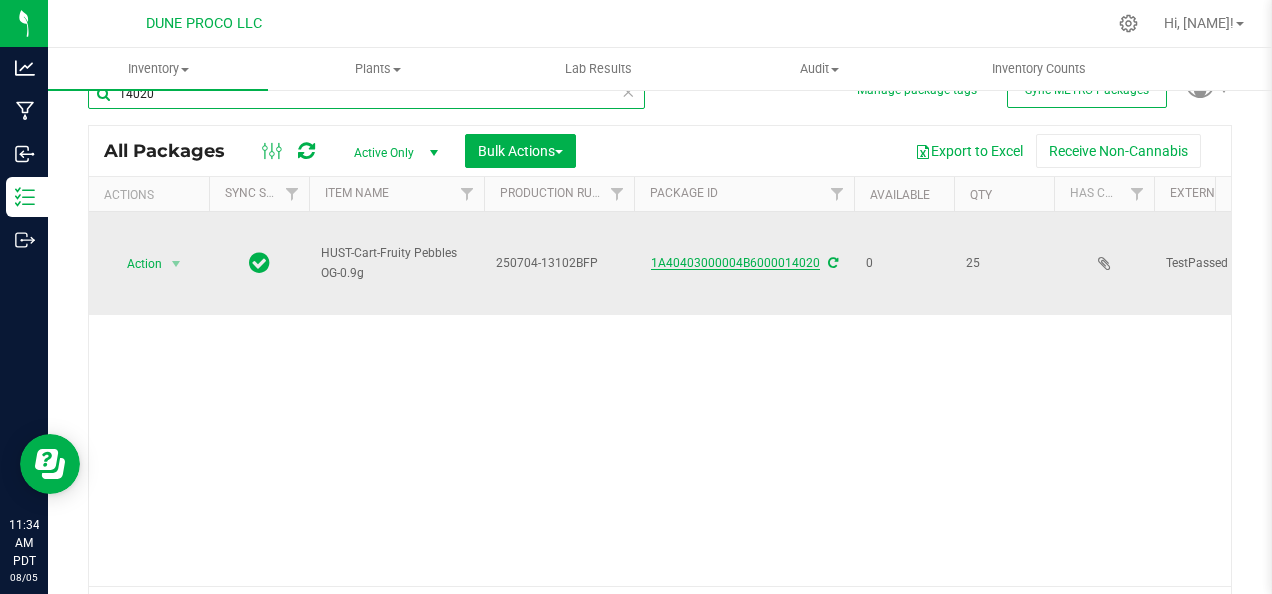 type on "14020" 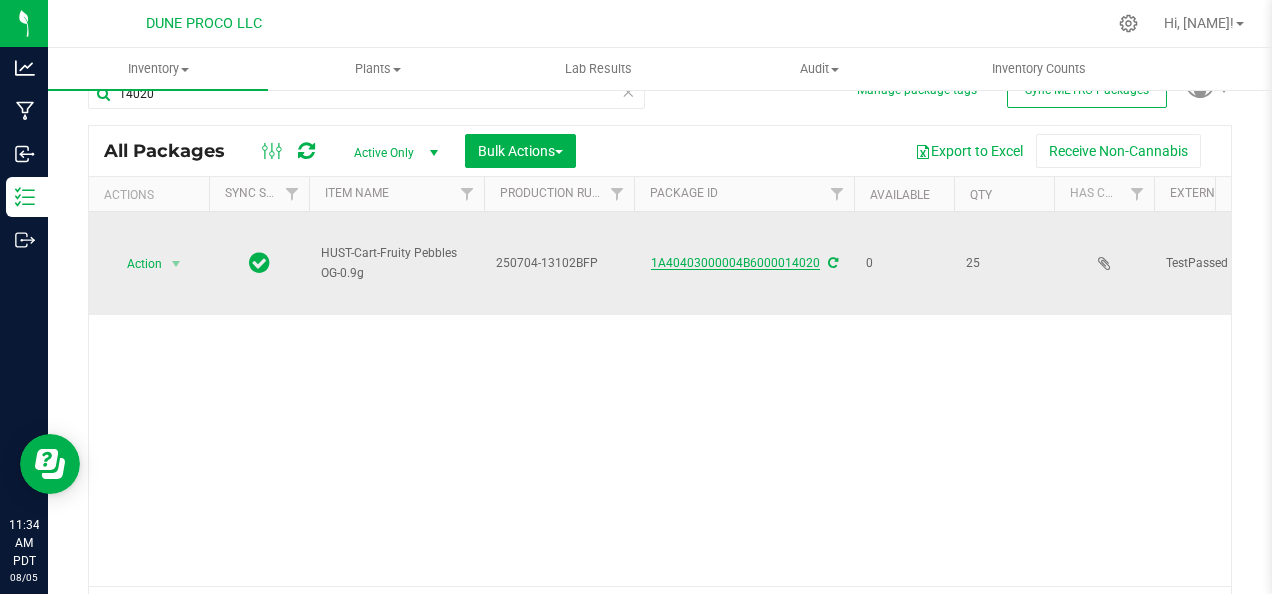 click on "1A40403000004B6000014020" at bounding box center (735, 263) 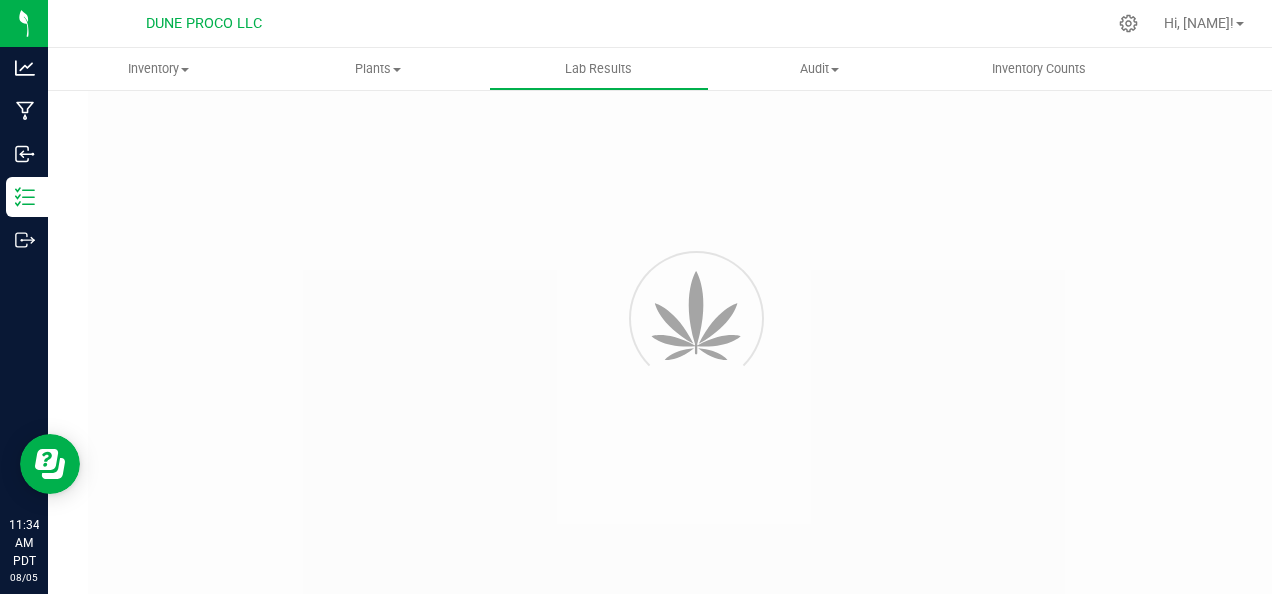 scroll, scrollTop: 0, scrollLeft: 0, axis: both 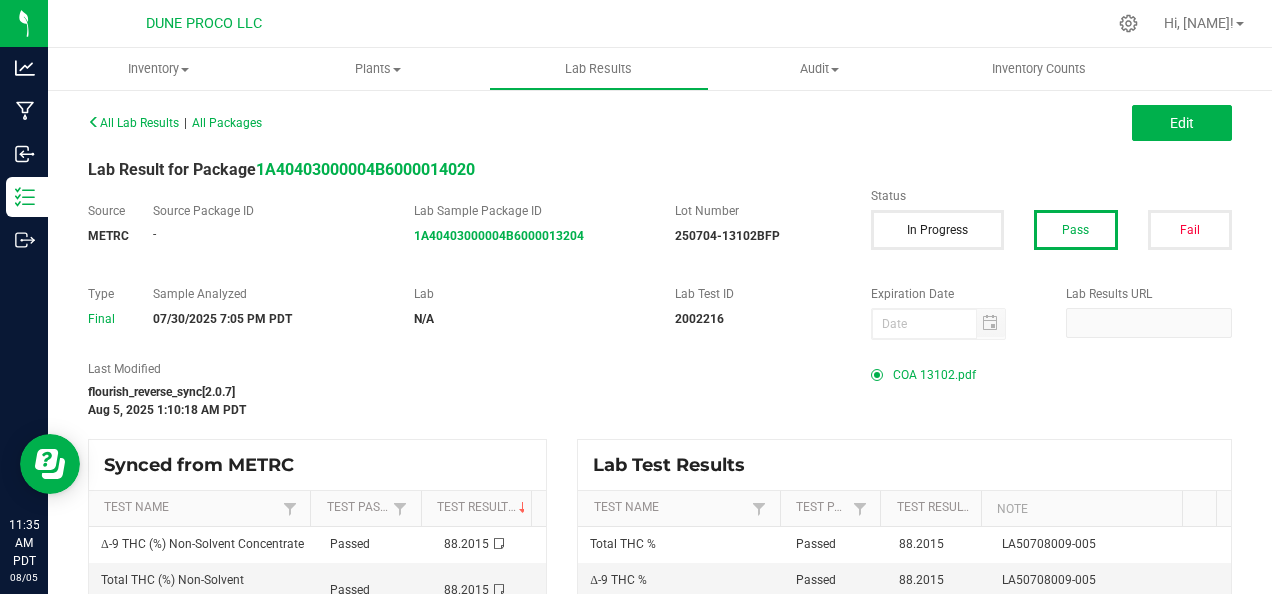 click on "COA 13102.pdf" at bounding box center (934, 375) 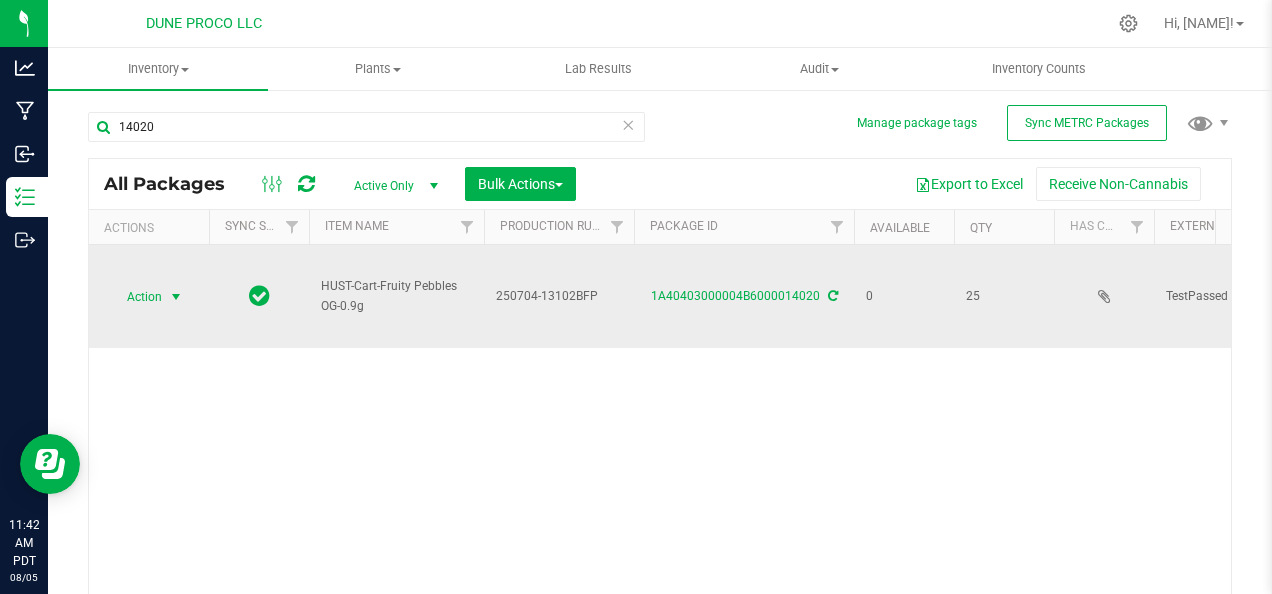 drag, startPoint x: 142, startPoint y: 304, endPoint x: 142, endPoint y: 293, distance: 11 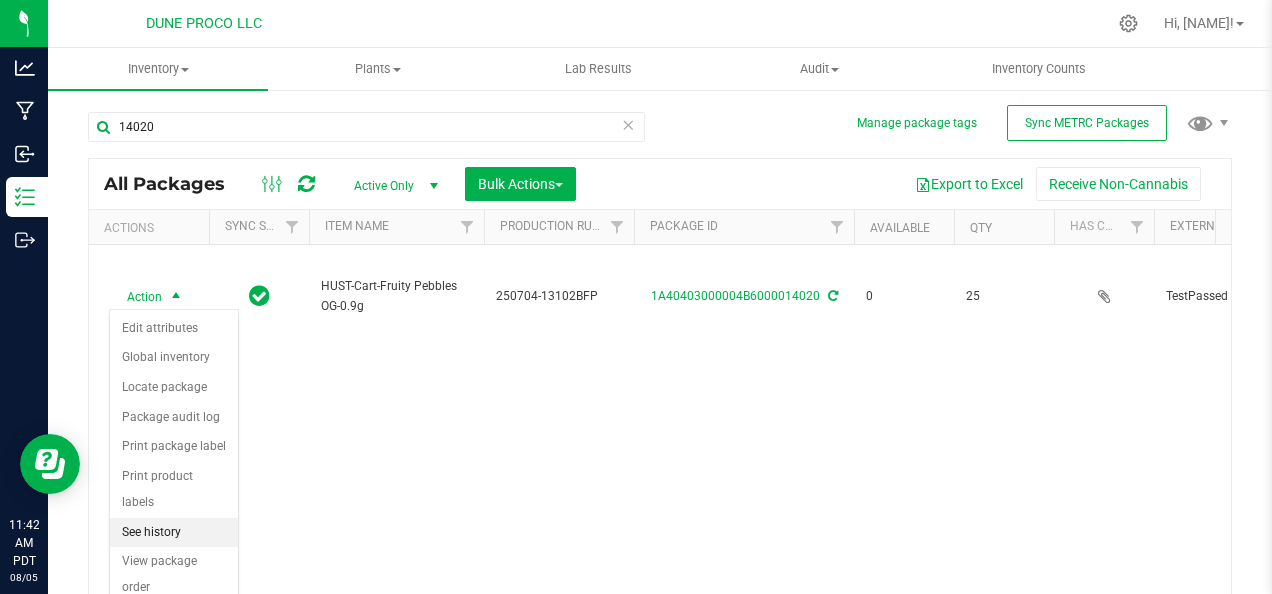 click on "See history" at bounding box center (174, 533) 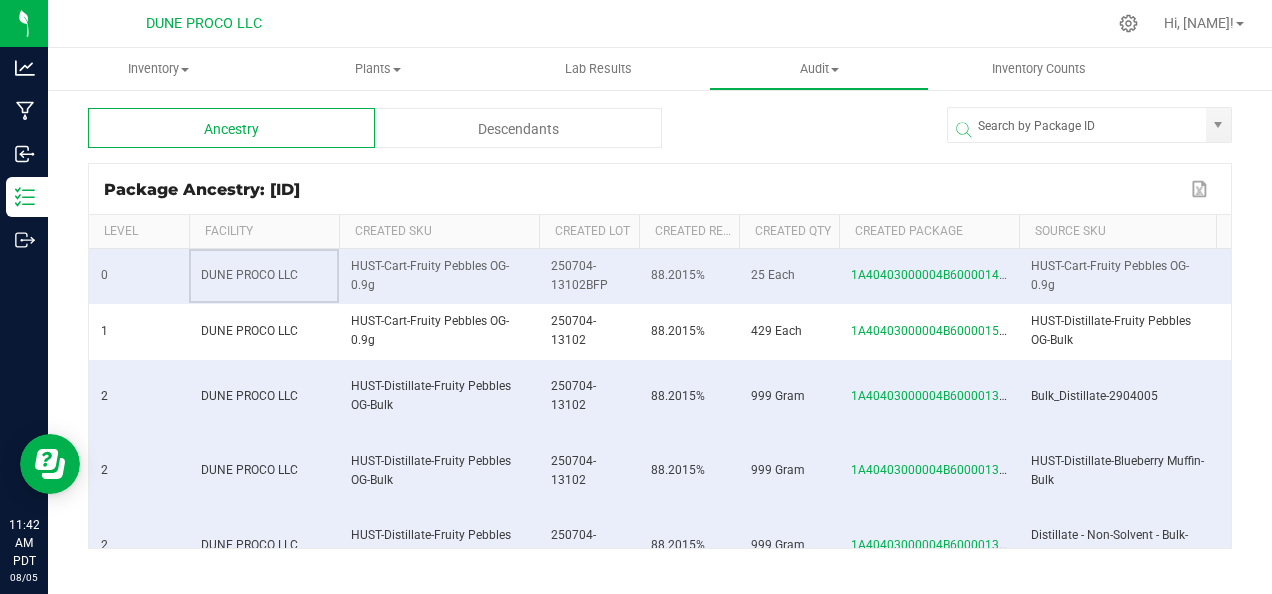 click on "DUNE PROCO LLC" at bounding box center (249, 275) 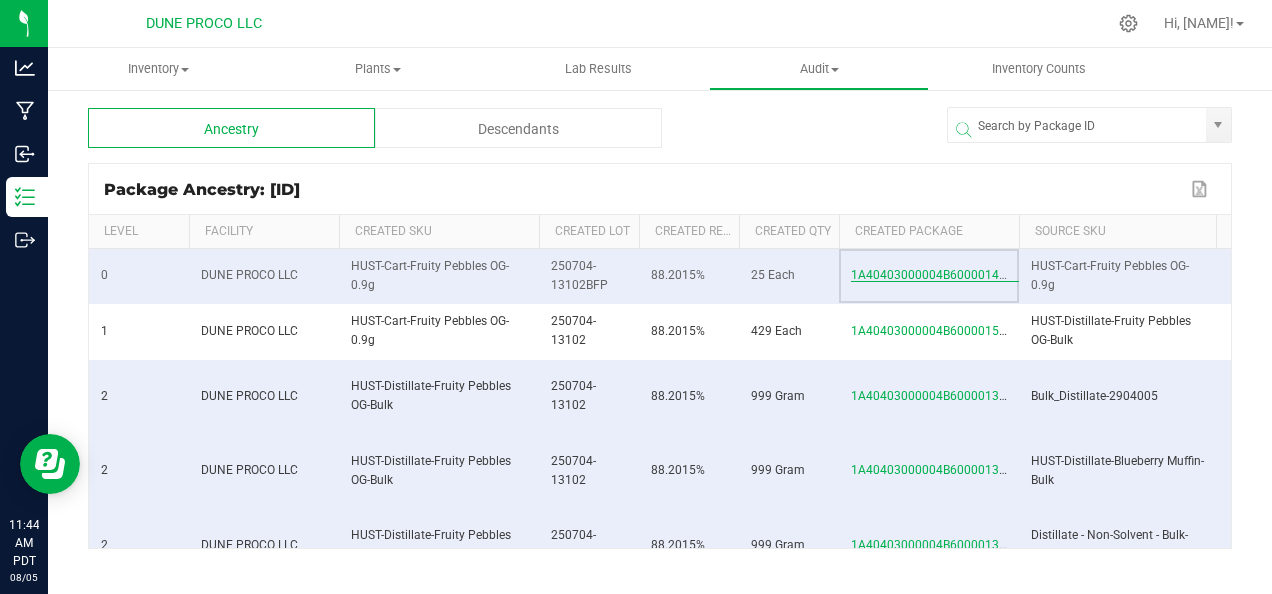 click on "1A40403000004B6000014020" at bounding box center [935, 275] 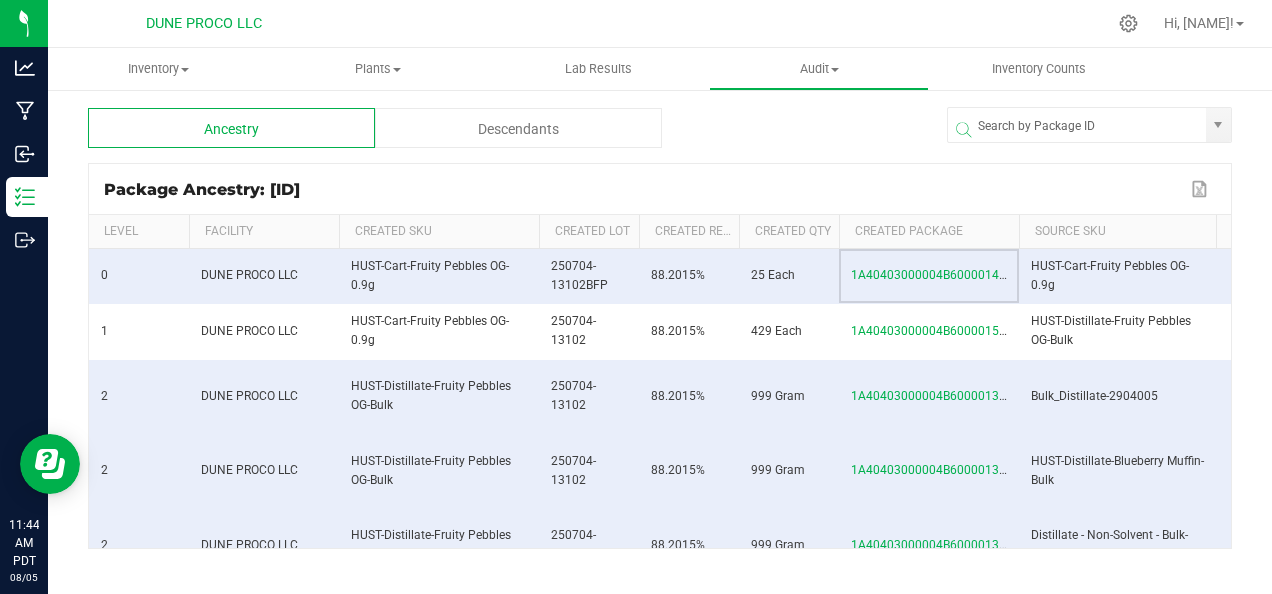 click on "Package Ancestry: 1A40403000004B6000014020" at bounding box center (645, 189) 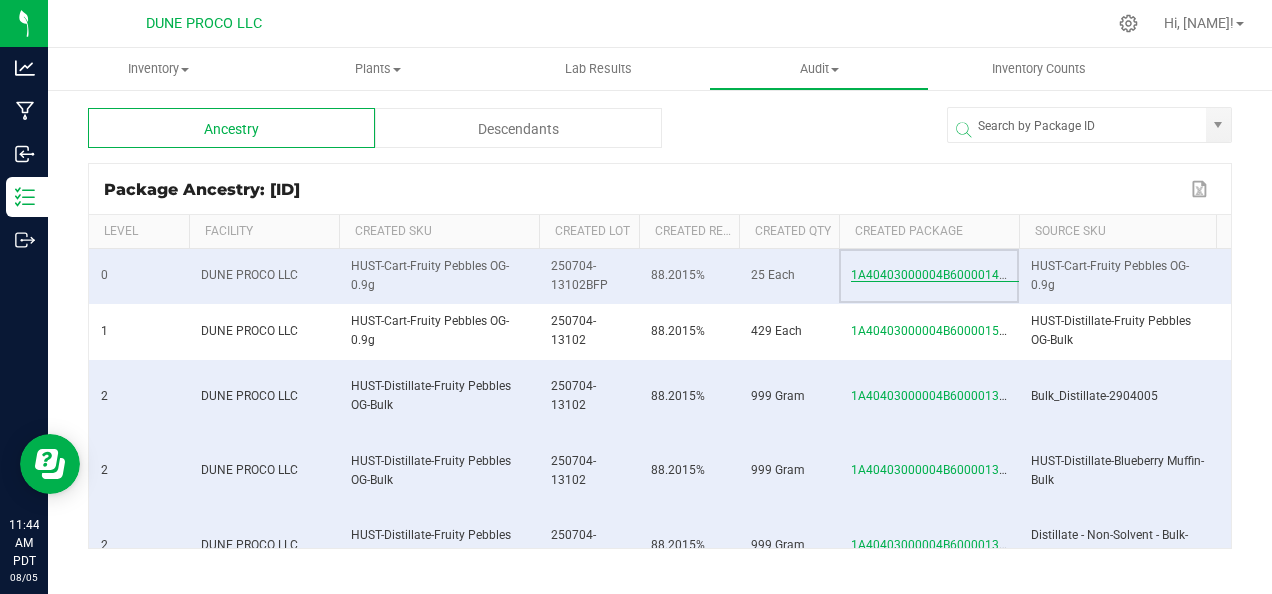 click on "1A40403000004B6000014020" at bounding box center (935, 275) 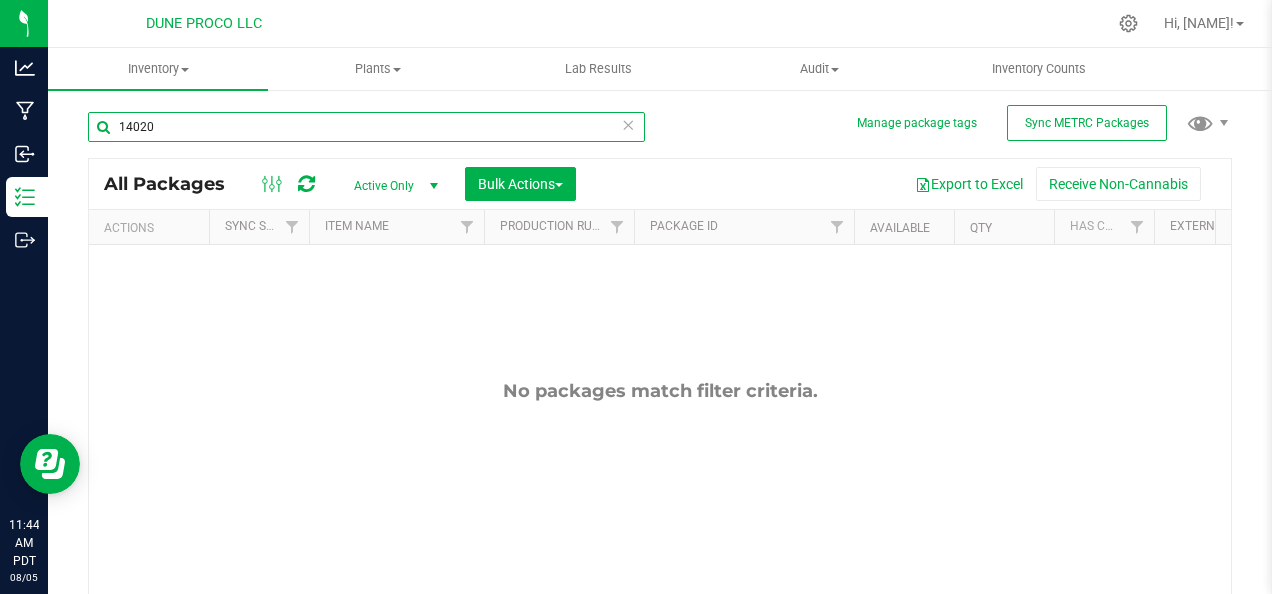 click on "14020" at bounding box center (366, 127) 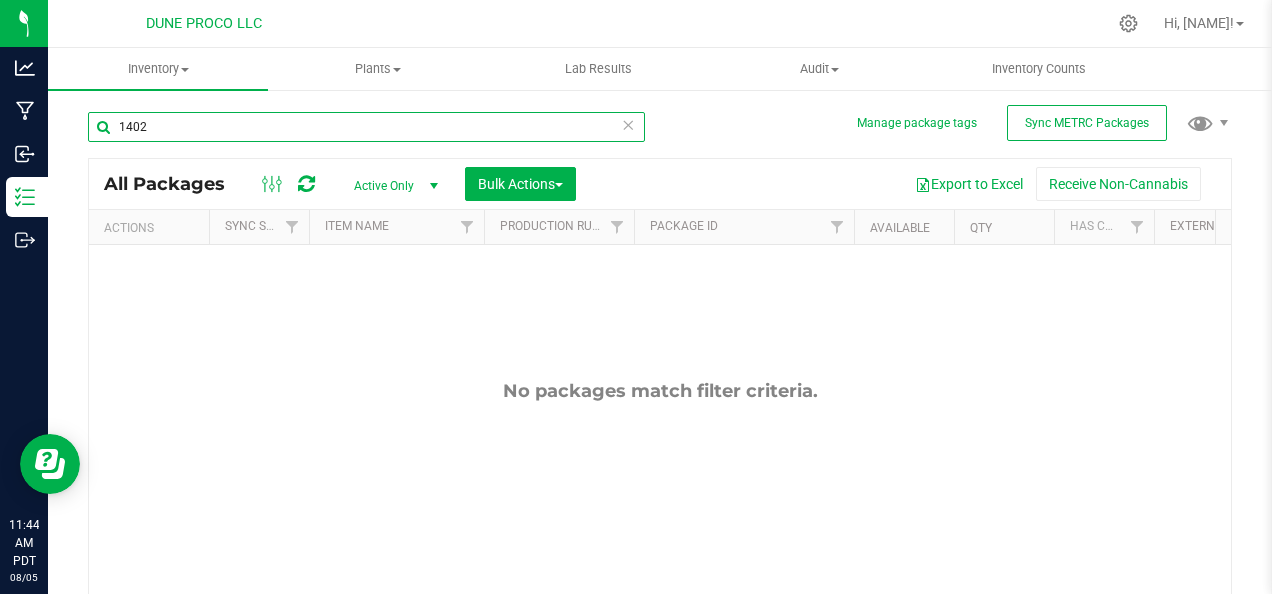type on "14020" 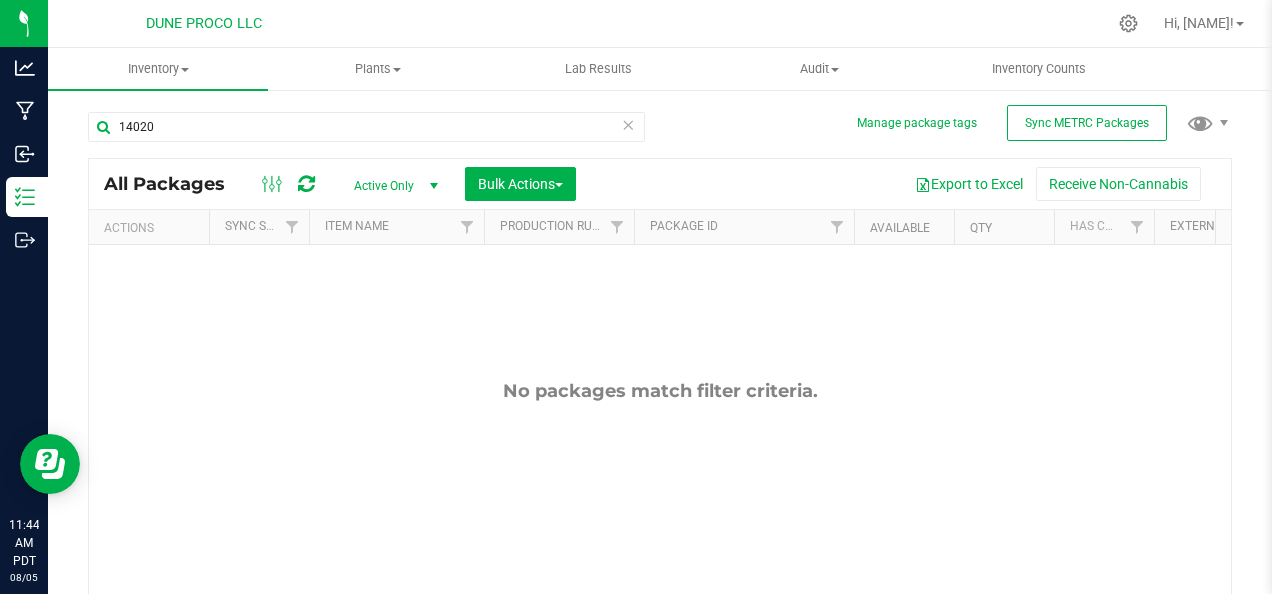 click on "Active Only" at bounding box center [392, 186] 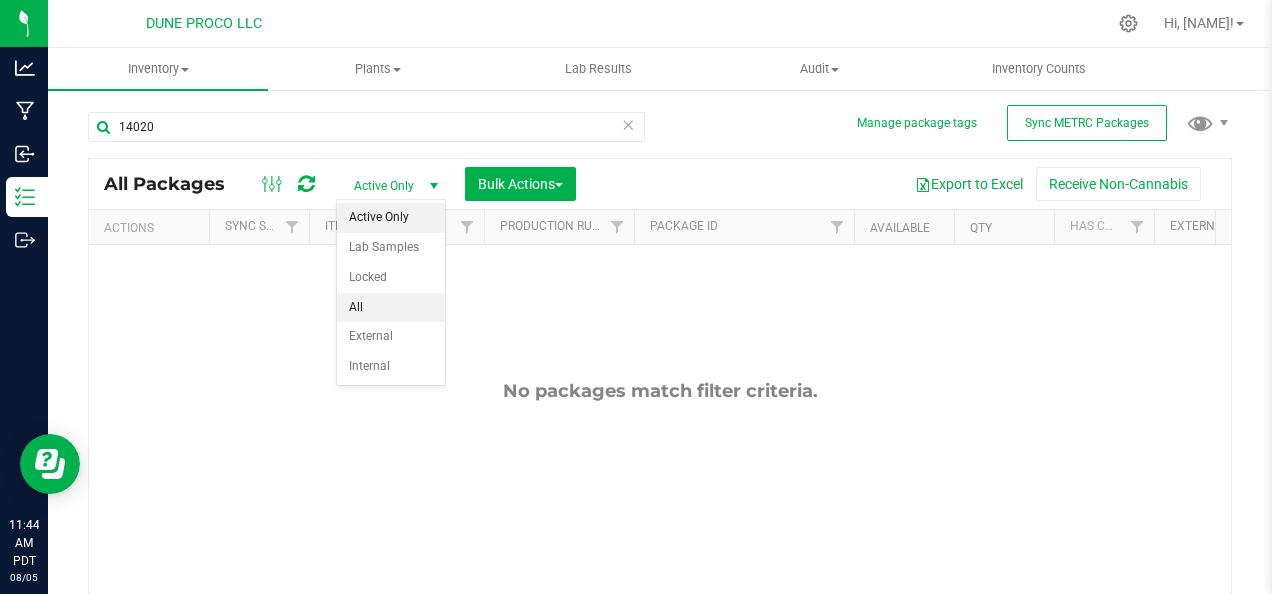 click on "All" at bounding box center [391, 308] 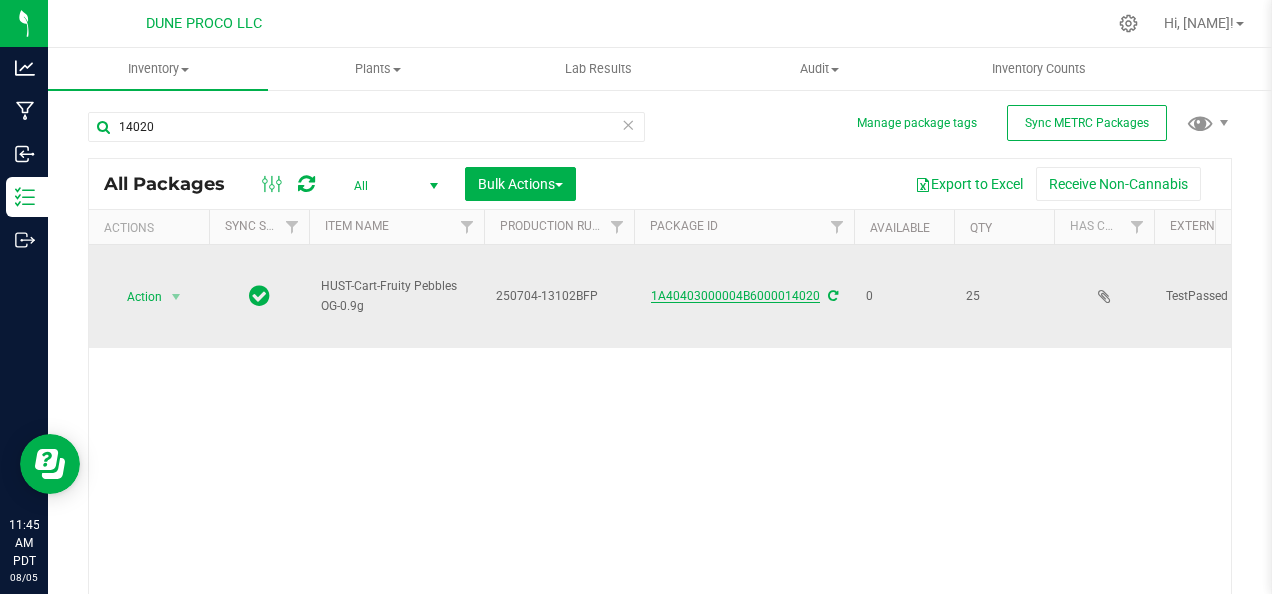 click on "1A40403000004B6000014020" at bounding box center (735, 296) 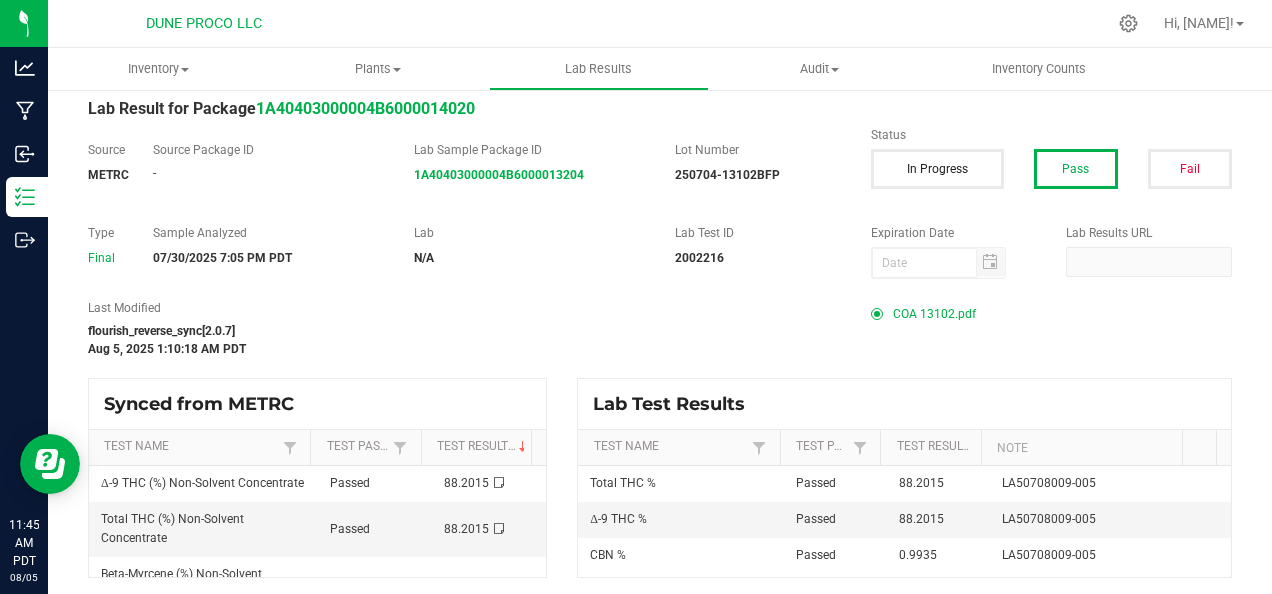 scroll, scrollTop: 64, scrollLeft: 0, axis: vertical 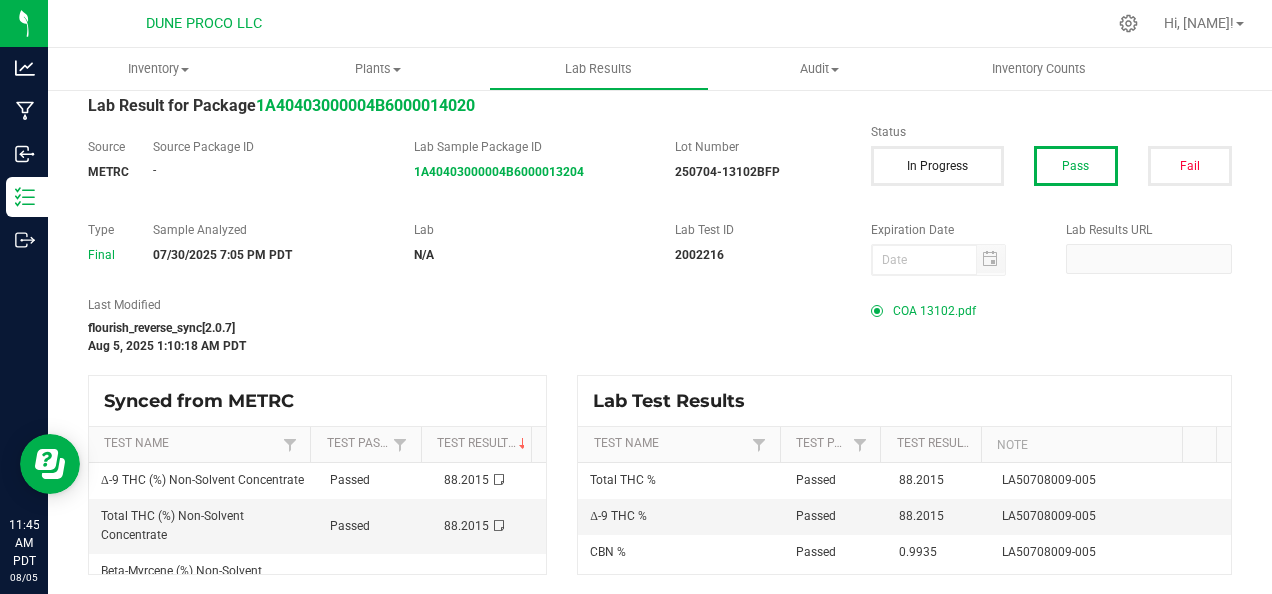 click on "COA 13102.pdf" at bounding box center [934, 311] 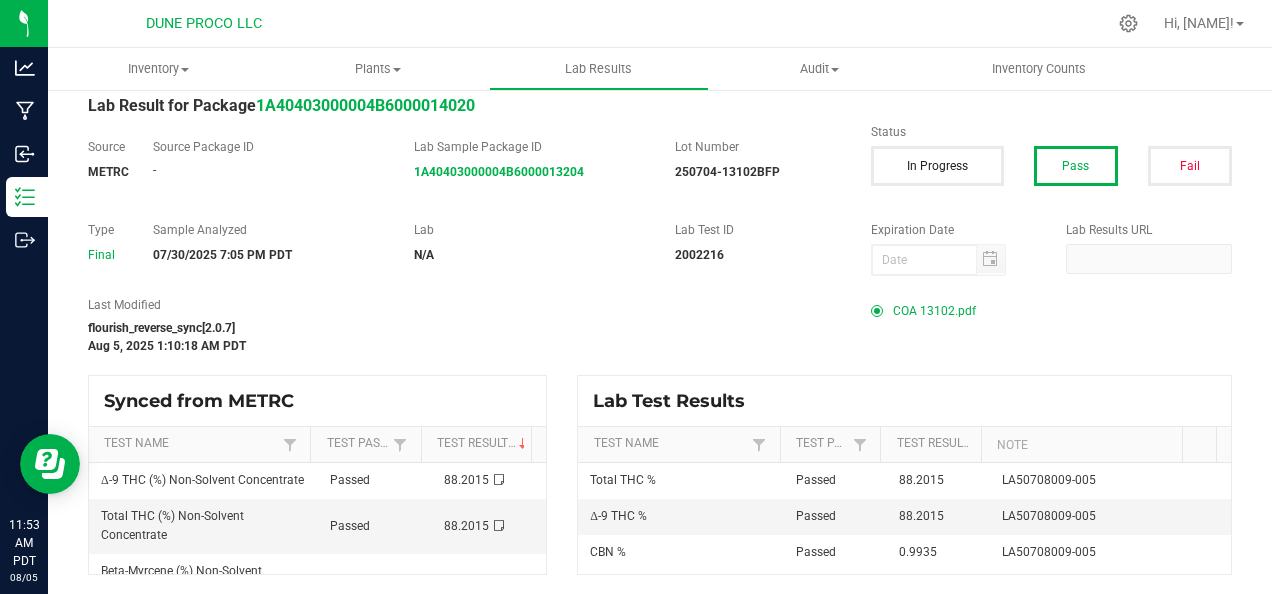 scroll, scrollTop: 64, scrollLeft: 0, axis: vertical 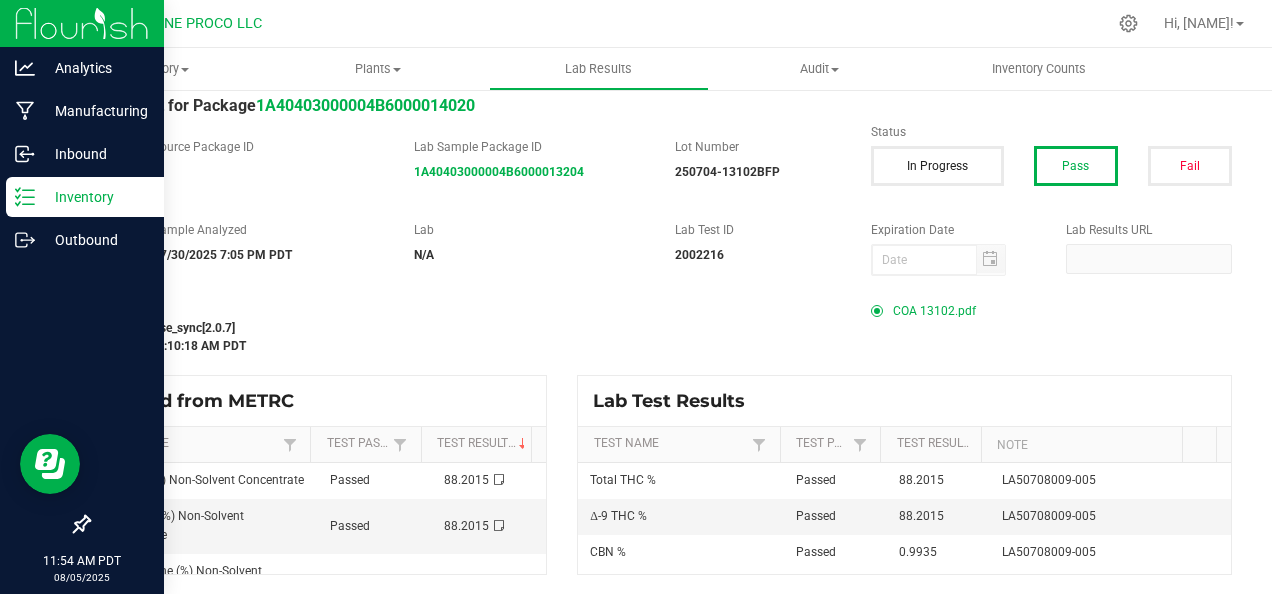 click 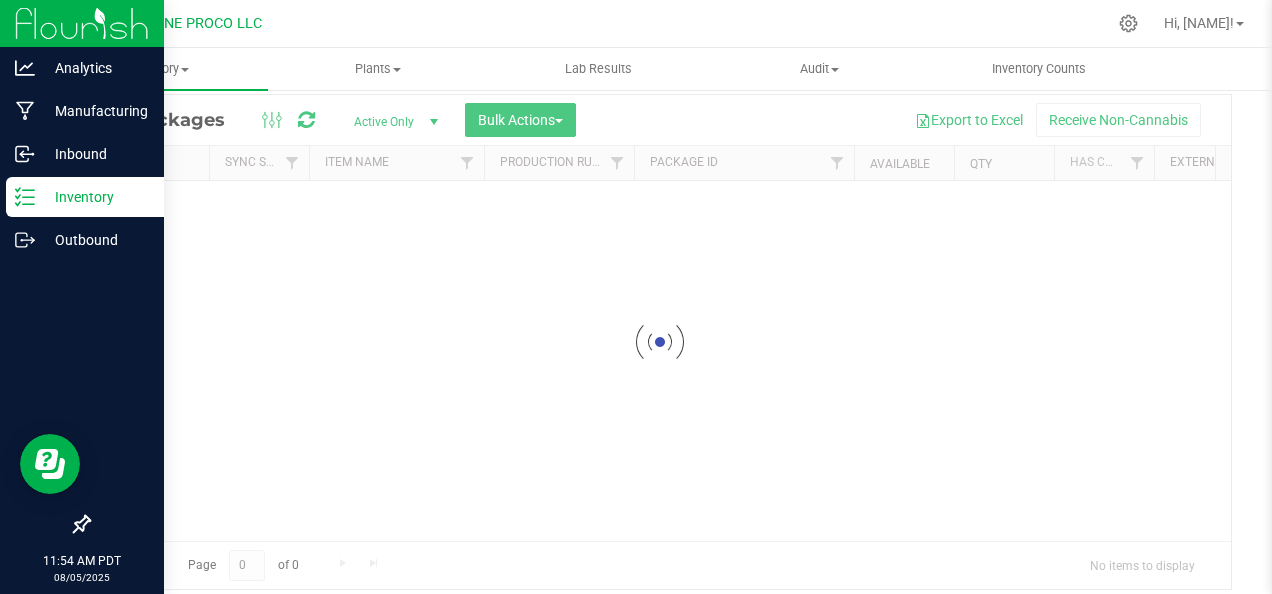 scroll, scrollTop: 49, scrollLeft: 0, axis: vertical 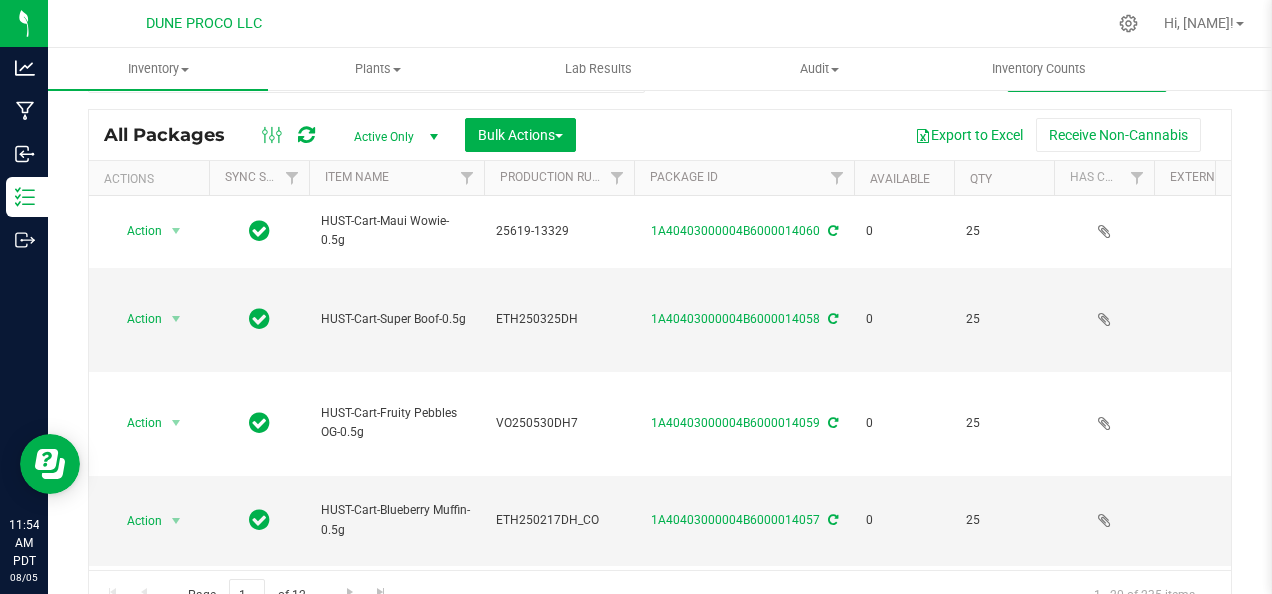 click on "Active Only" at bounding box center [392, 137] 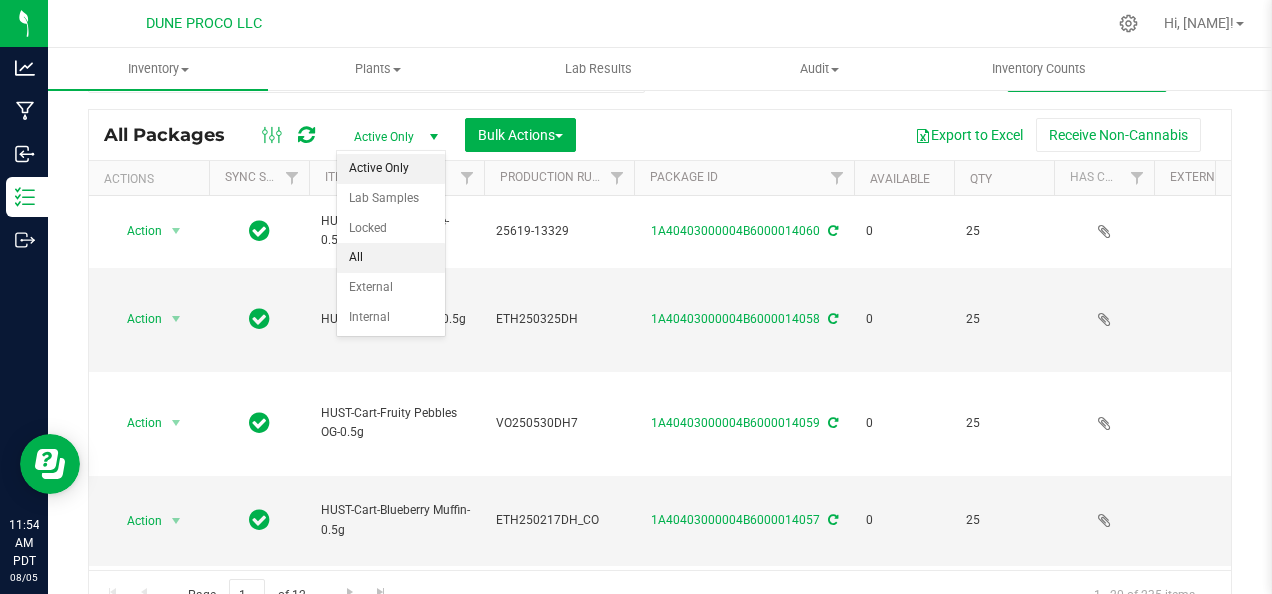 click on "All" at bounding box center [391, 258] 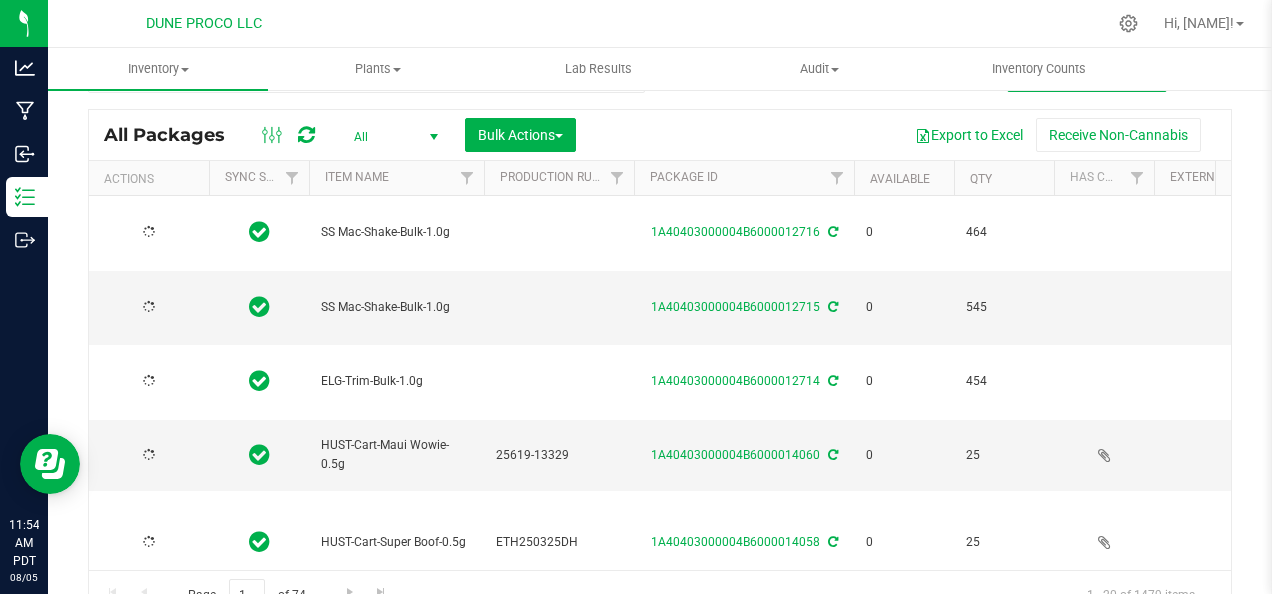 type on "2025-06-19" 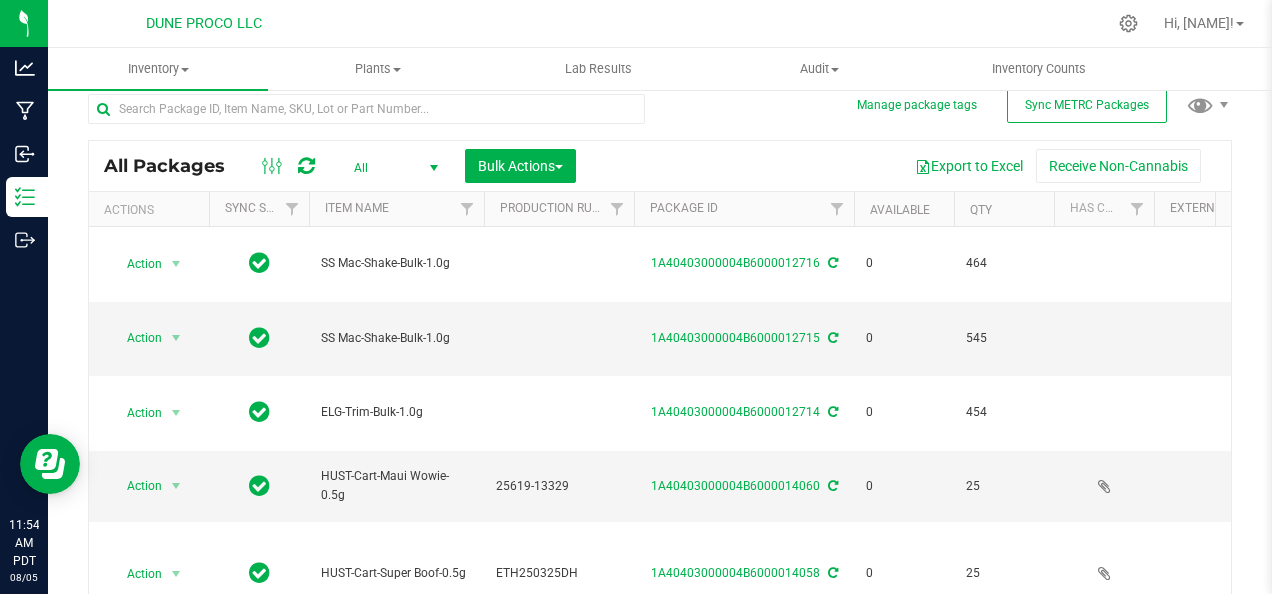 scroll, scrollTop: 0, scrollLeft: 0, axis: both 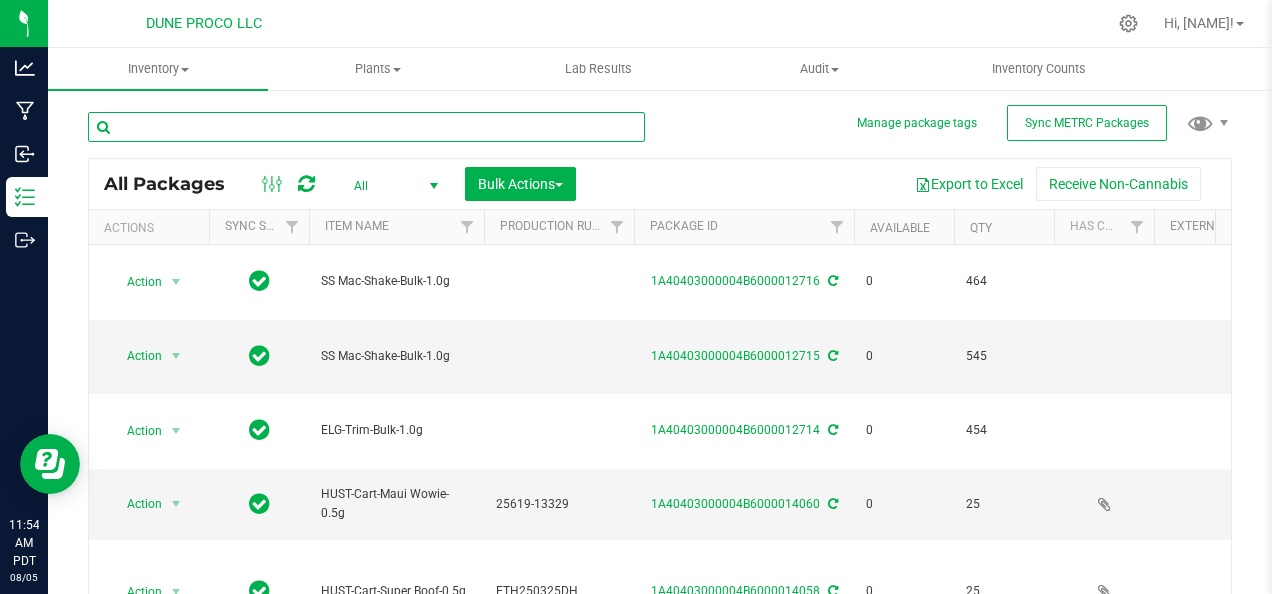 click at bounding box center [366, 127] 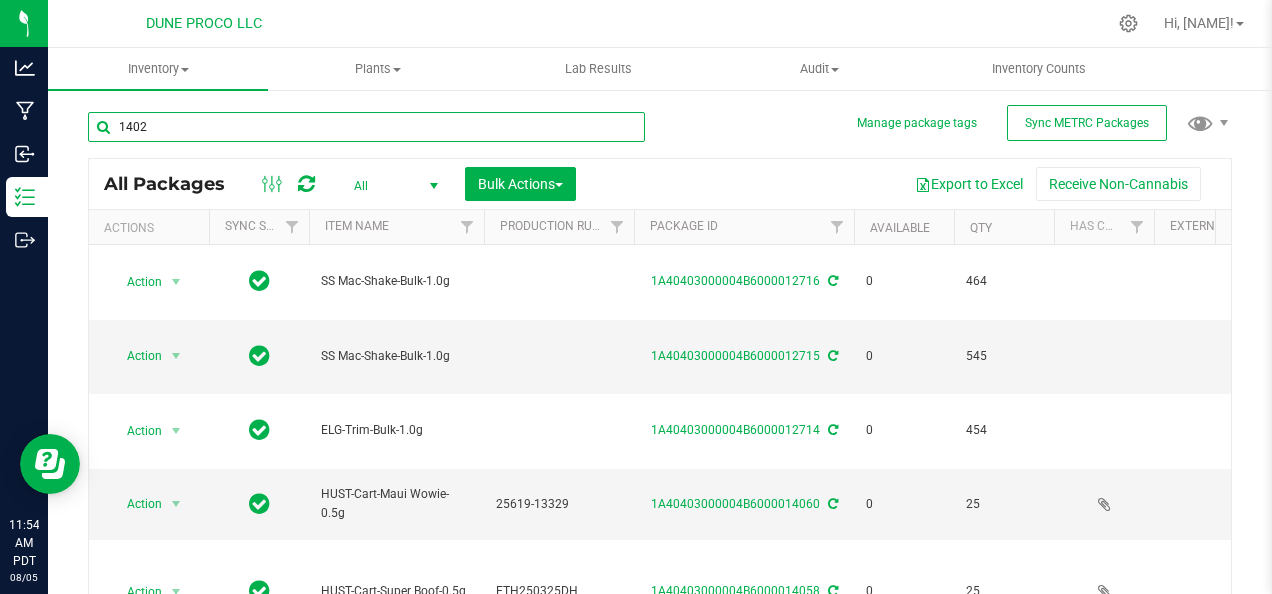 type on "14025" 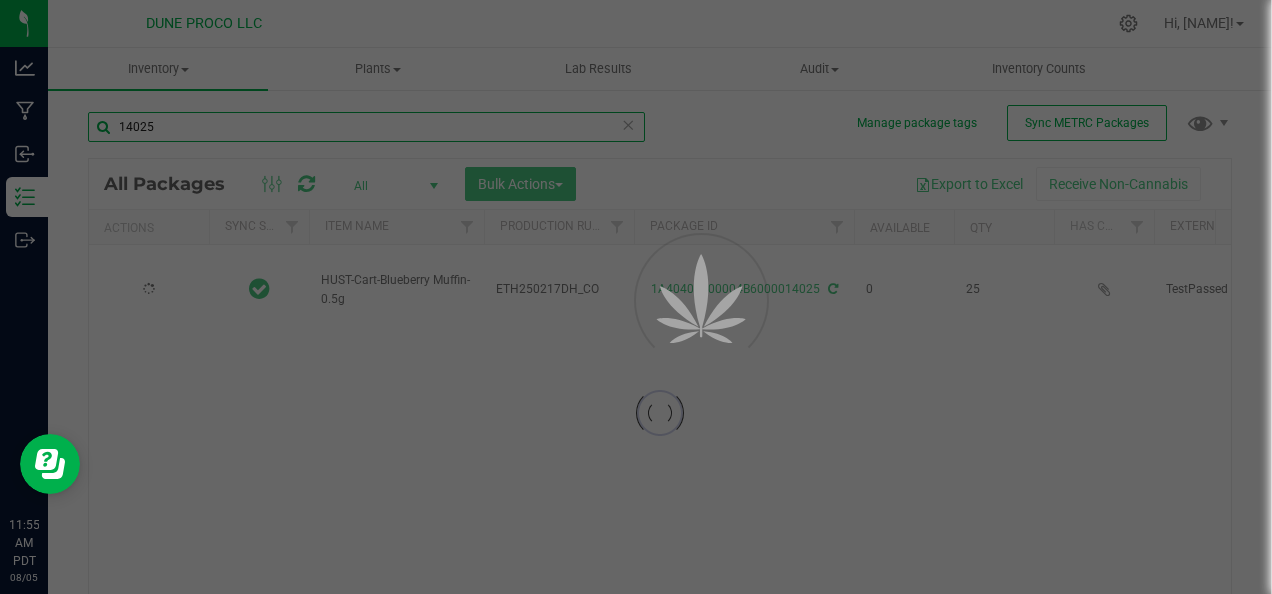 type on "2025-02-17" 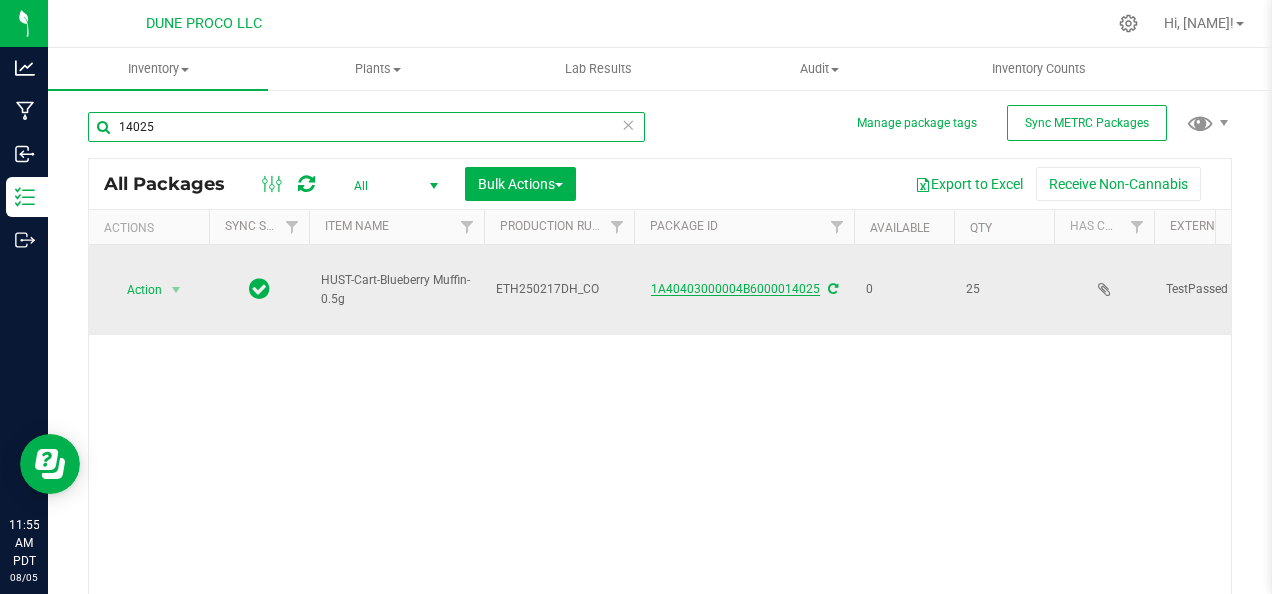 type on "14025" 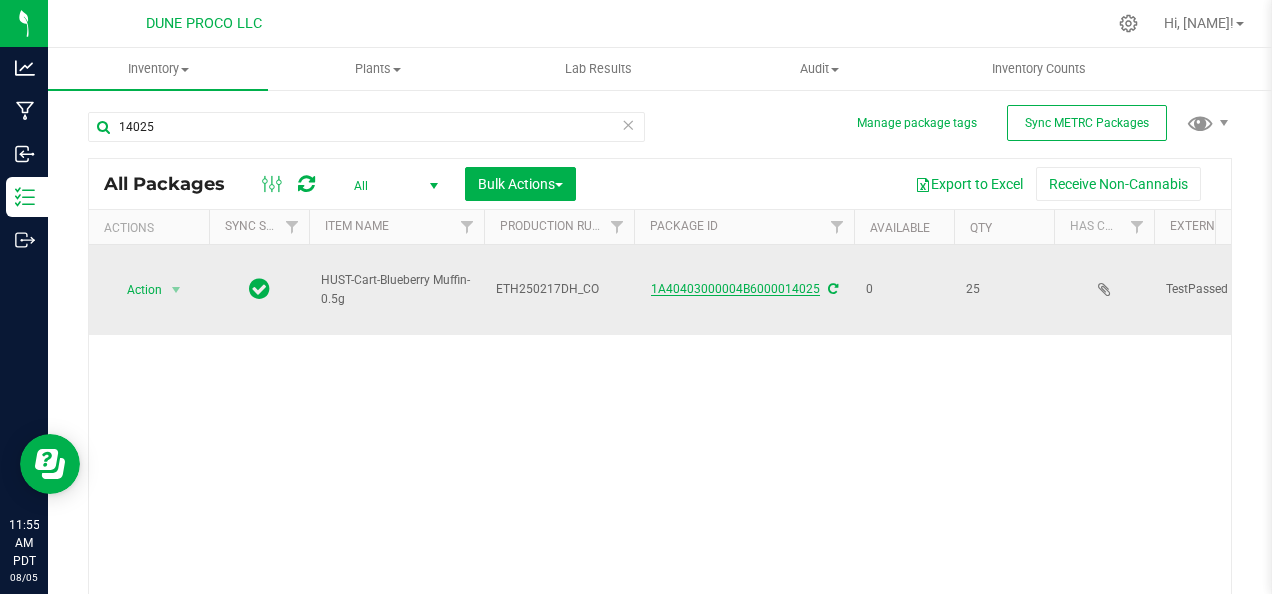 click on "1A40403000004B6000014025" at bounding box center [735, 289] 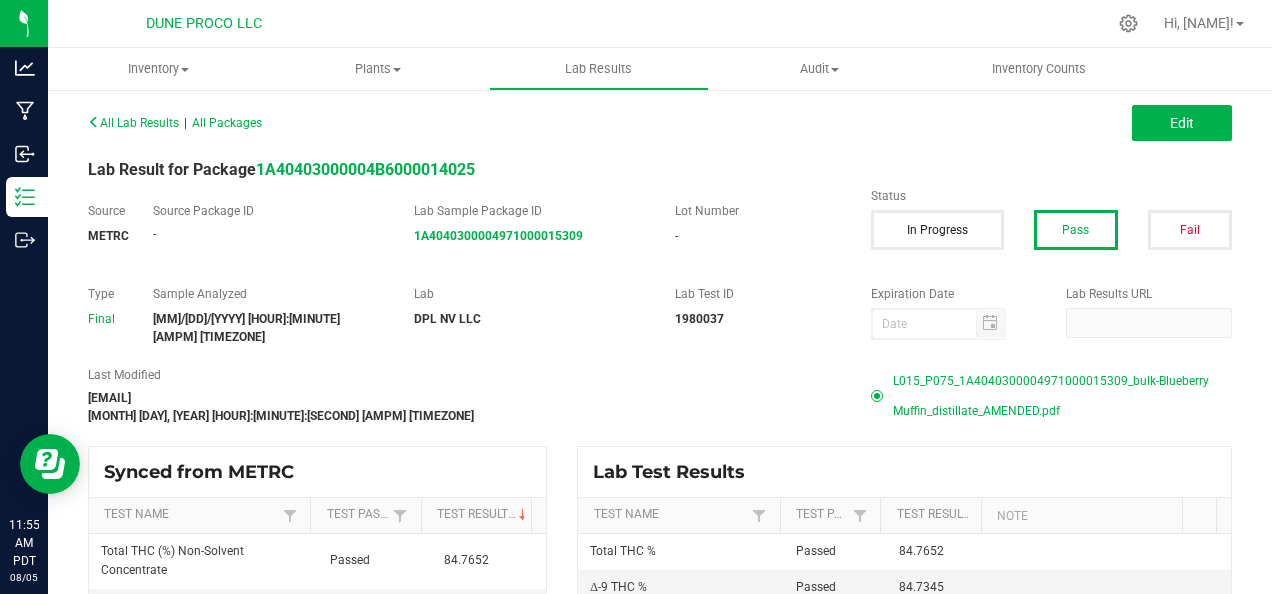 click on "[FILENAME]" at bounding box center (1062, 396) 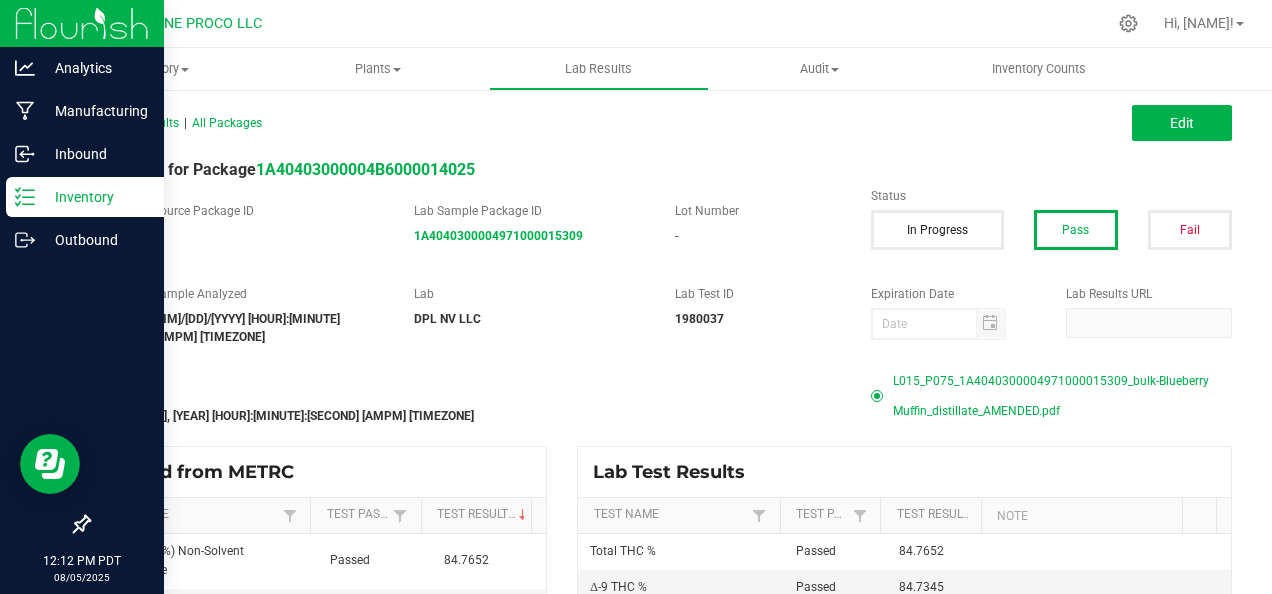 click on "Inventory" at bounding box center [95, 197] 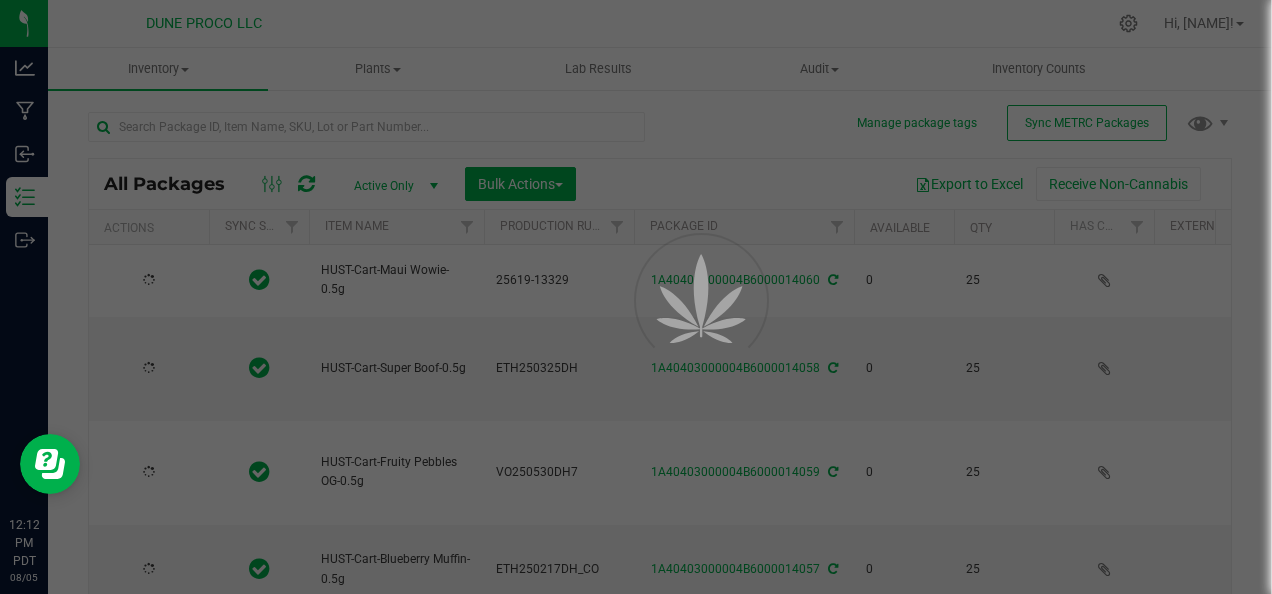 click at bounding box center (636, 297) 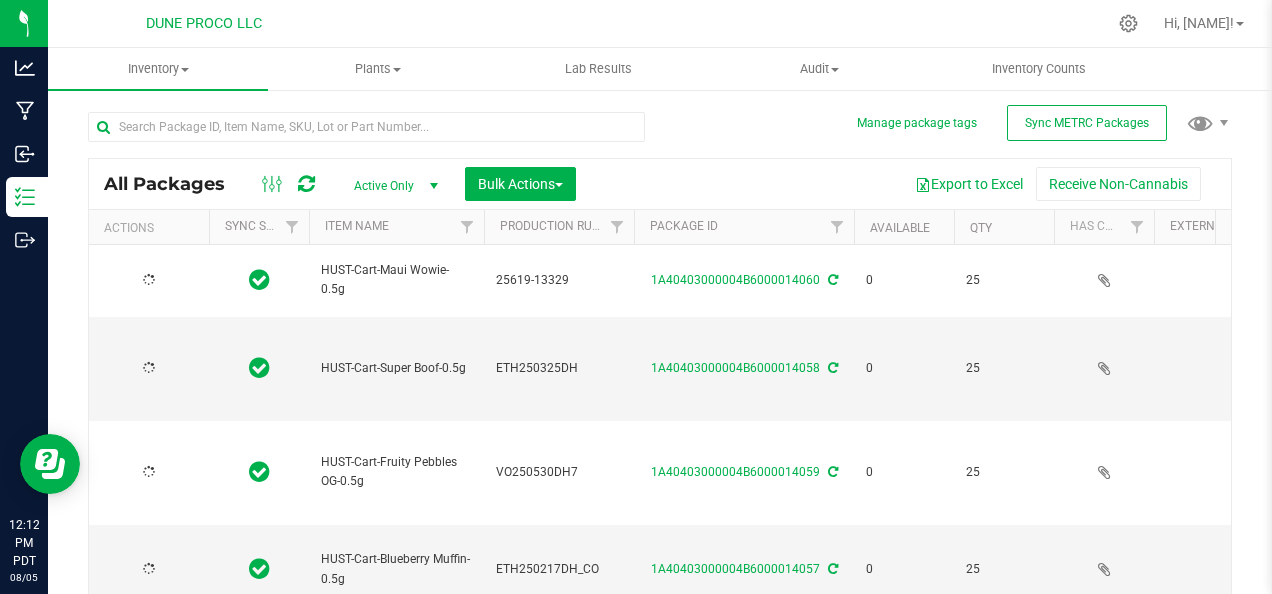 type on "2025-06-19" 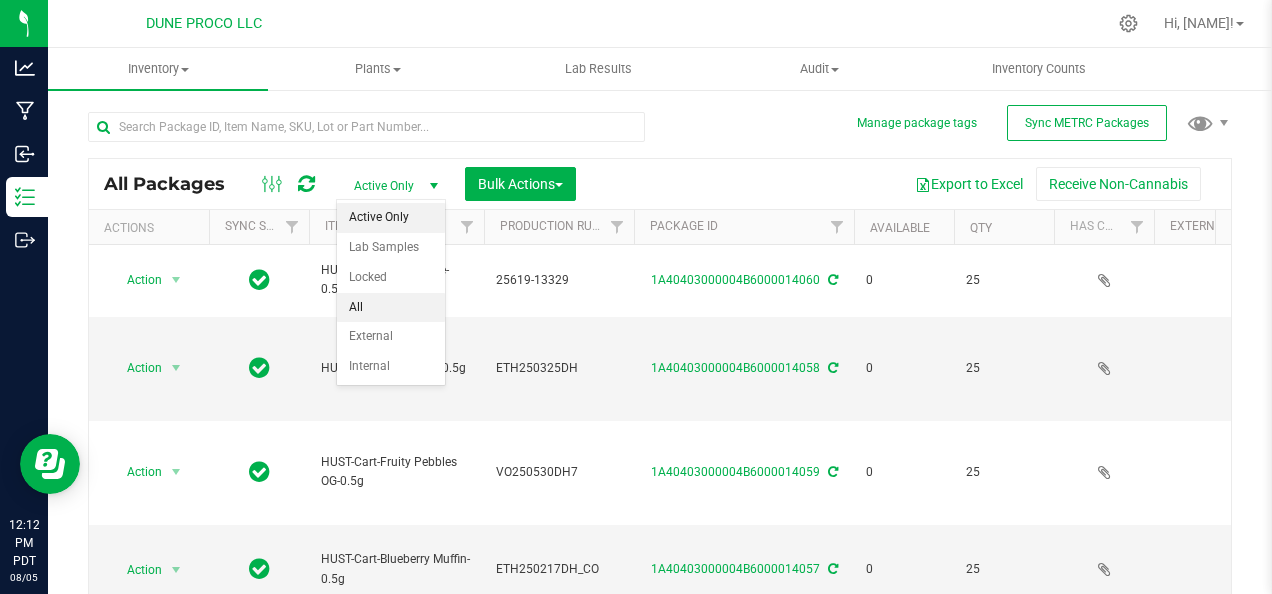 click on "All" at bounding box center [391, 308] 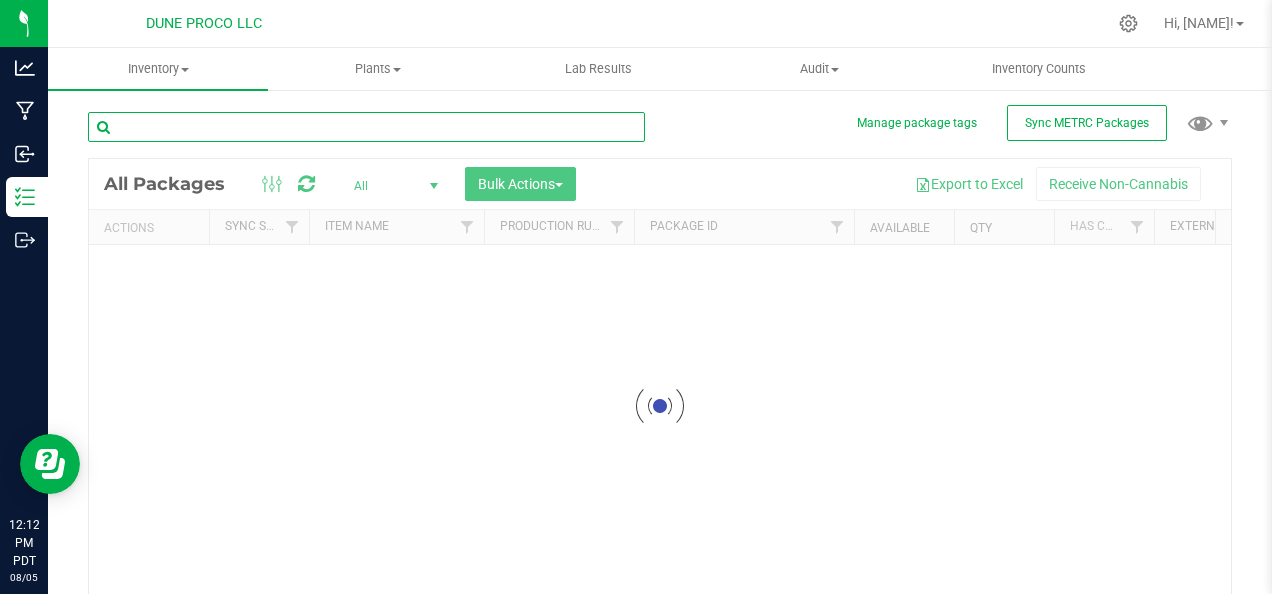 click at bounding box center [366, 127] 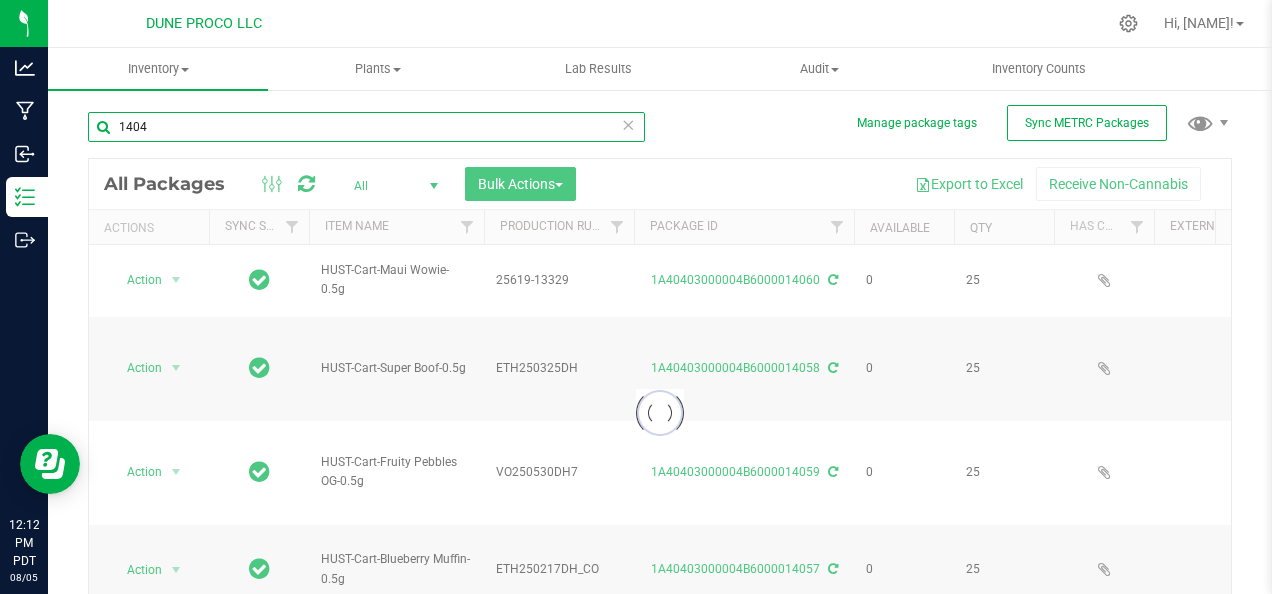 type on "1404" 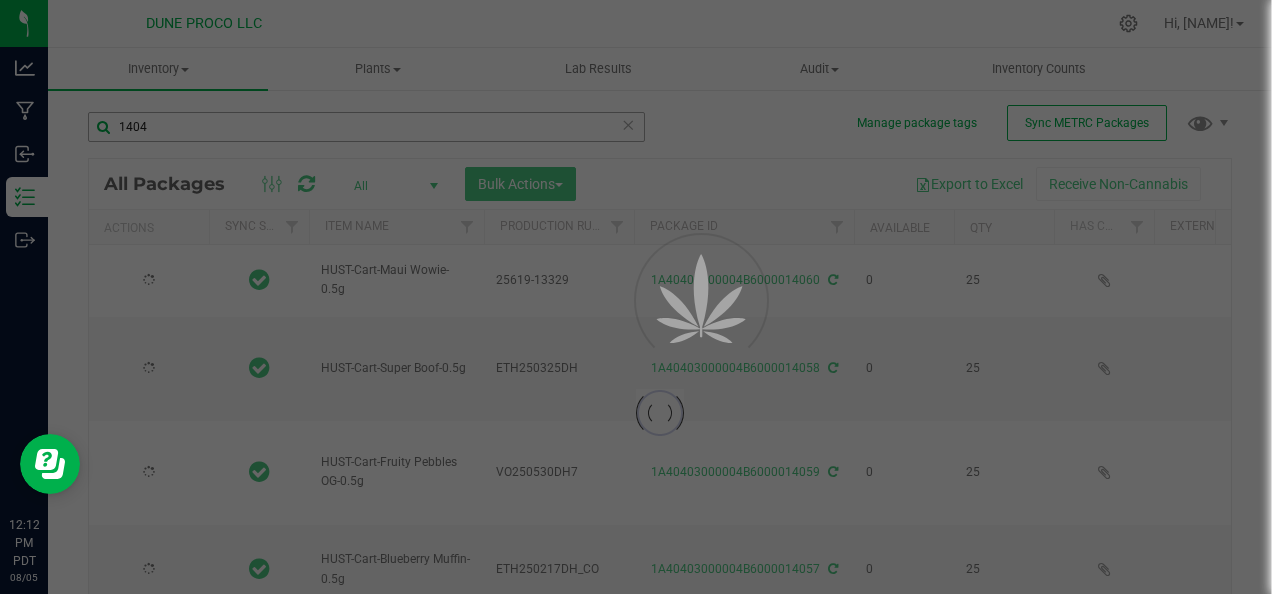 type on "2025-06-19" 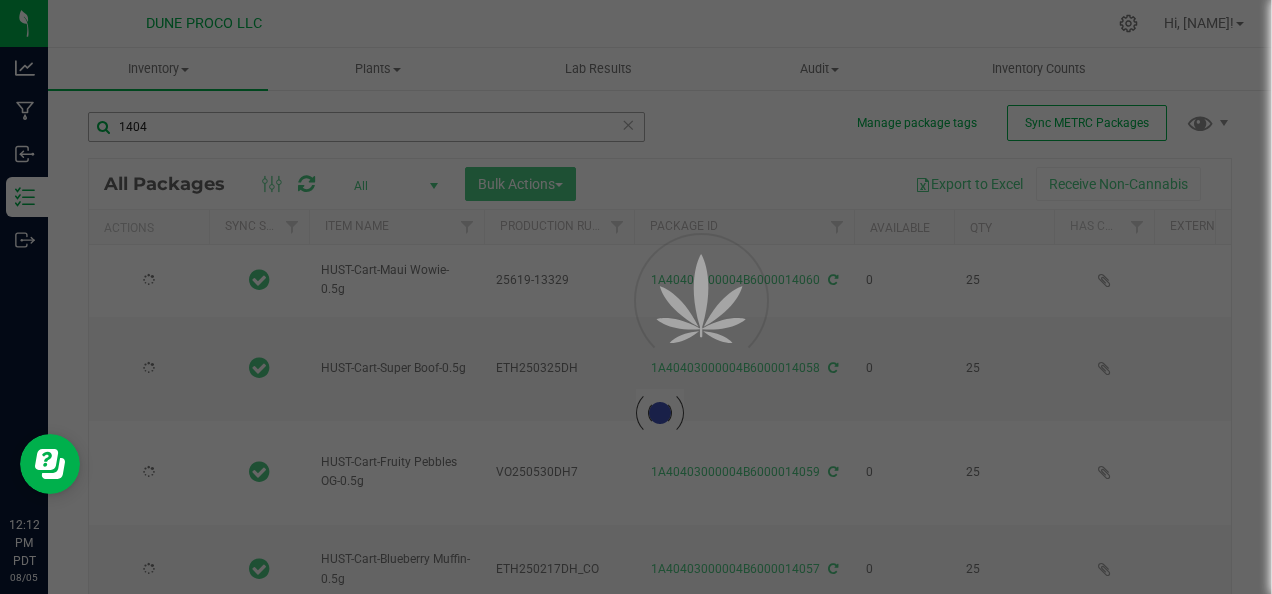 type on "2025-06-12" 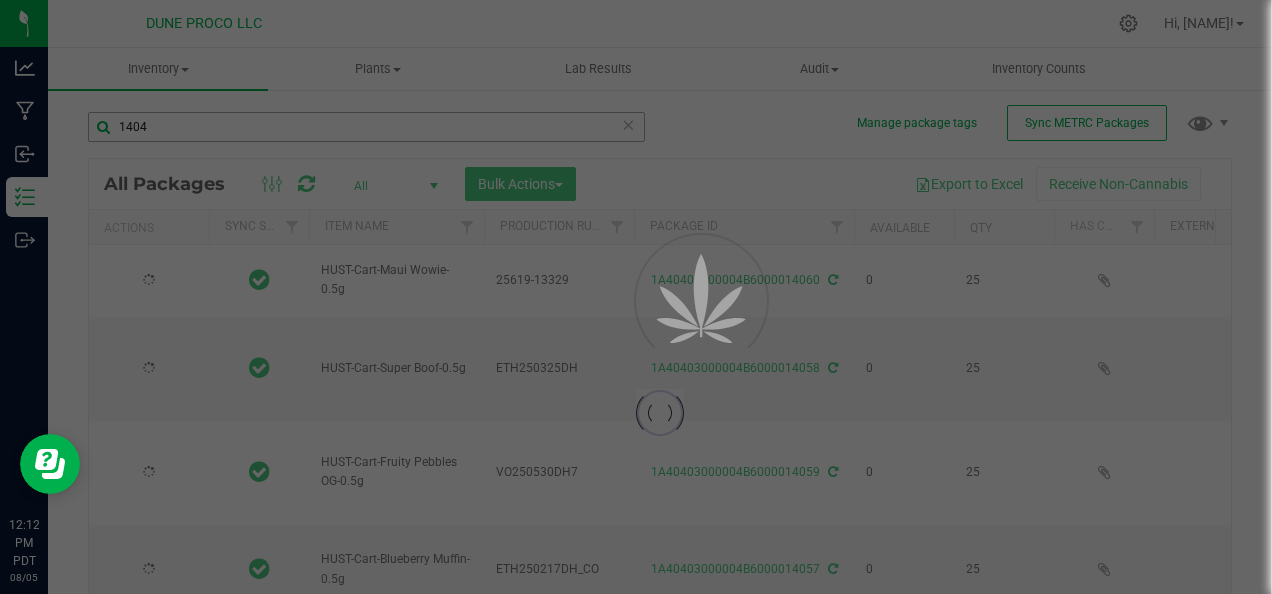 type on "2025-05-30" 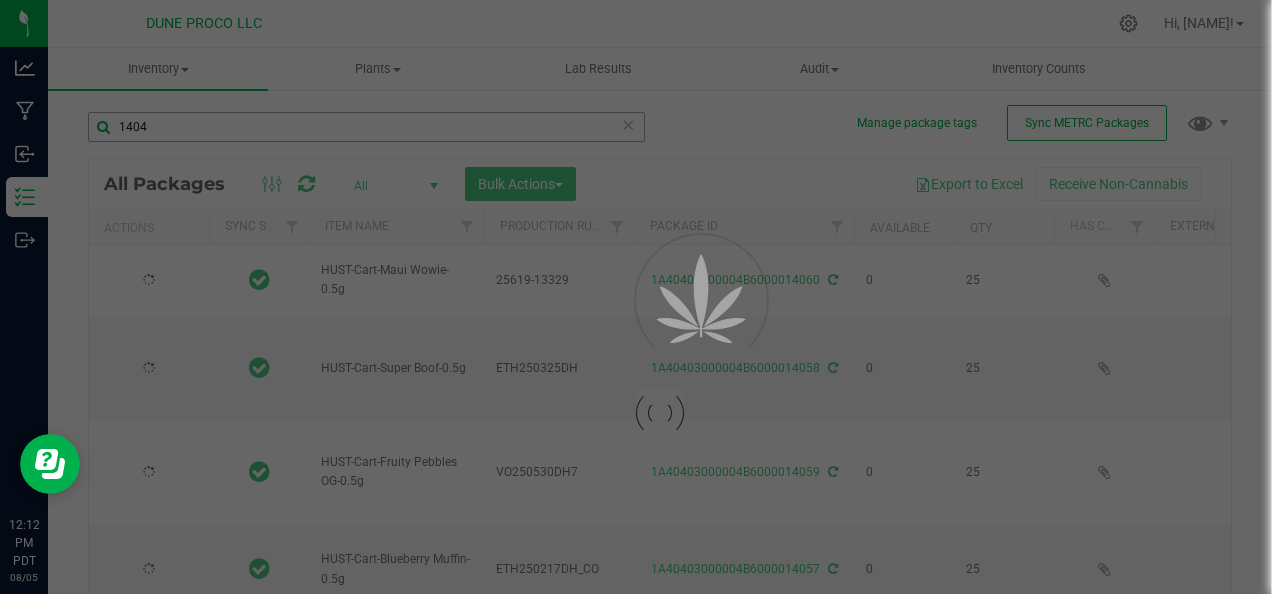 type on "2025-06-12" 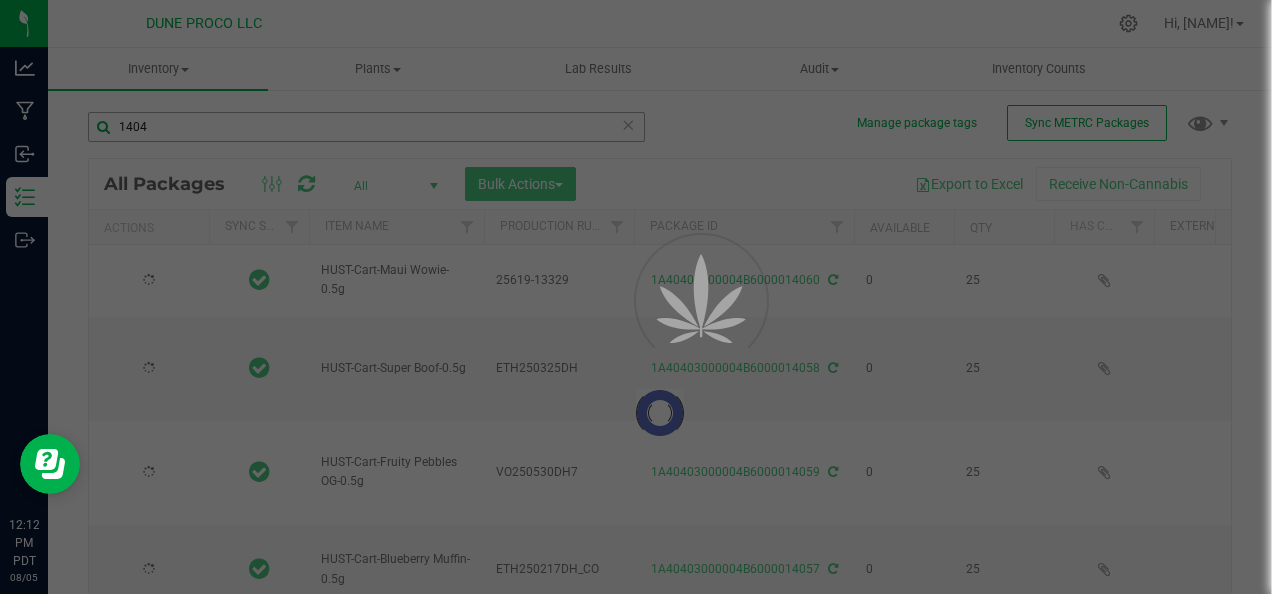 type on "2025-07-04" 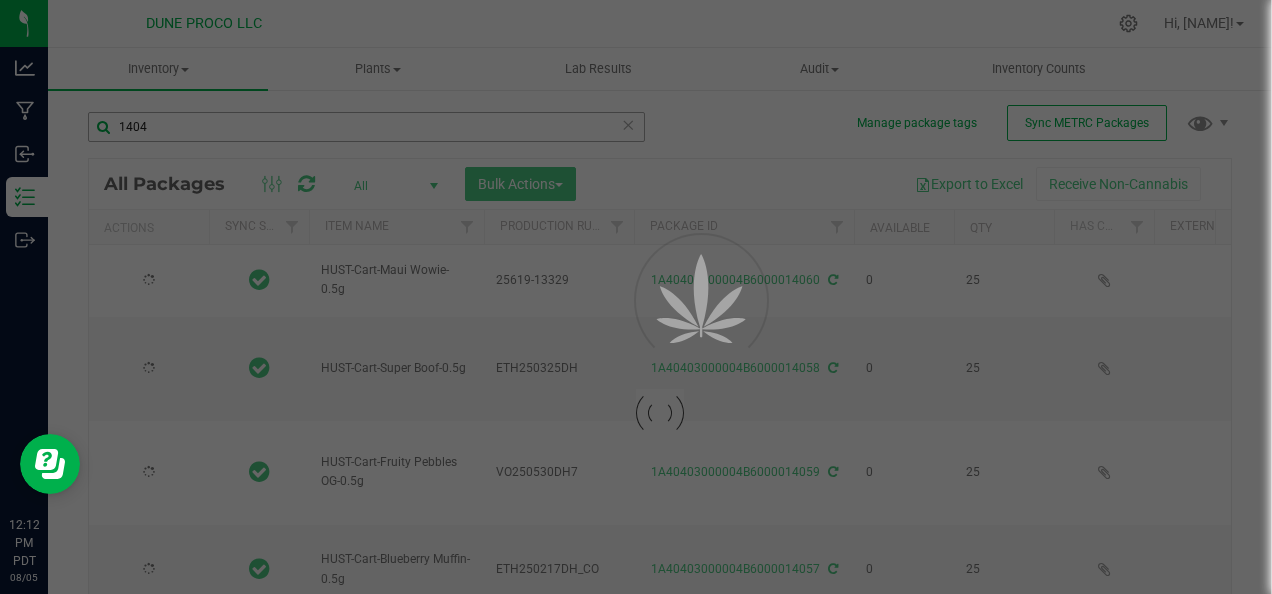 type on "2025-05-26" 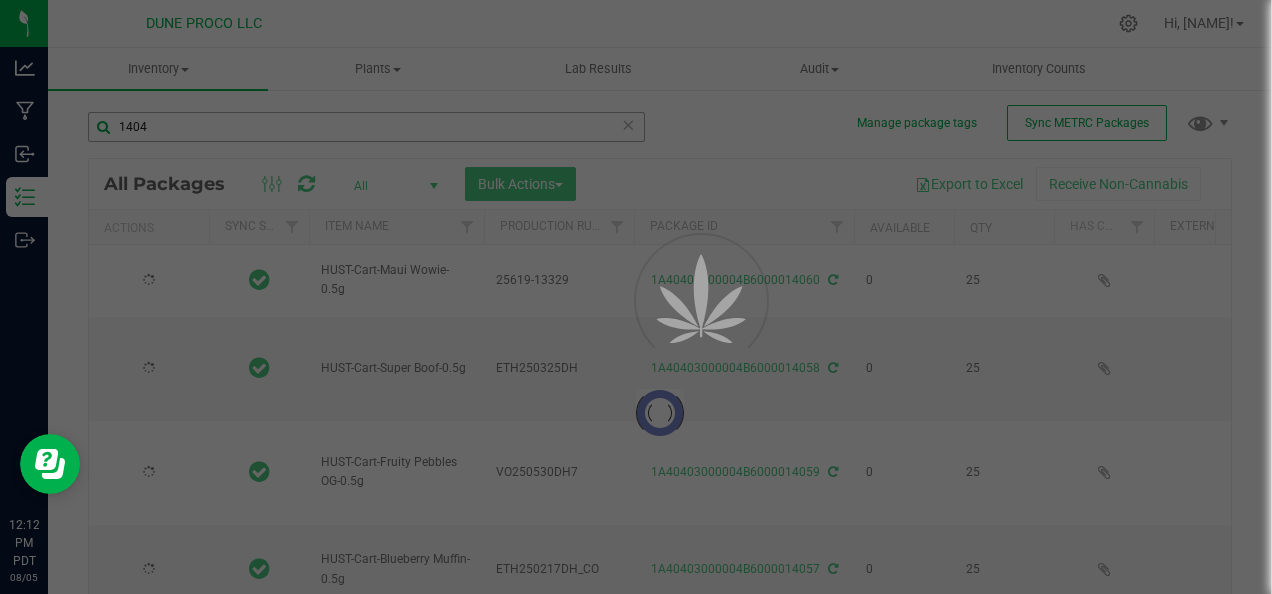 type on "2025-05-29" 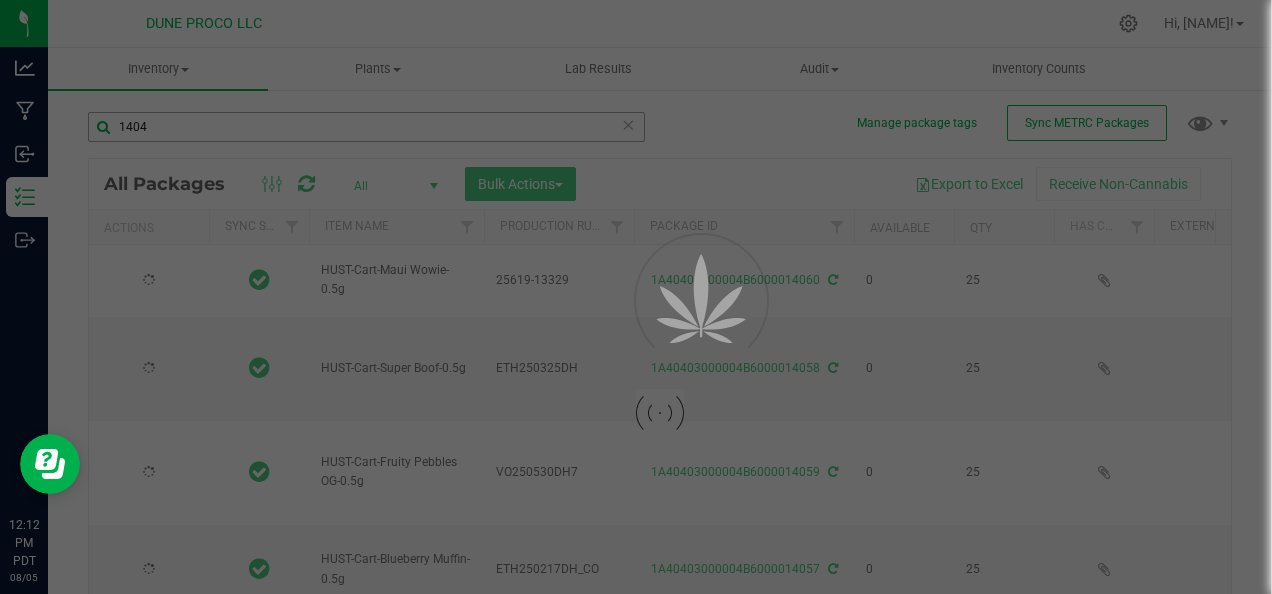 type on "2025-05-26" 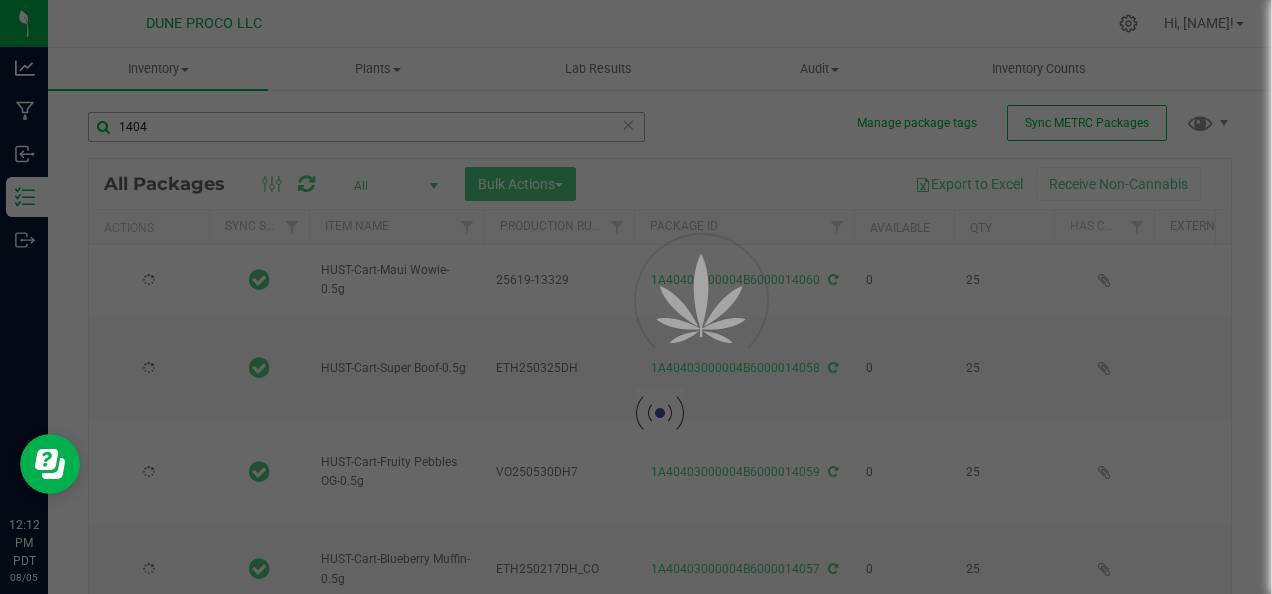 type on "2025-03-25" 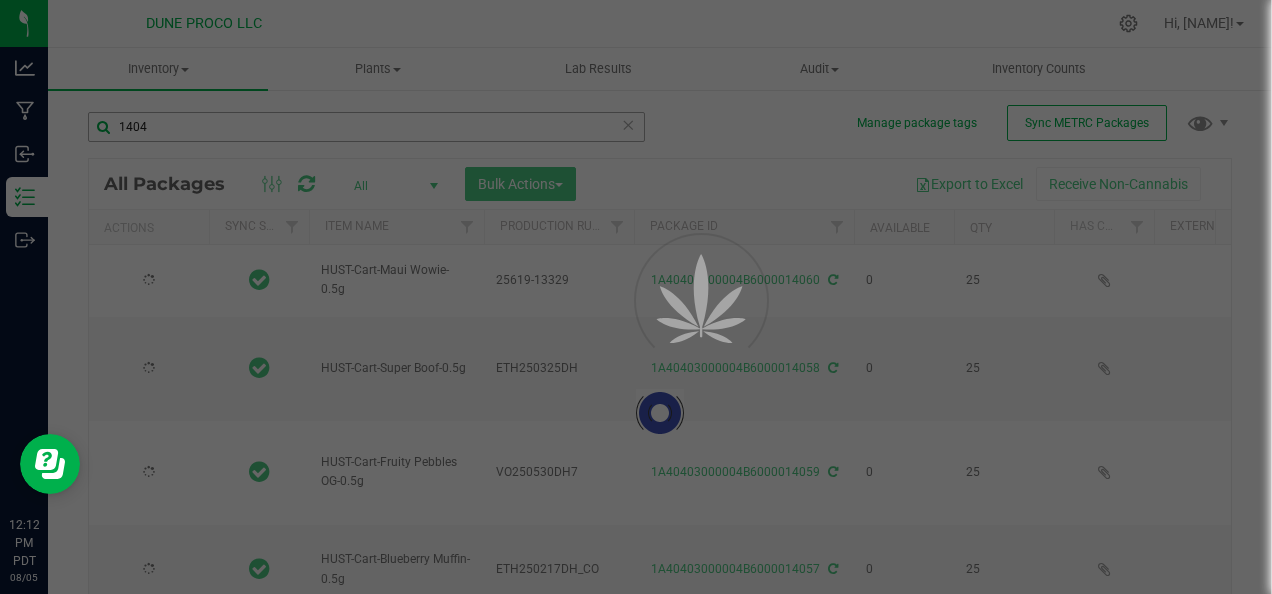 type on "2025-02-17" 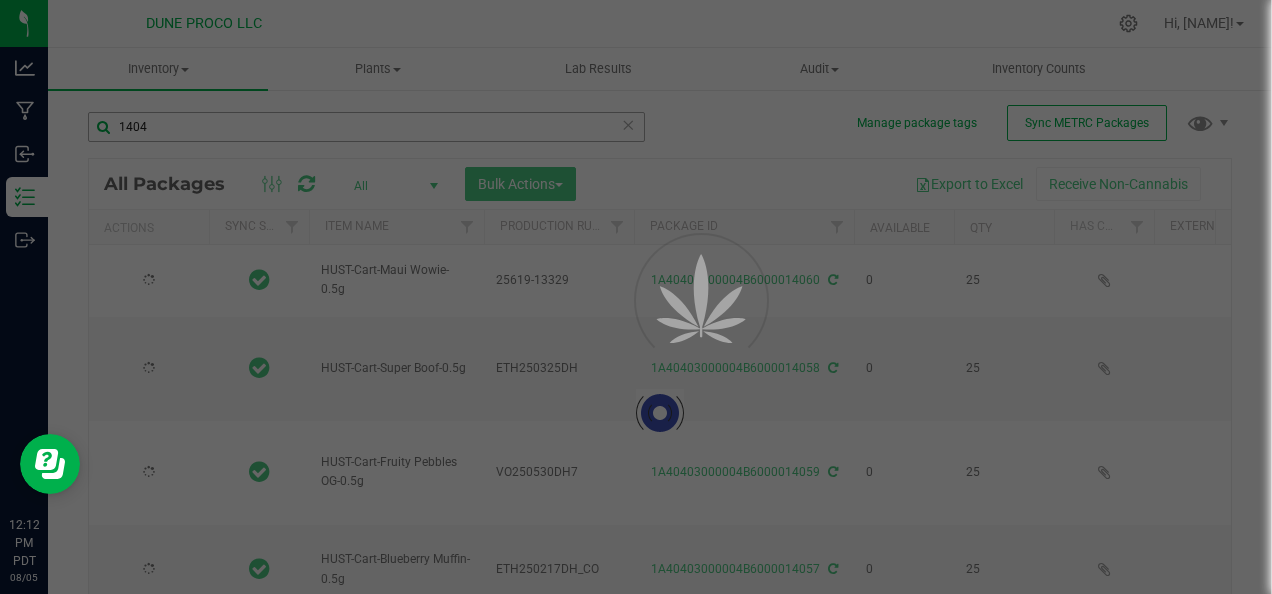 type on "2025-06-19" 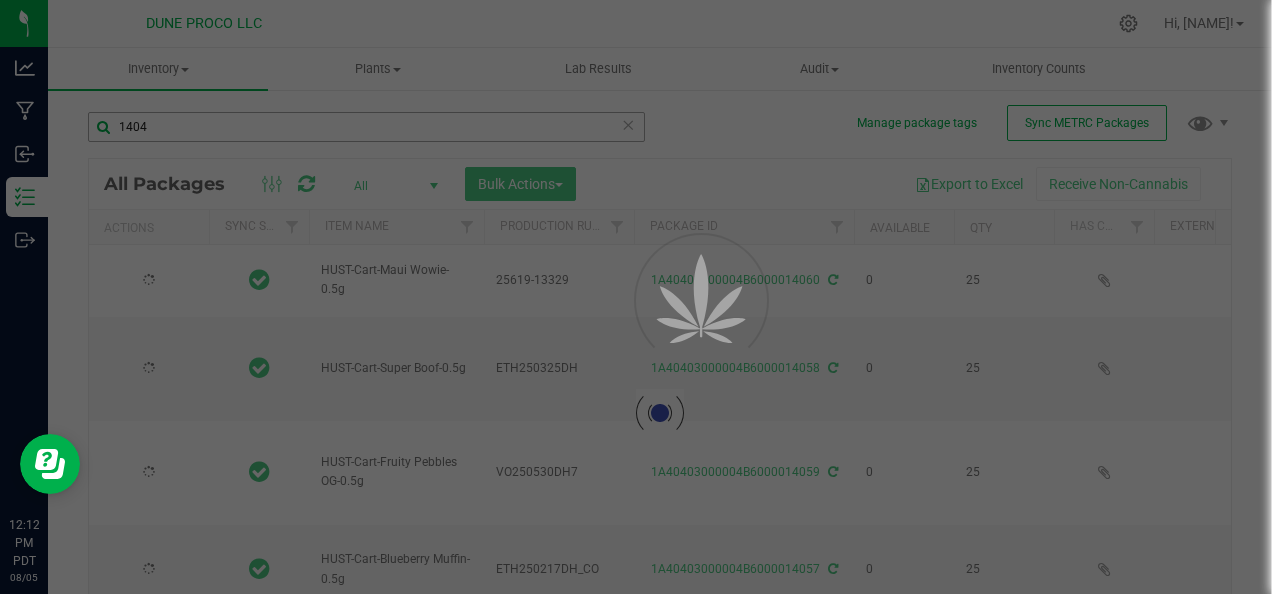 type on "2025-06-26" 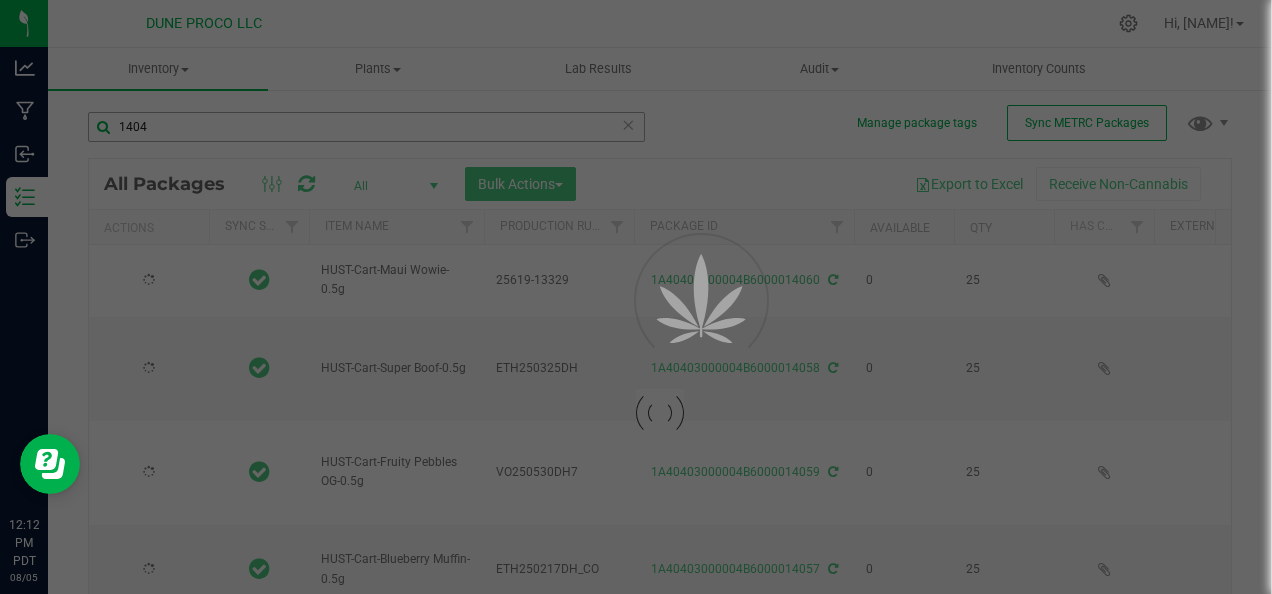 type on "2025-05-26" 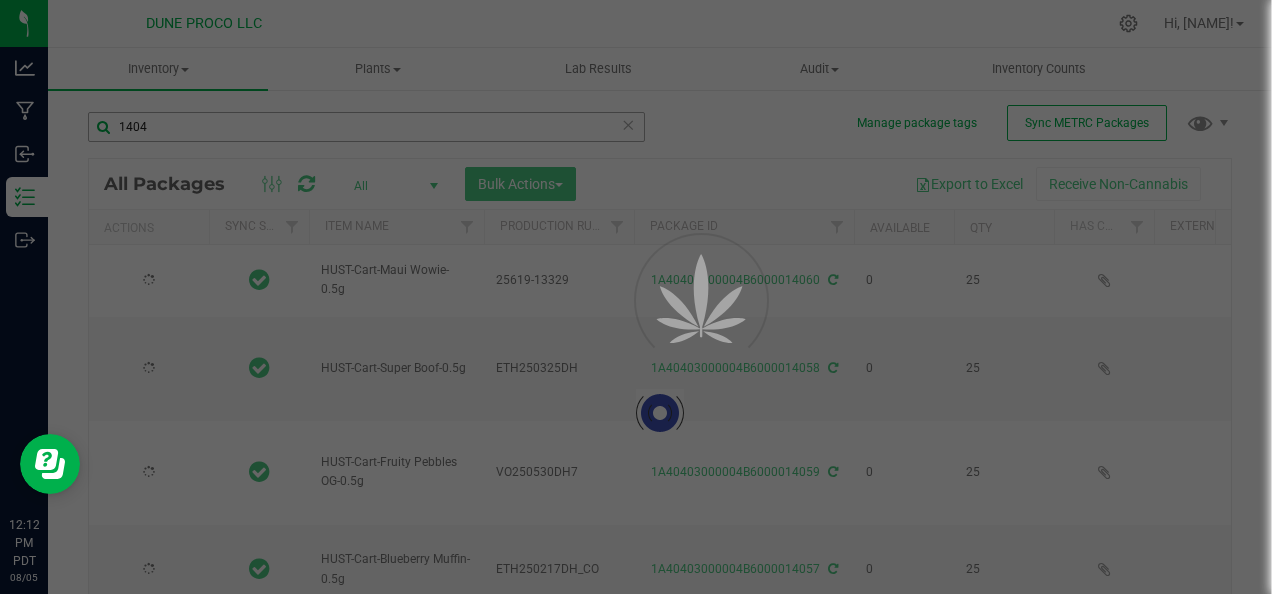 type on "2025-05-26" 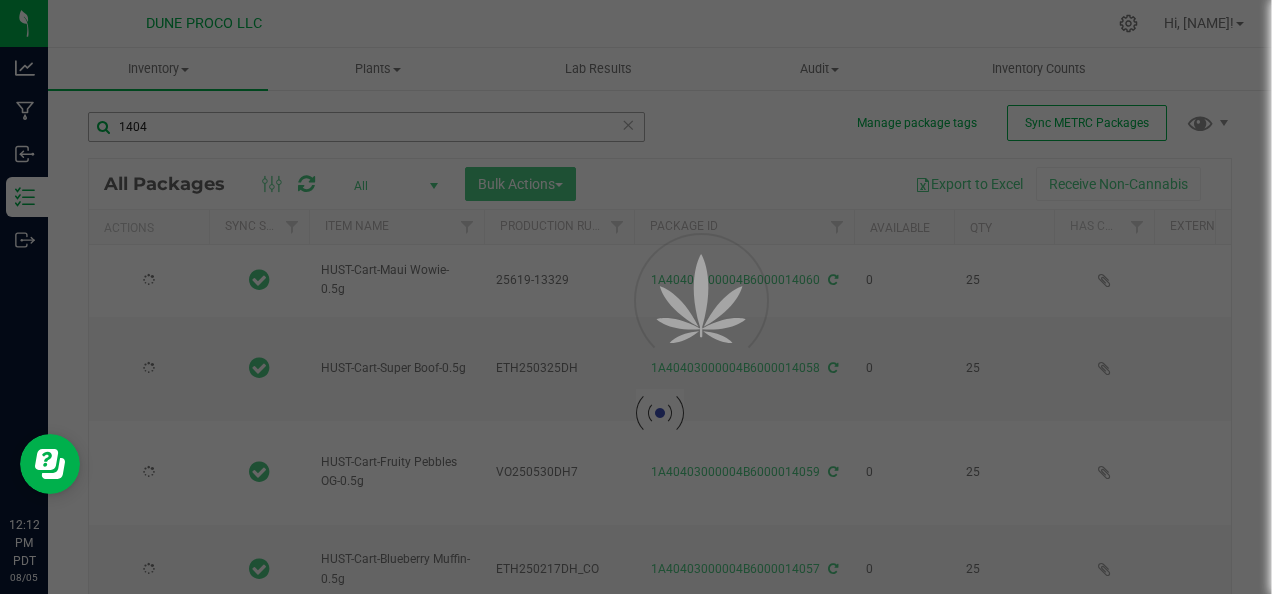 type on "2025-06-19" 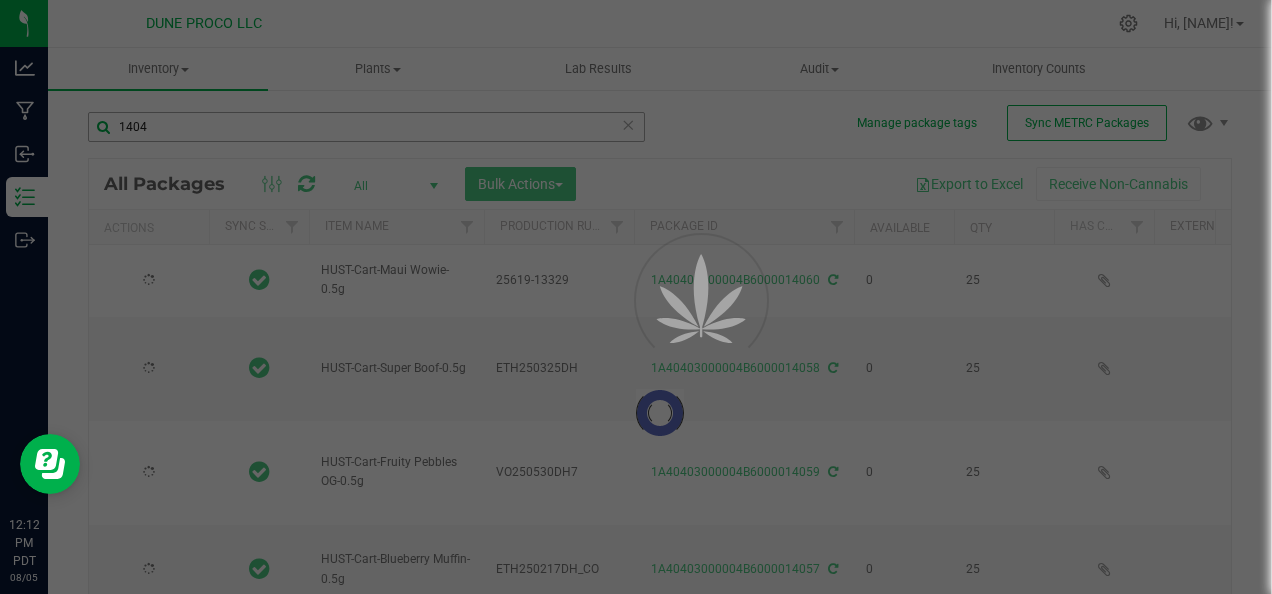 type on "2025-06-26" 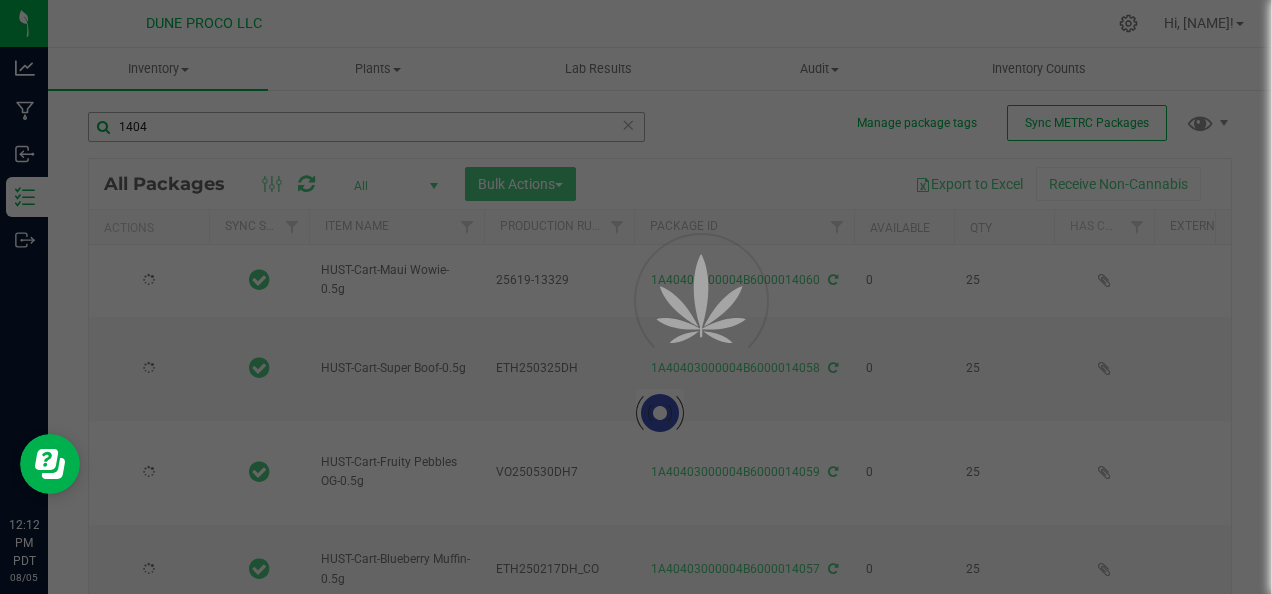 type on "2025-06-13" 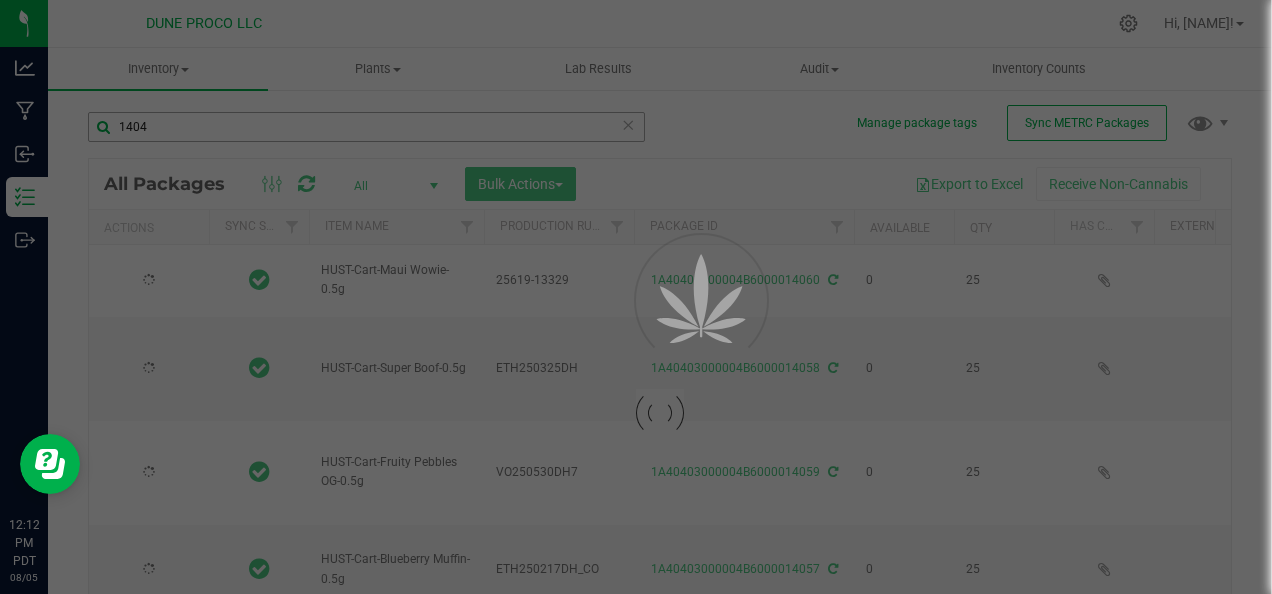 type on "2025-05-26" 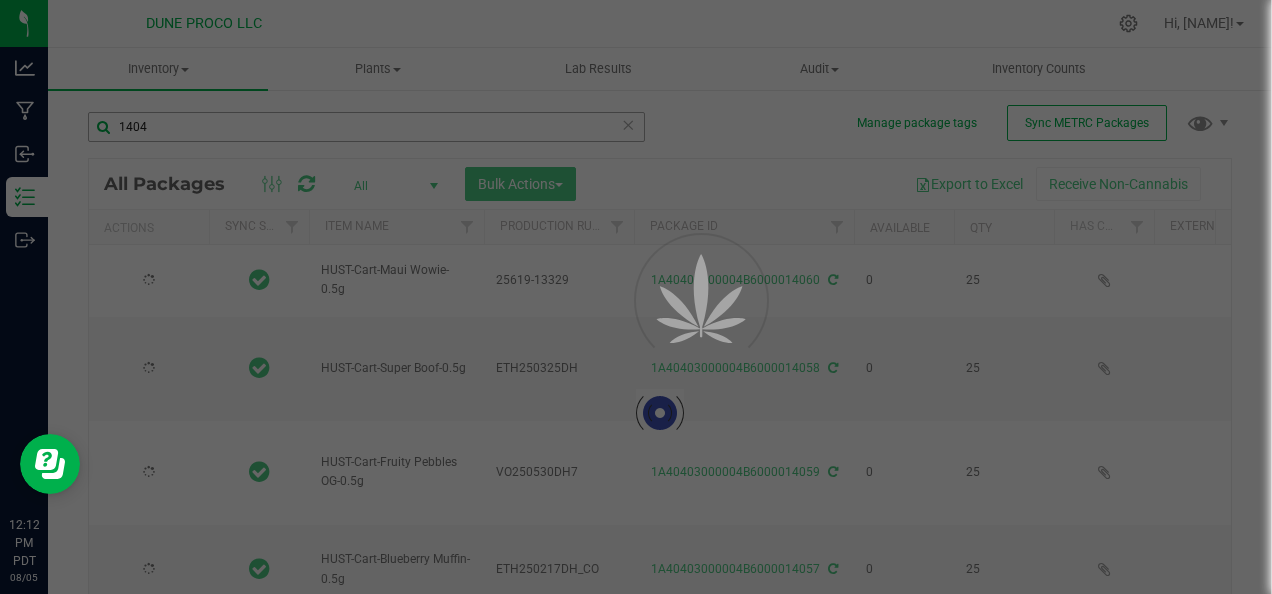 type on "2025-06-19" 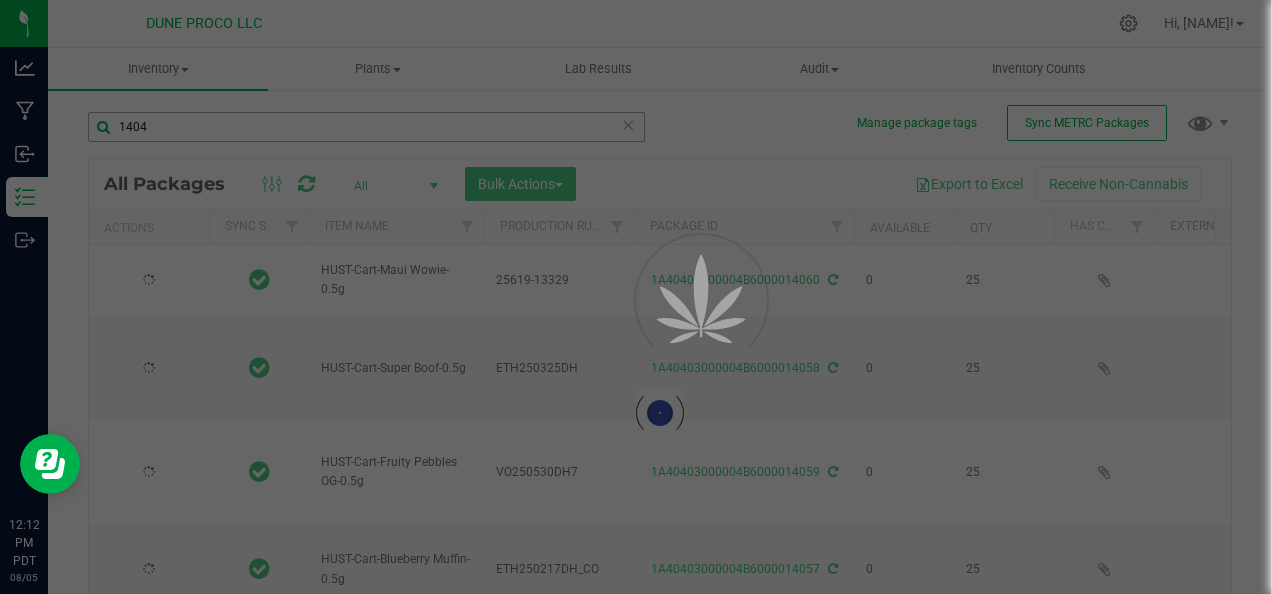 type on "2025-06-18" 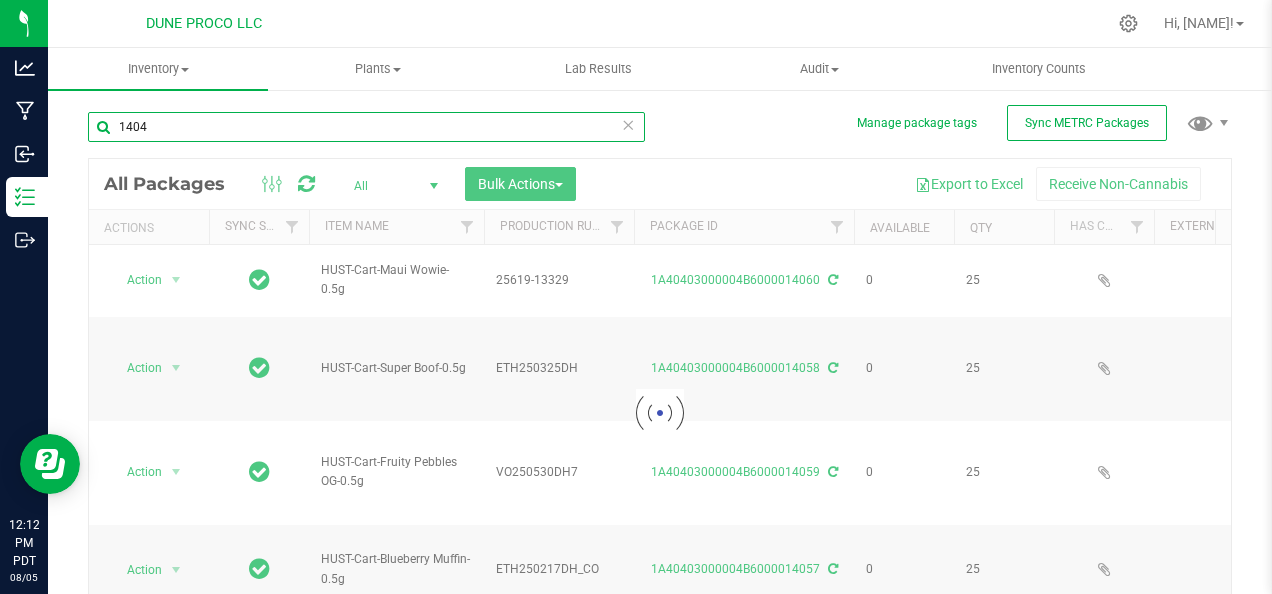 click on "1404" at bounding box center (366, 127) 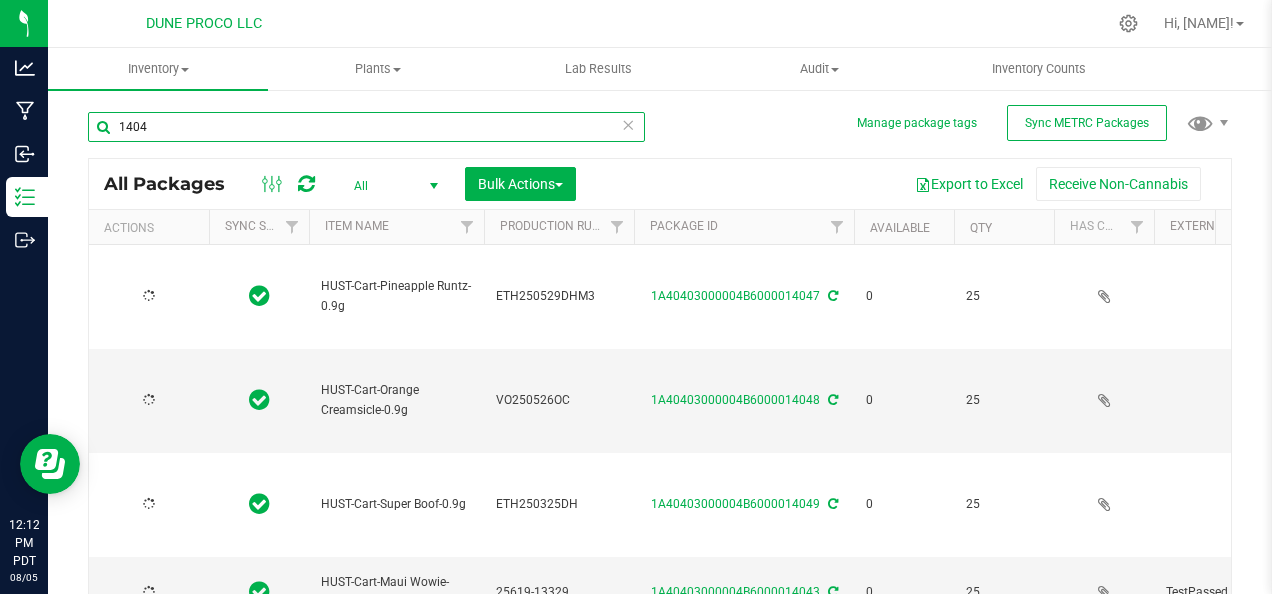 type on "2025-05-29" 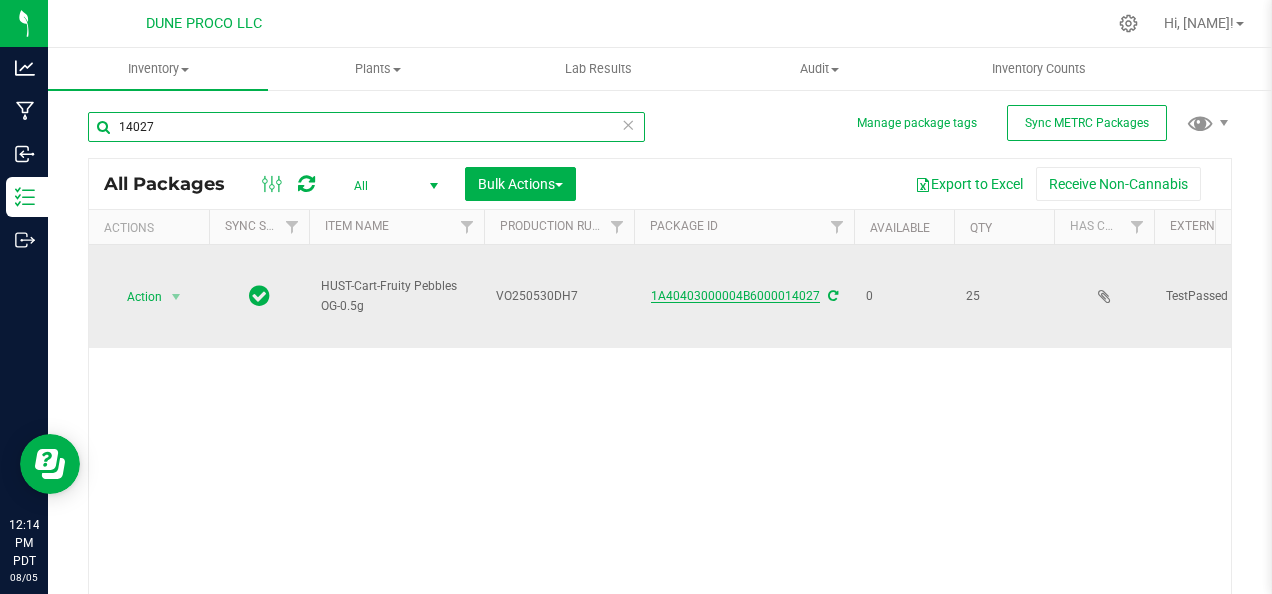 type on "[NUMBER]" 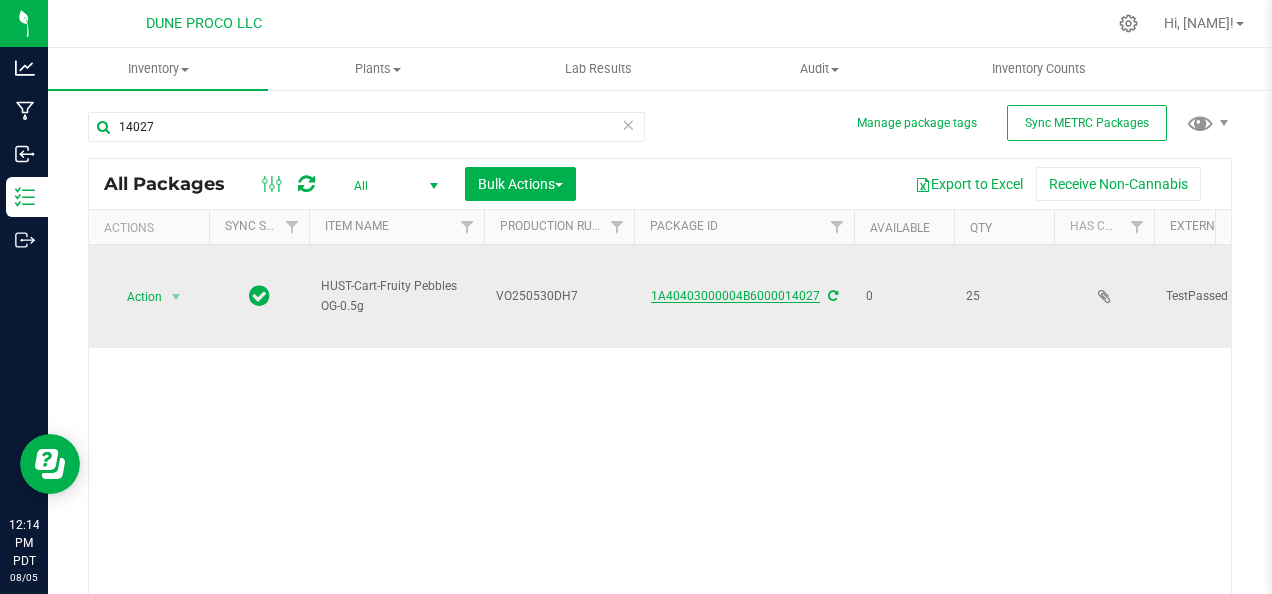 click on "[NUMBER]" at bounding box center (735, 296) 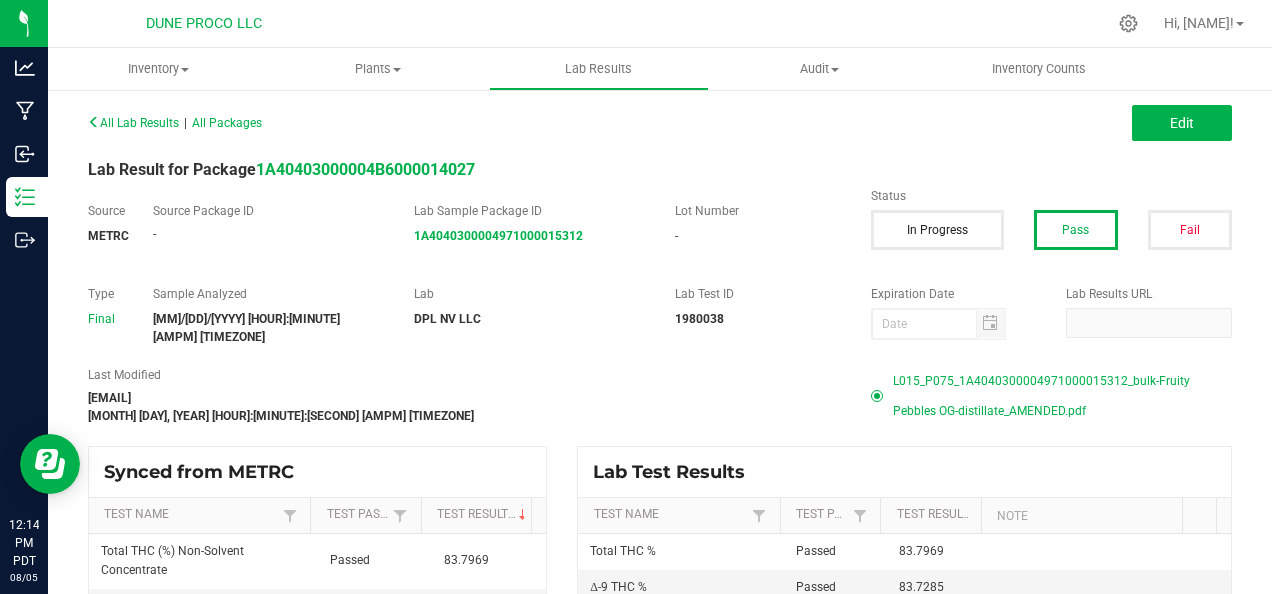 click on "L015_P075_1A4040300004971000015312_bulk-Fruity Pebbles OG-distillate_AMENDED.pdf" at bounding box center [1062, 396] 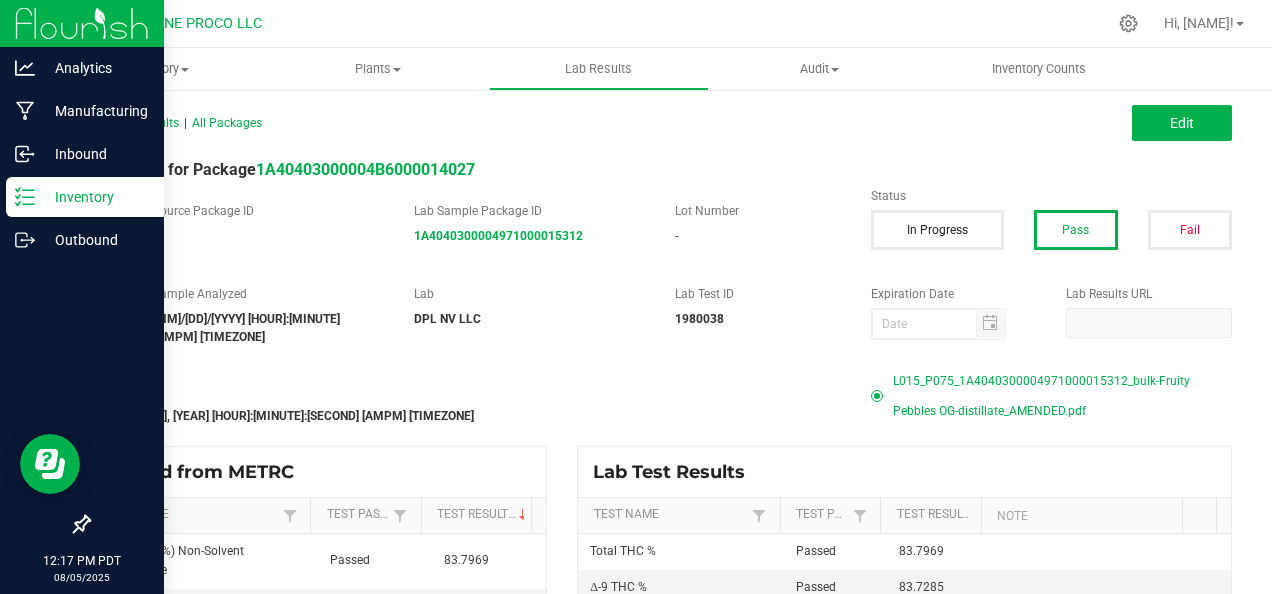 click on "Inventory" at bounding box center [95, 197] 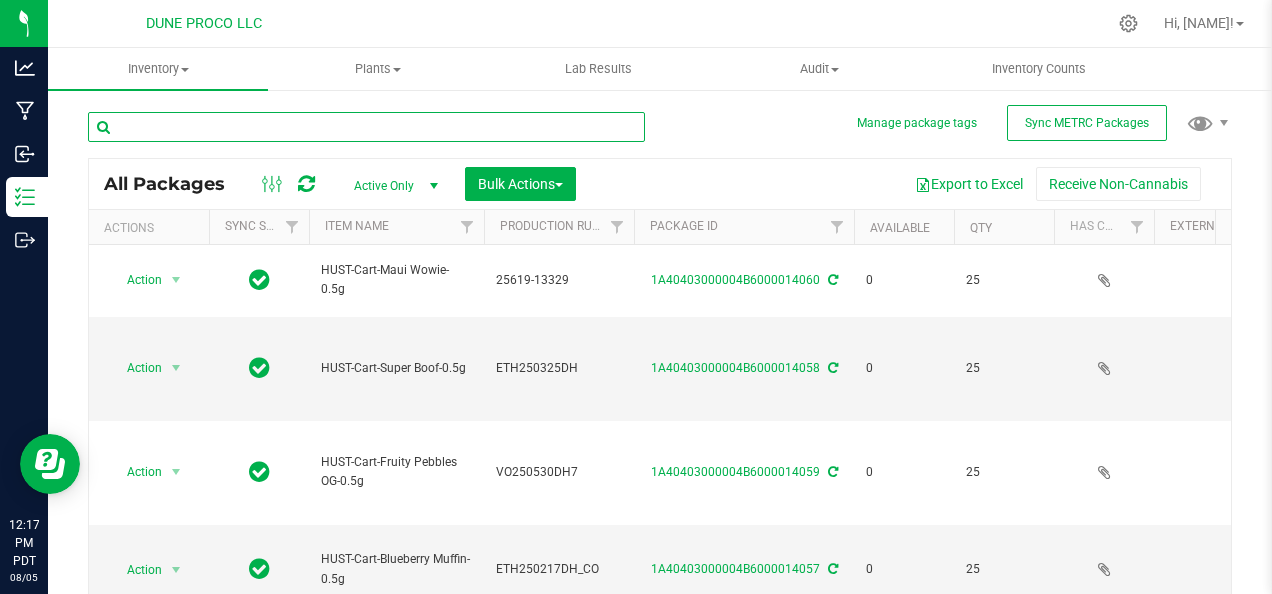 click at bounding box center (366, 127) 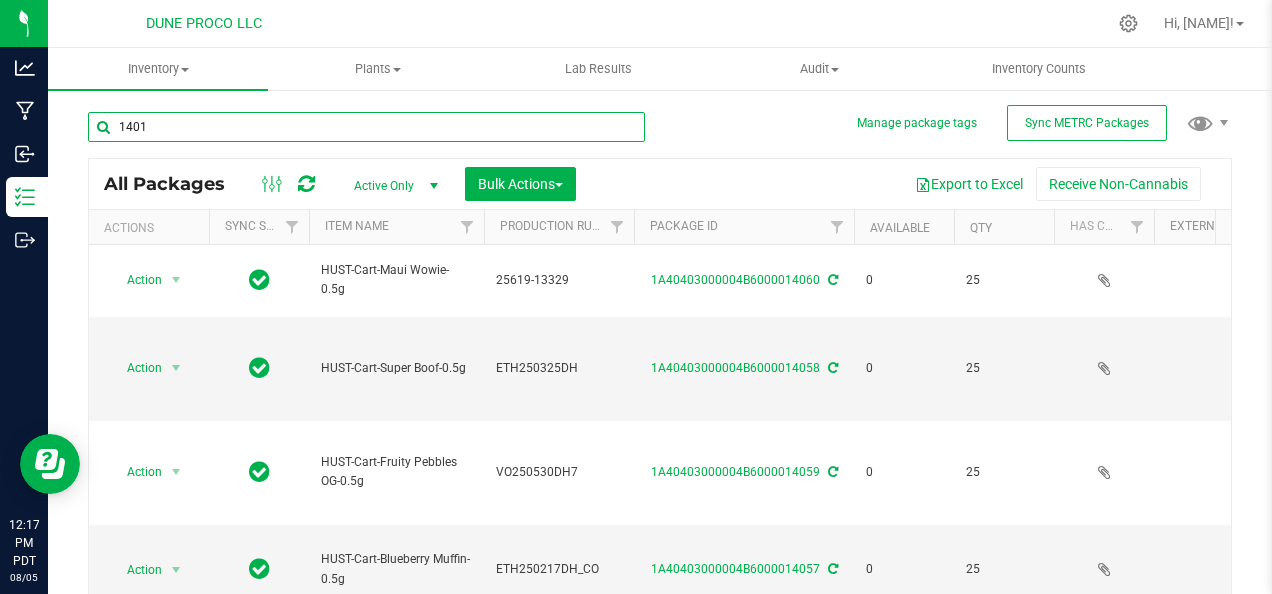 type on "14016" 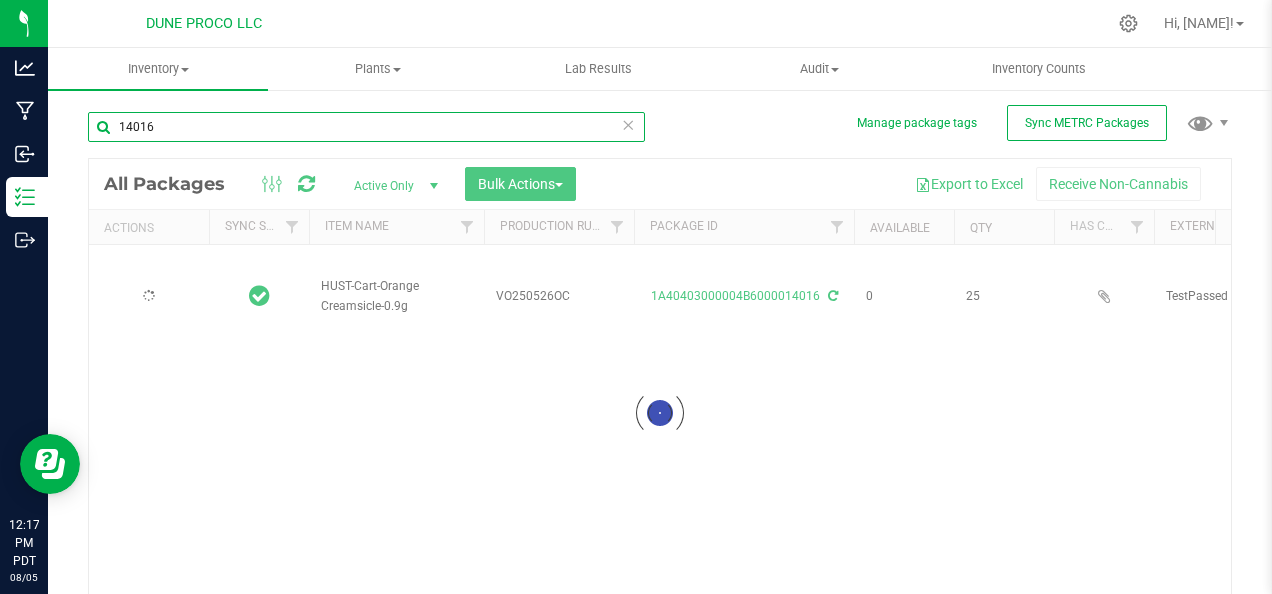 type on "2025-05-26" 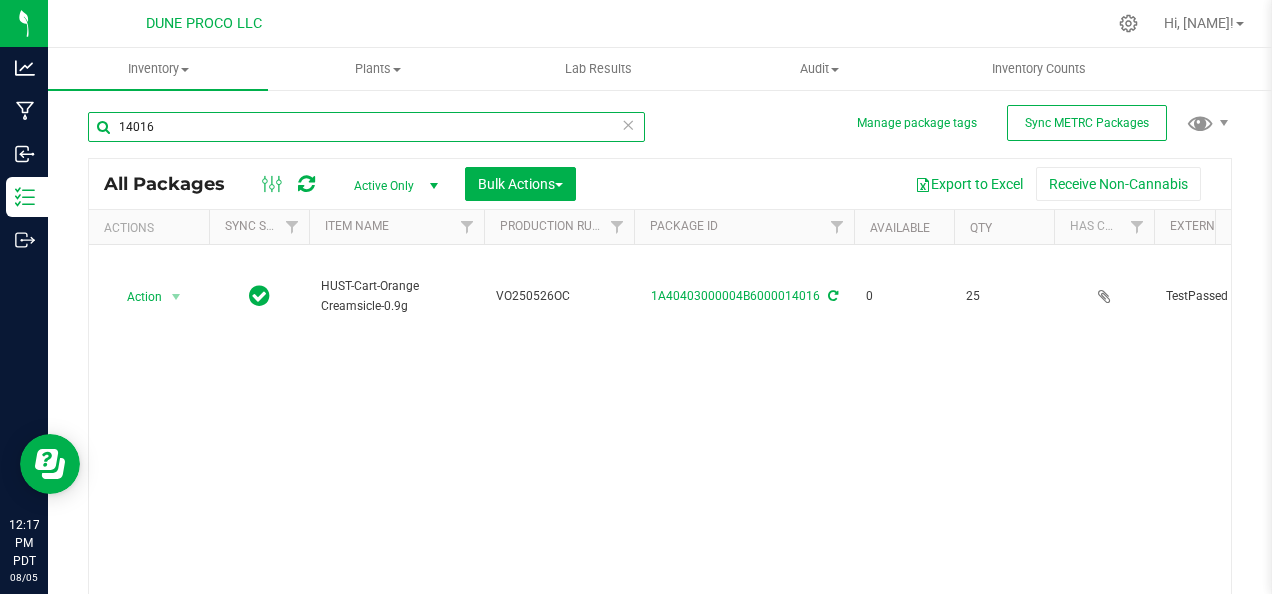 type on "14016" 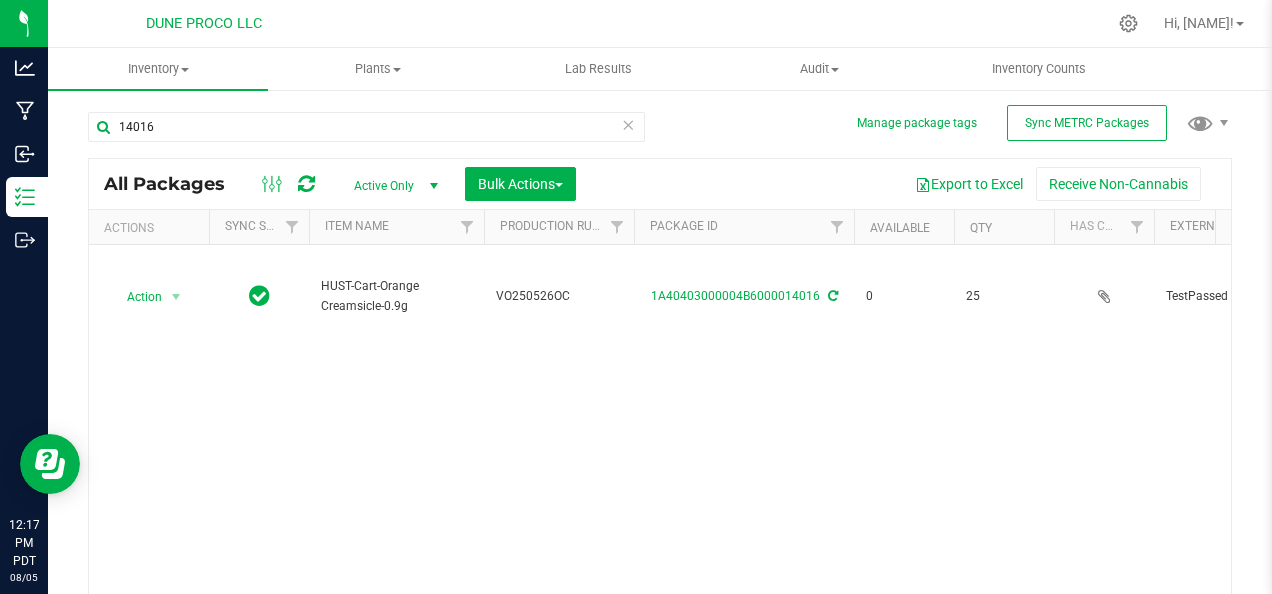 click on "Active Only" at bounding box center (392, 186) 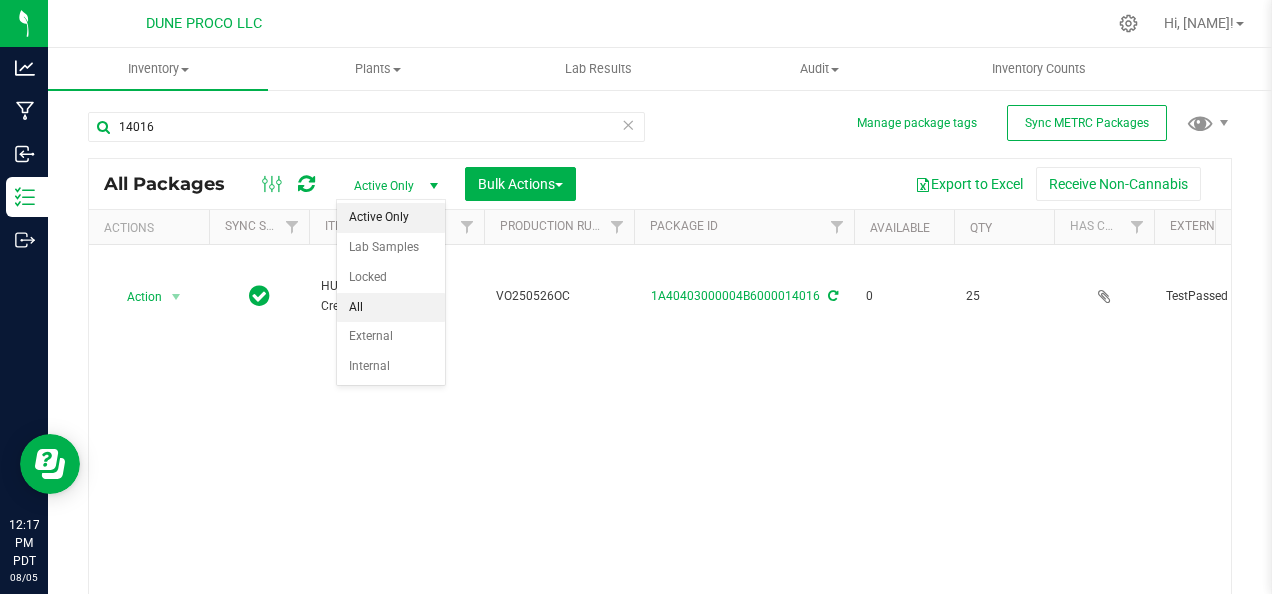 click on "All" at bounding box center [391, 308] 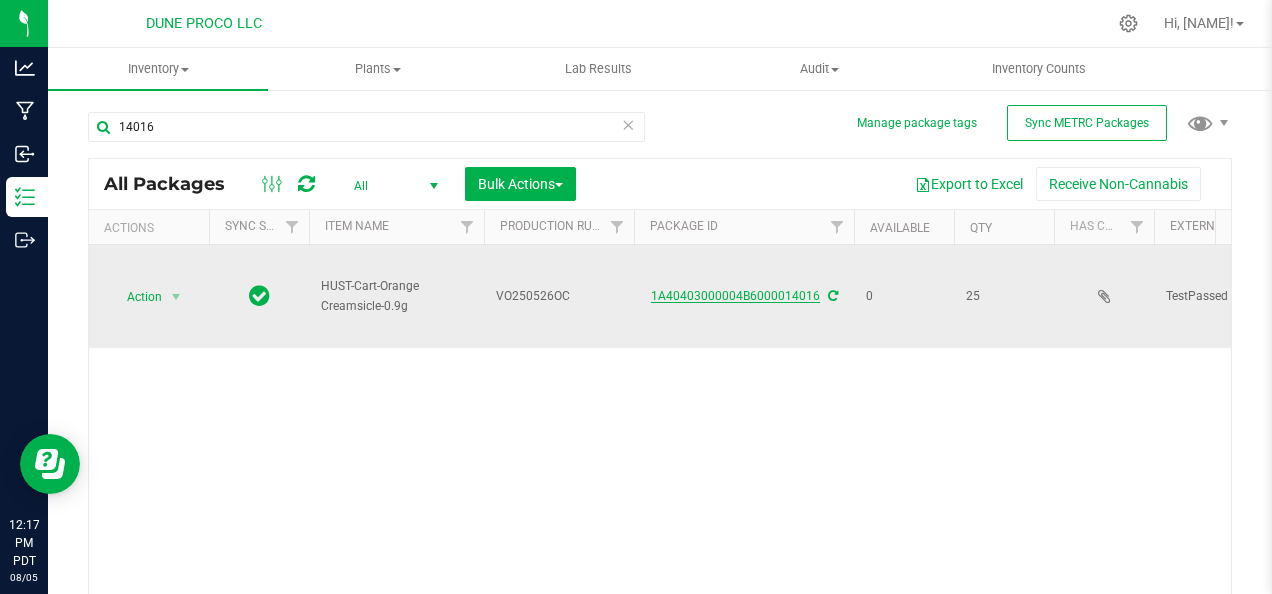click on "1A40403000004B6000014016" at bounding box center (735, 296) 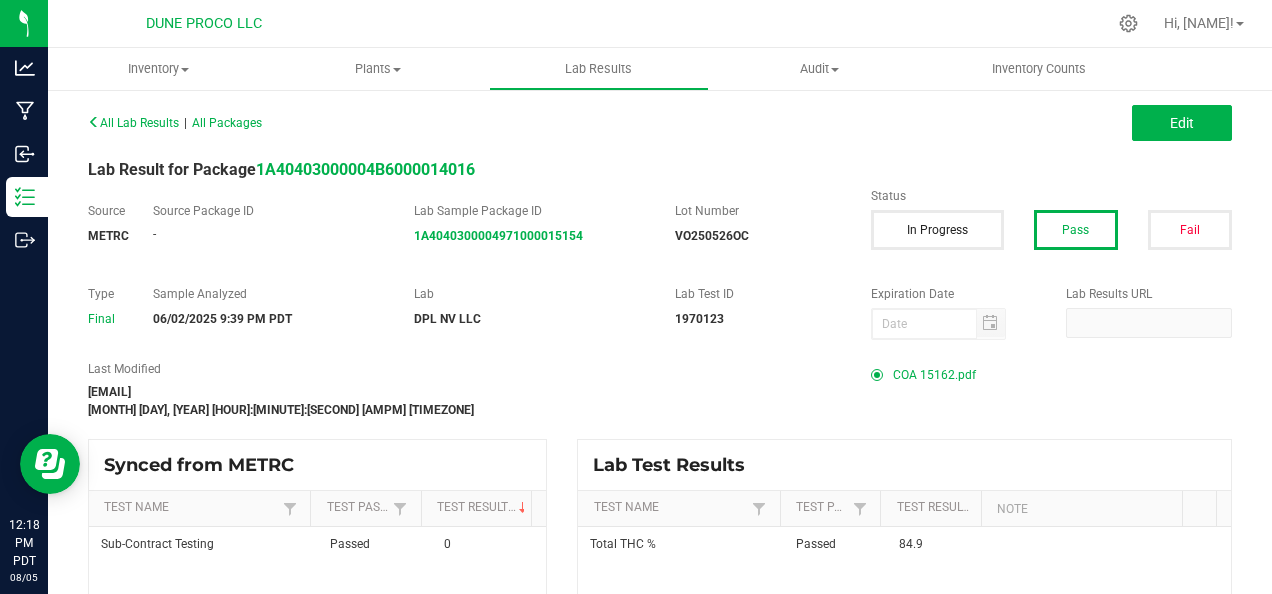 click on "COA 15162.pdf" at bounding box center (934, 375) 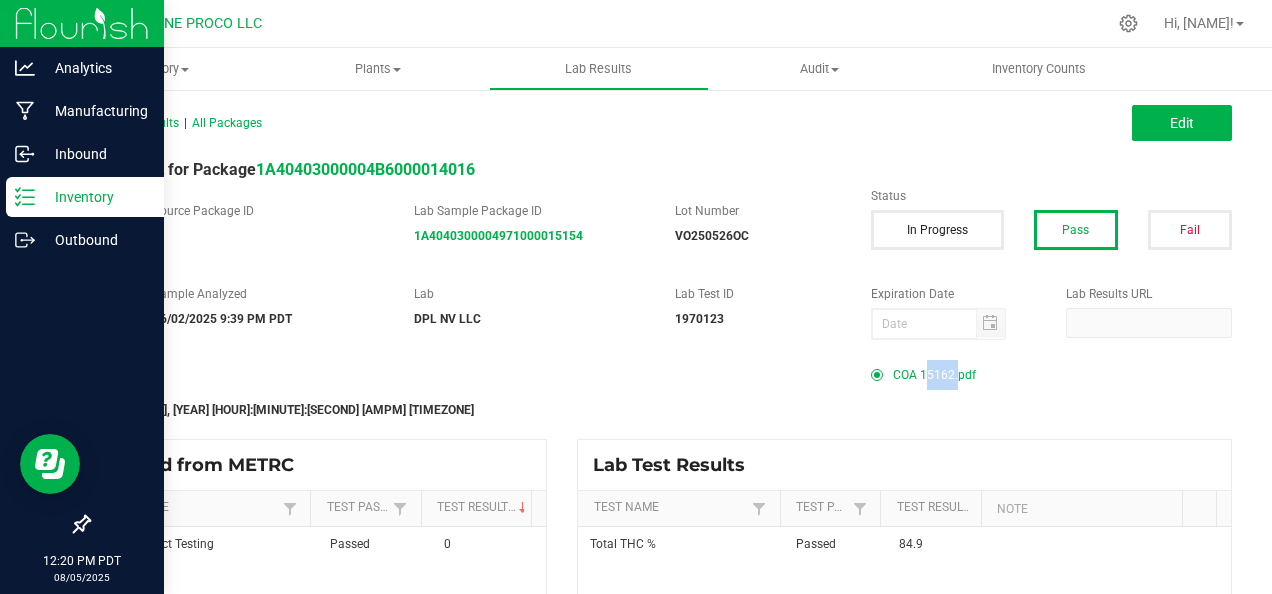 click 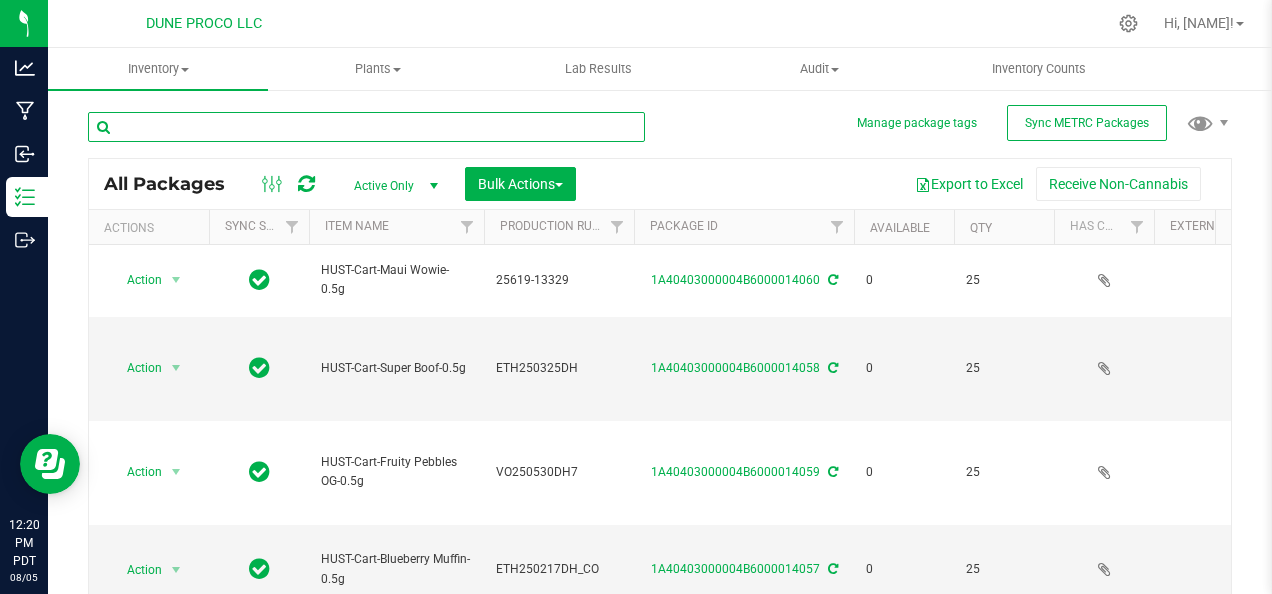 click at bounding box center [366, 127] 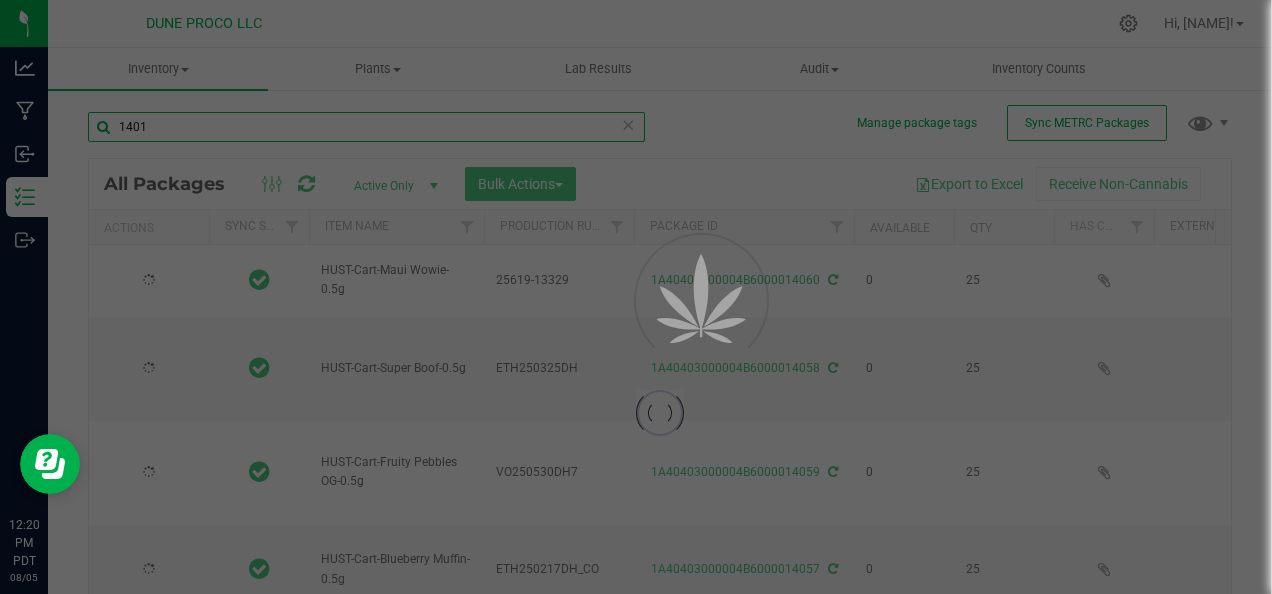 type on "14018" 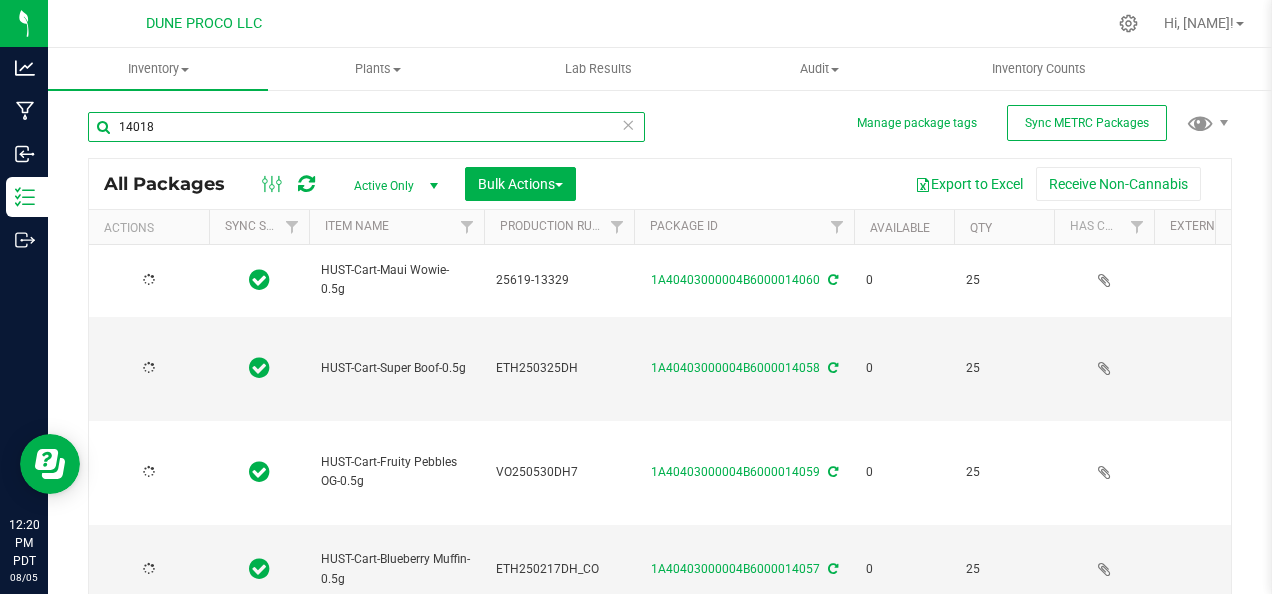 type on "2025-06-19" 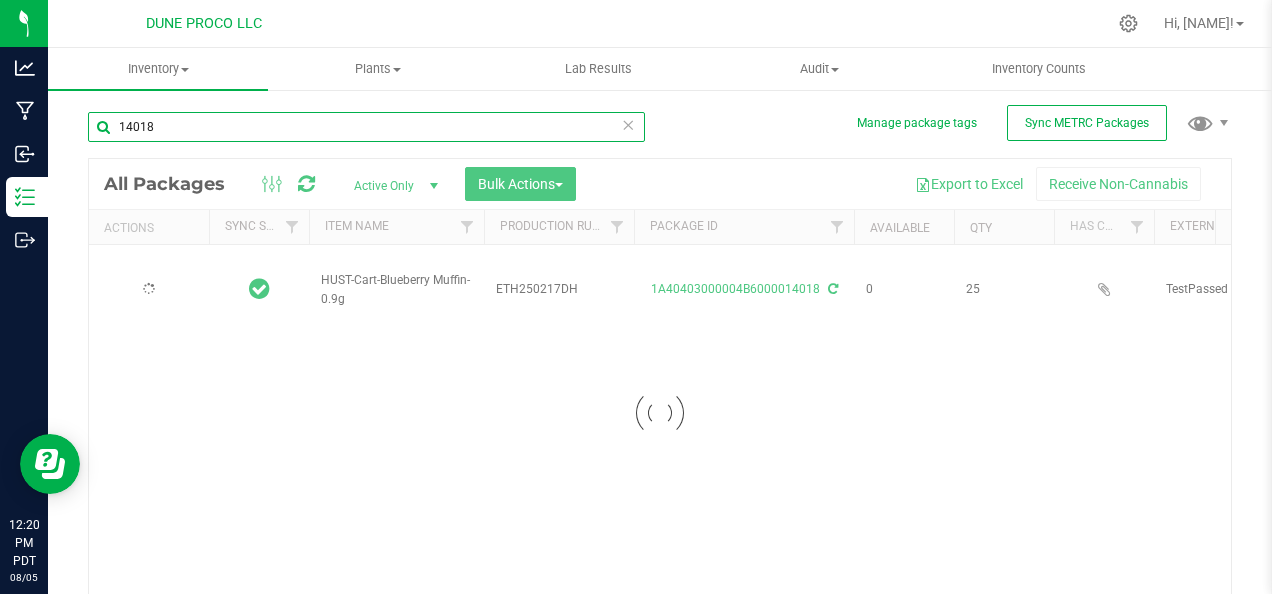 type on "2025-06-12" 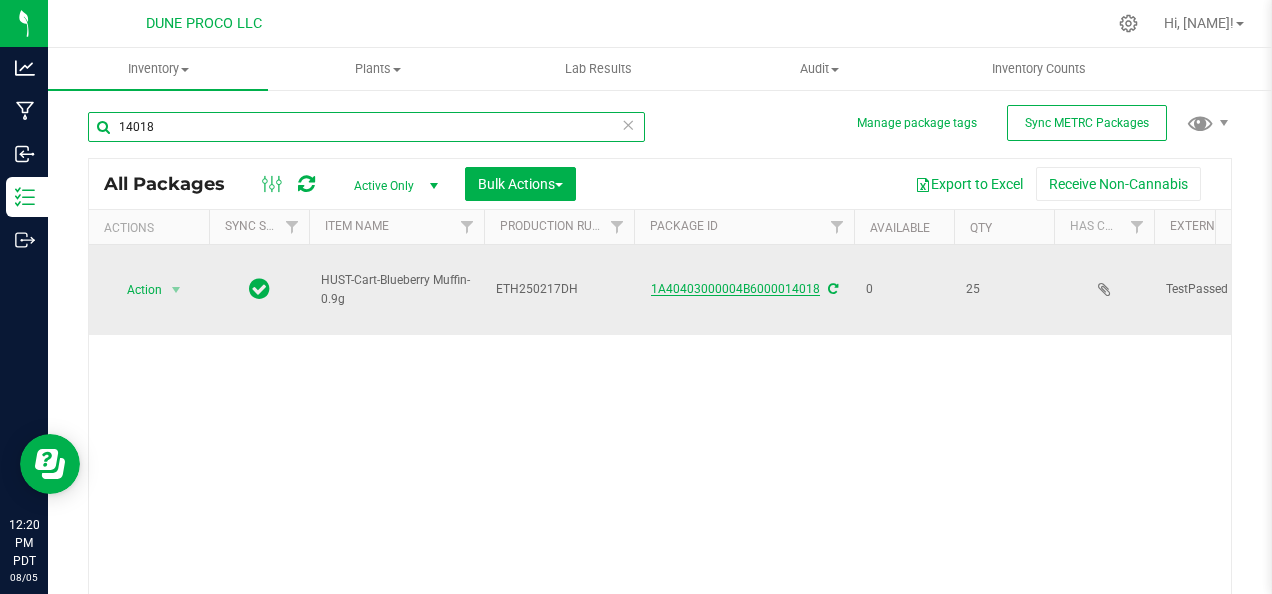 type on "14018" 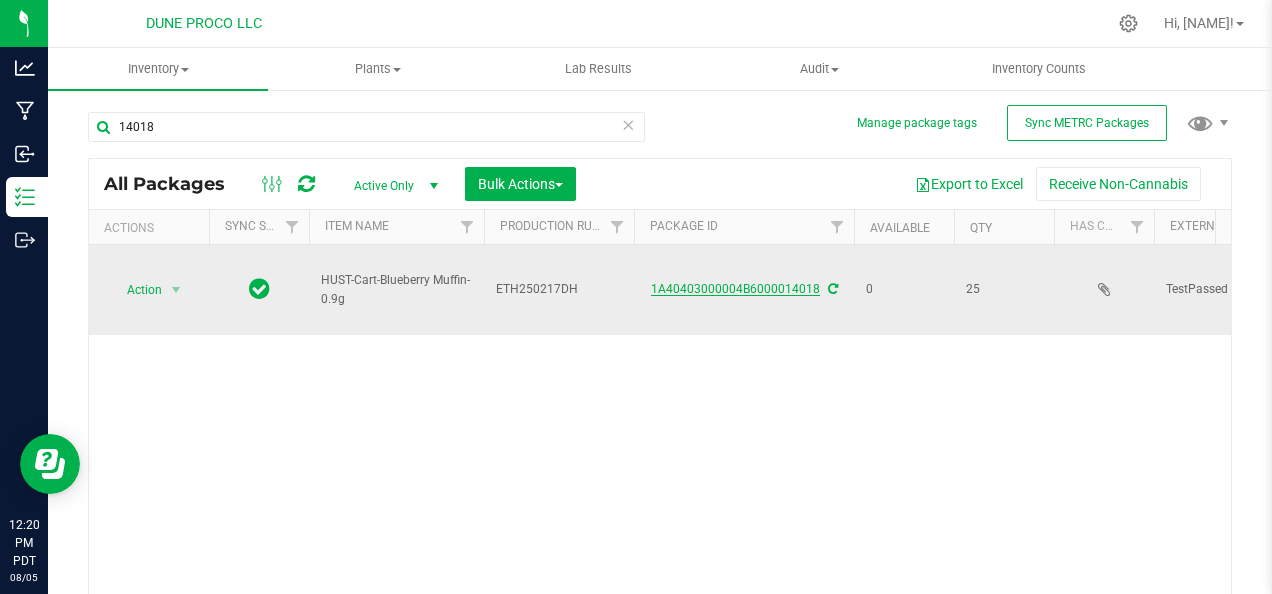 click on "1A40403000004B6000014018" at bounding box center [735, 289] 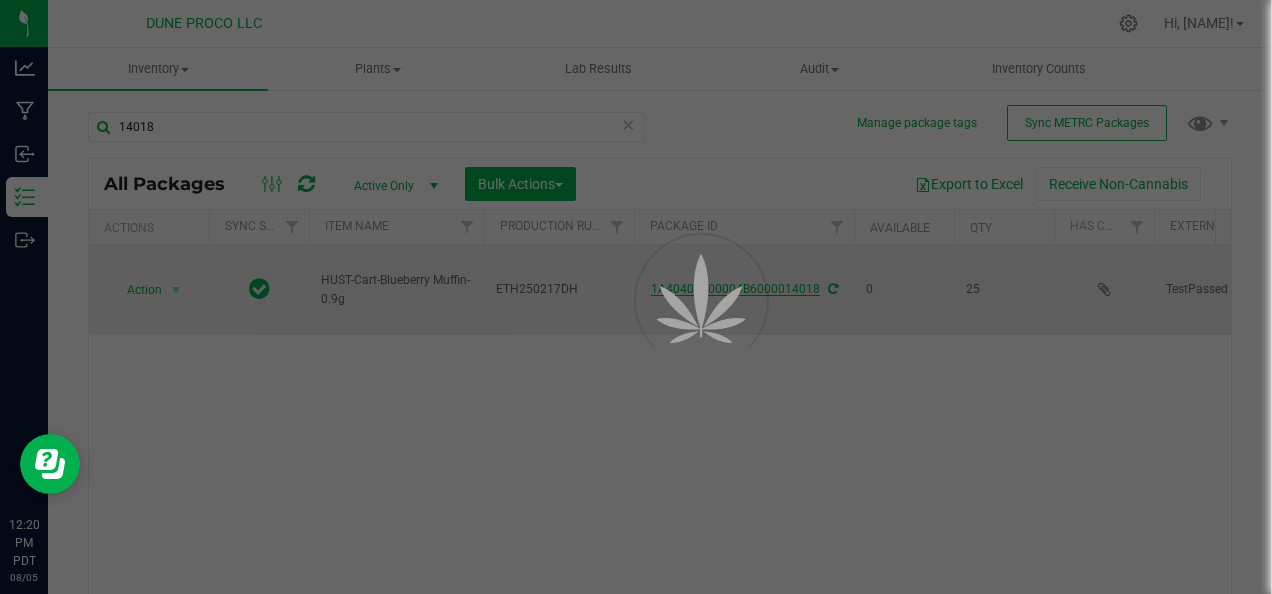 click at bounding box center [674, 346] 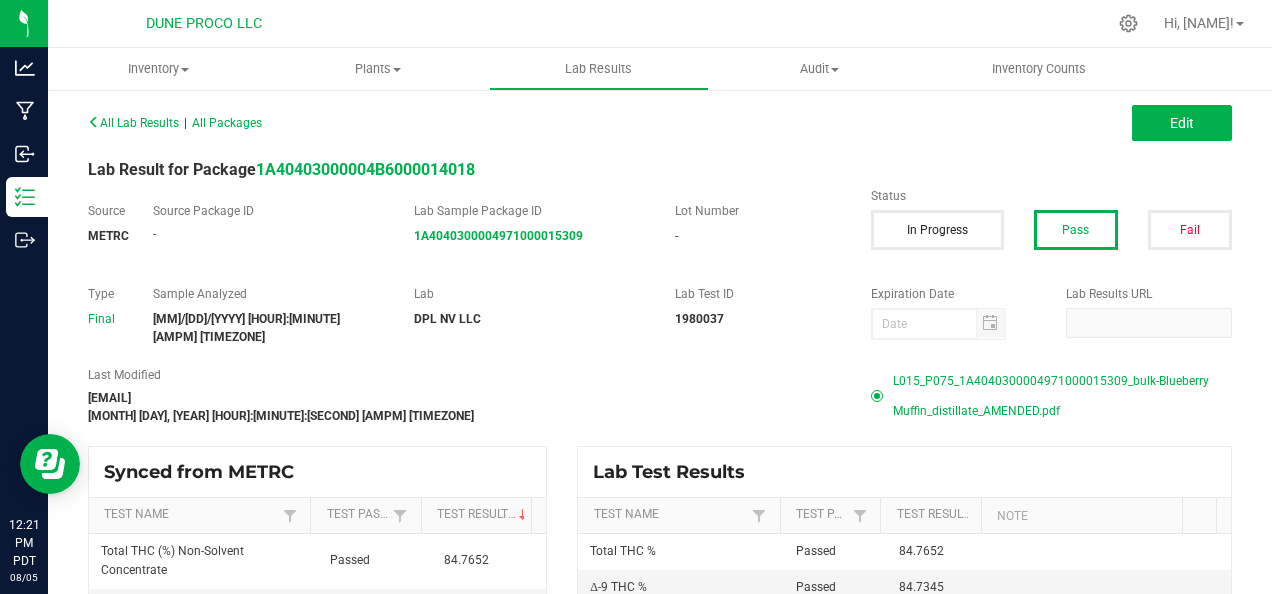 click on "[FILENAME]" at bounding box center (1062, 396) 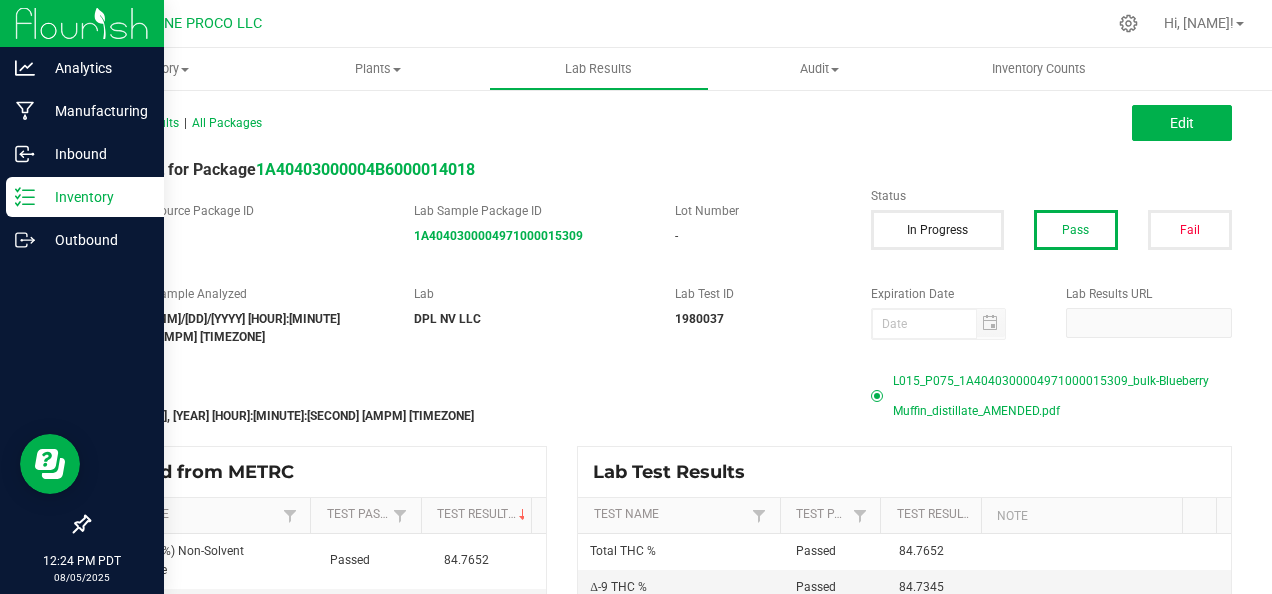 click on "Inventory" at bounding box center [95, 197] 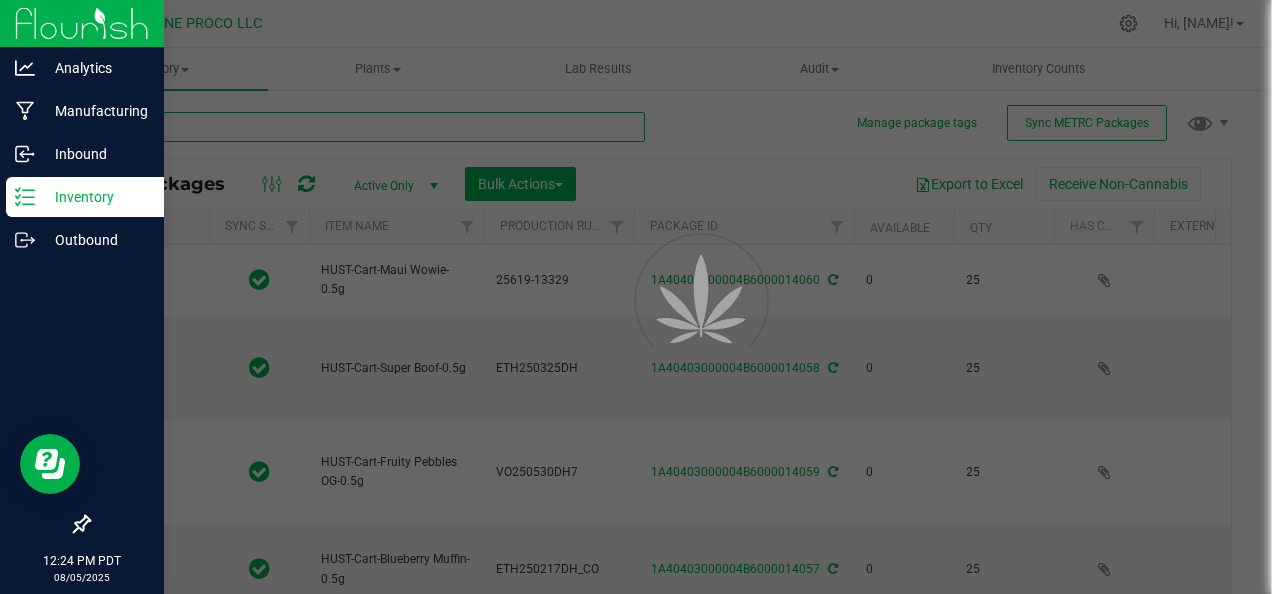 click at bounding box center [366, 127] 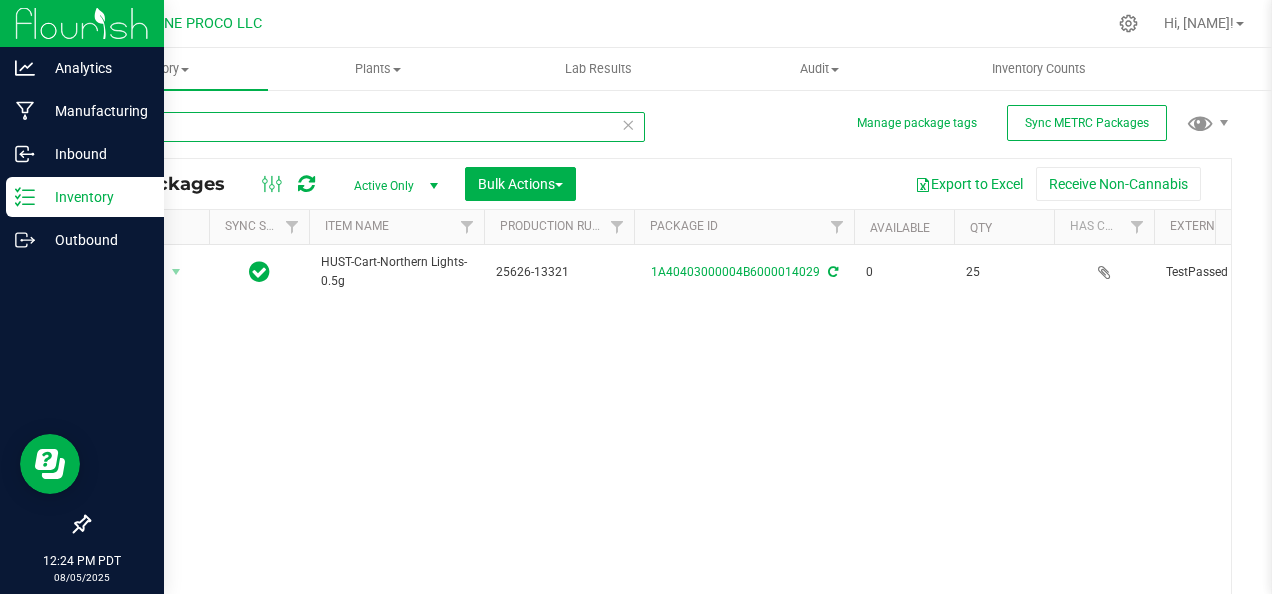 type on "[NUMBER]" 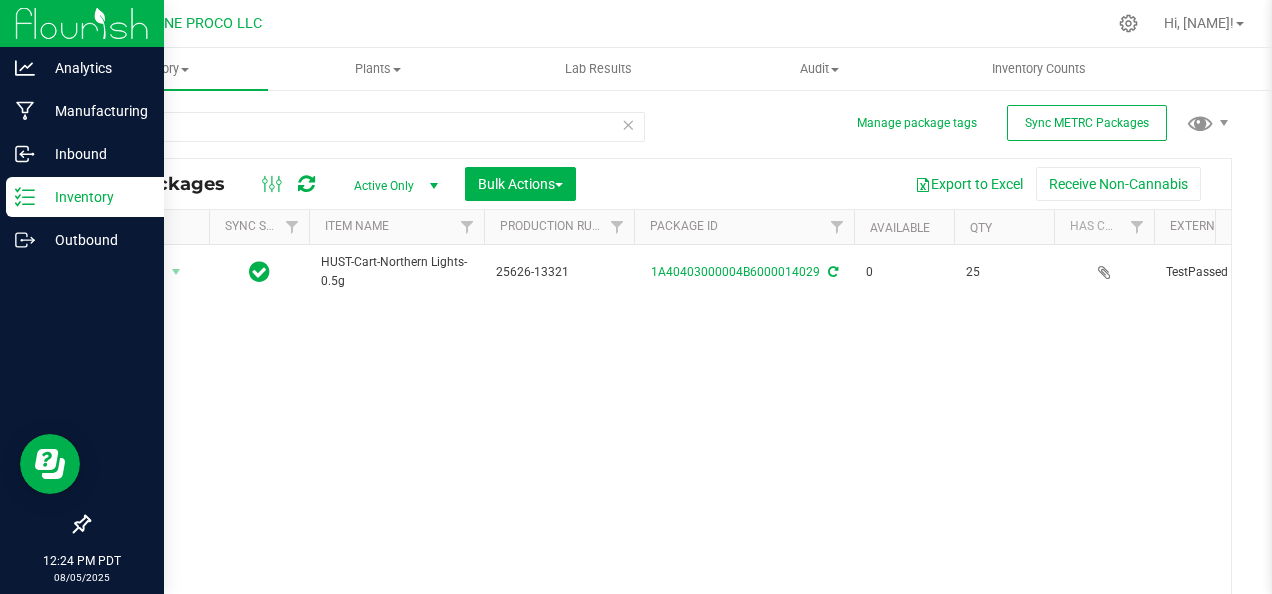 click on "Active Only" at bounding box center [392, 186] 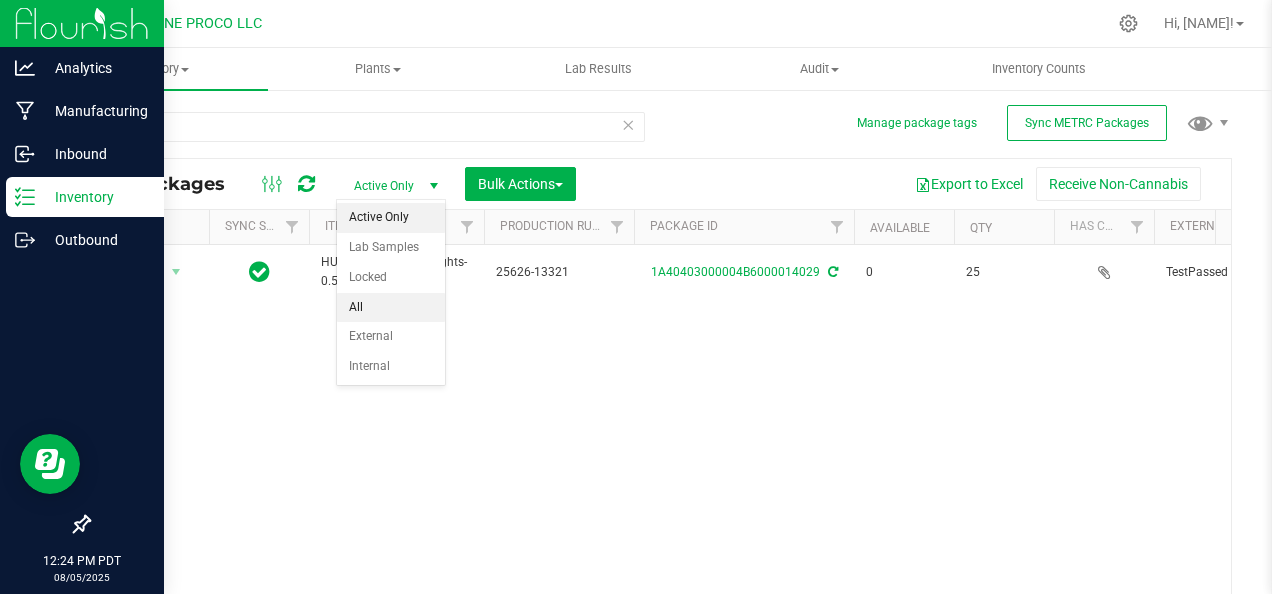 click on "All" at bounding box center (391, 308) 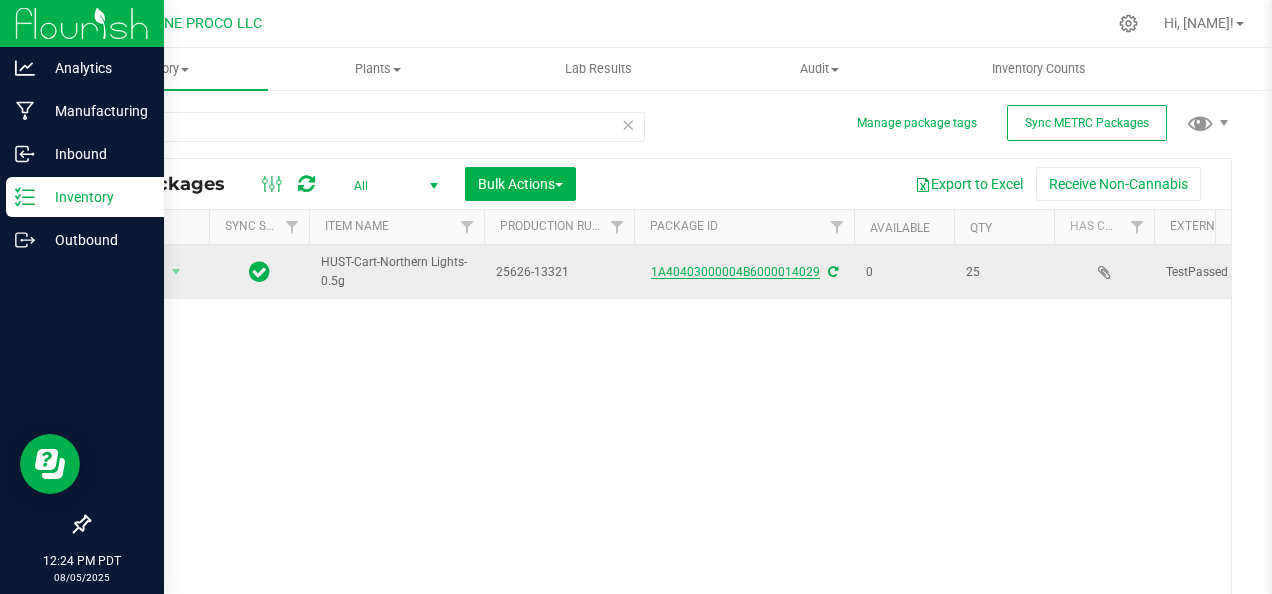 click on "1A40403000004B6000014029" at bounding box center [735, 272] 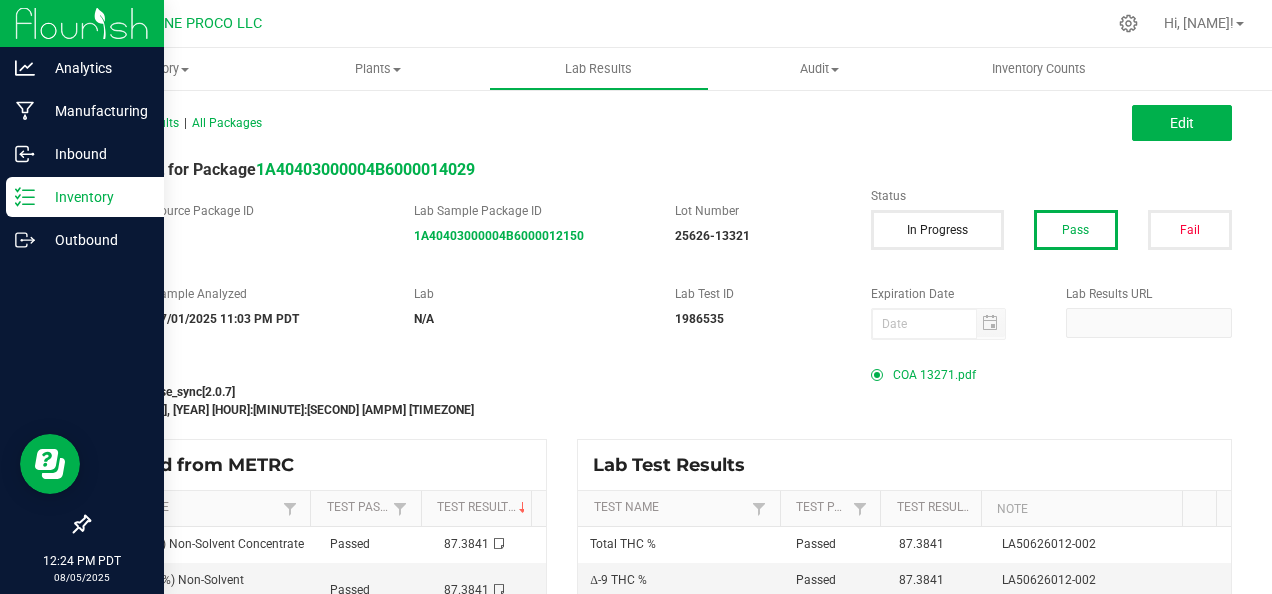 click on "COA 13271.pdf" at bounding box center [934, 375] 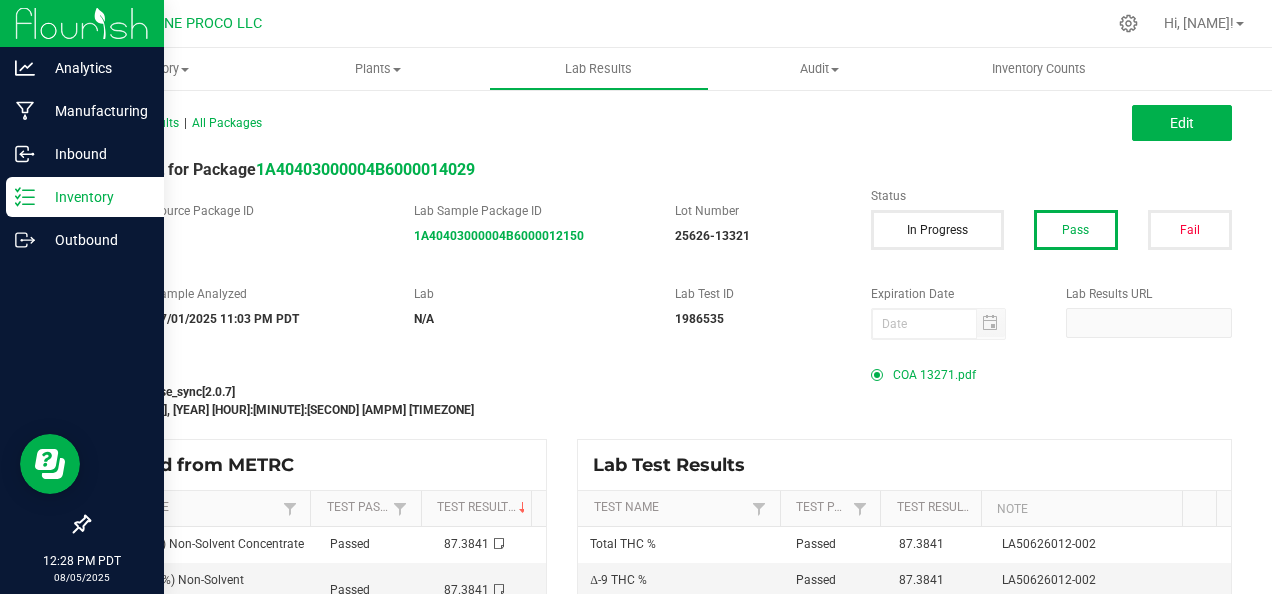 click 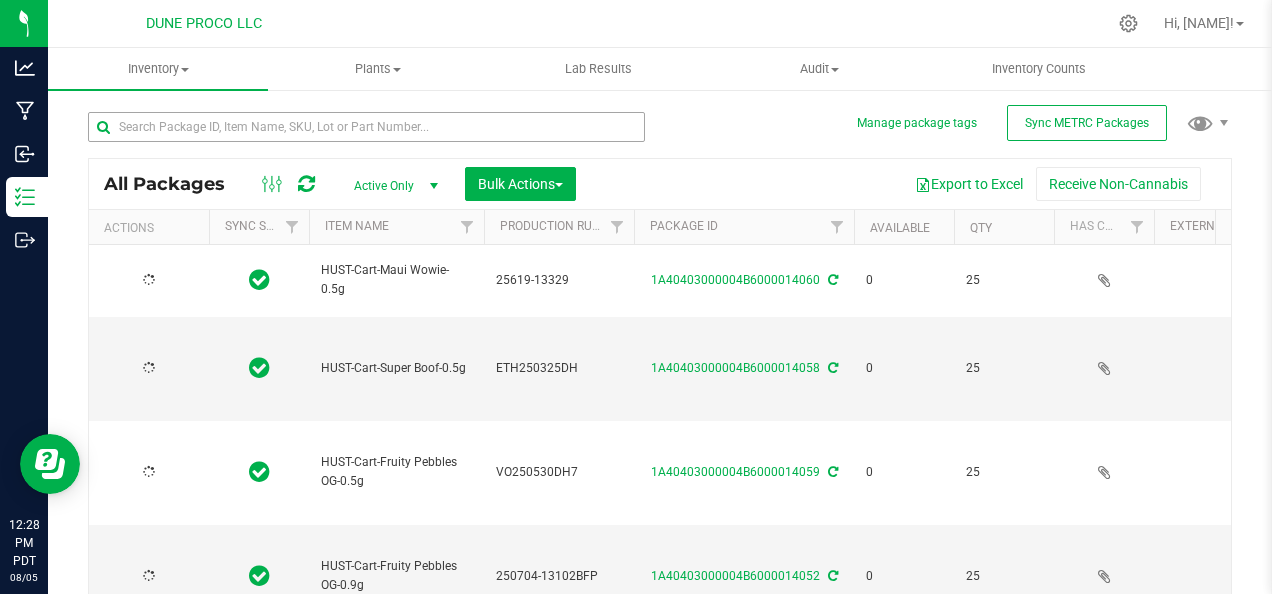 type on "2025-06-19" 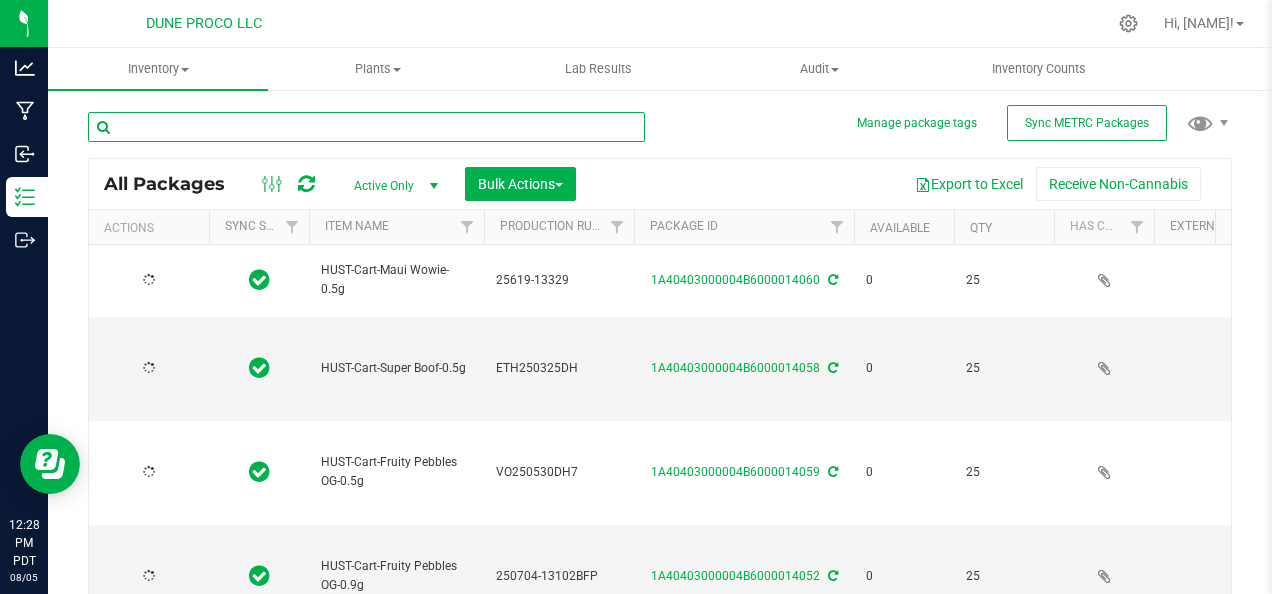 click at bounding box center (366, 127) 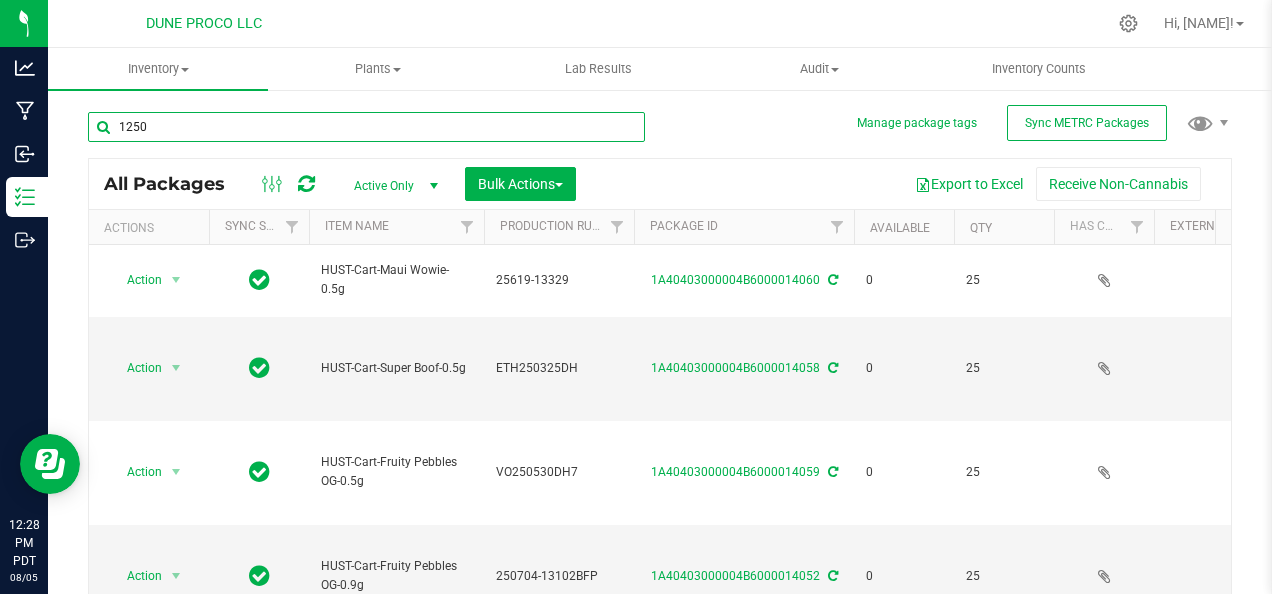 type on "12504" 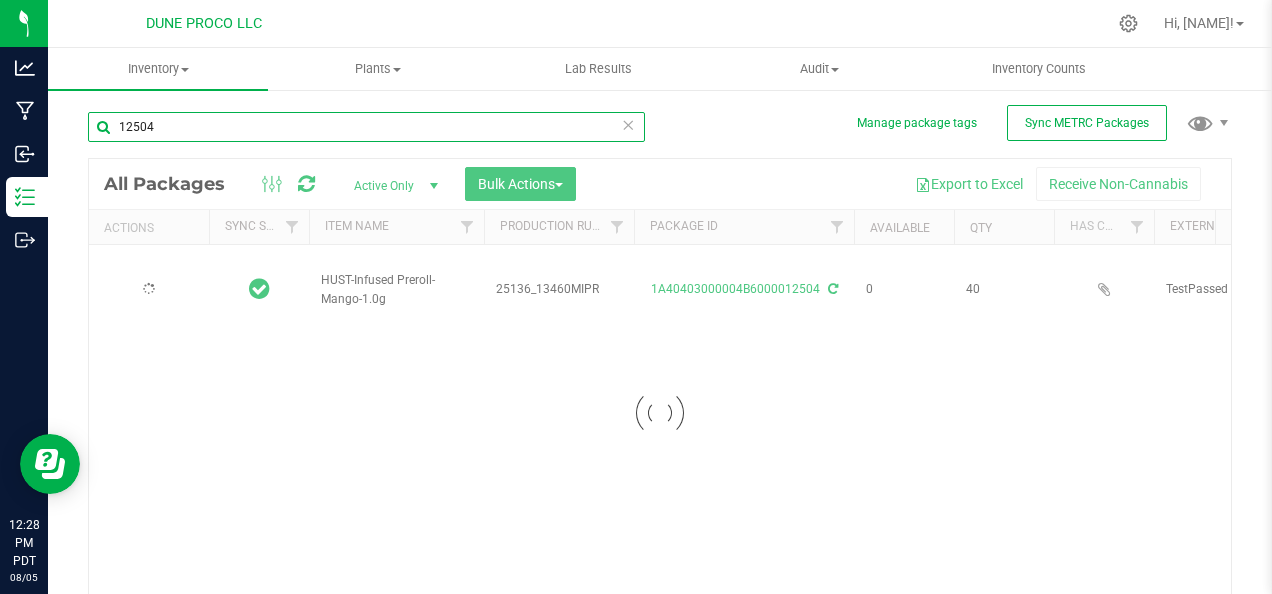 type on "2025-06-13" 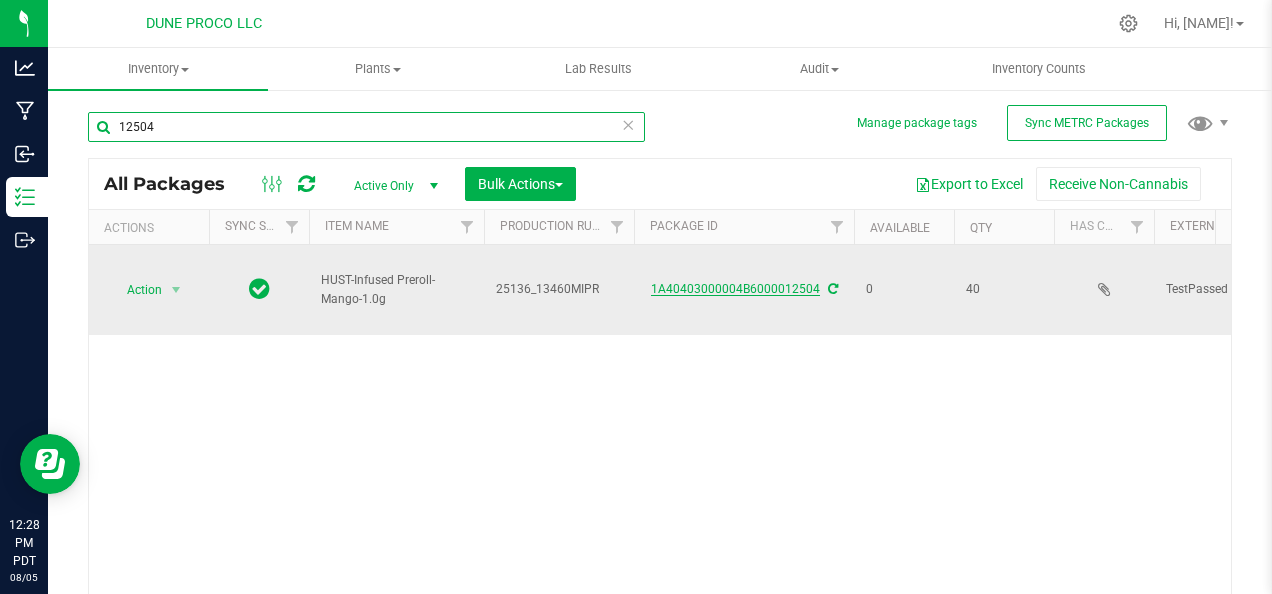 type on "12504" 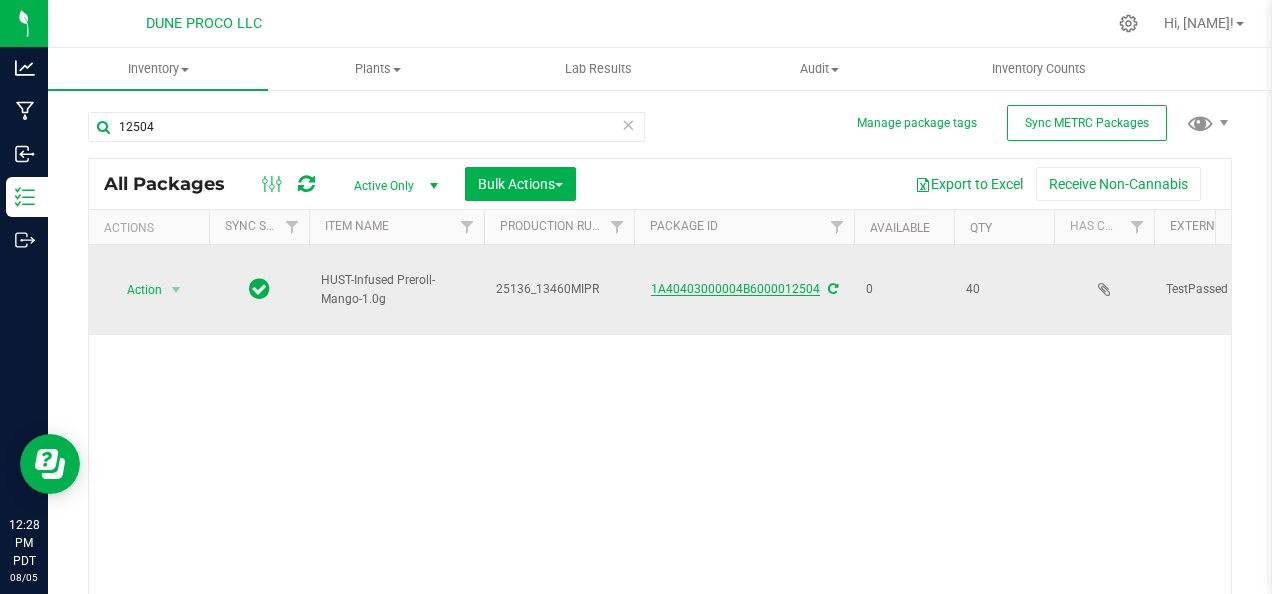 click on "1A40403000004B6000012504" at bounding box center (735, 289) 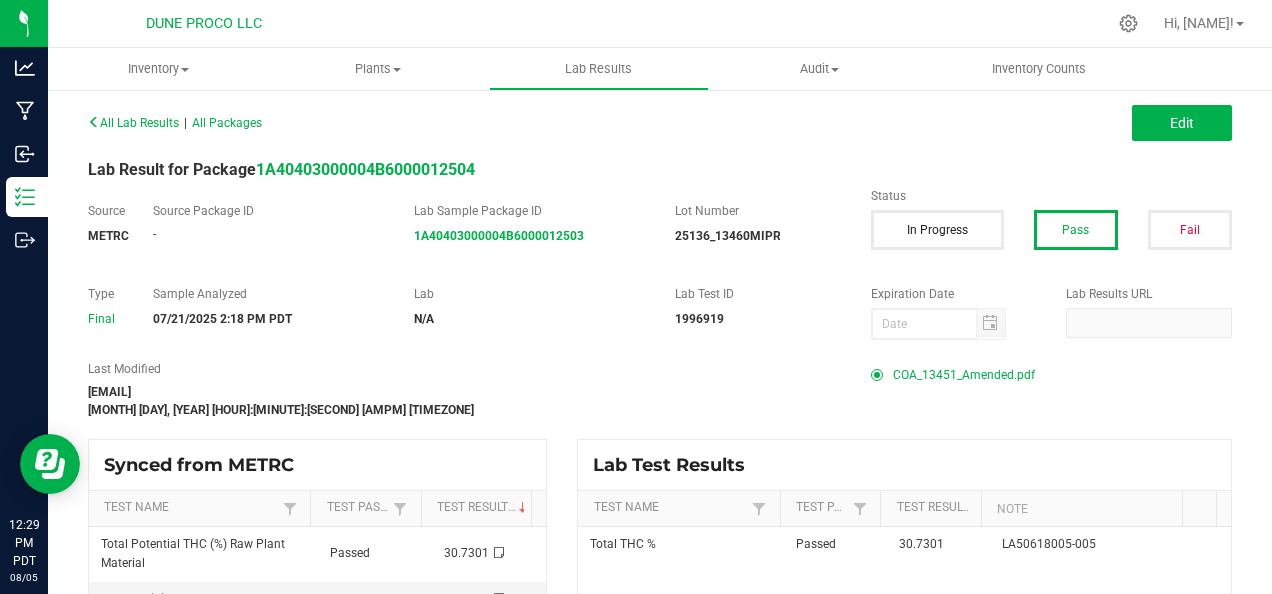 click on "[FILENAME]" at bounding box center [964, 375] 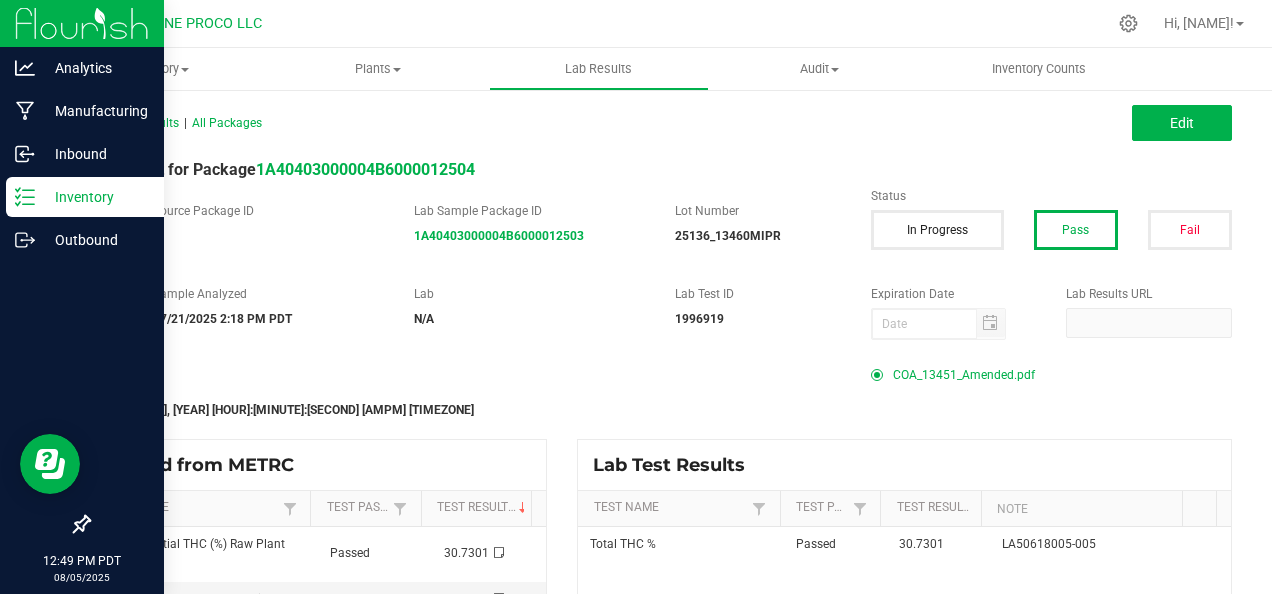 click 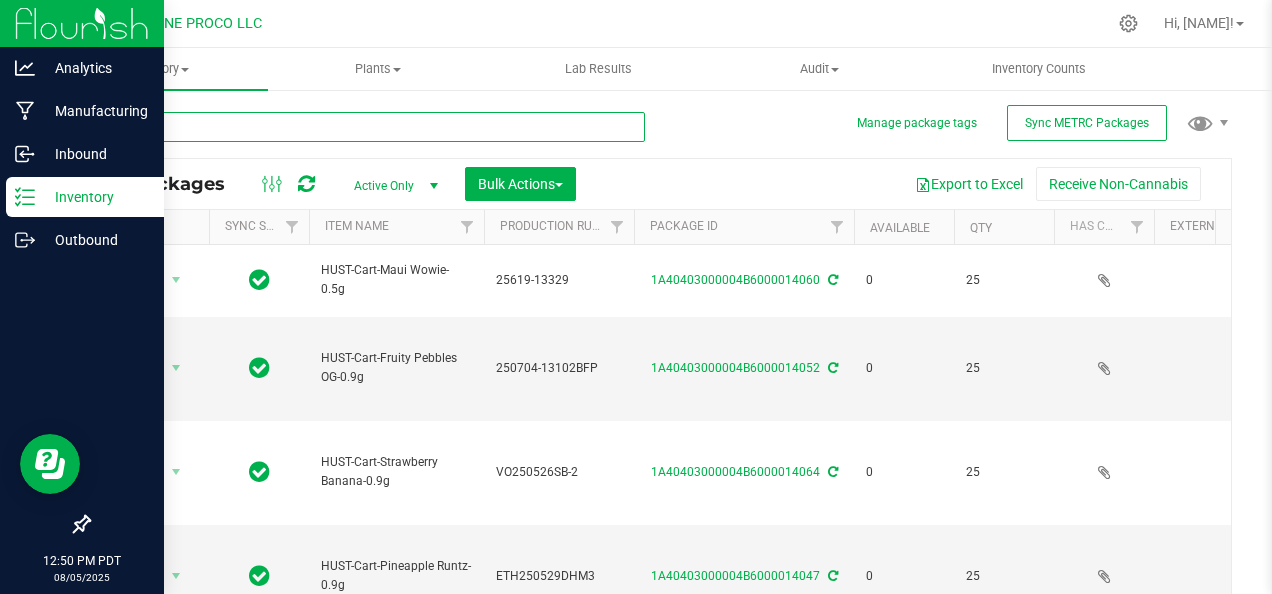 click at bounding box center (366, 127) 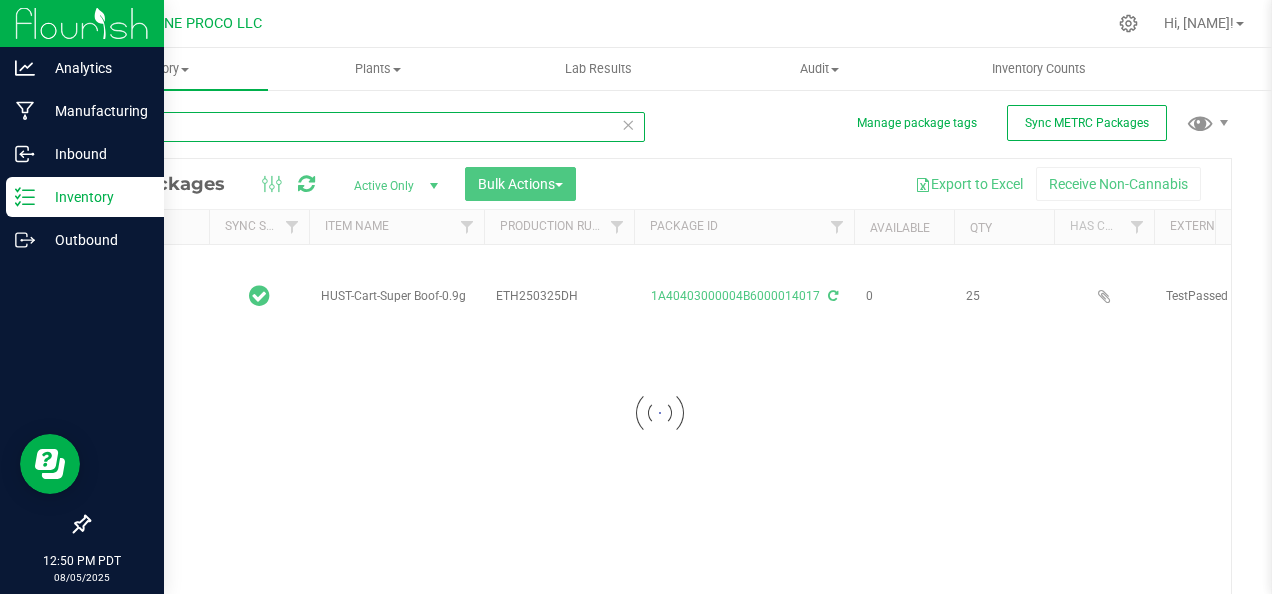type on "2025-03-25" 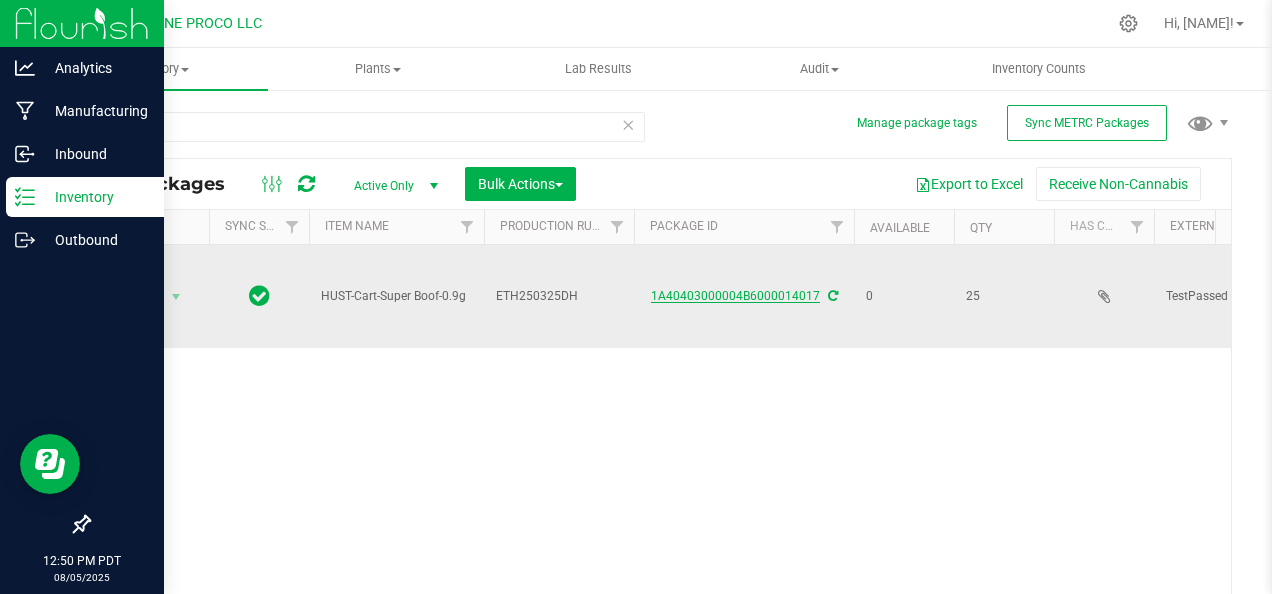click on "1A40403000004B6000014017" at bounding box center [735, 296] 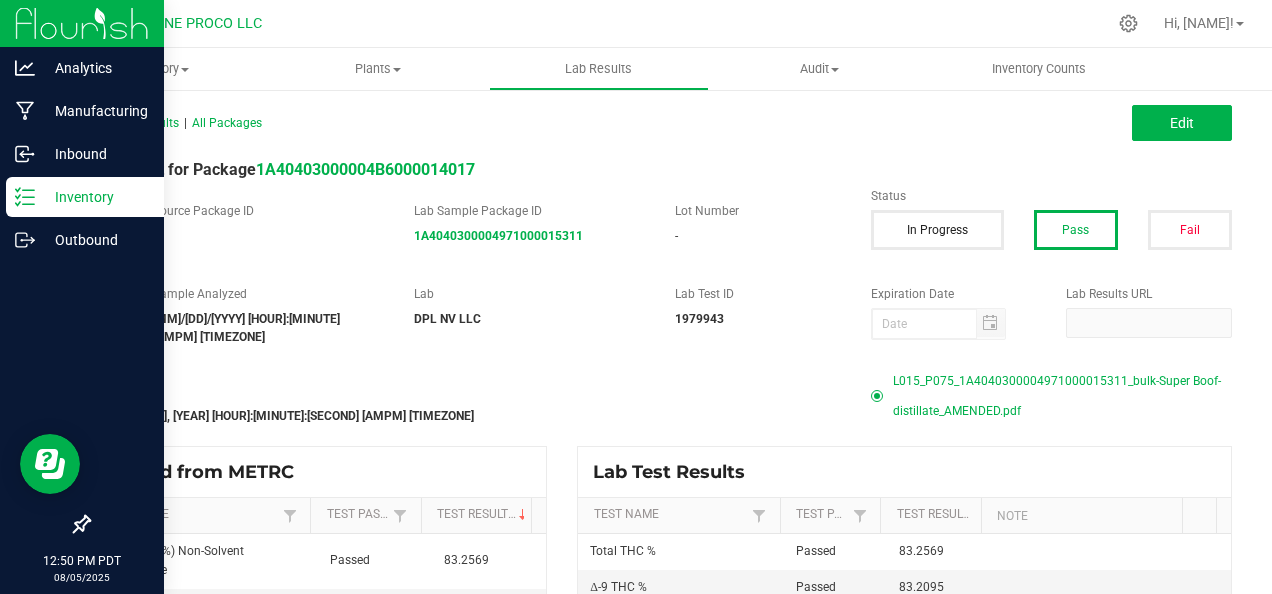 click on "[FILENAME]" at bounding box center (1062, 396) 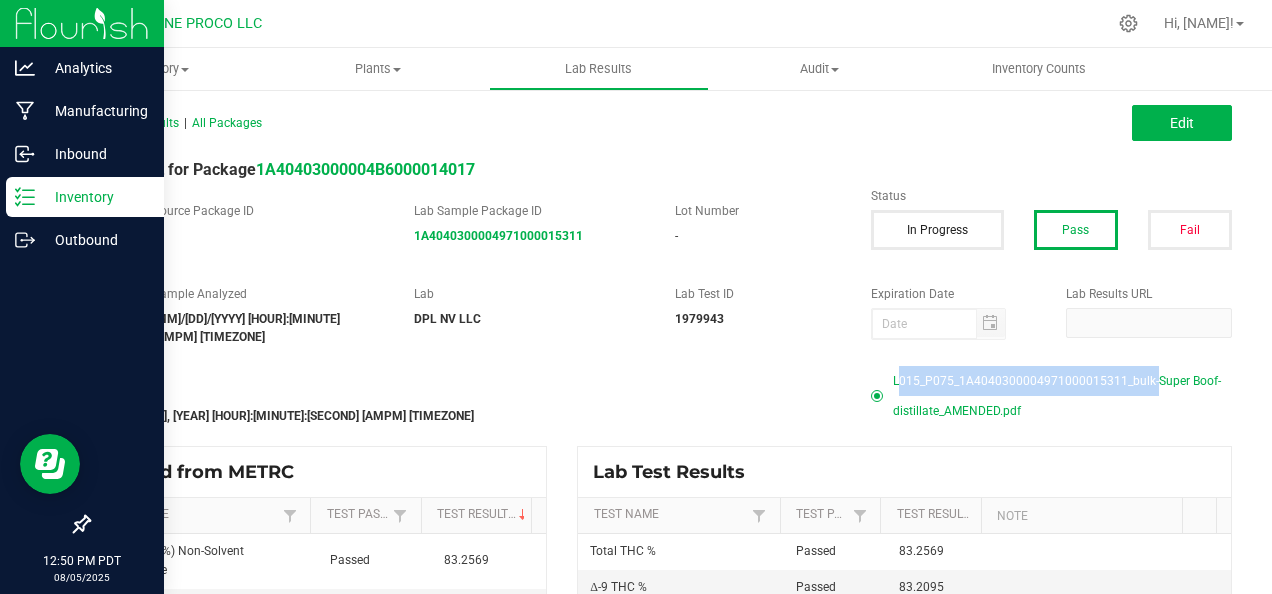 click on "[FILENAME]" at bounding box center [1062, 396] 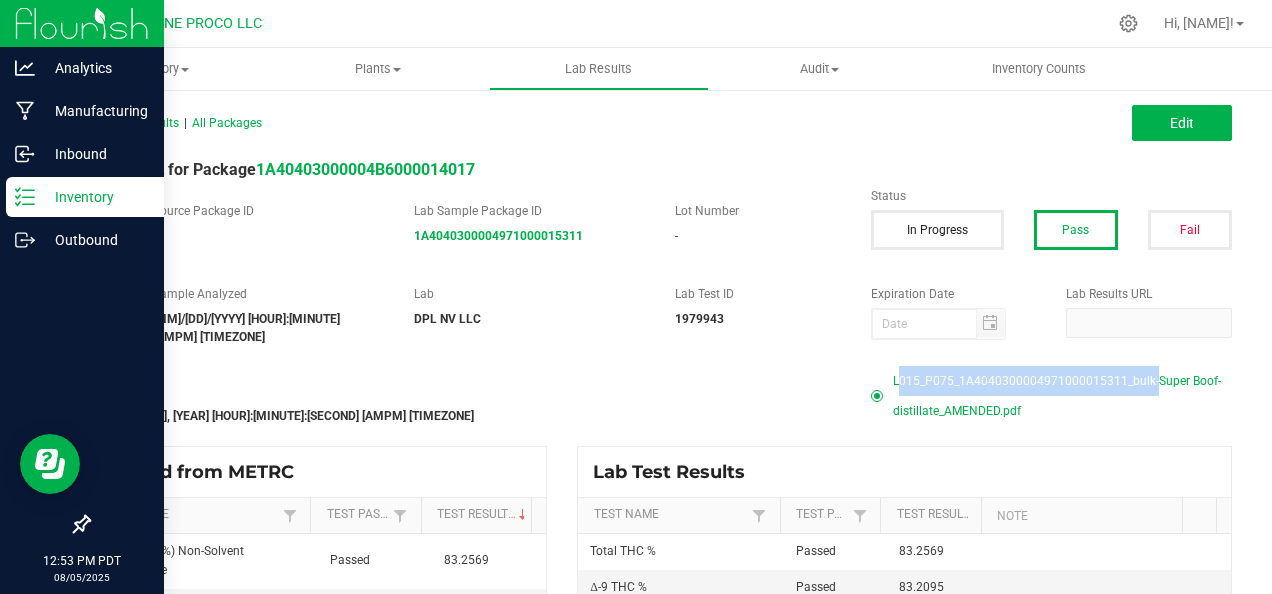 click on "Inventory" at bounding box center (85, 197) 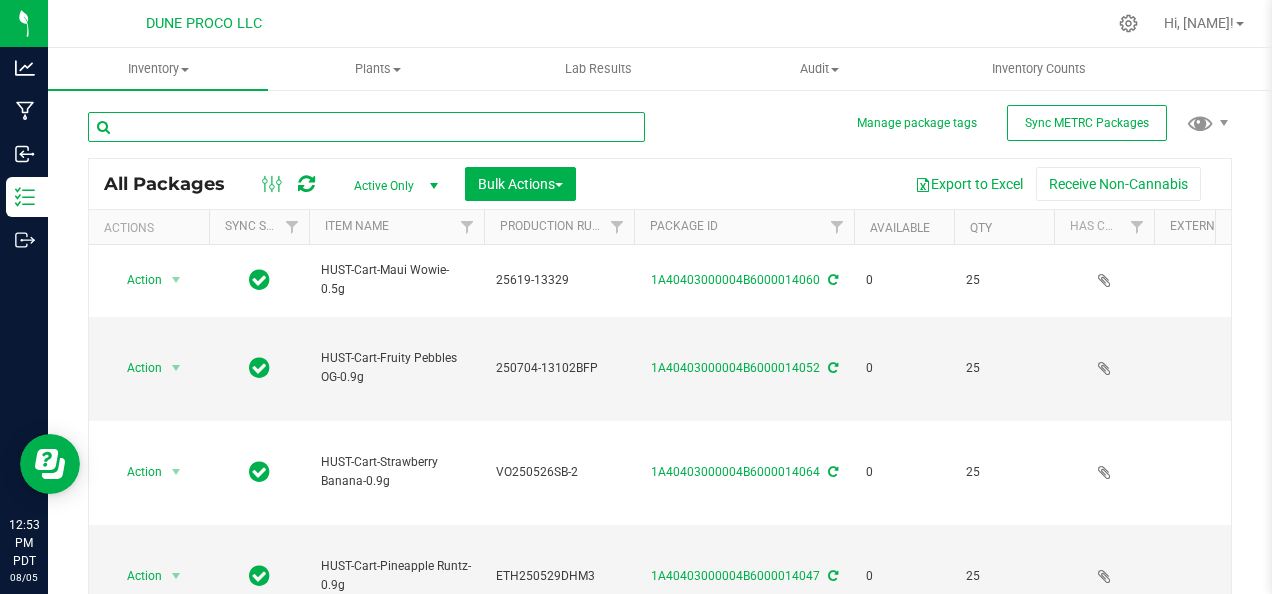 click at bounding box center (366, 127) 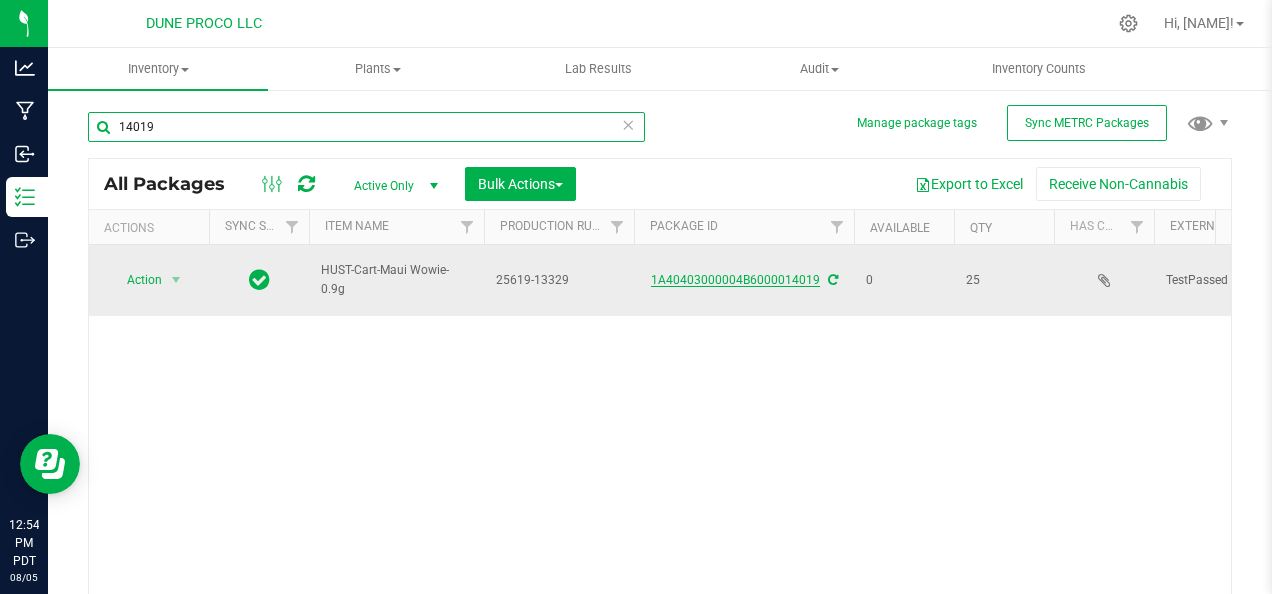 type on "14019" 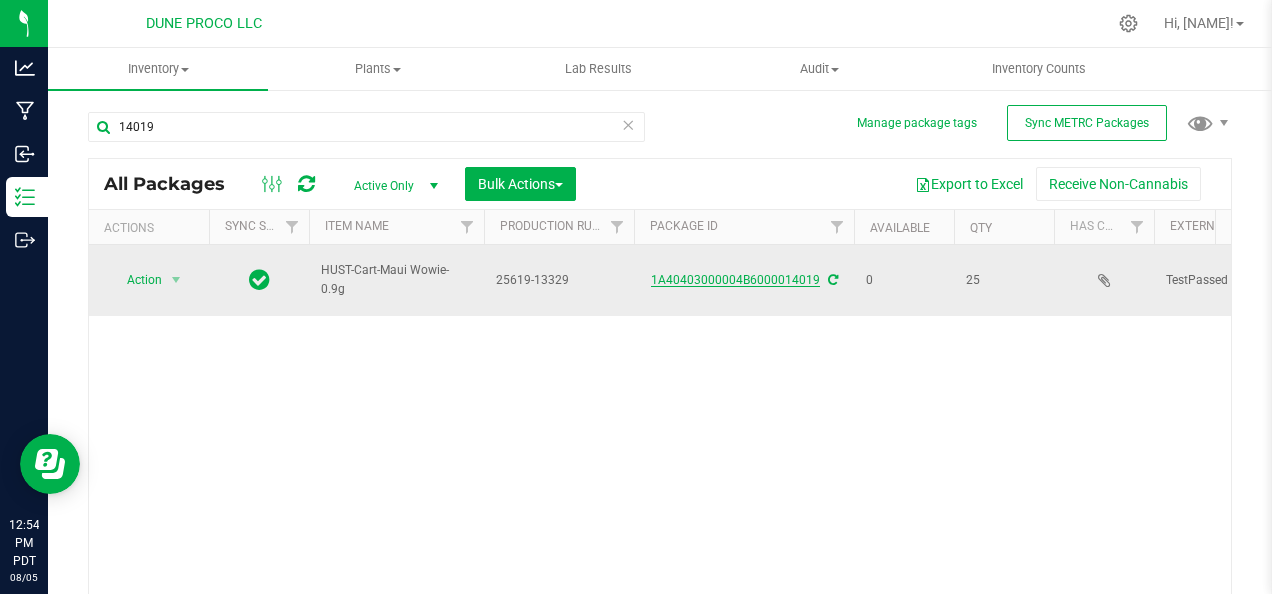 click on "1A40403000004B6000014019" at bounding box center (735, 280) 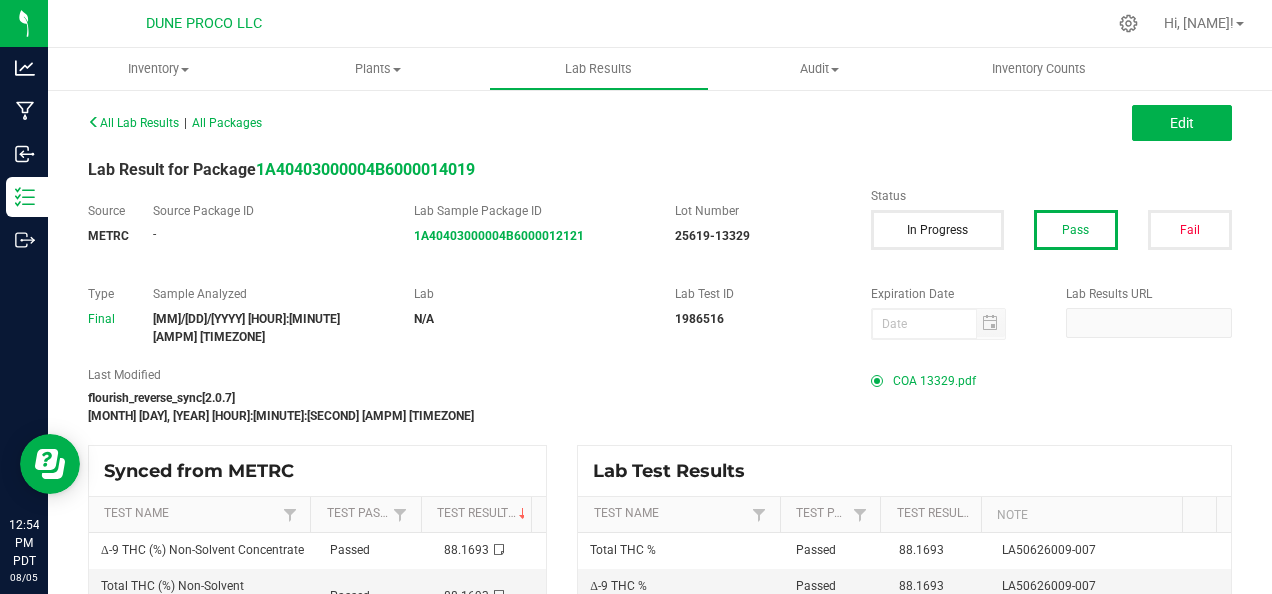 click on "COA 13329.pdf" at bounding box center [934, 381] 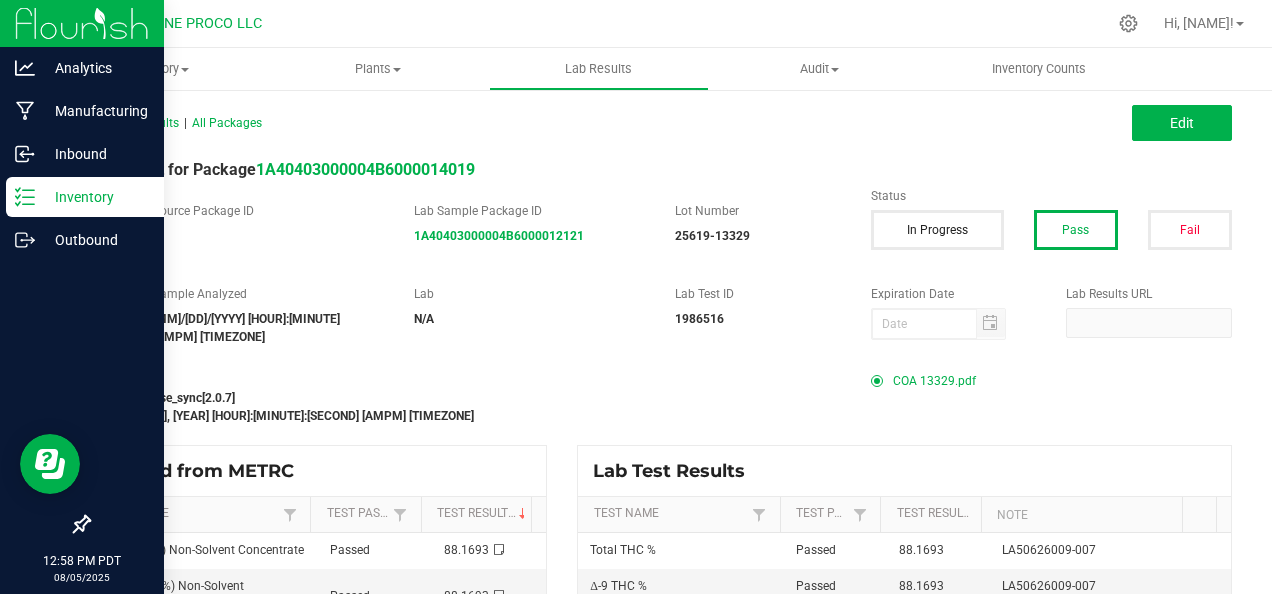 click on "Inventory" at bounding box center (95, 197) 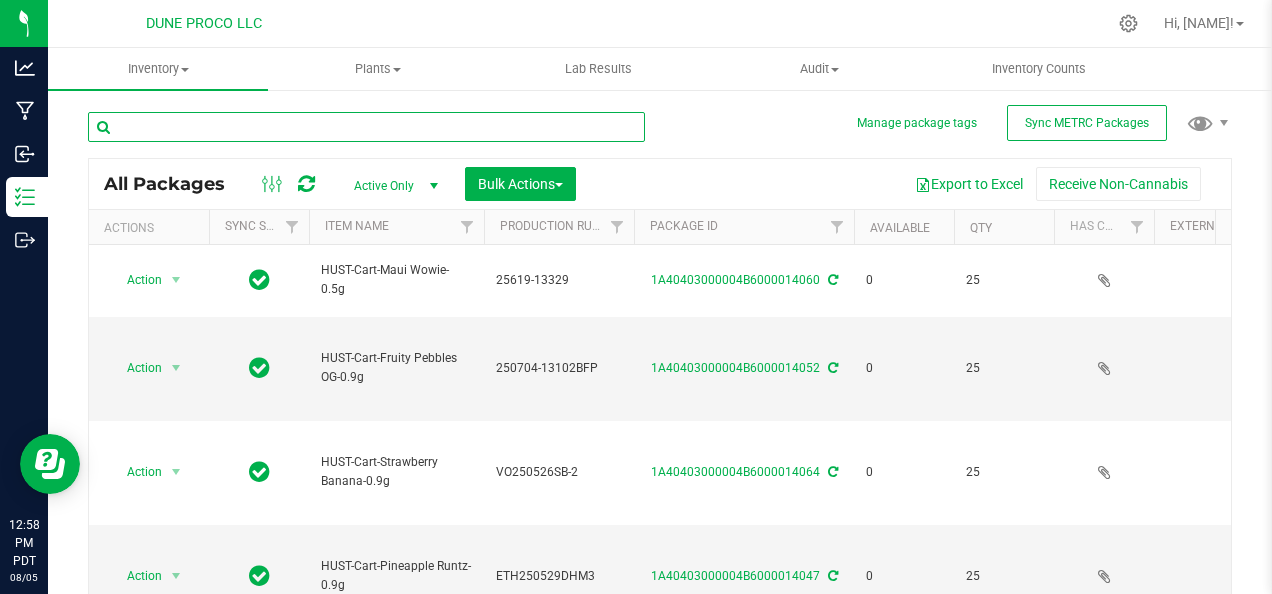 click at bounding box center (366, 127) 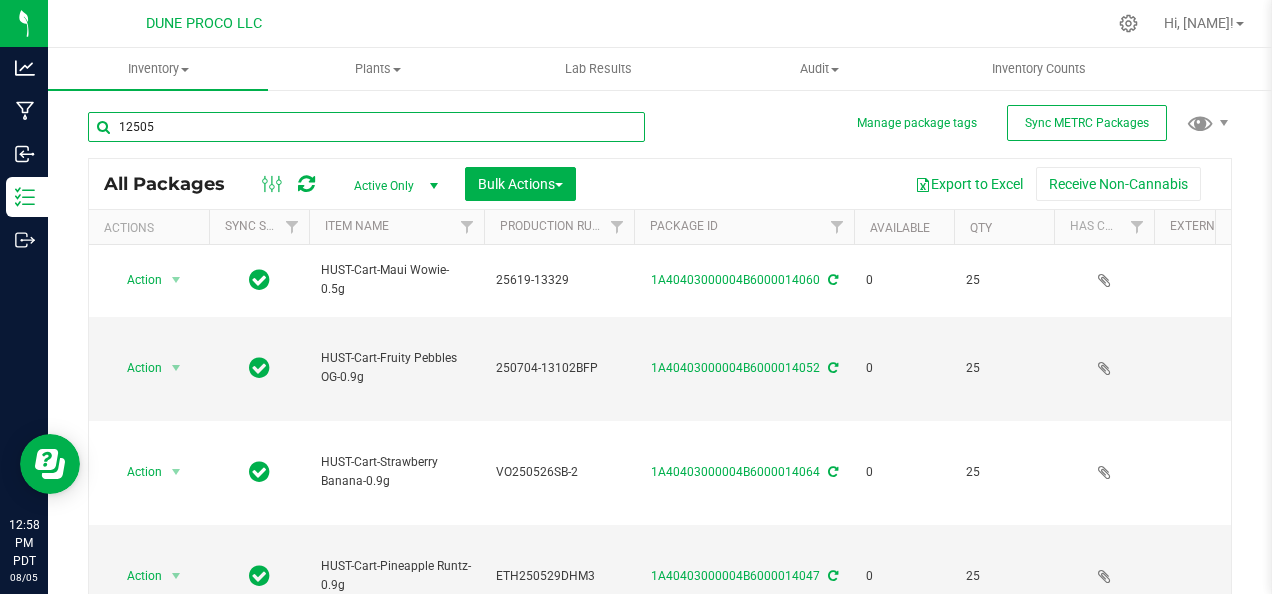 type on "12505" 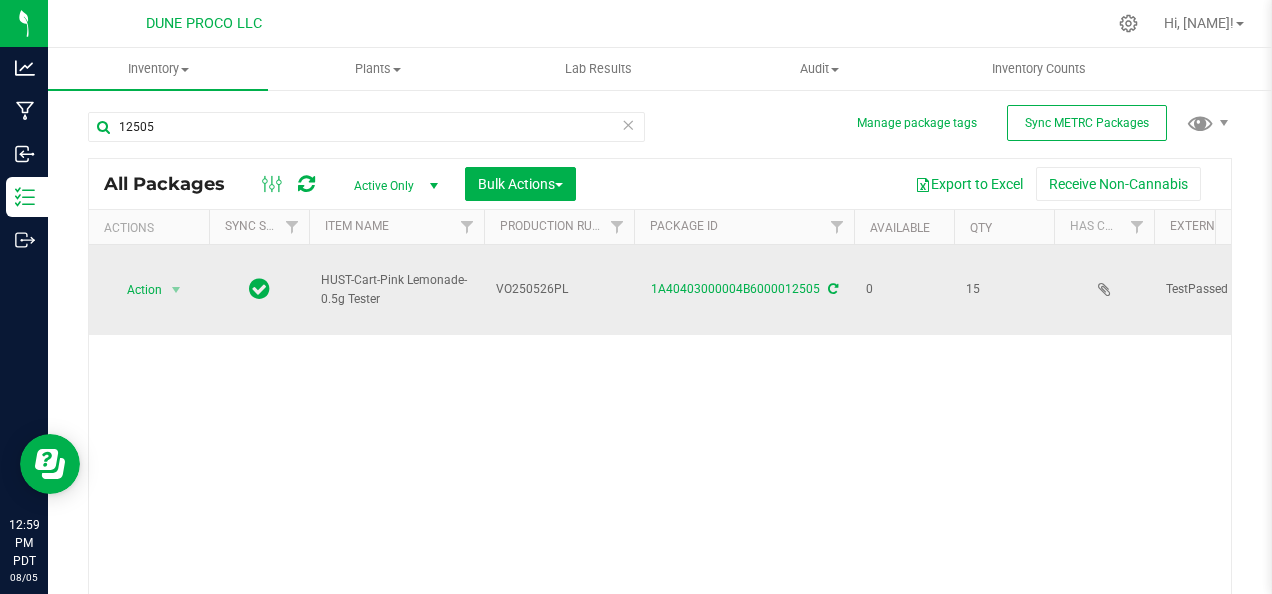 click on "1A40403000004B6000012505" at bounding box center (744, 289) 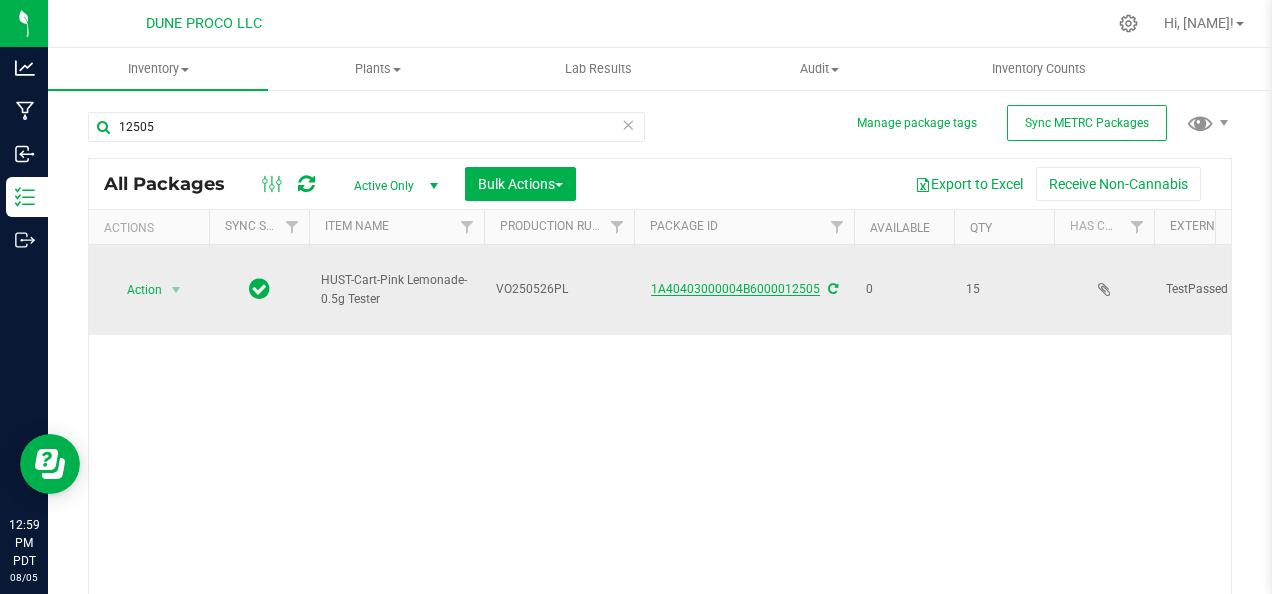 click on "1A40403000004B6000012505" at bounding box center [735, 289] 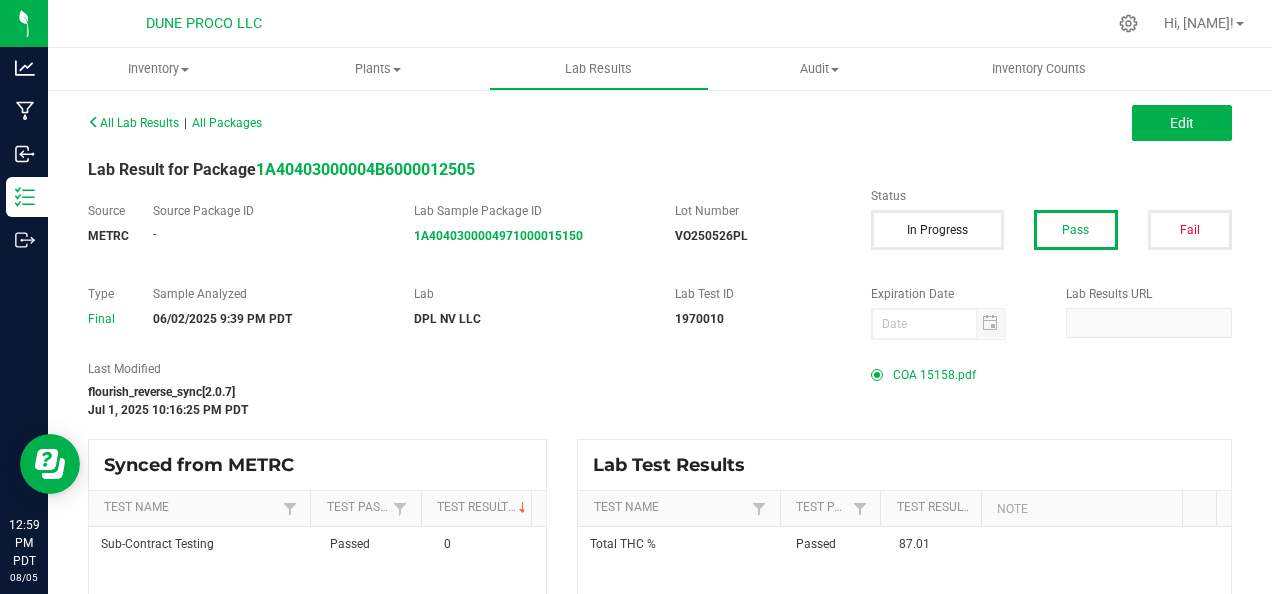 click on "[FILENAME]" at bounding box center (934, 375) 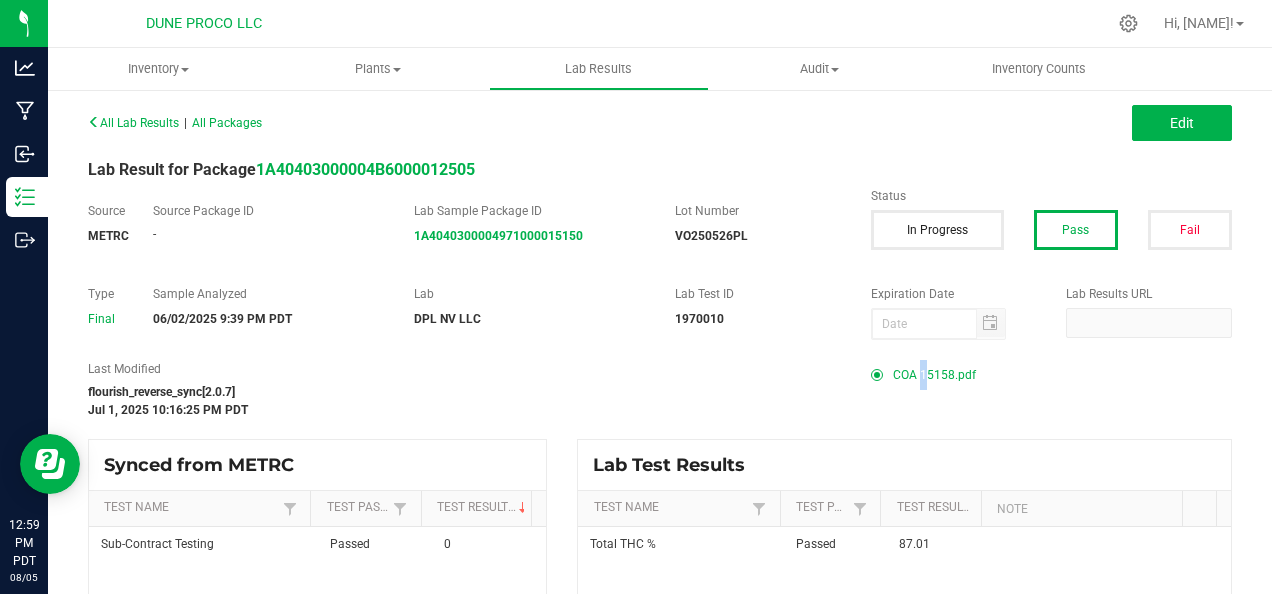 click on "[FILENAME]" at bounding box center (934, 375) 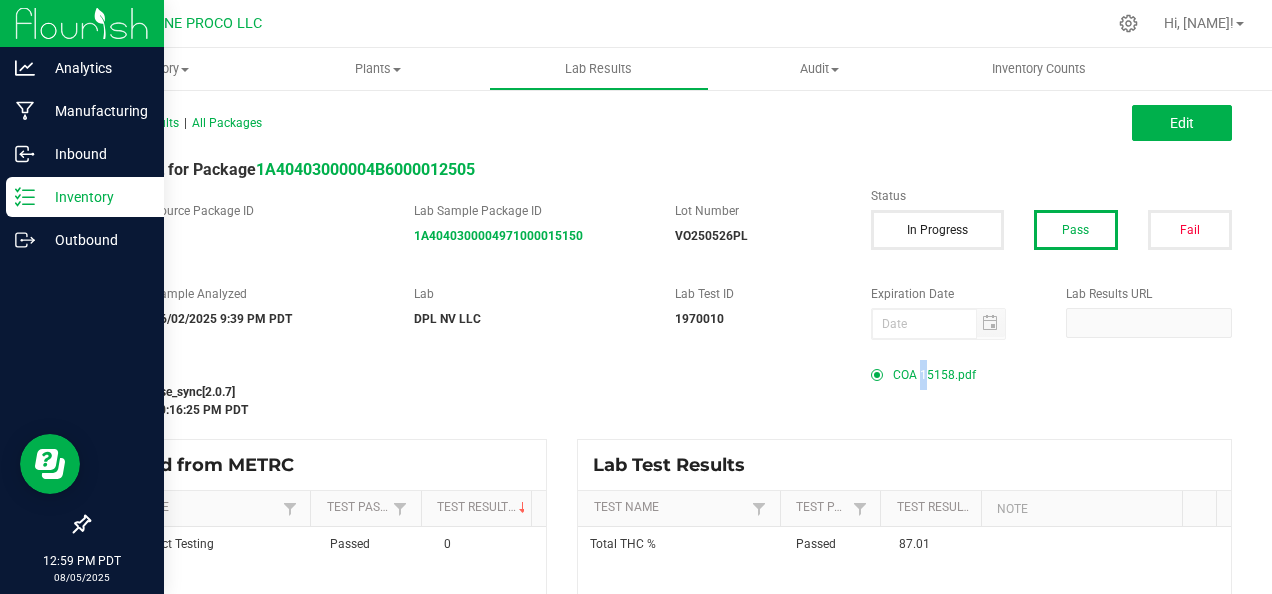 click 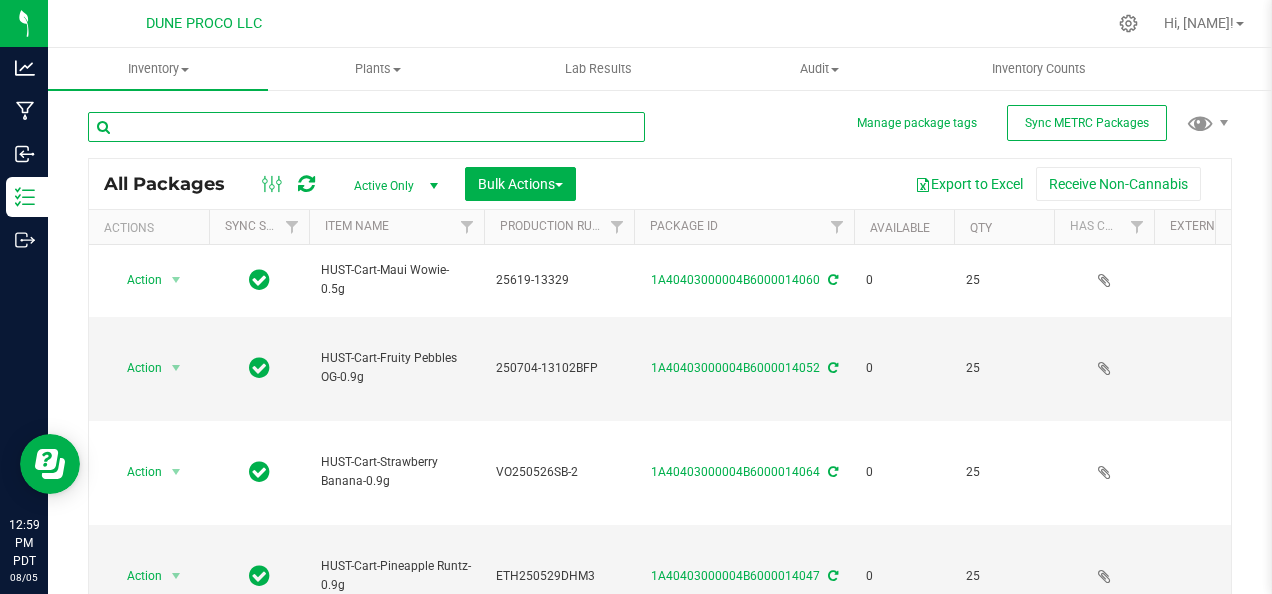 click at bounding box center (366, 127) 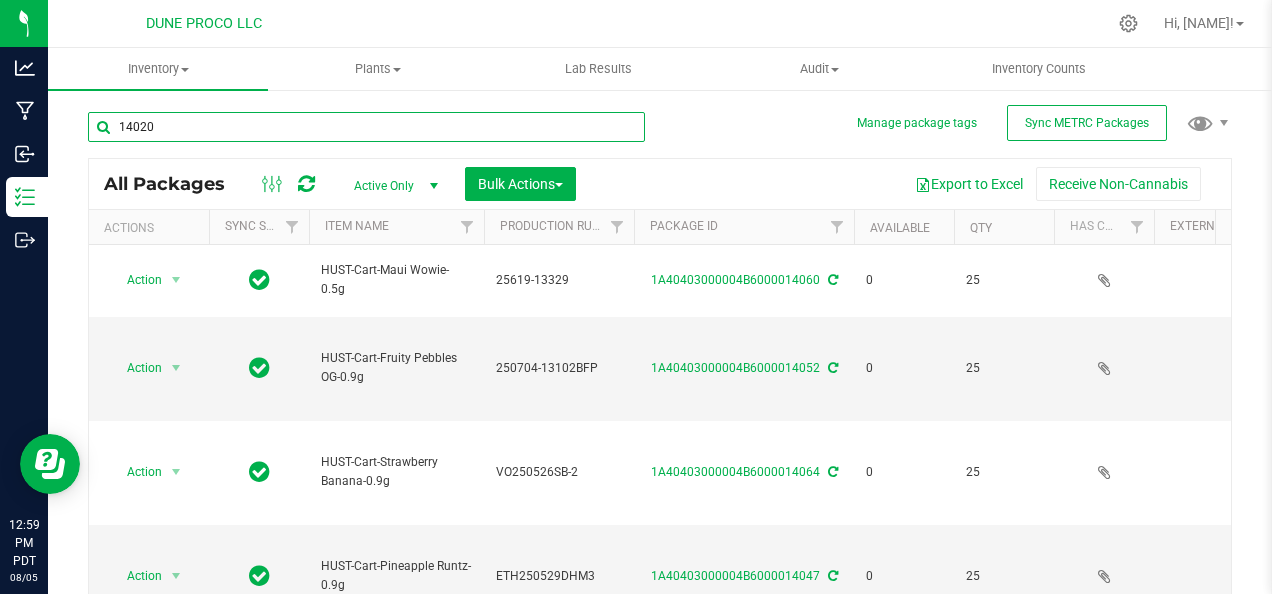type on "14020" 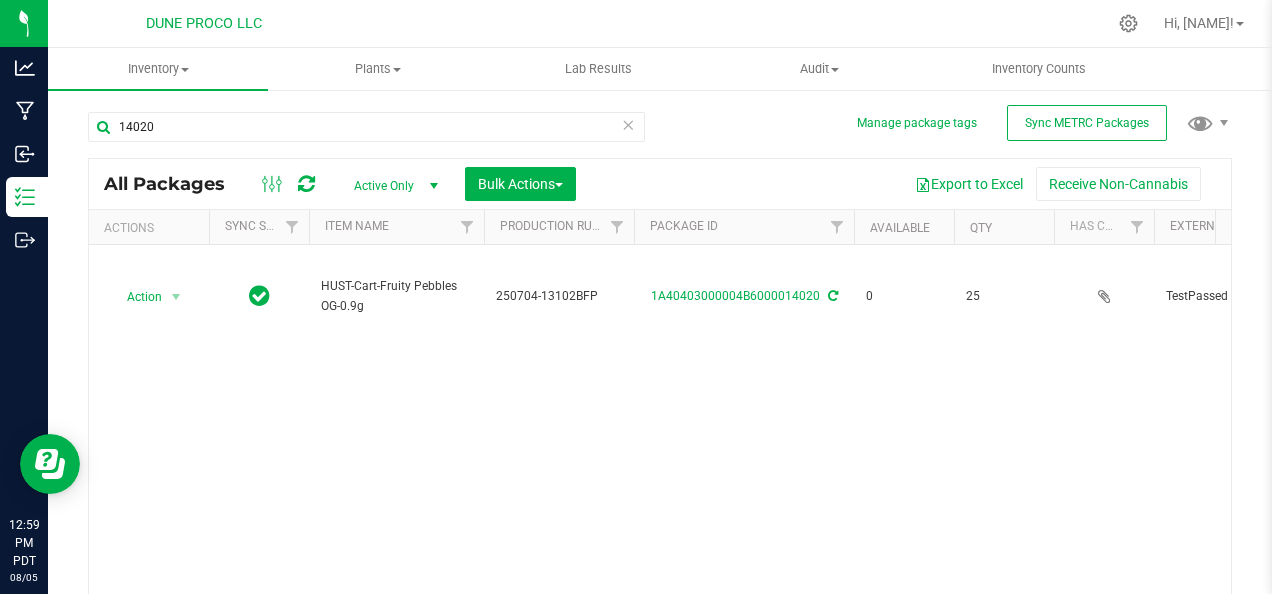 click on "Active Only" at bounding box center (392, 186) 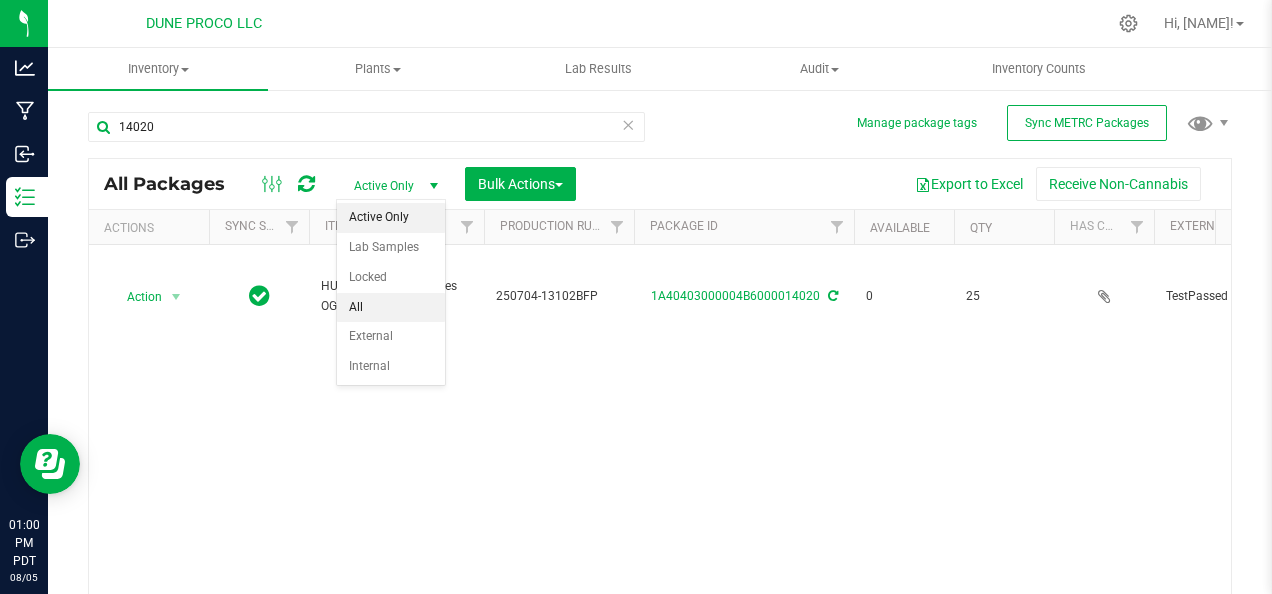 click on "All" at bounding box center (391, 308) 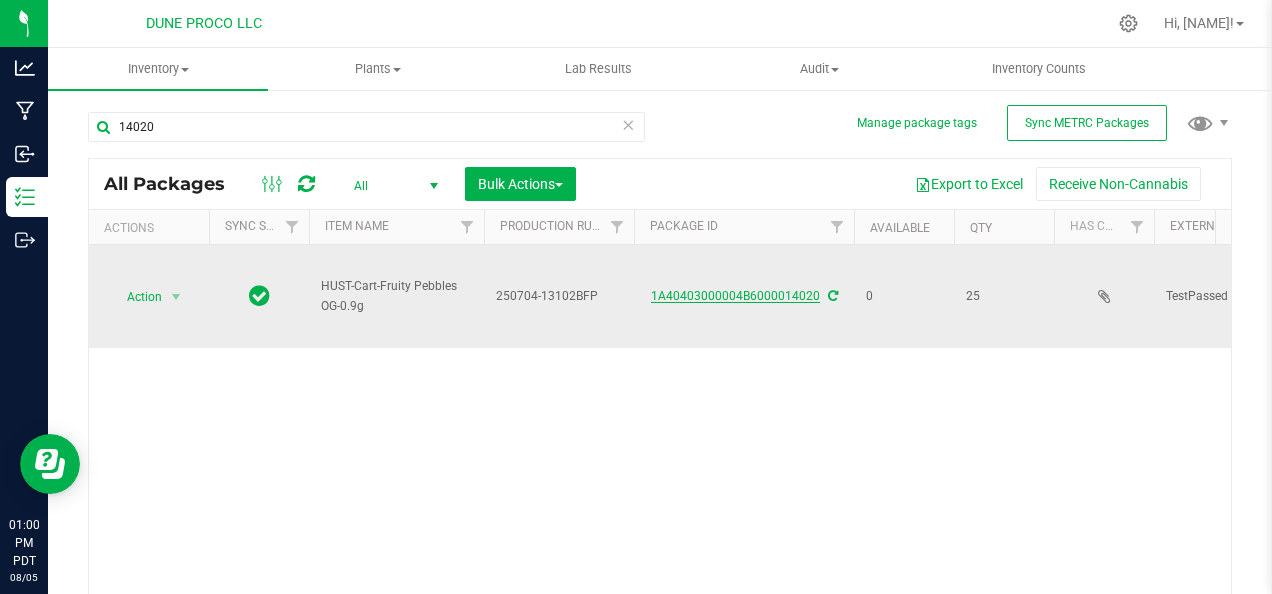 click on "1A40403000004B6000014020" at bounding box center [735, 296] 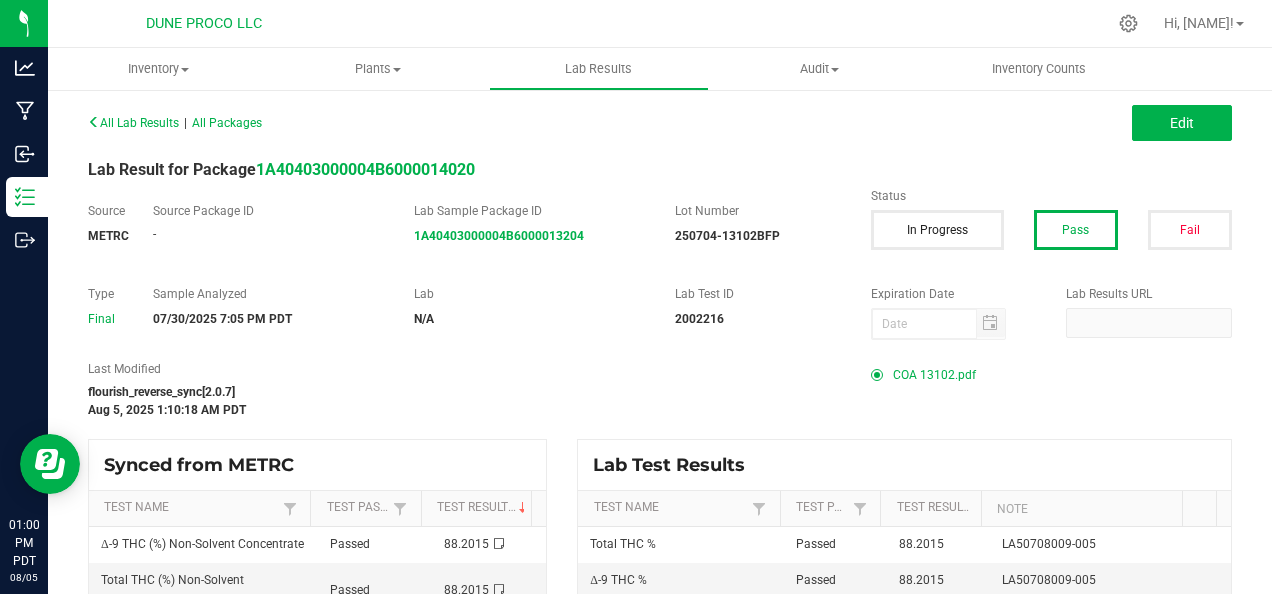 click on "COA 13102.pdf" at bounding box center (934, 375) 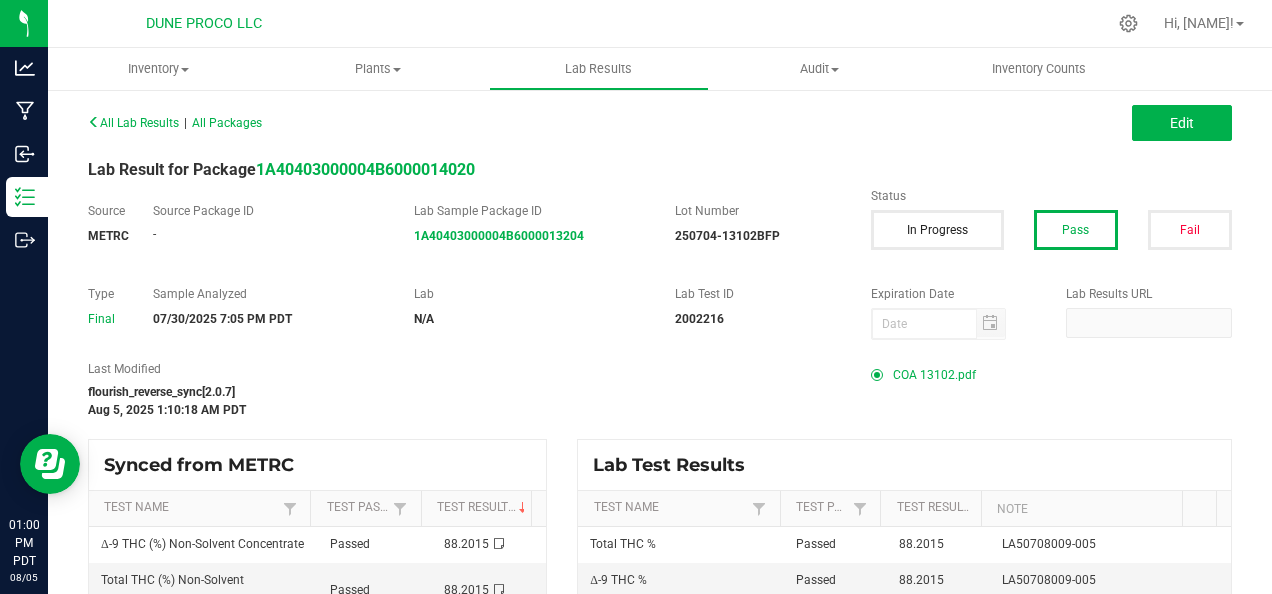 click on "COA 13102.pdf" at bounding box center [934, 375] 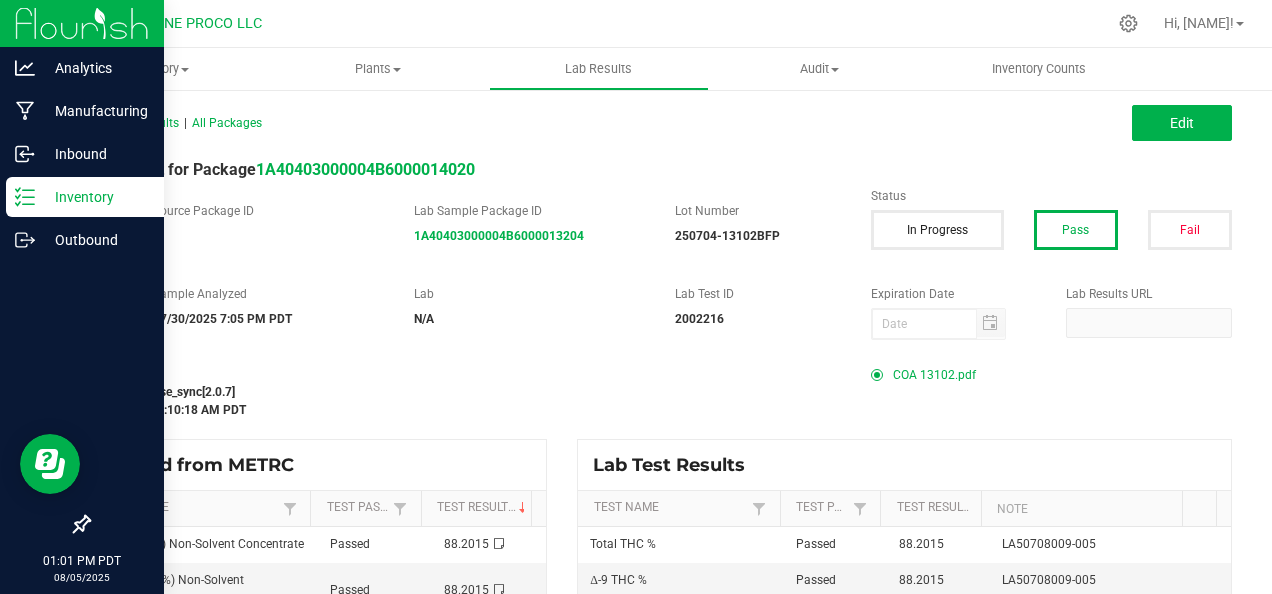 click 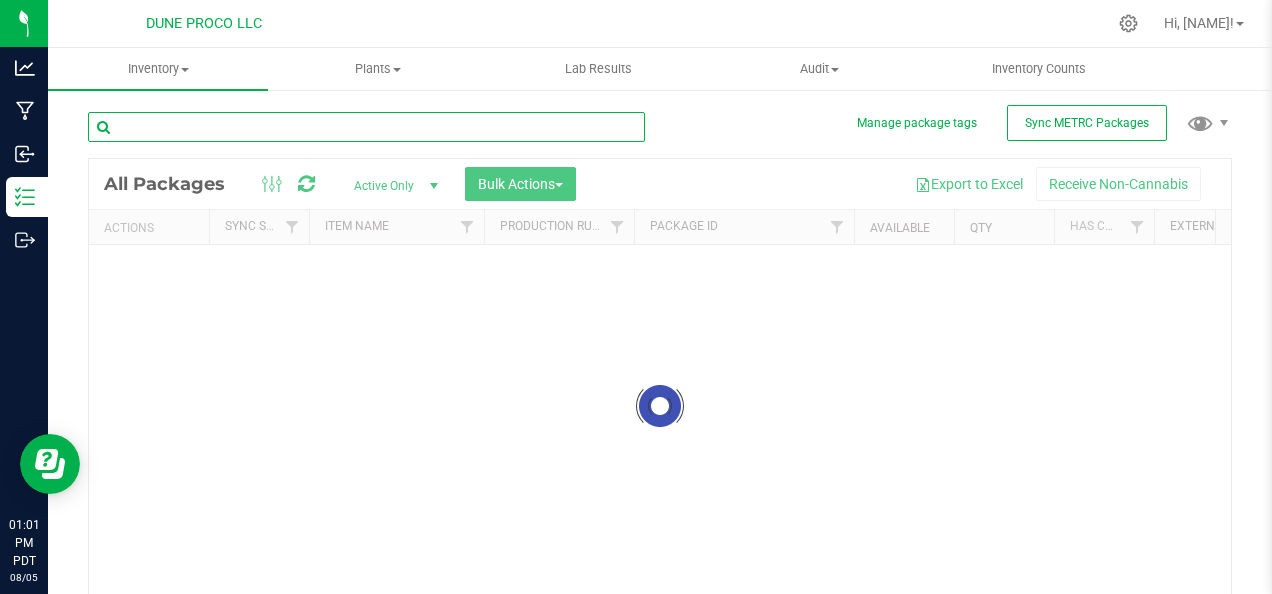click at bounding box center [366, 127] 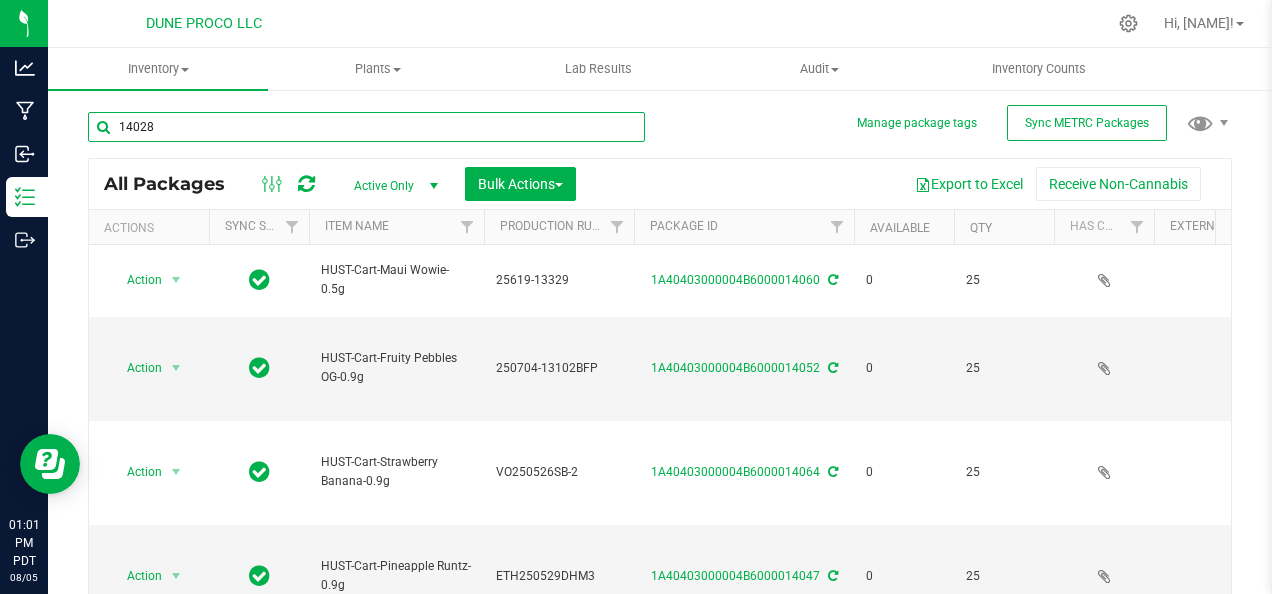 type on "14028" 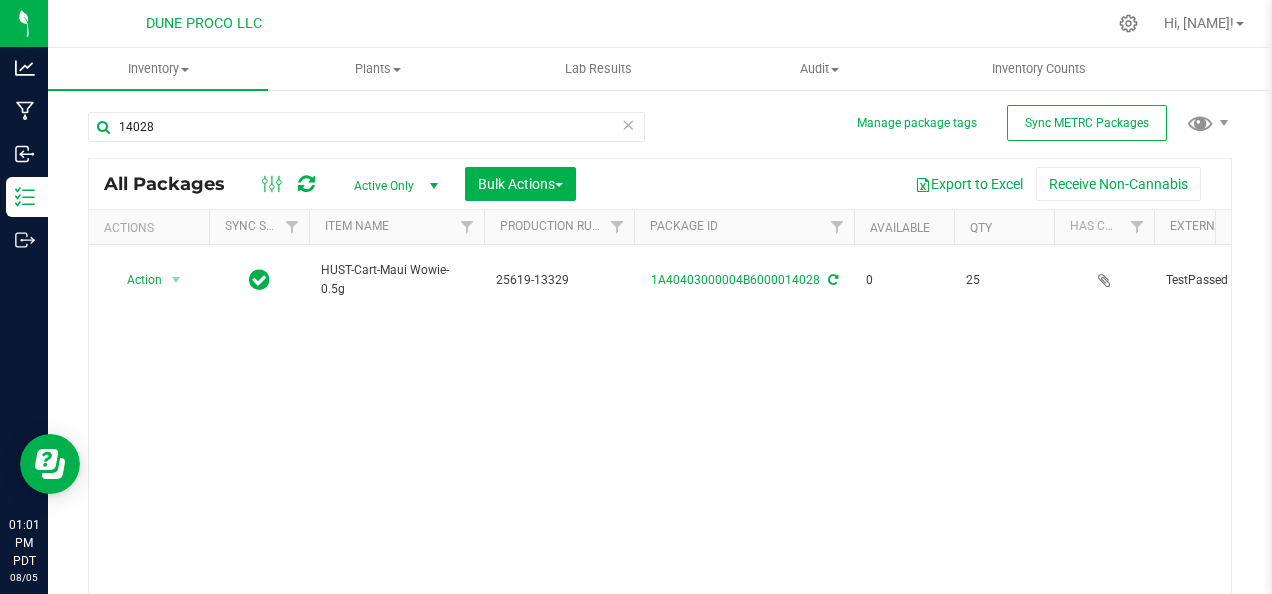 click on "Active Only" at bounding box center (392, 186) 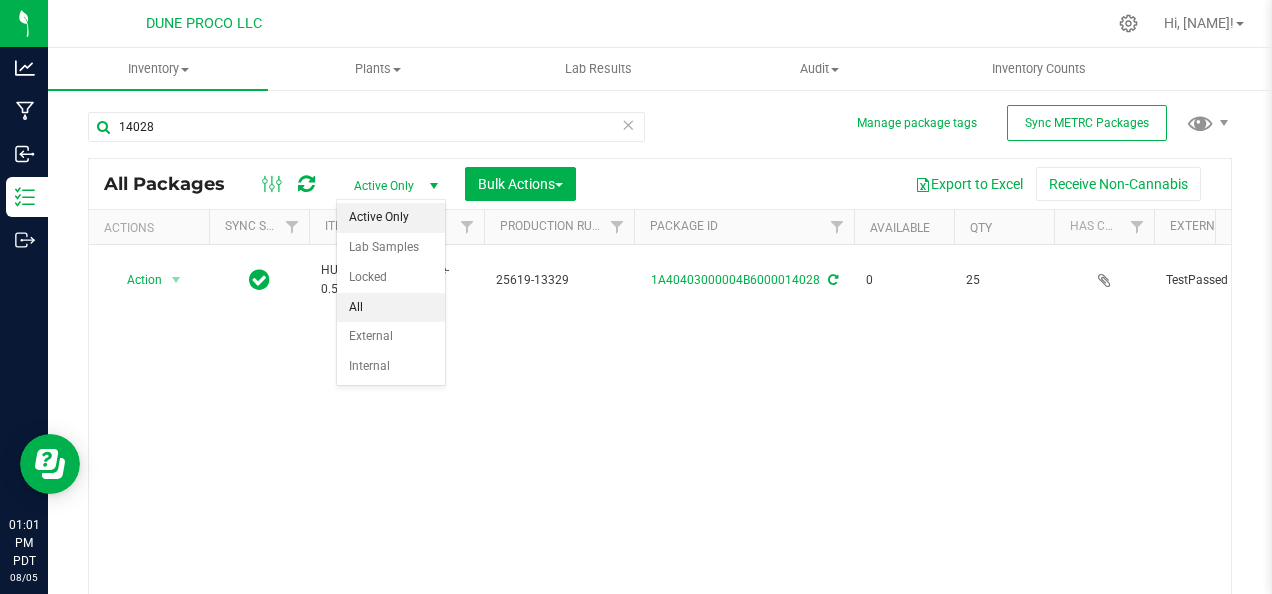 click on "All" at bounding box center (391, 308) 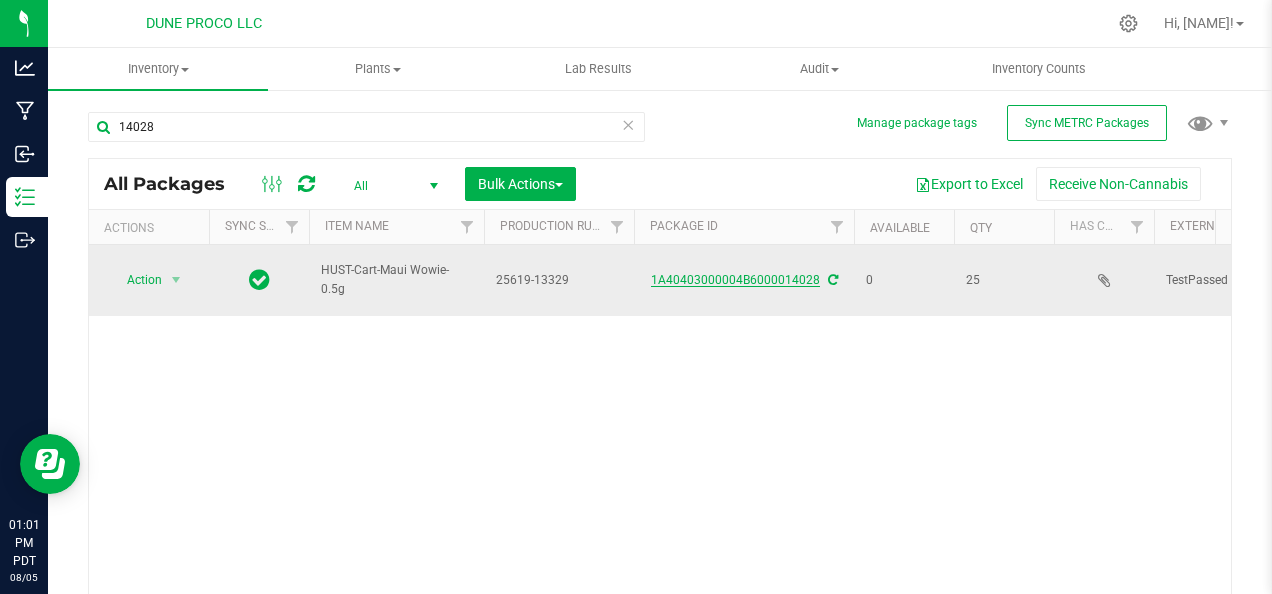 click on "1A40403000004B6000014028" at bounding box center (735, 280) 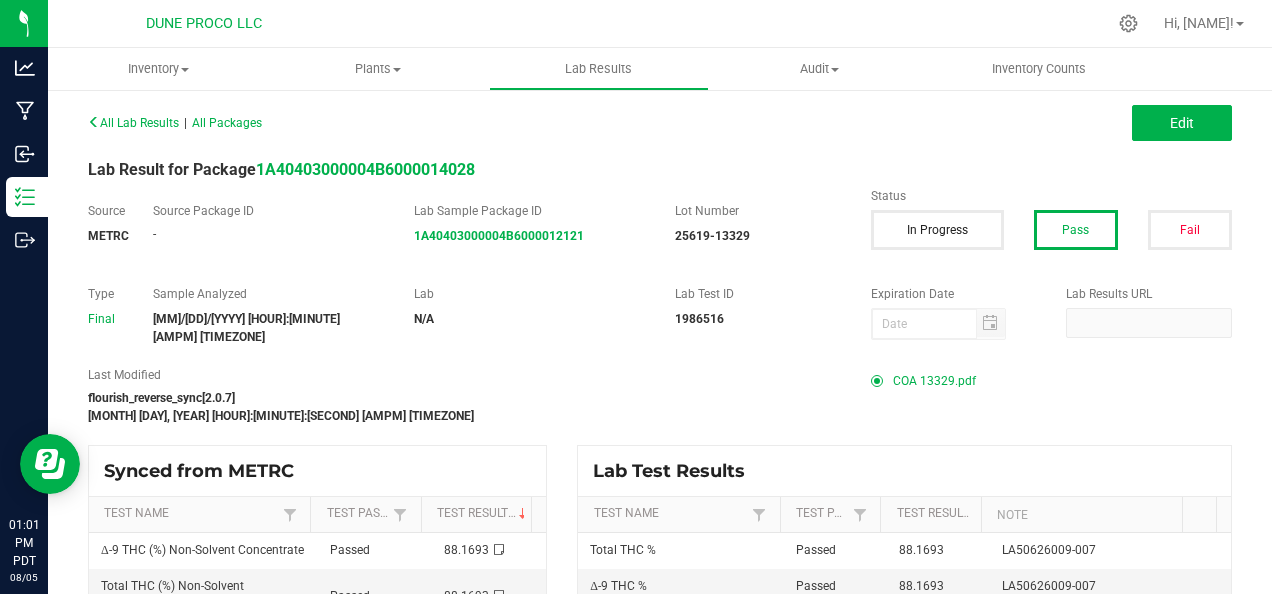 click on "COA 13329.pdf" at bounding box center (934, 381) 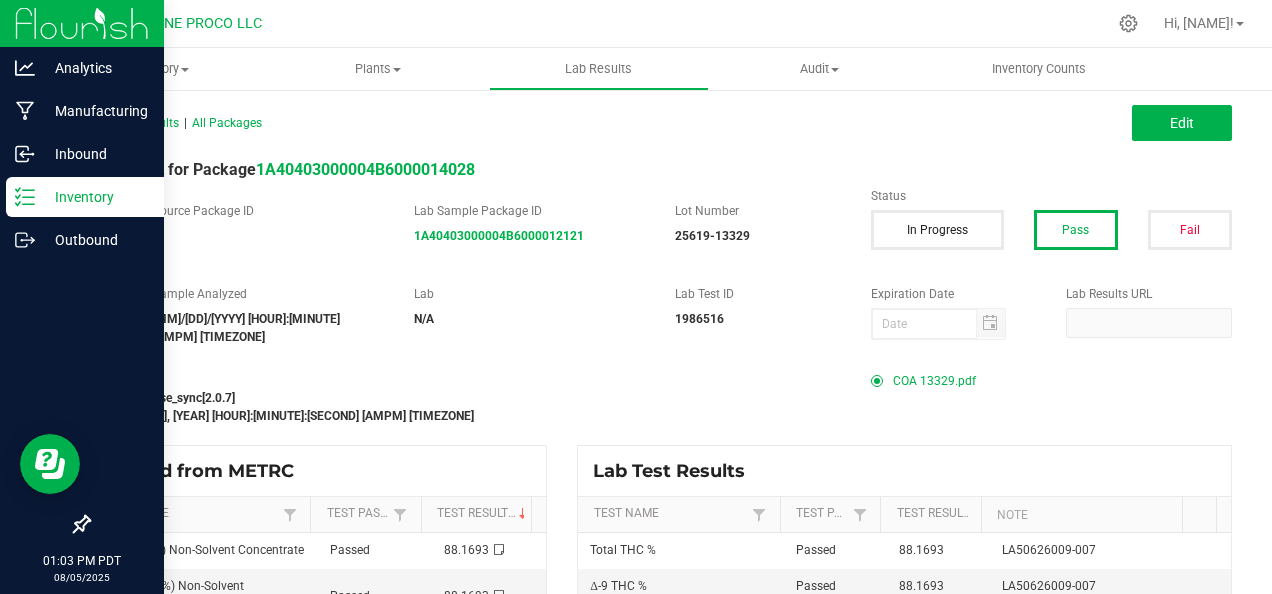 click 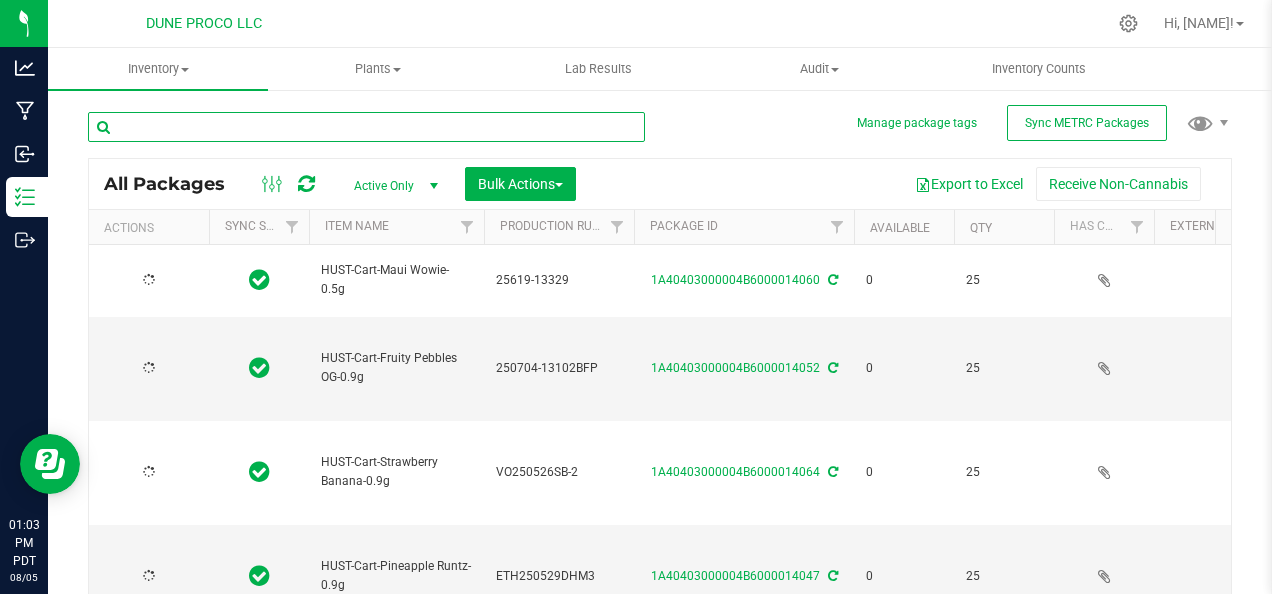click at bounding box center [366, 127] 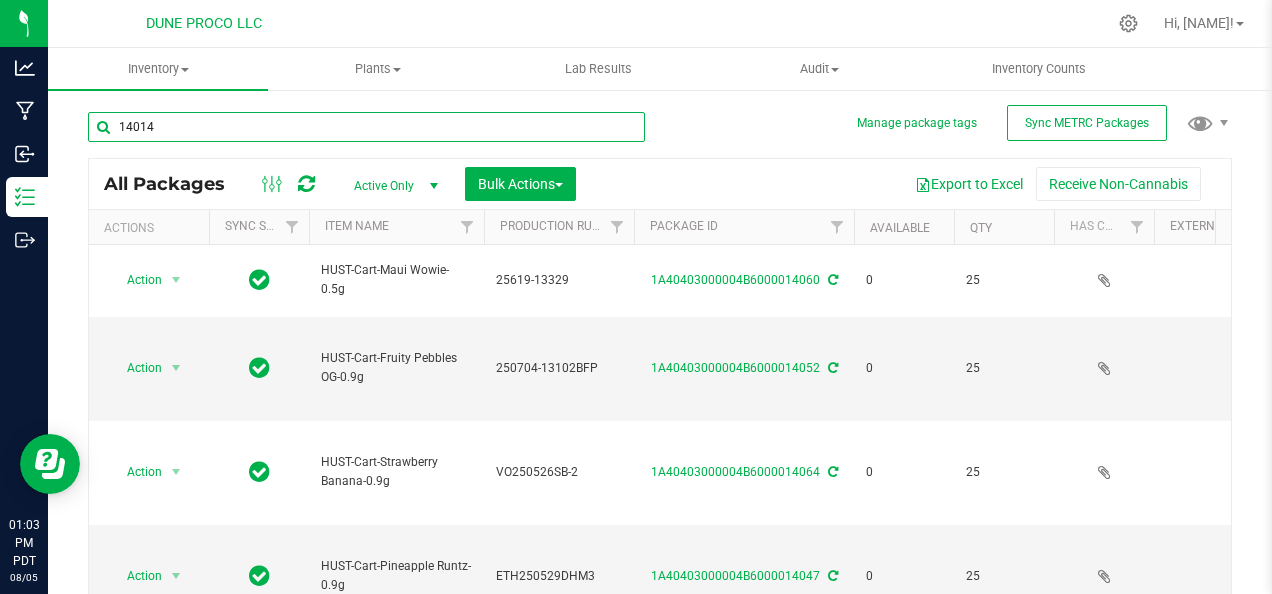 type on "14014" 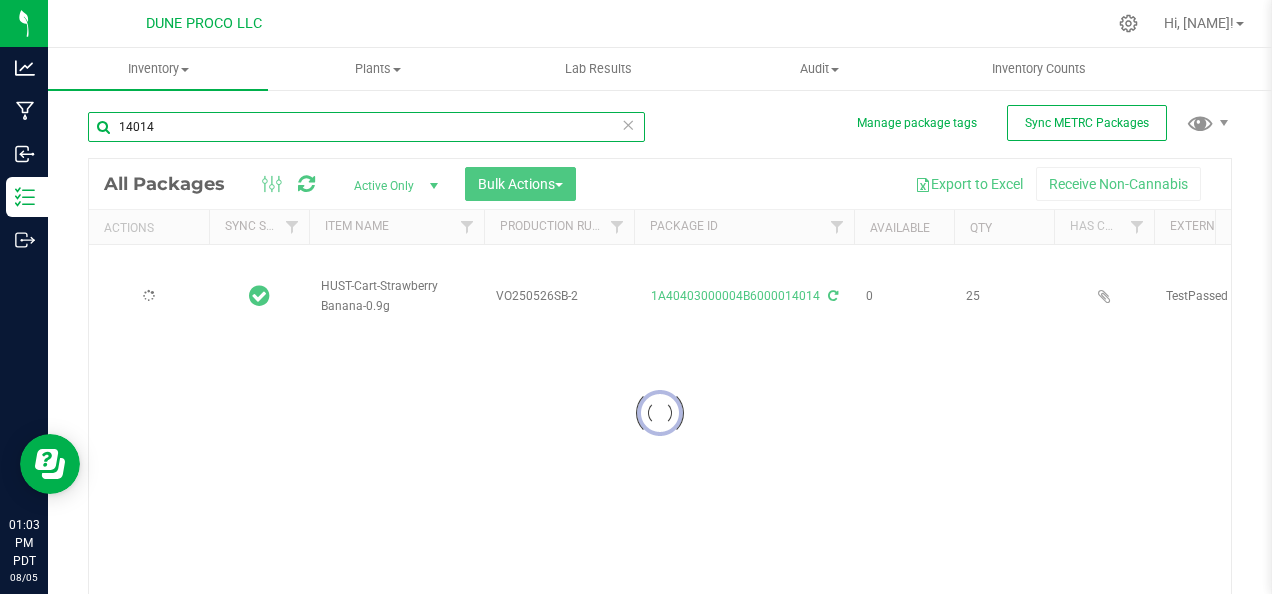 type on "2025-05-26" 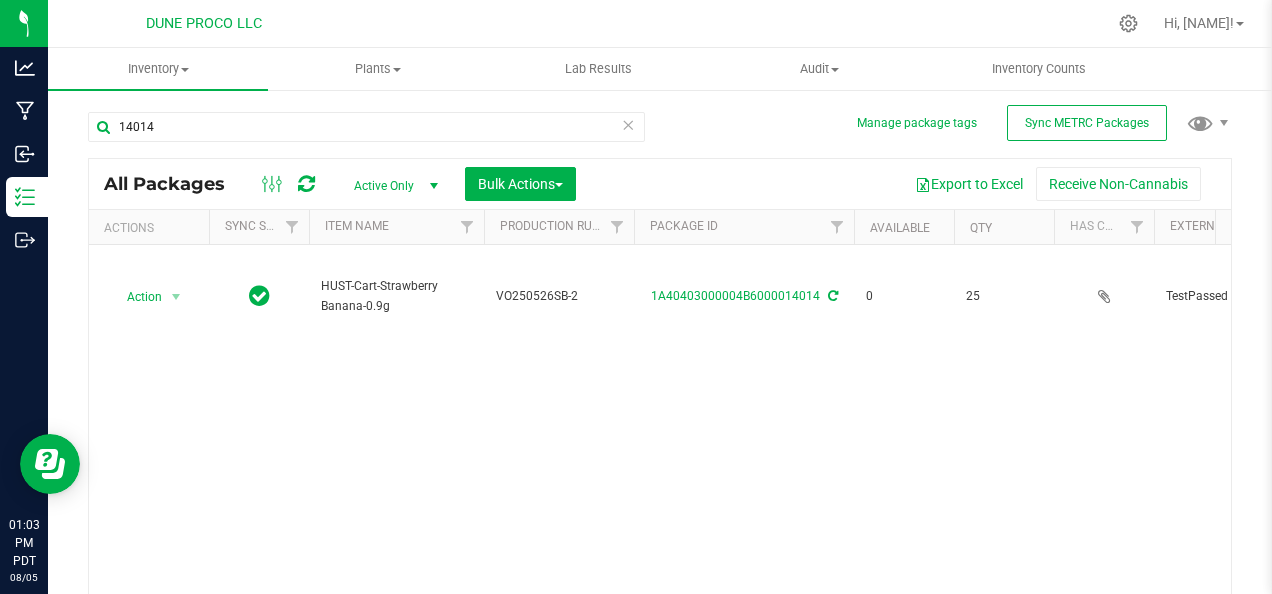 click on "Active Only" at bounding box center (392, 186) 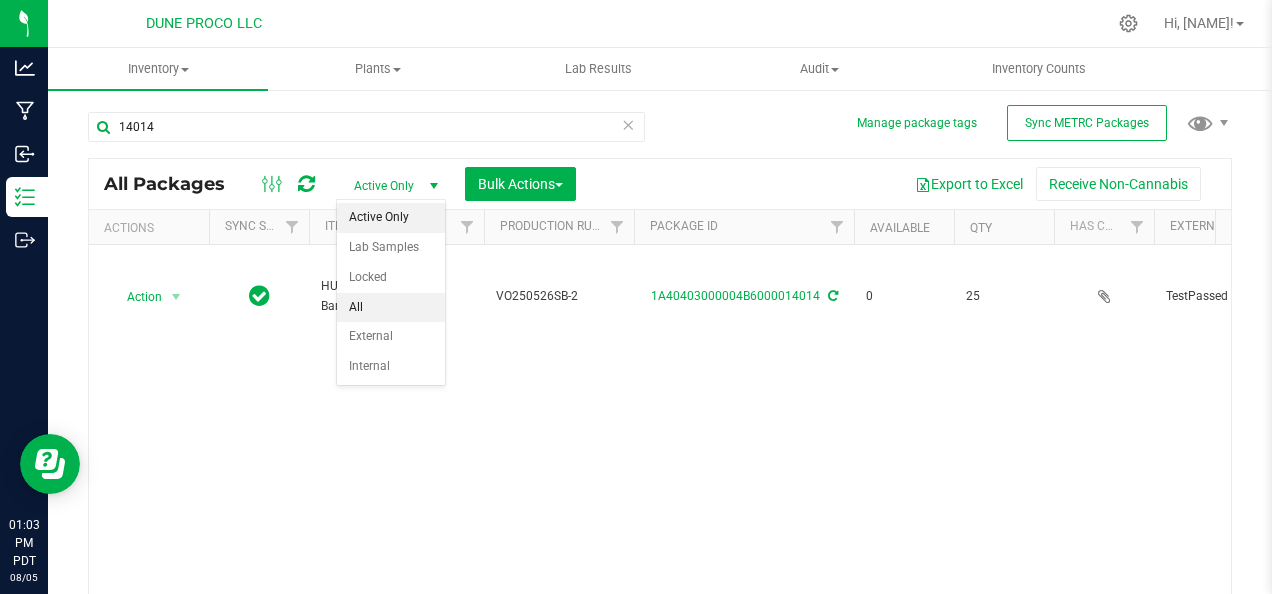 click on "All" at bounding box center [391, 308] 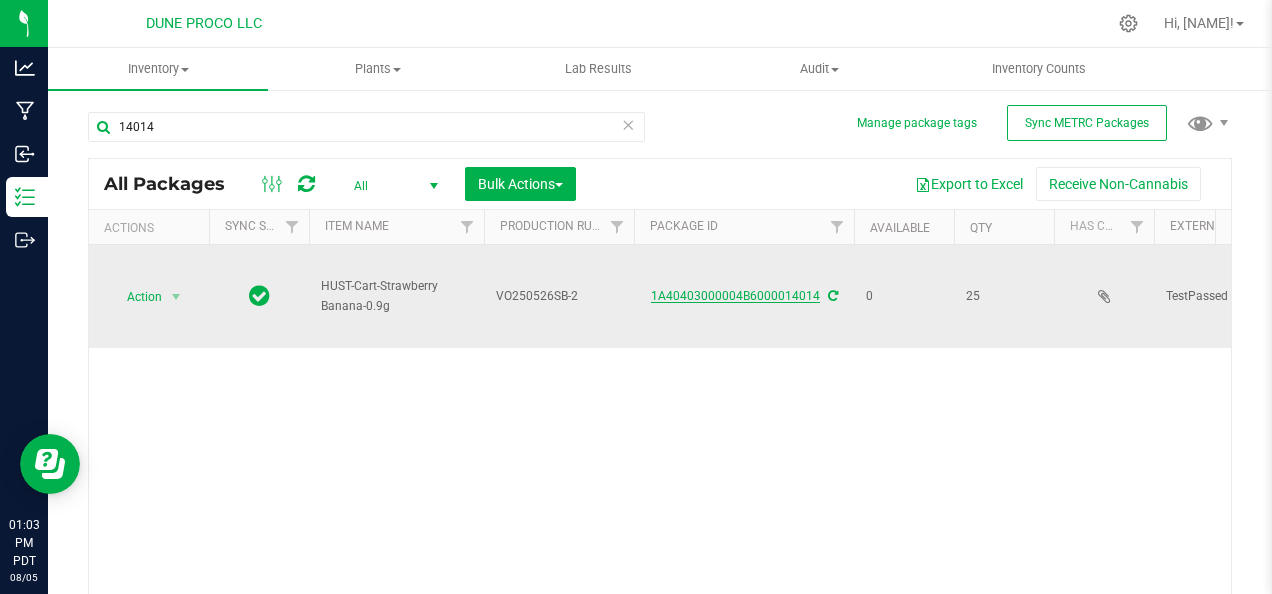 click on "1A40403000004B6000014014" at bounding box center [735, 296] 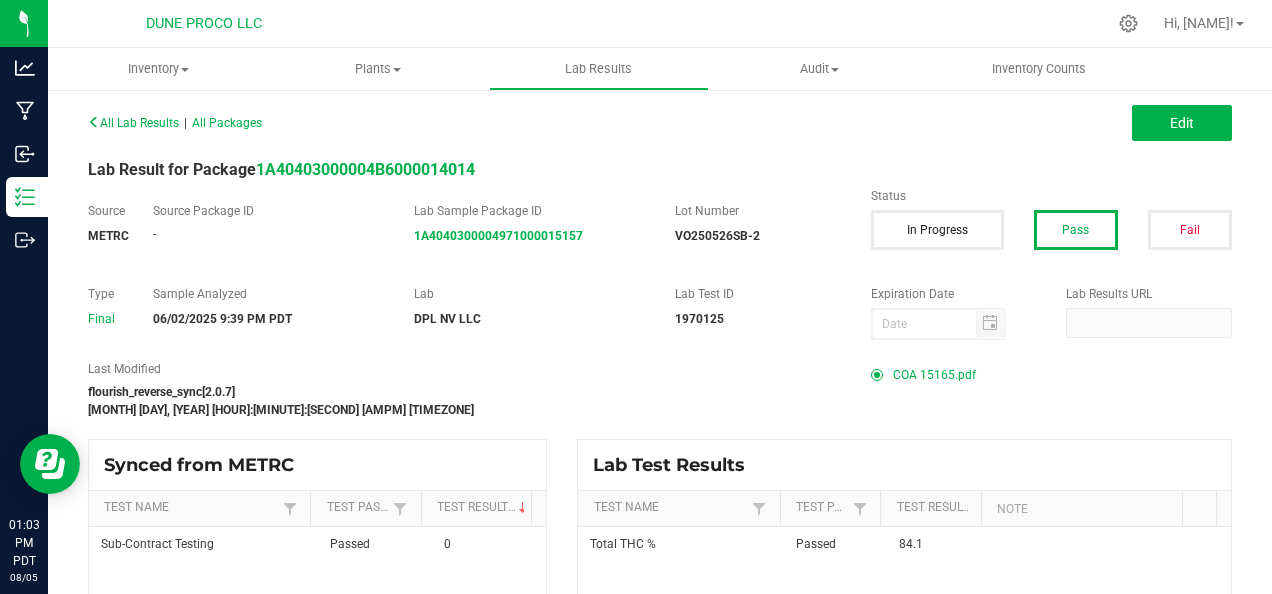click on "COA 15165.pdf" at bounding box center [934, 375] 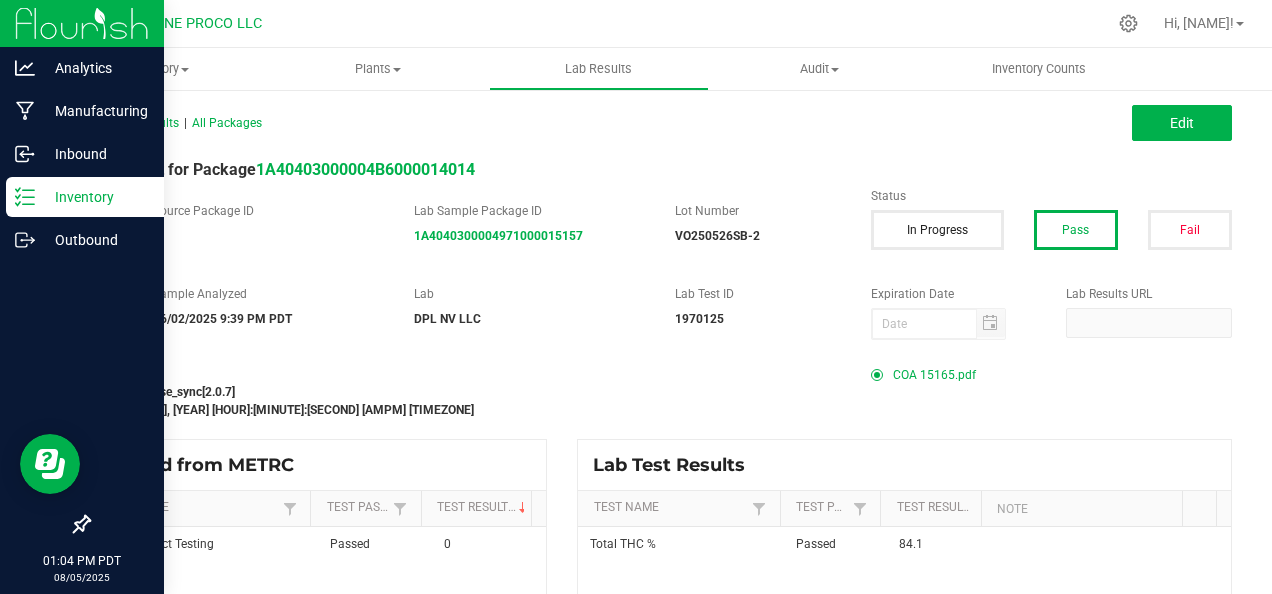 click on "Inventory" at bounding box center (95, 197) 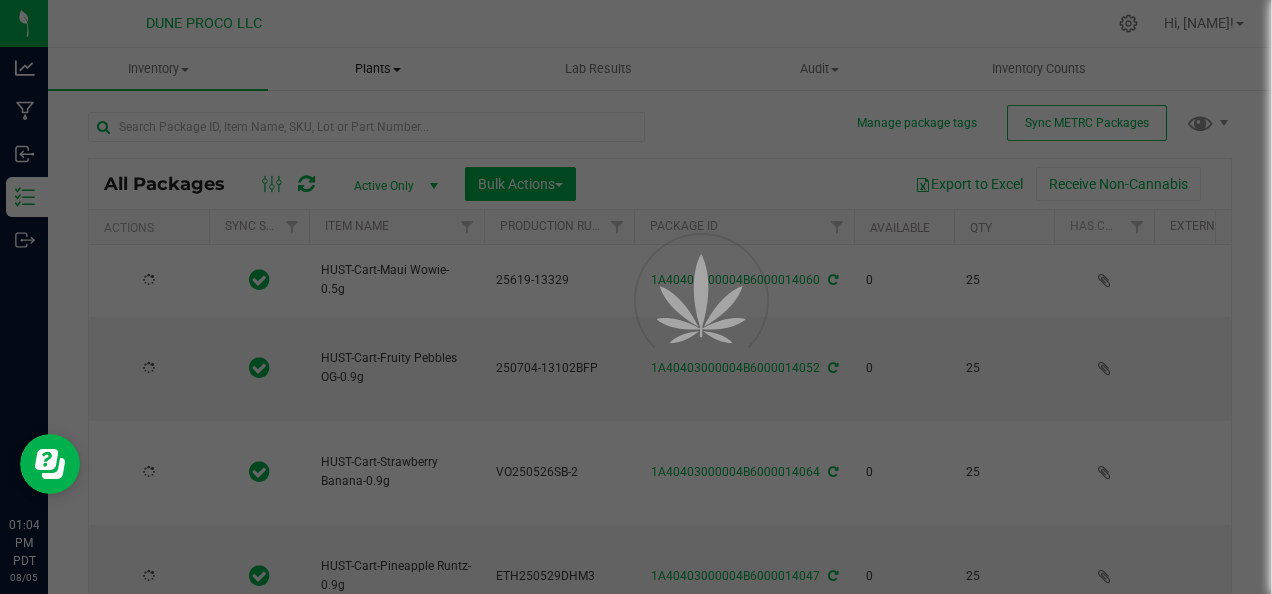 type on "2025-06-19" 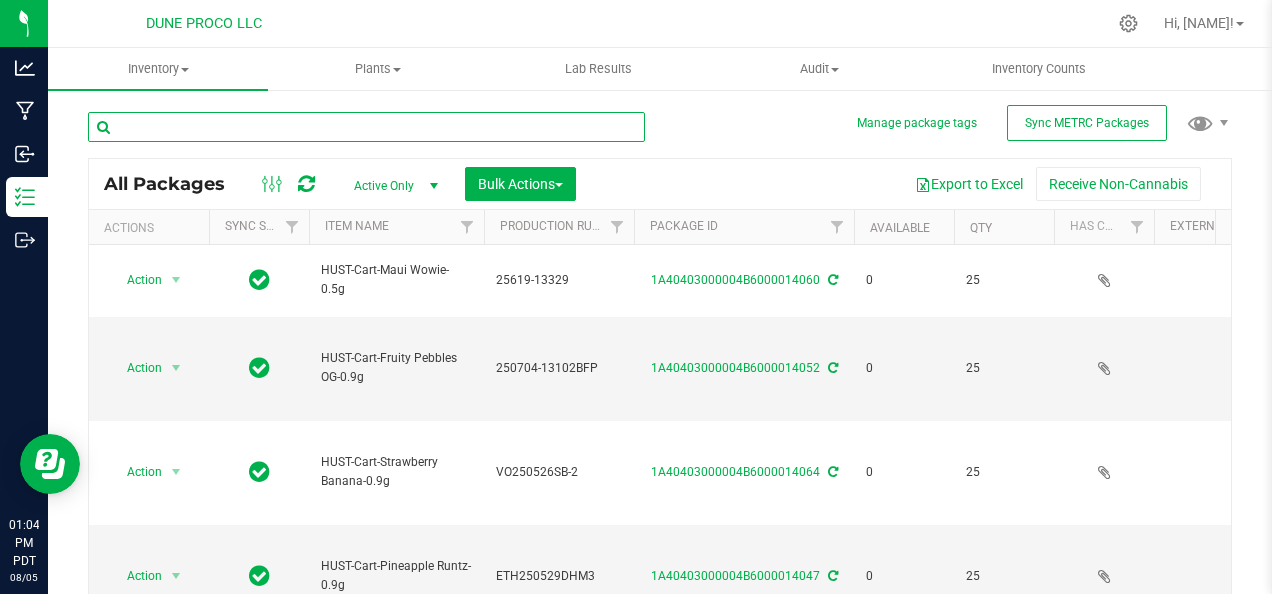 click at bounding box center (366, 127) 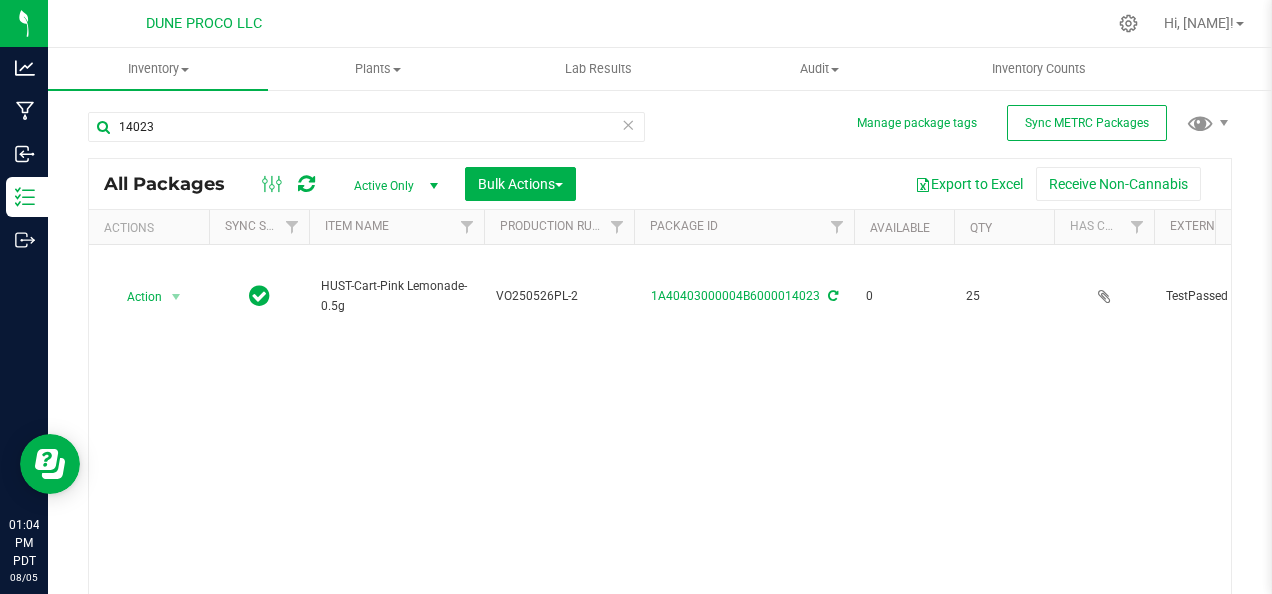 click on "Active Only" at bounding box center [392, 186] 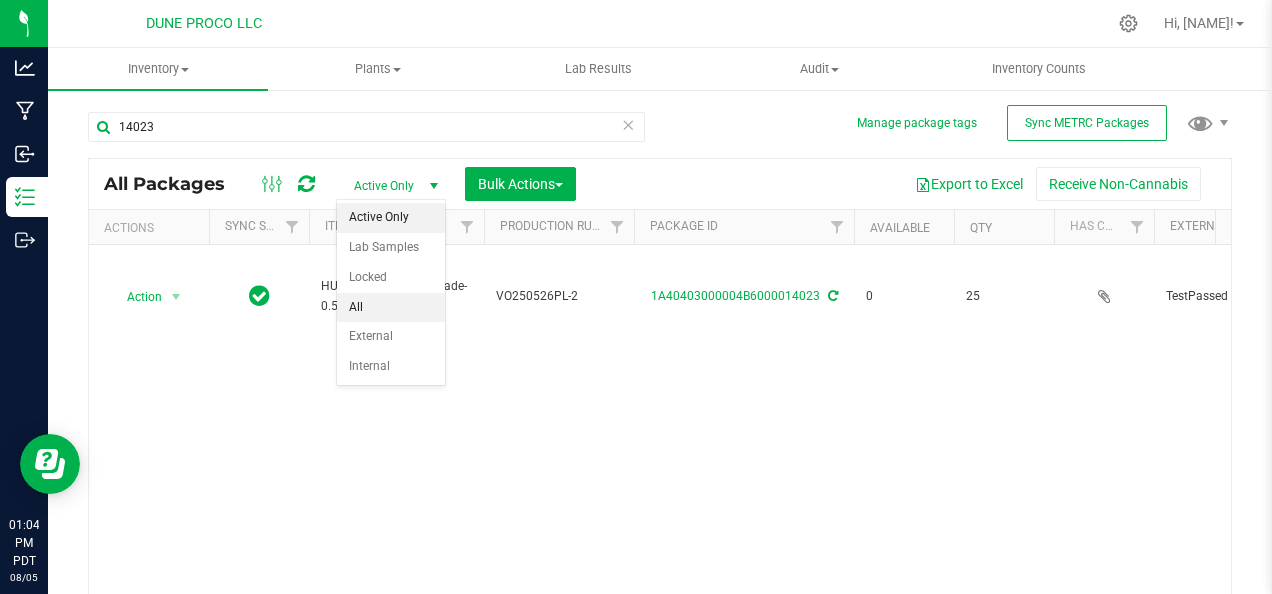 click on "All" at bounding box center (391, 308) 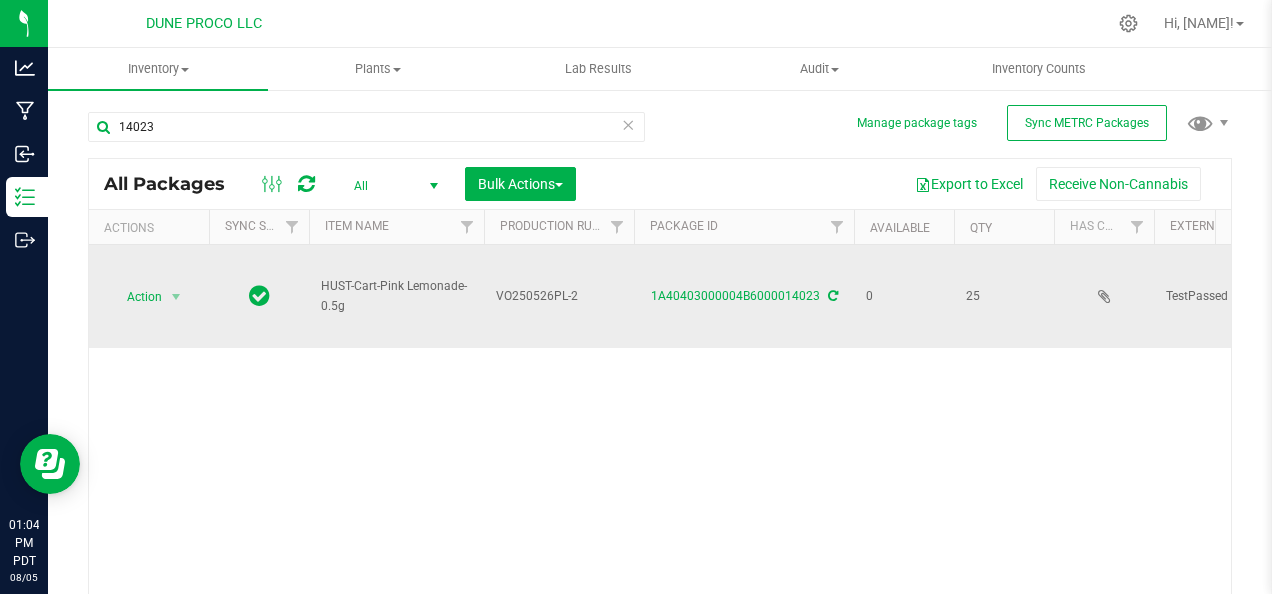 click on "1A40403000004B6000014023" at bounding box center [744, 296] 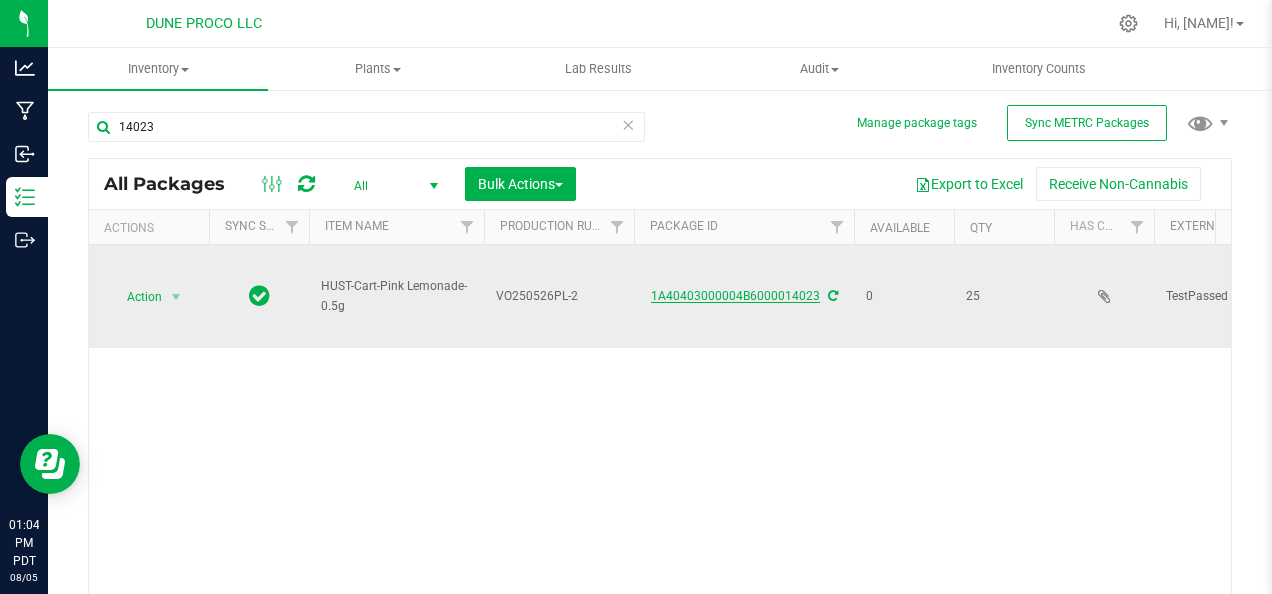click on "1A40403000004B6000014023" at bounding box center (735, 296) 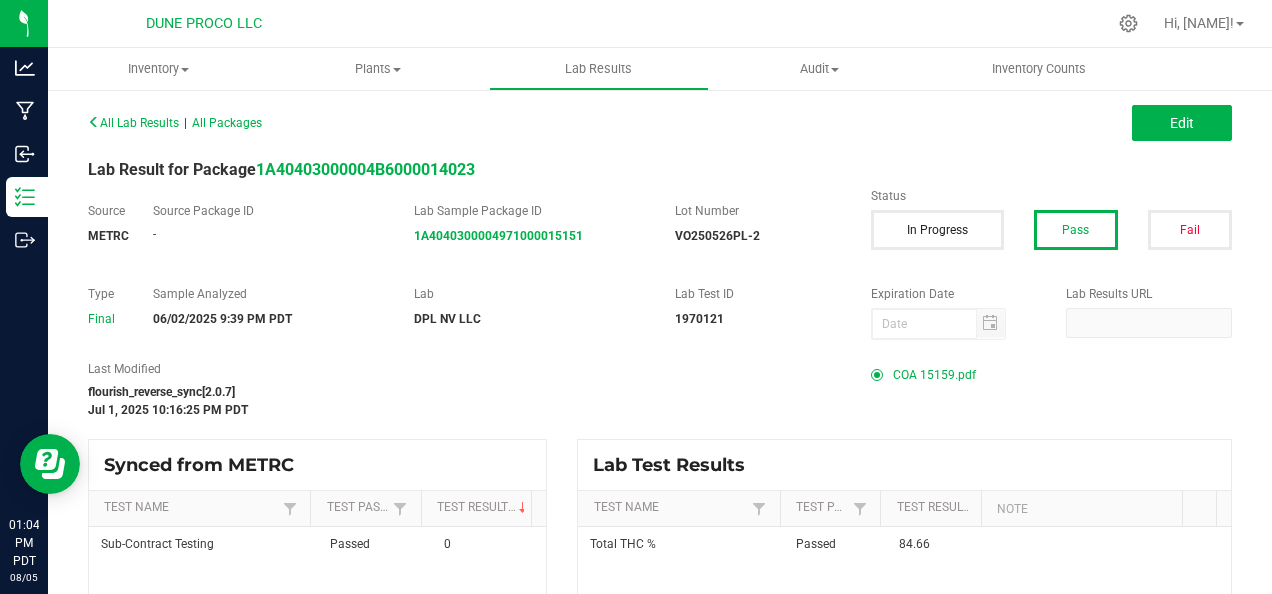 click on "COA 15159.pdf" at bounding box center [934, 375] 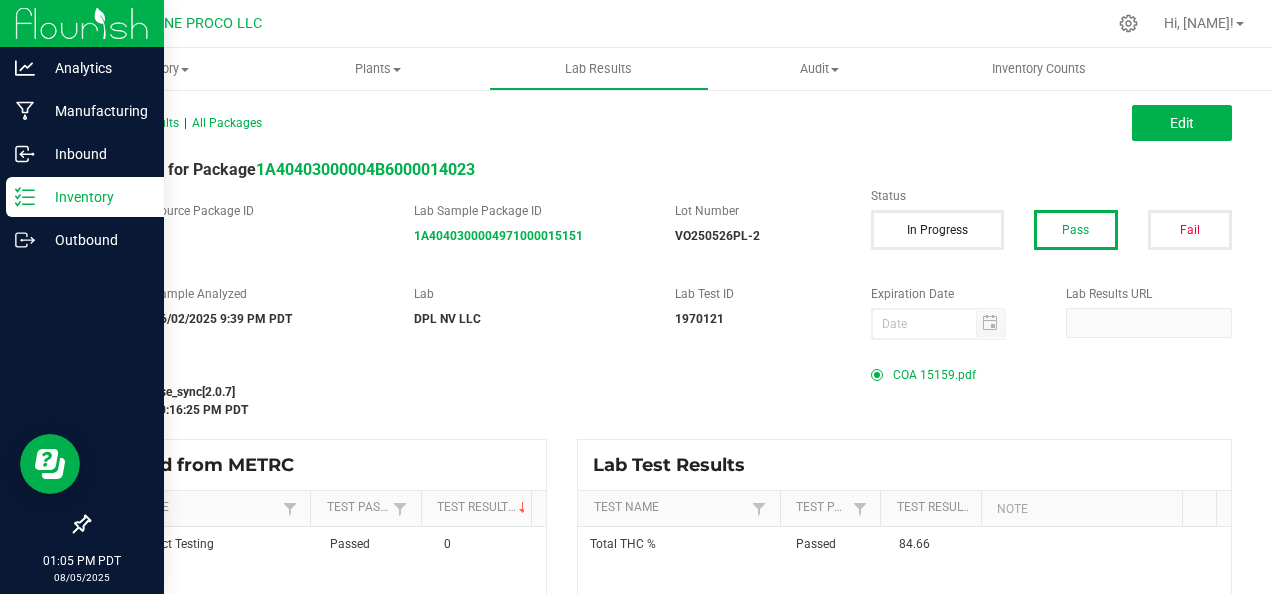 click 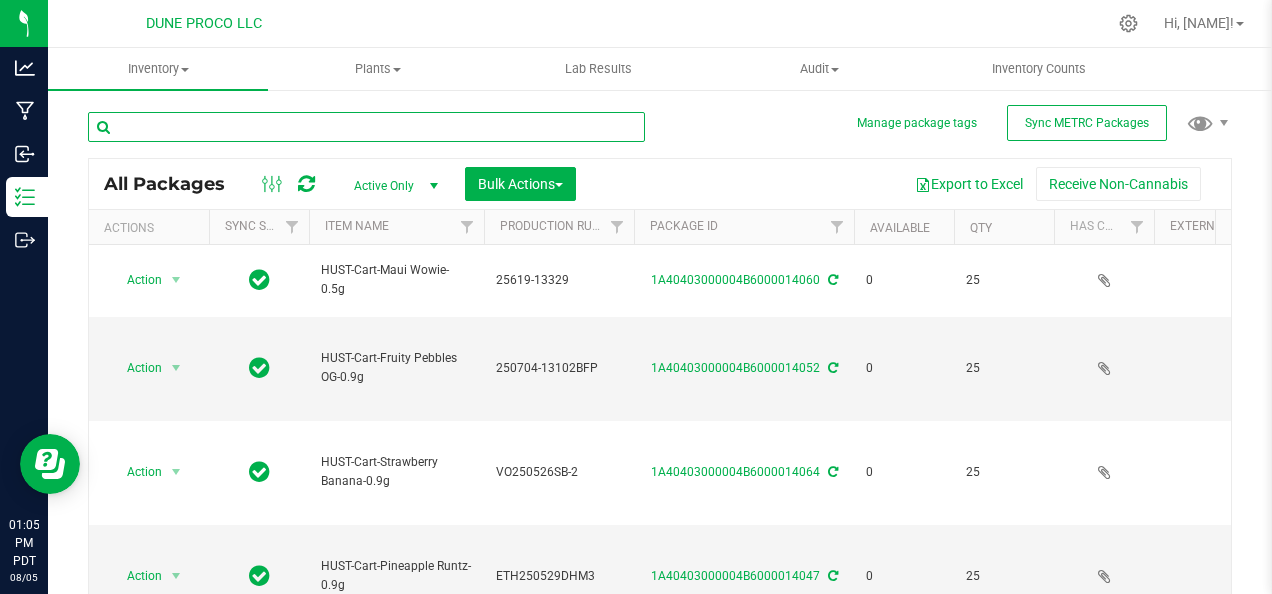 click at bounding box center [366, 127] 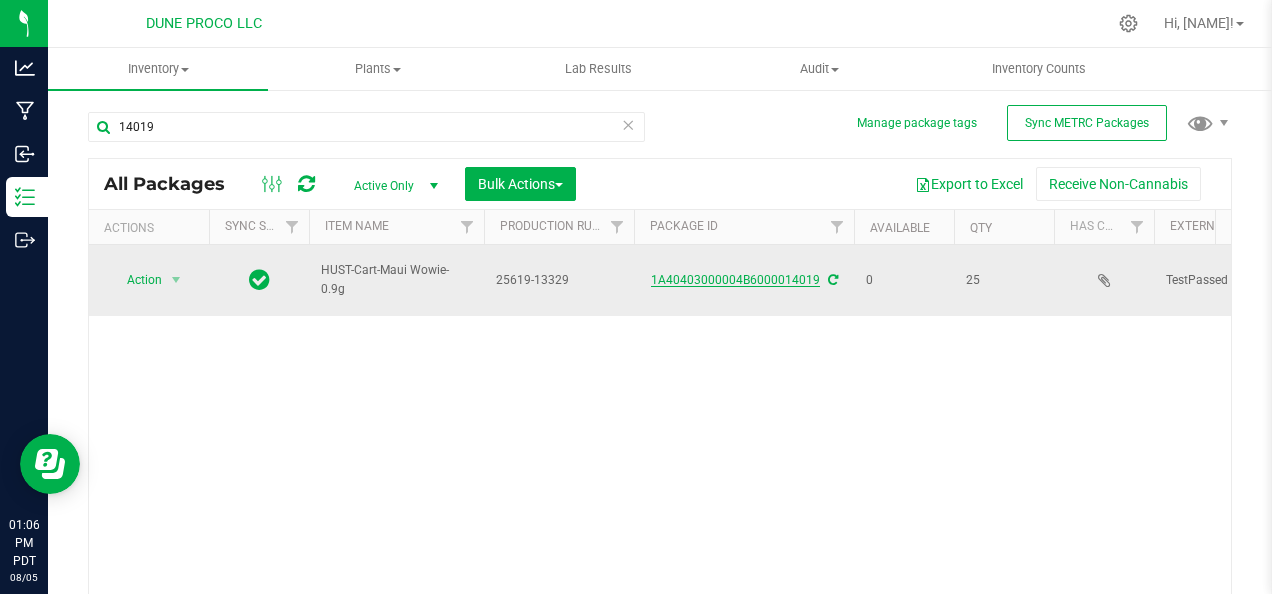 click on "1A40403000004B6000014019" at bounding box center (735, 280) 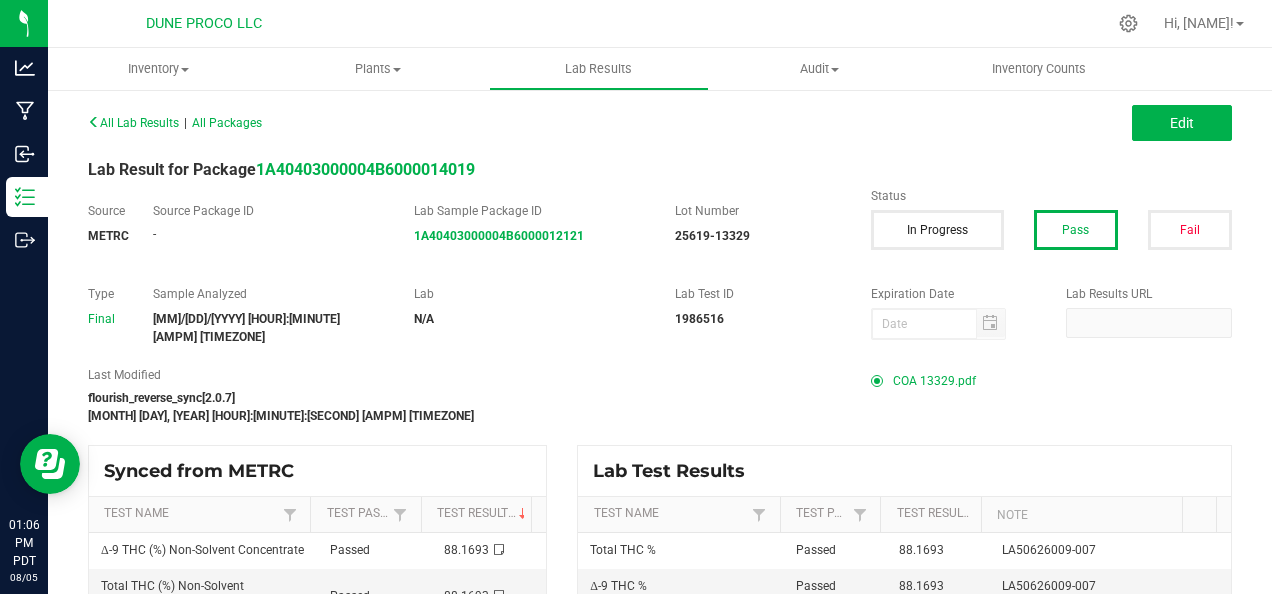 click on "COA 13329.pdf" at bounding box center (934, 381) 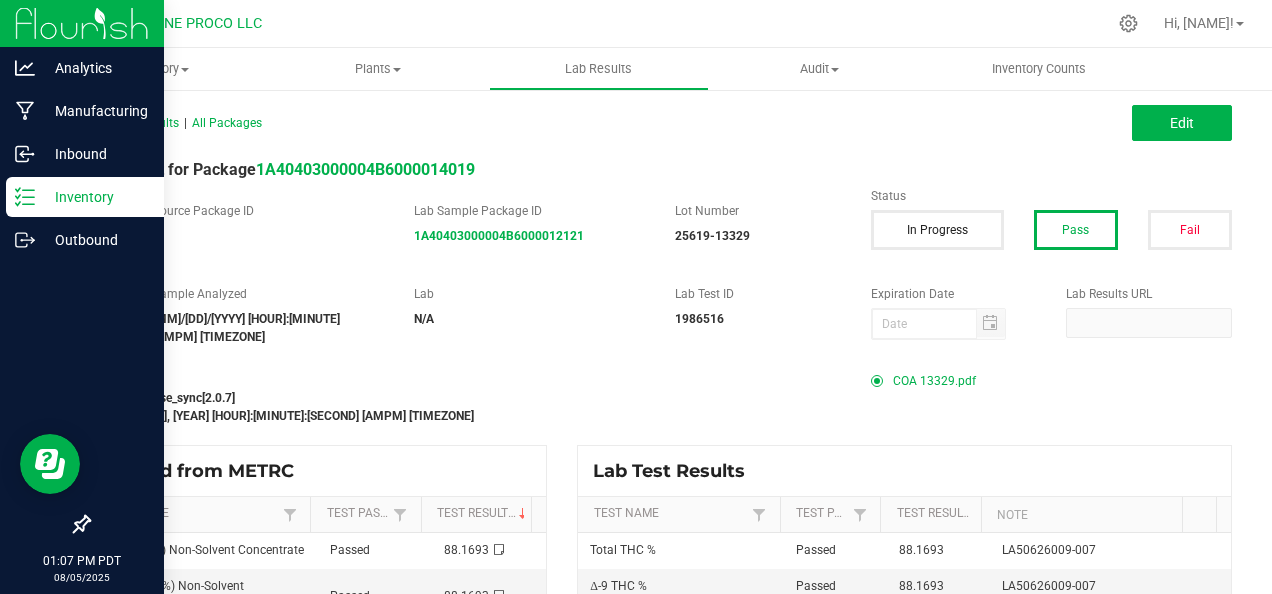 click on "Inventory" at bounding box center [85, 197] 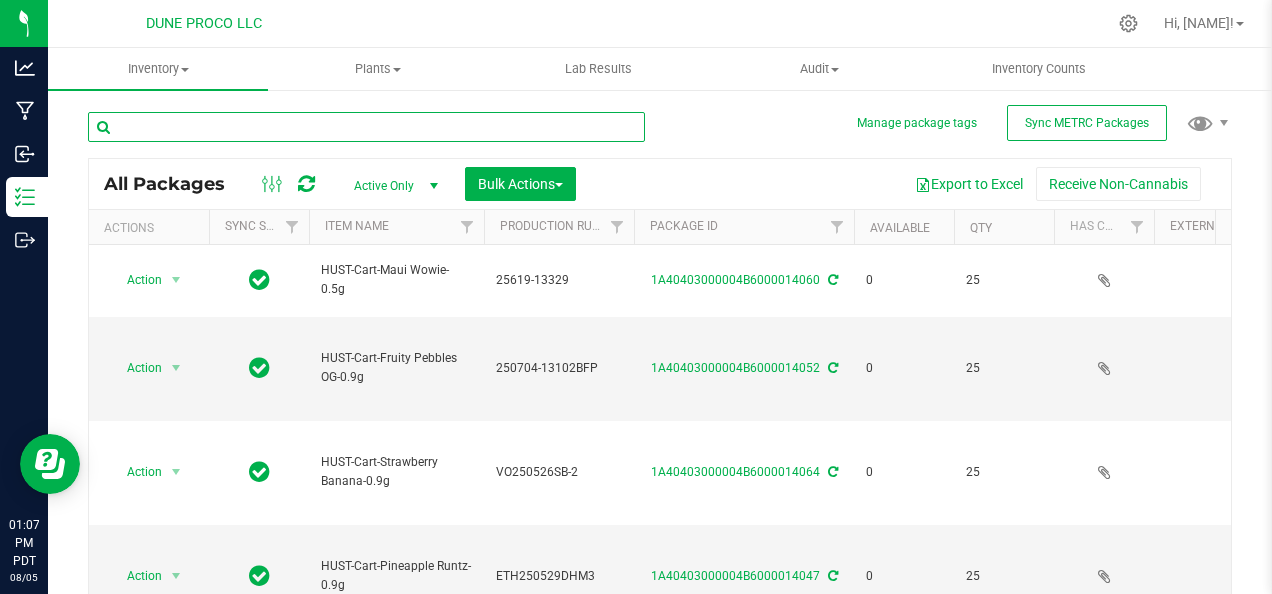 click at bounding box center [366, 127] 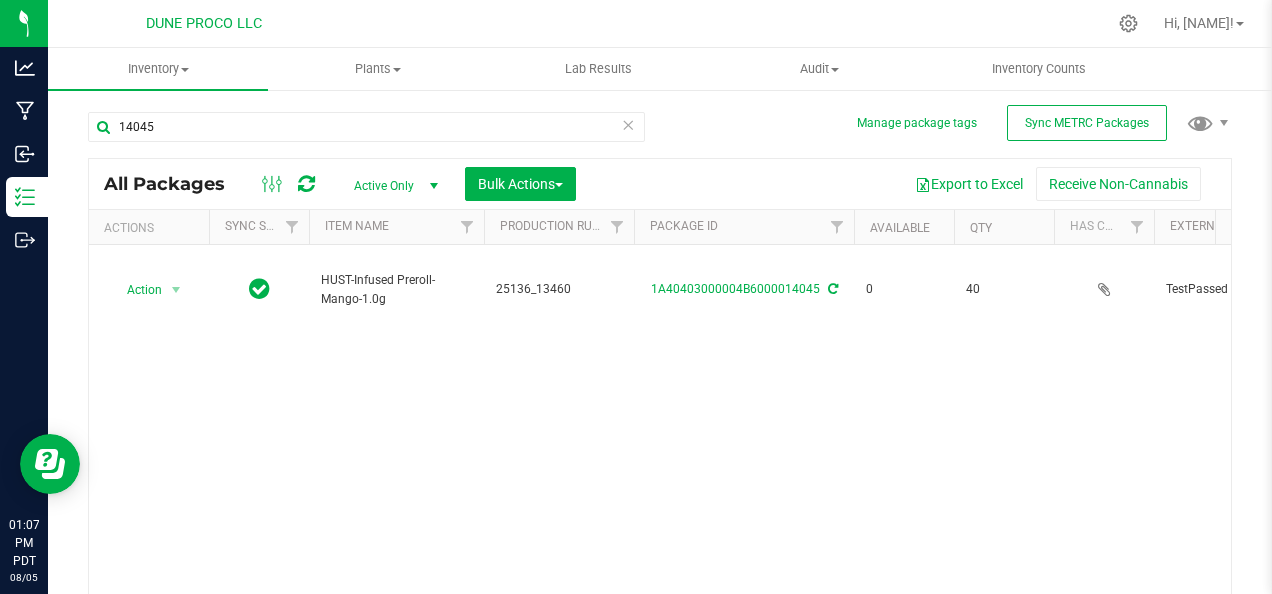 click on "Active Only" at bounding box center [392, 186] 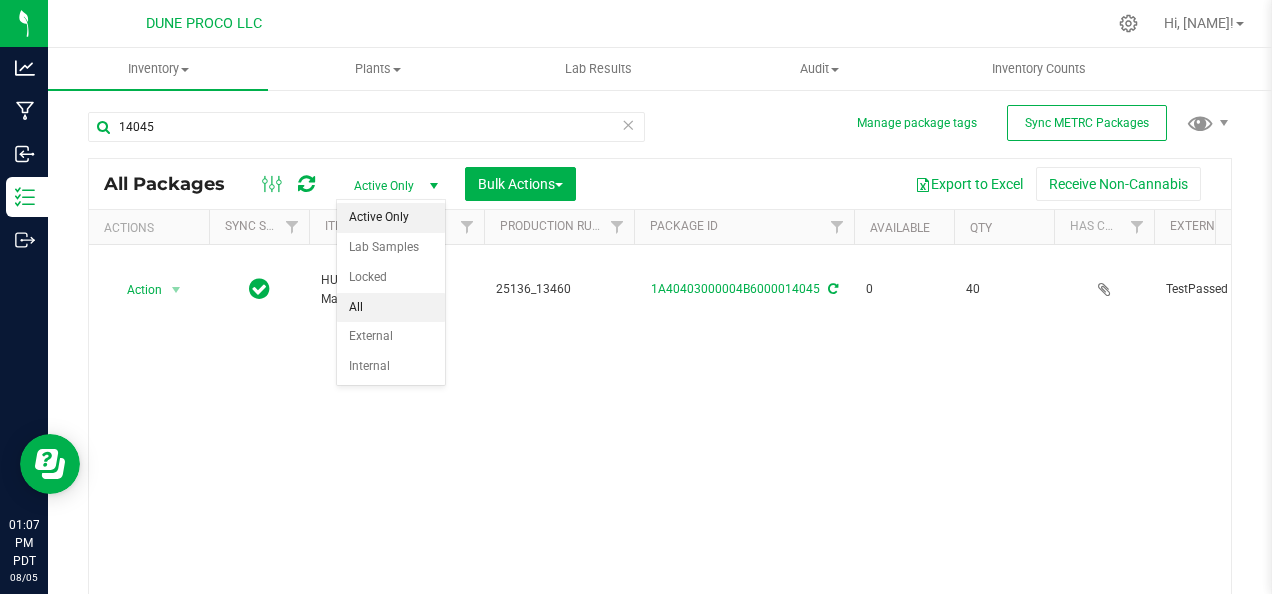 click on "All" at bounding box center [391, 308] 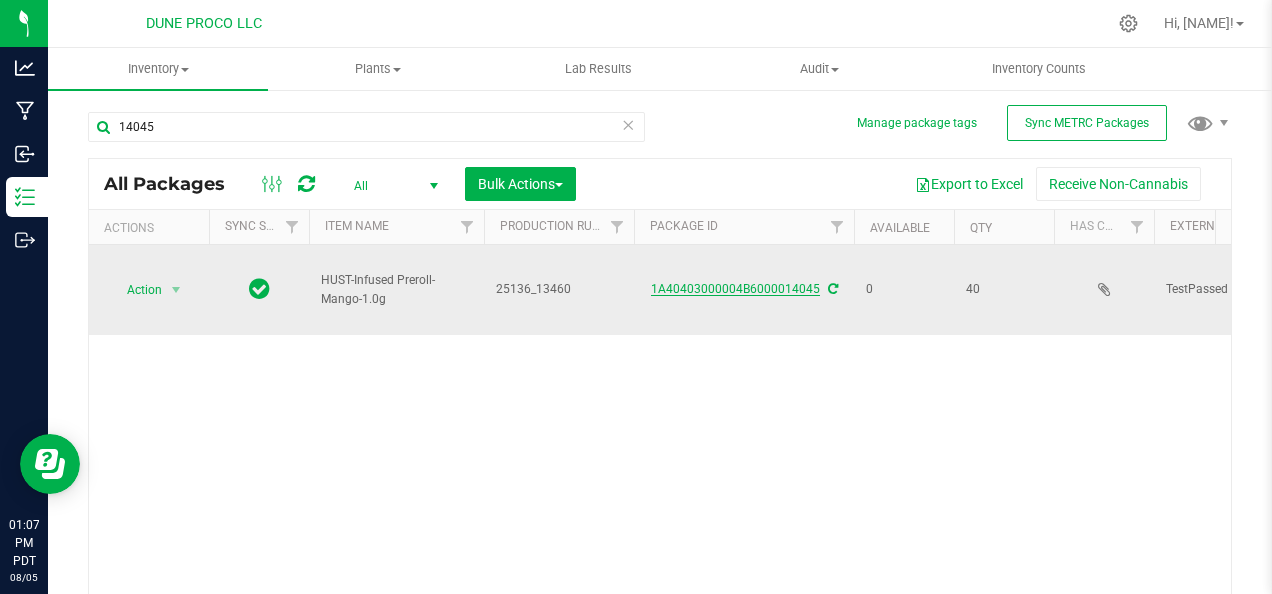 click on "1A40403000004B6000014045" at bounding box center [735, 289] 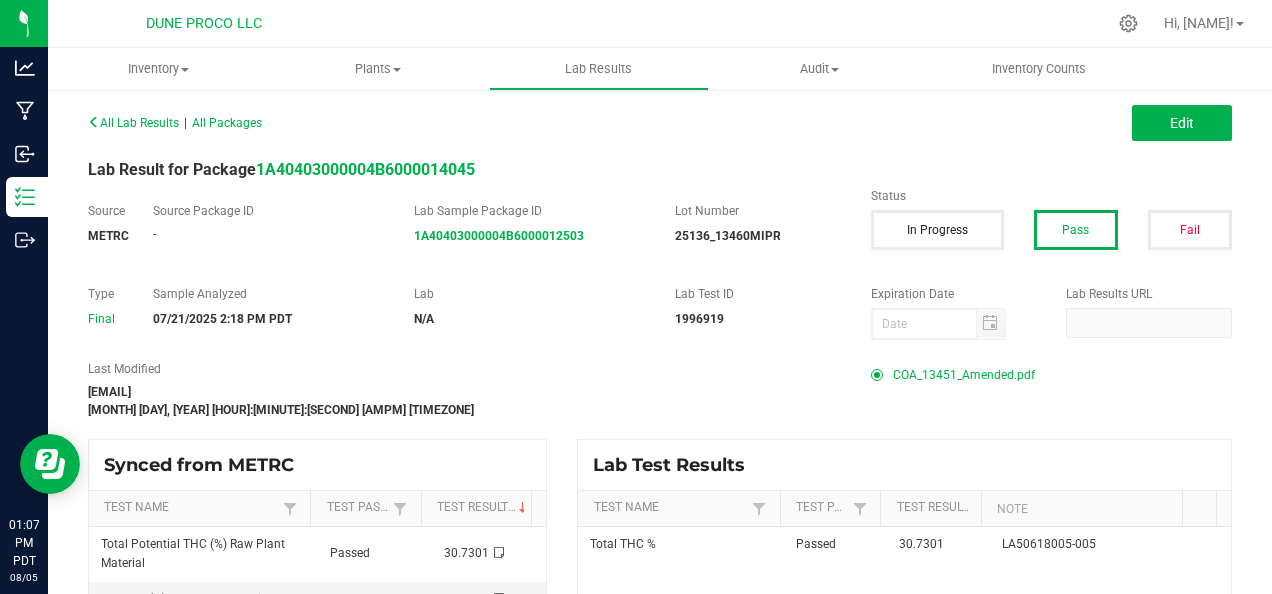 click on "[FILENAME]" at bounding box center [964, 375] 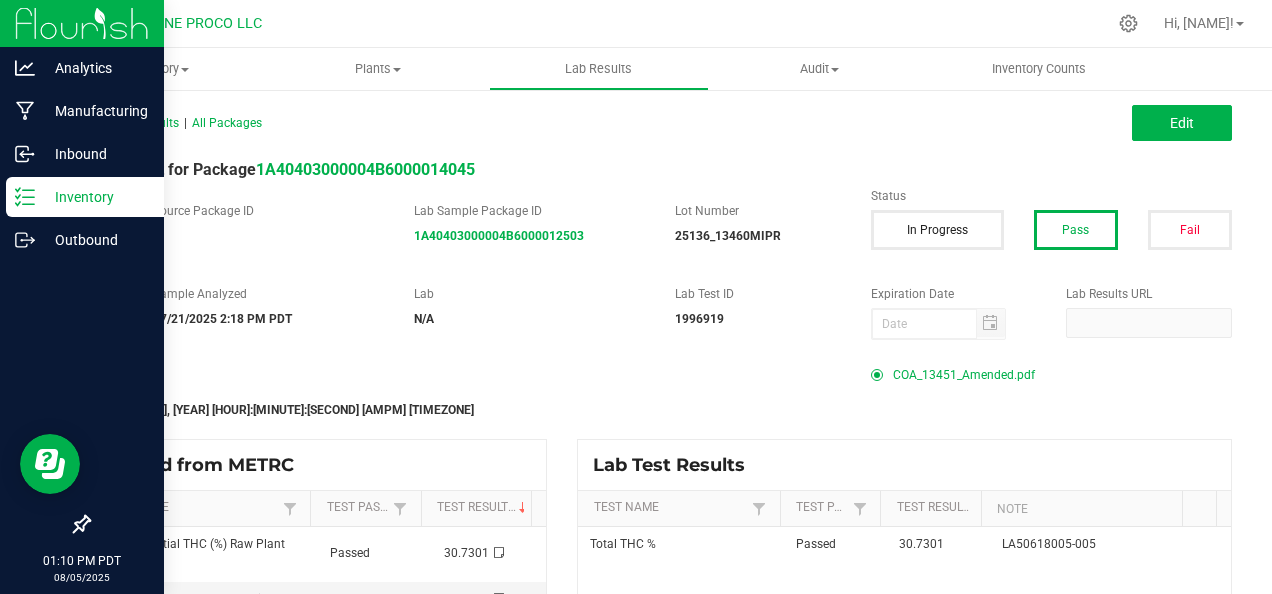 click on "Inventory" at bounding box center [95, 197] 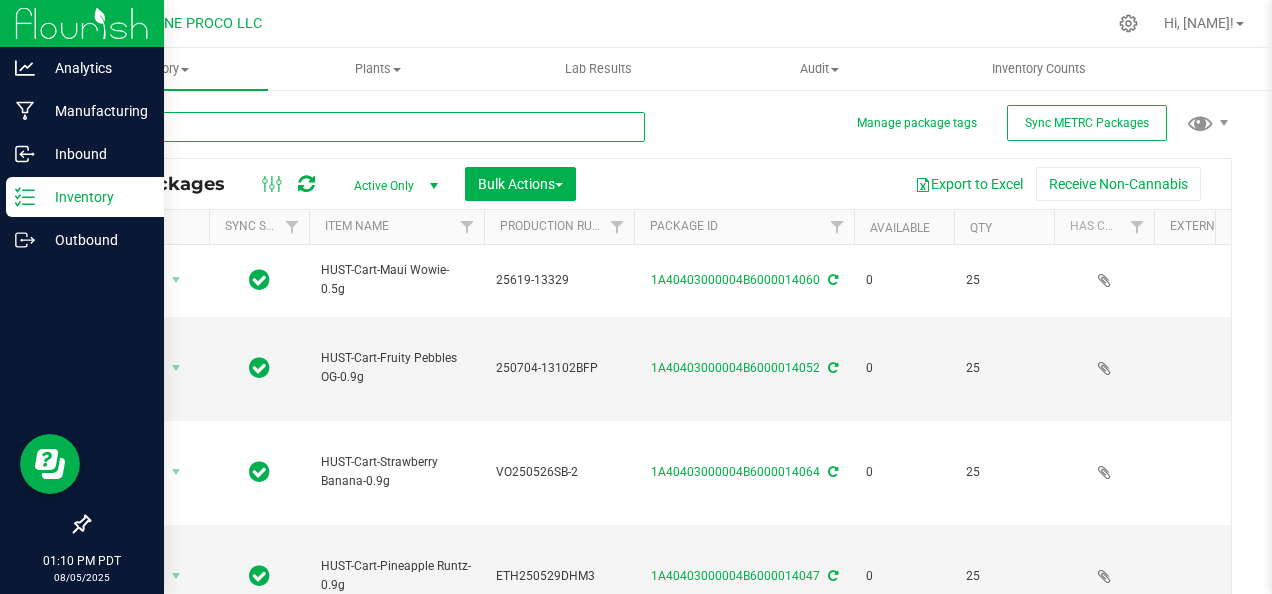 click at bounding box center [366, 127] 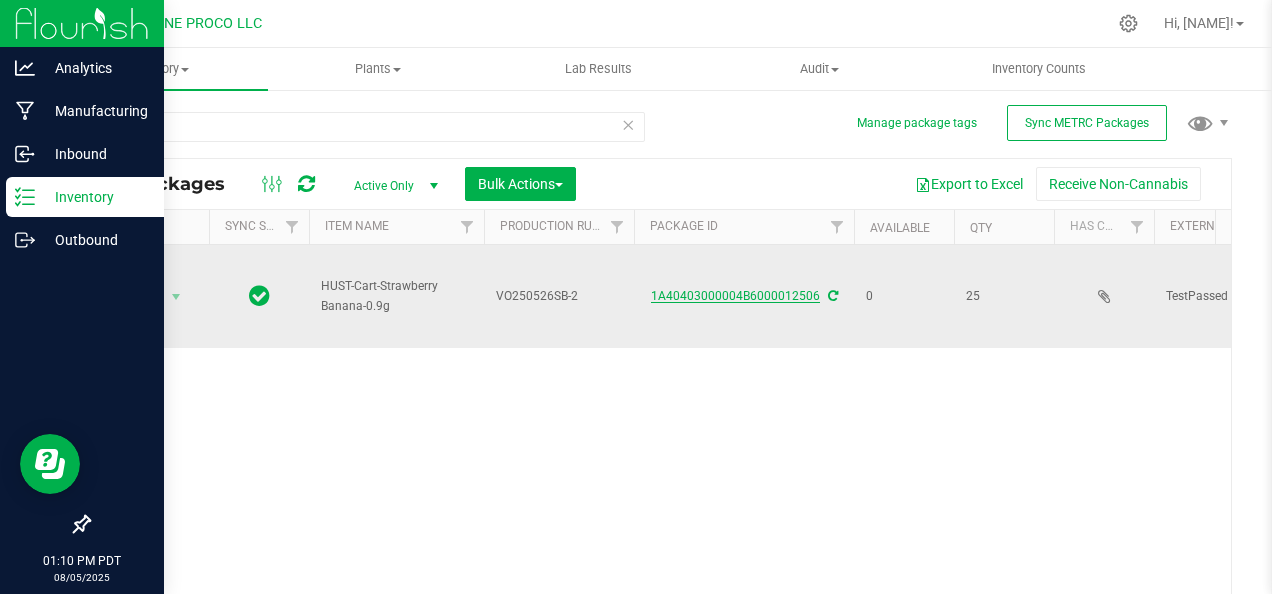 click on "1A40403000004B6000012506" at bounding box center (735, 296) 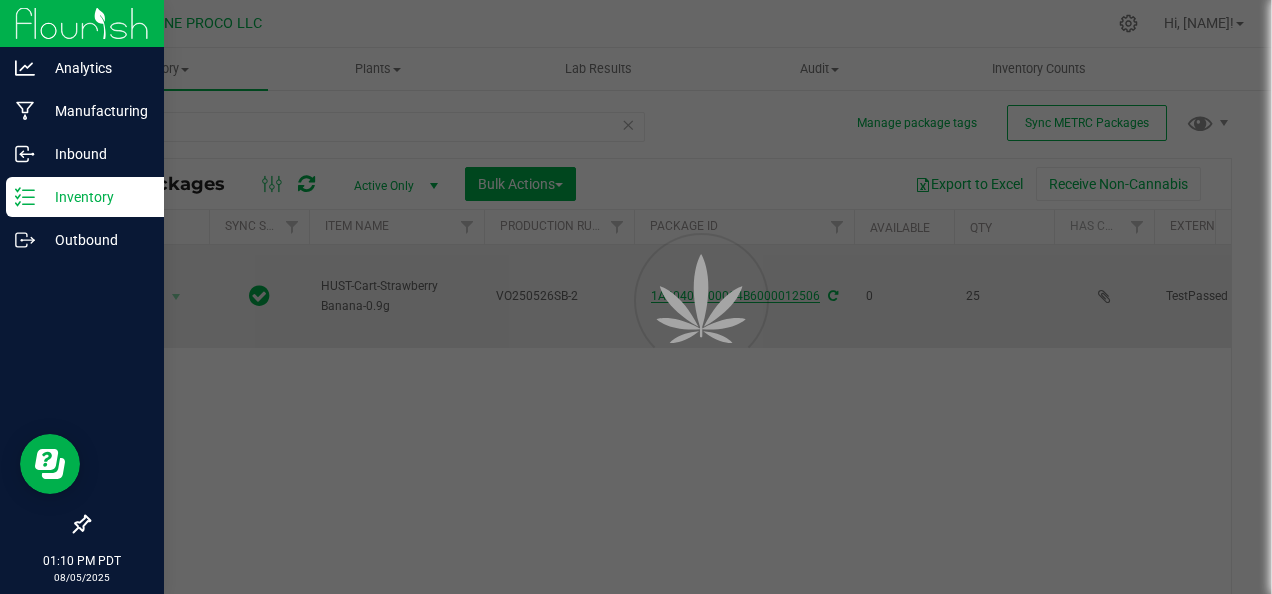 click at bounding box center [674, 346] 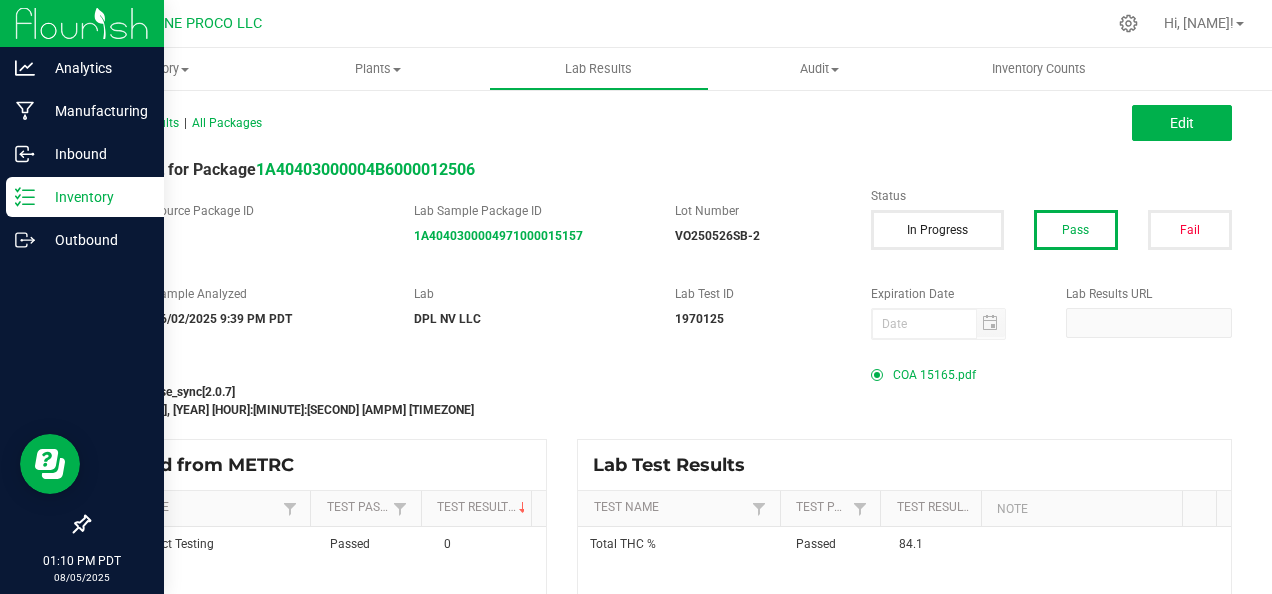 click on "COA 15165.pdf" at bounding box center (934, 375) 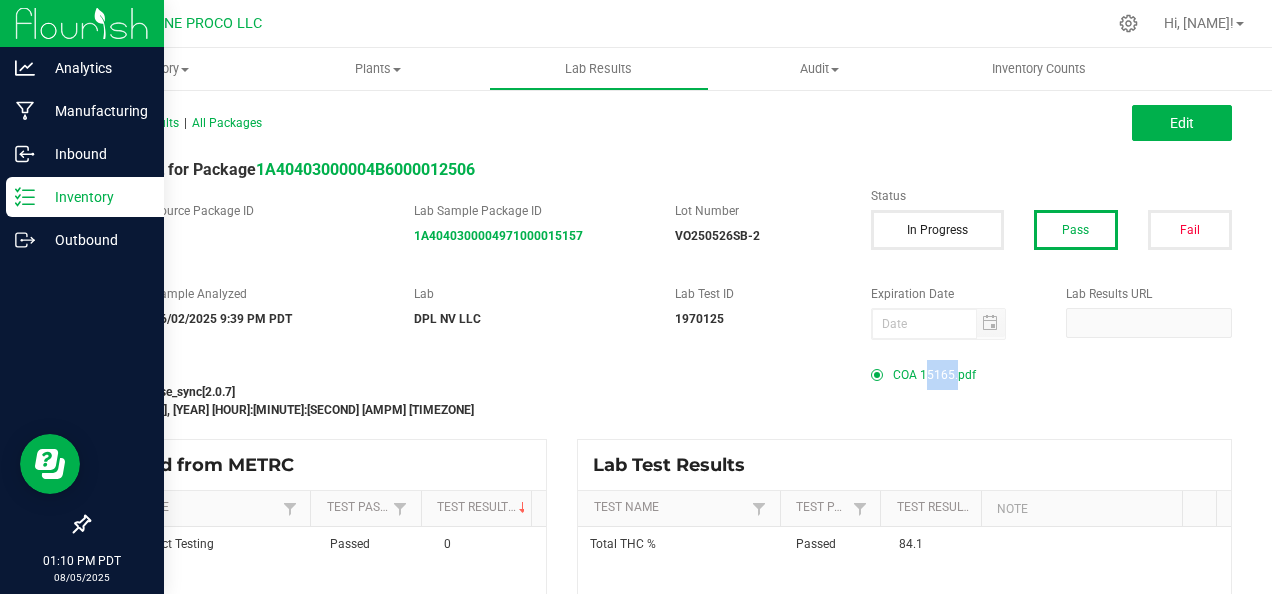 click on "COA 15165.pdf" at bounding box center (934, 375) 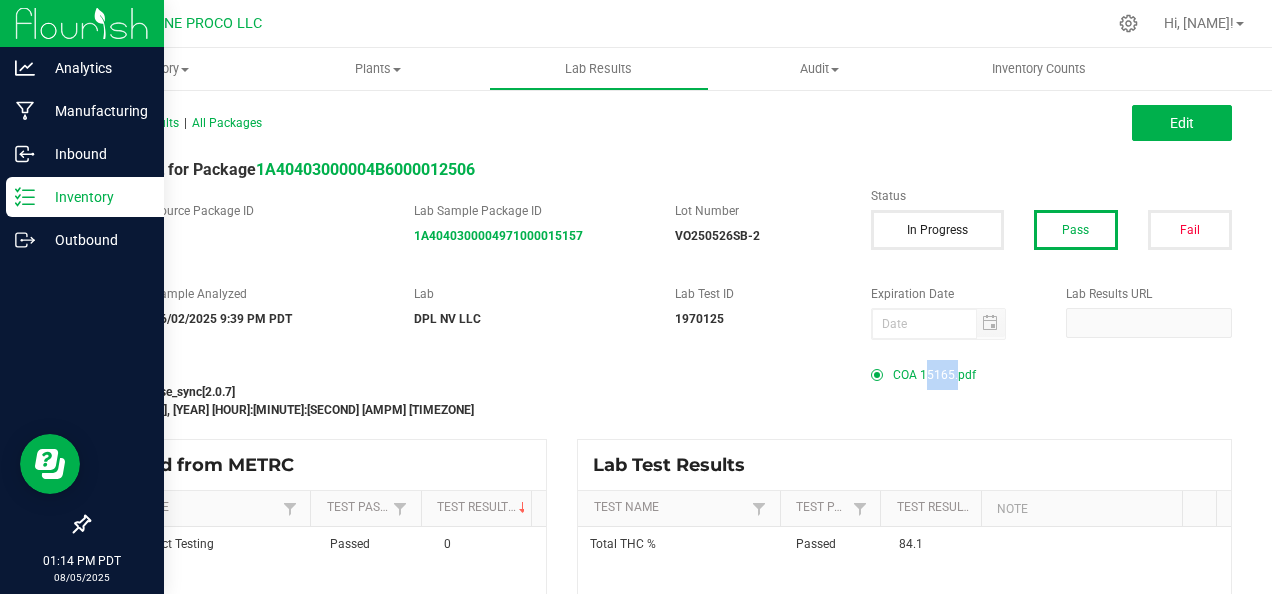 click 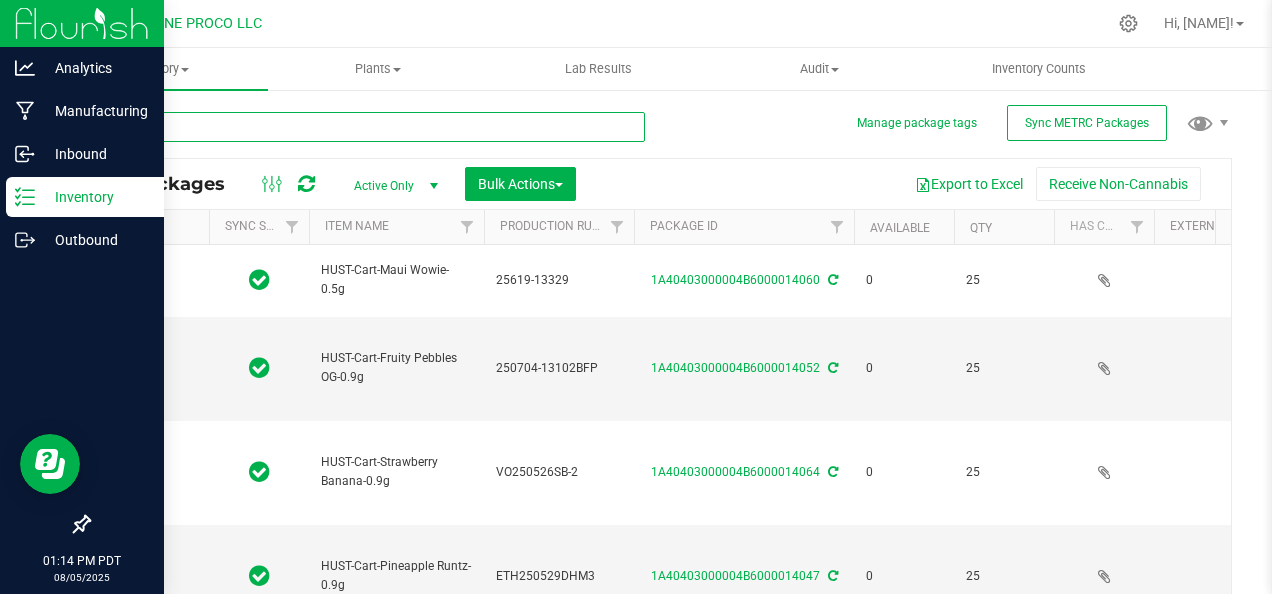 click at bounding box center (366, 127) 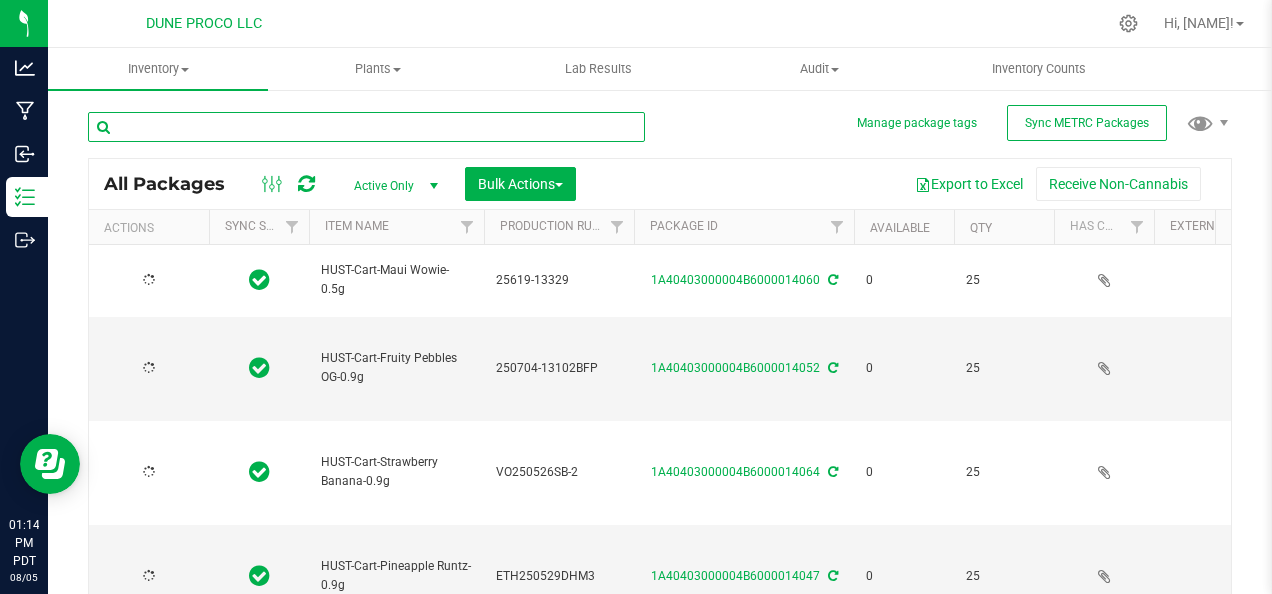 drag, startPoint x: 42, startPoint y: 184, endPoint x: 228, endPoint y: 125, distance: 195.13329 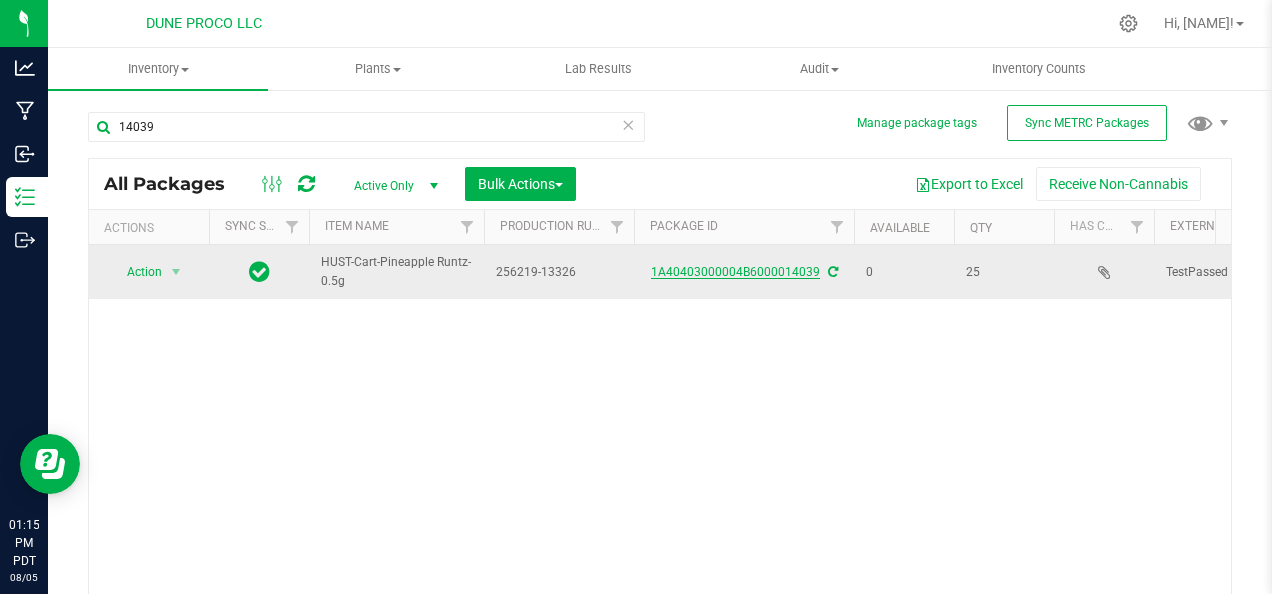 click on "1A40403000004B6000014039" at bounding box center [735, 272] 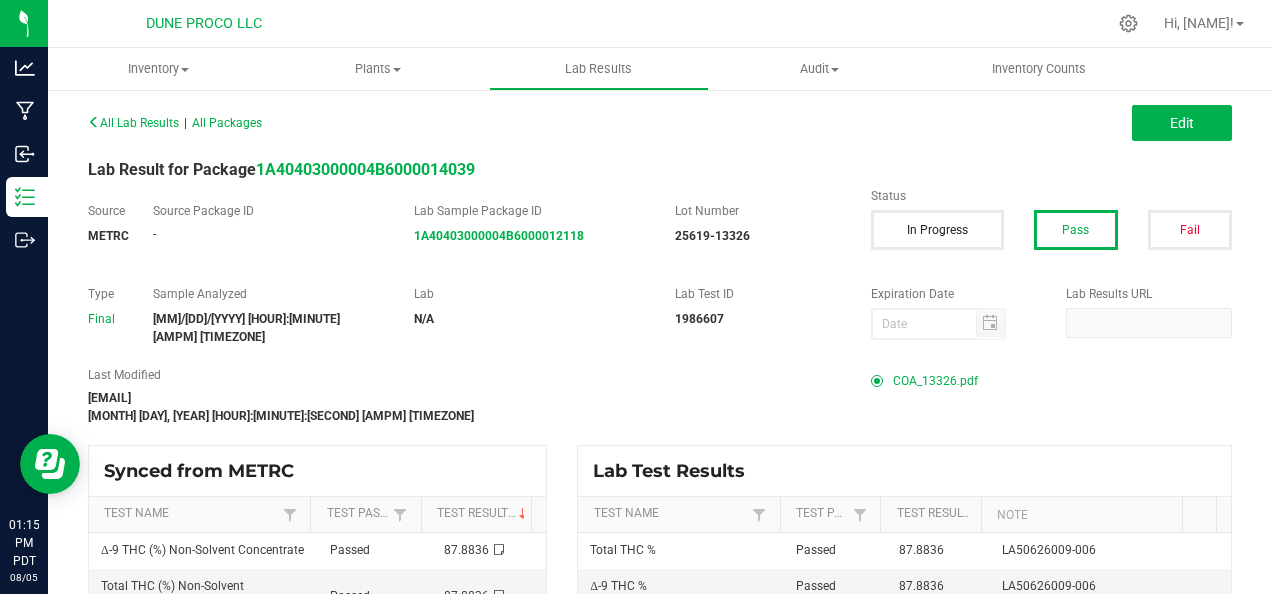 click on "[FILENAME]" at bounding box center [935, 381] 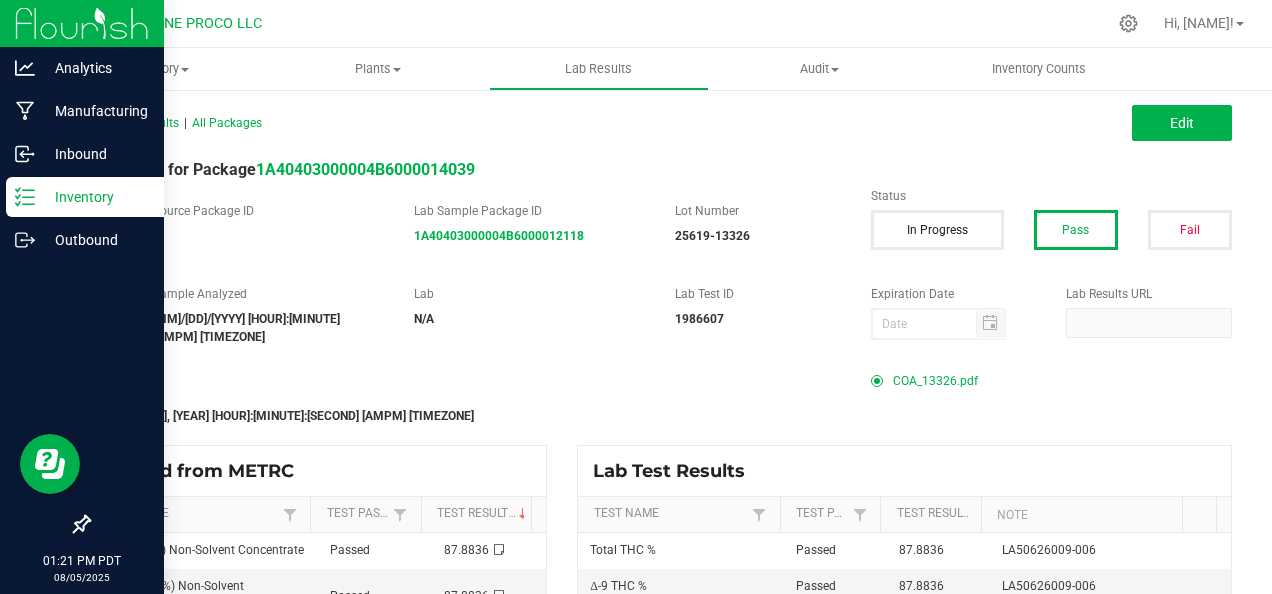 click 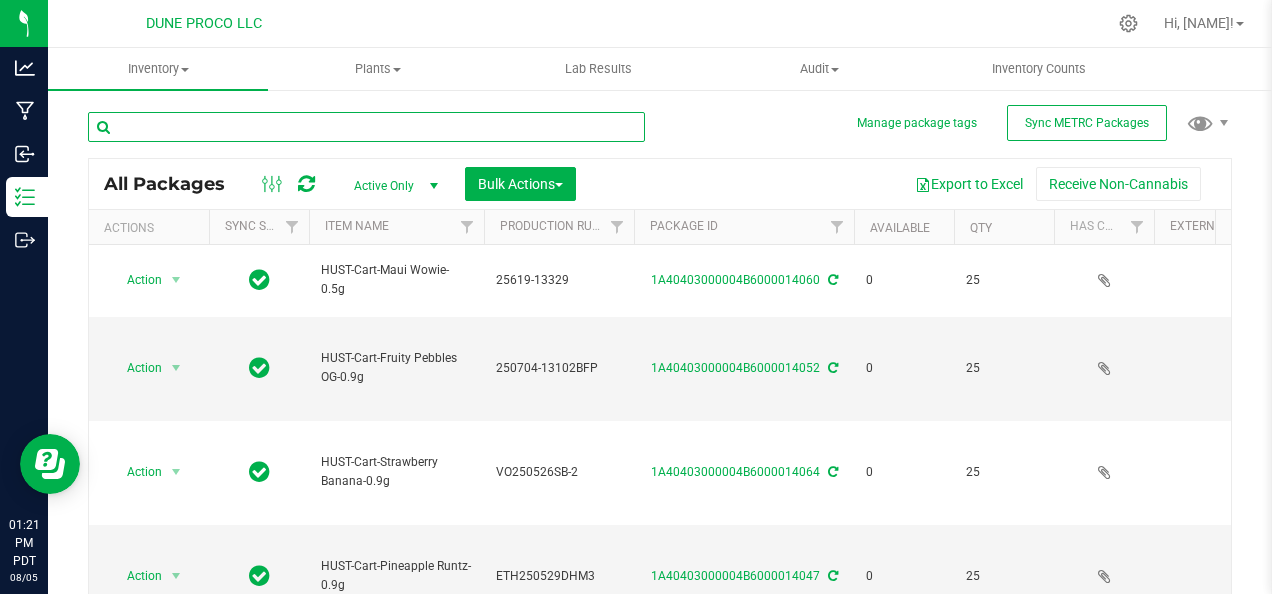 click at bounding box center (366, 127) 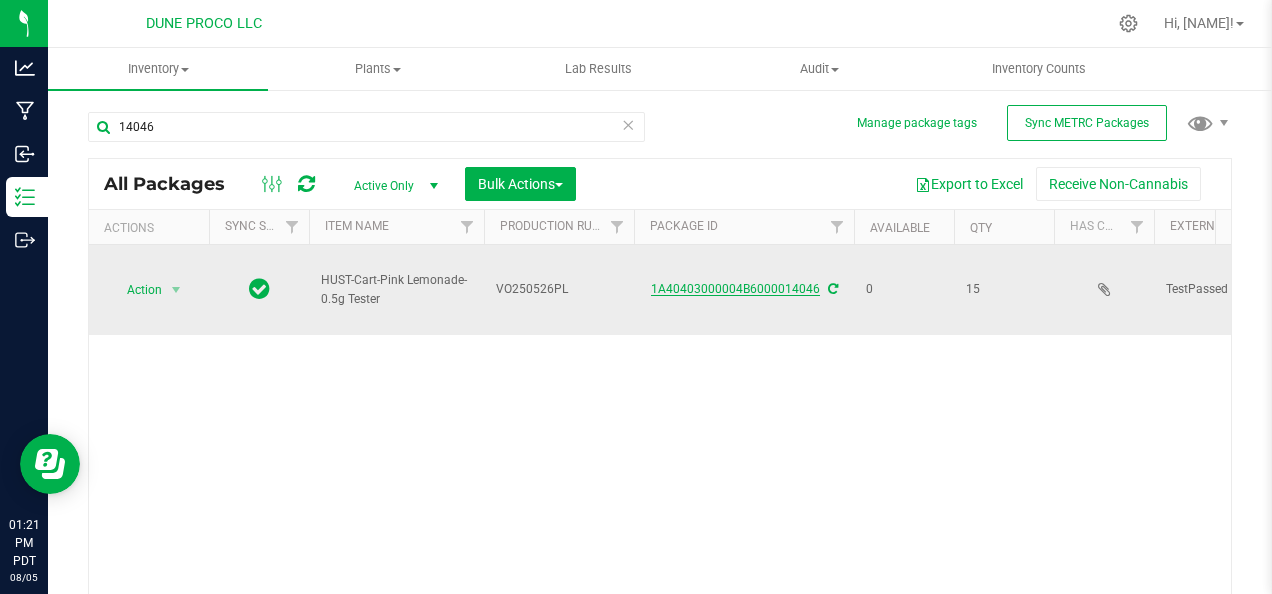 click on "1A40403000004B6000014046" at bounding box center (735, 289) 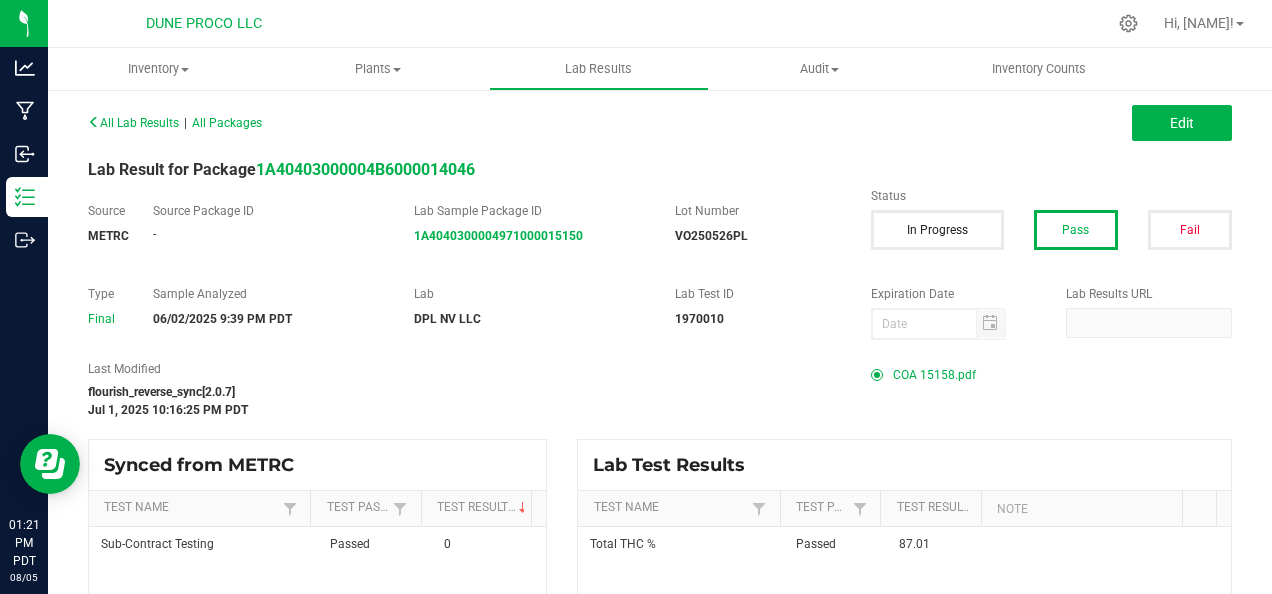 click on "[FILENAME]" at bounding box center (934, 375) 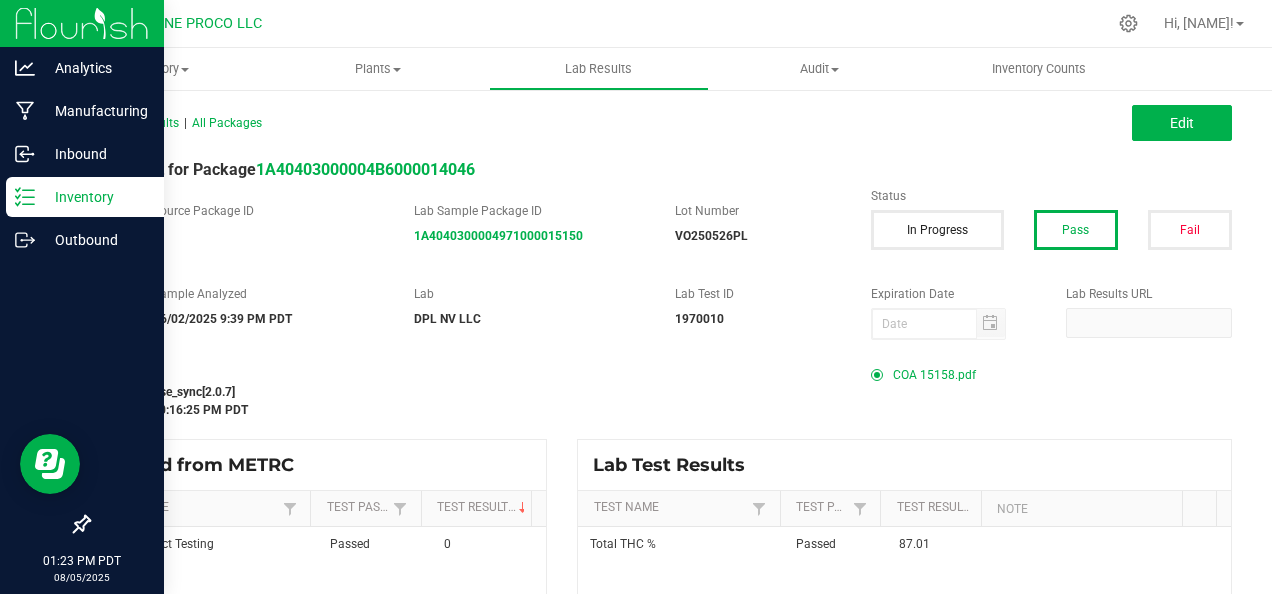 click 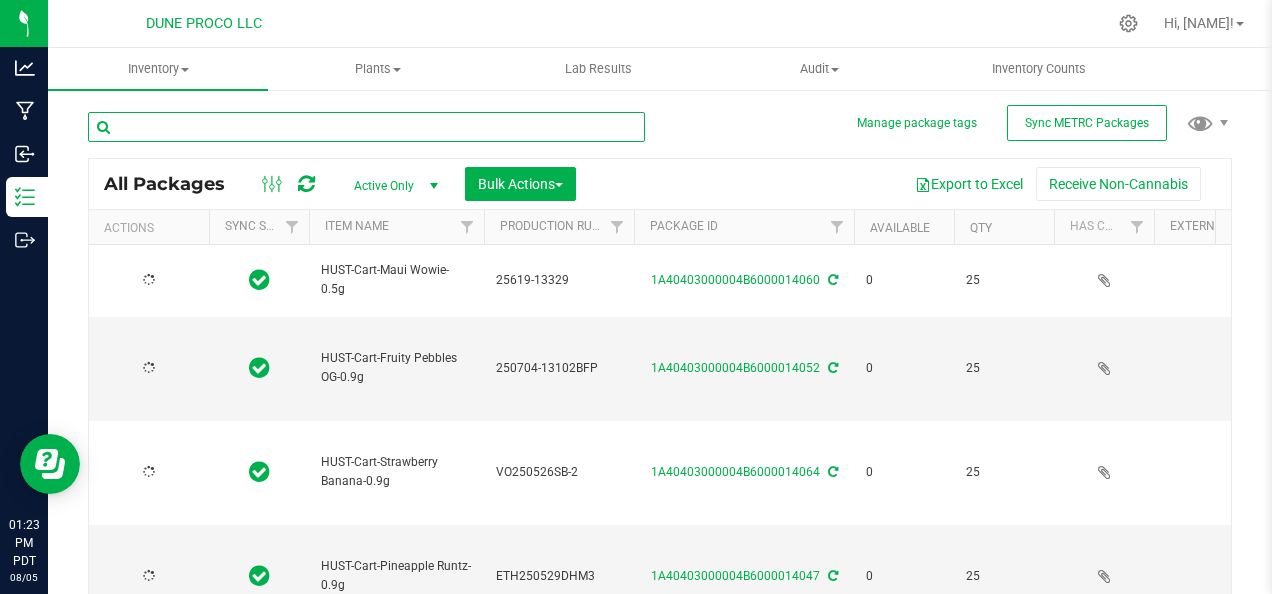 click at bounding box center [366, 127] 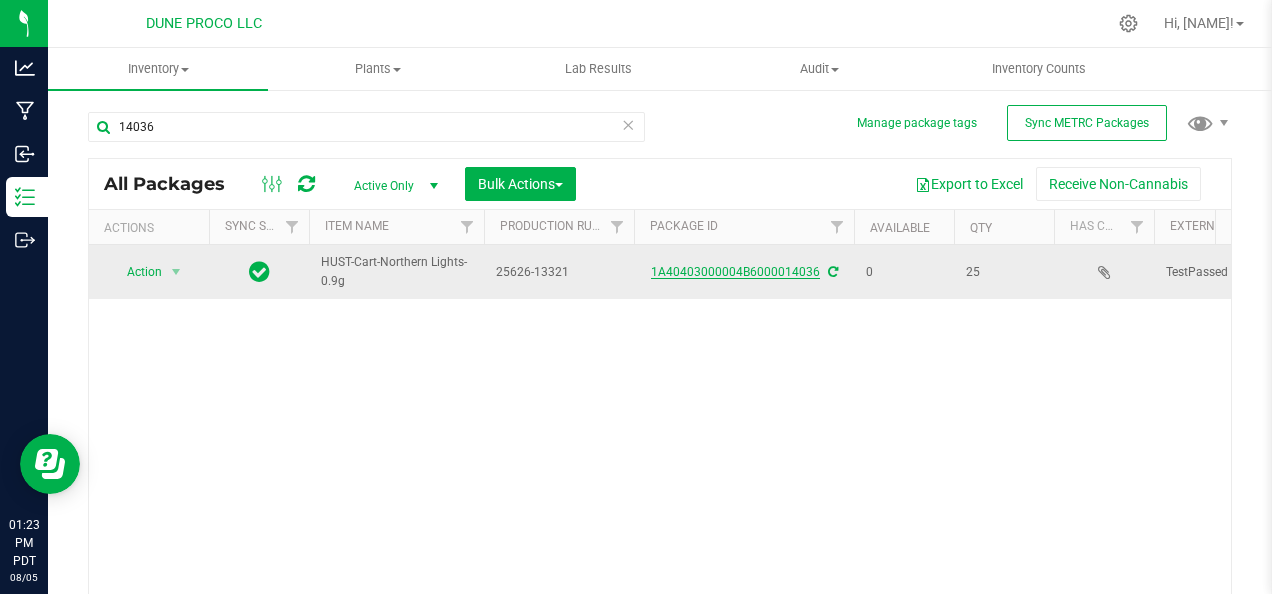 click on "1A40403000004B6000014036" at bounding box center (735, 272) 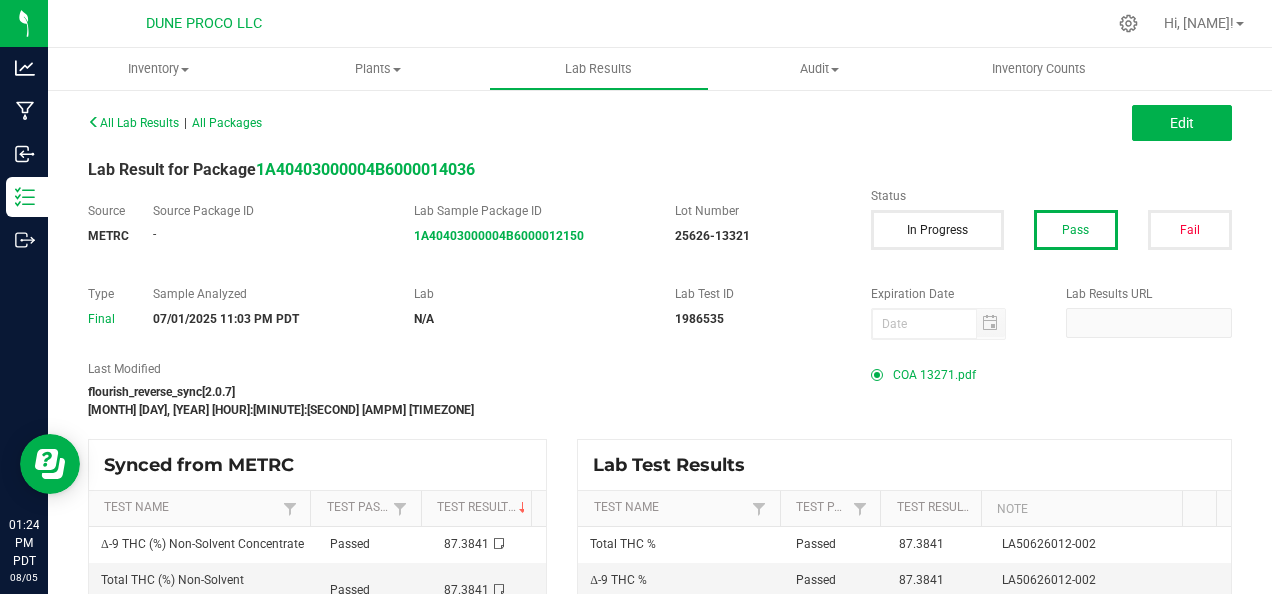 click on "COA 13271.pdf" at bounding box center [934, 375] 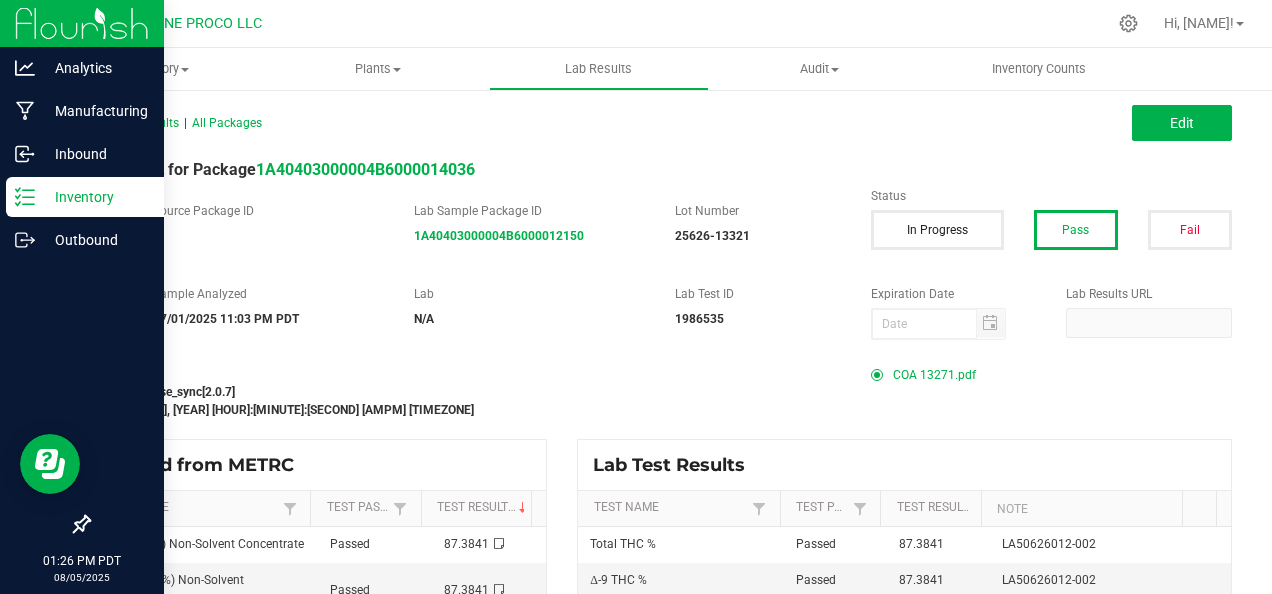 click on "Inventory" at bounding box center (85, 197) 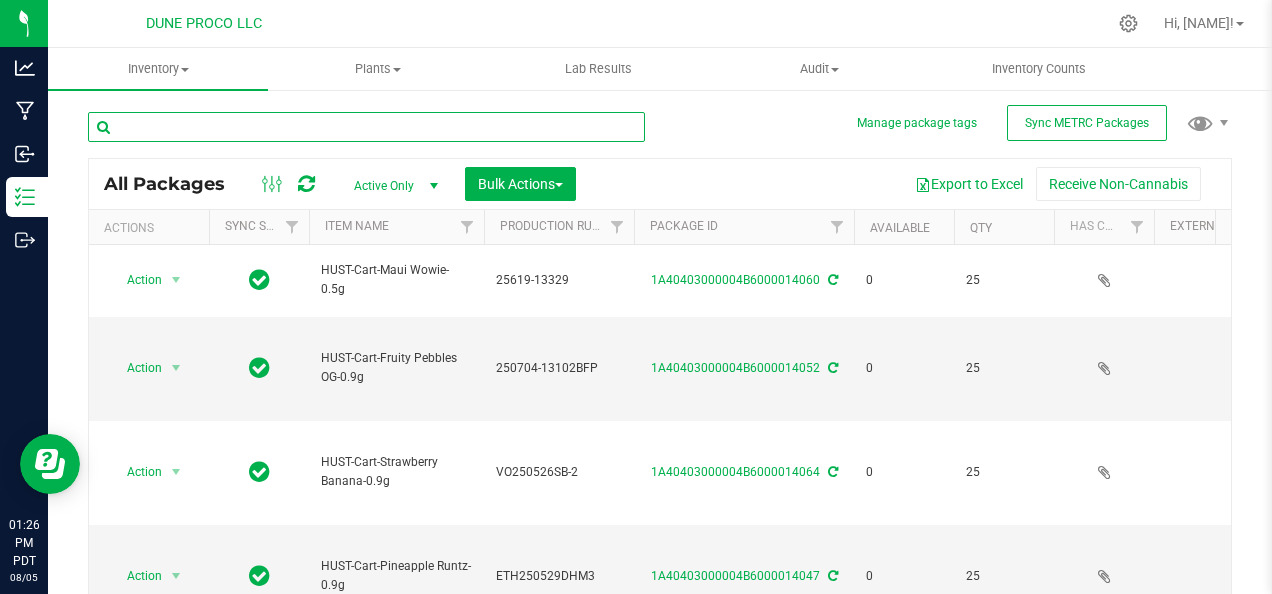 click at bounding box center (366, 127) 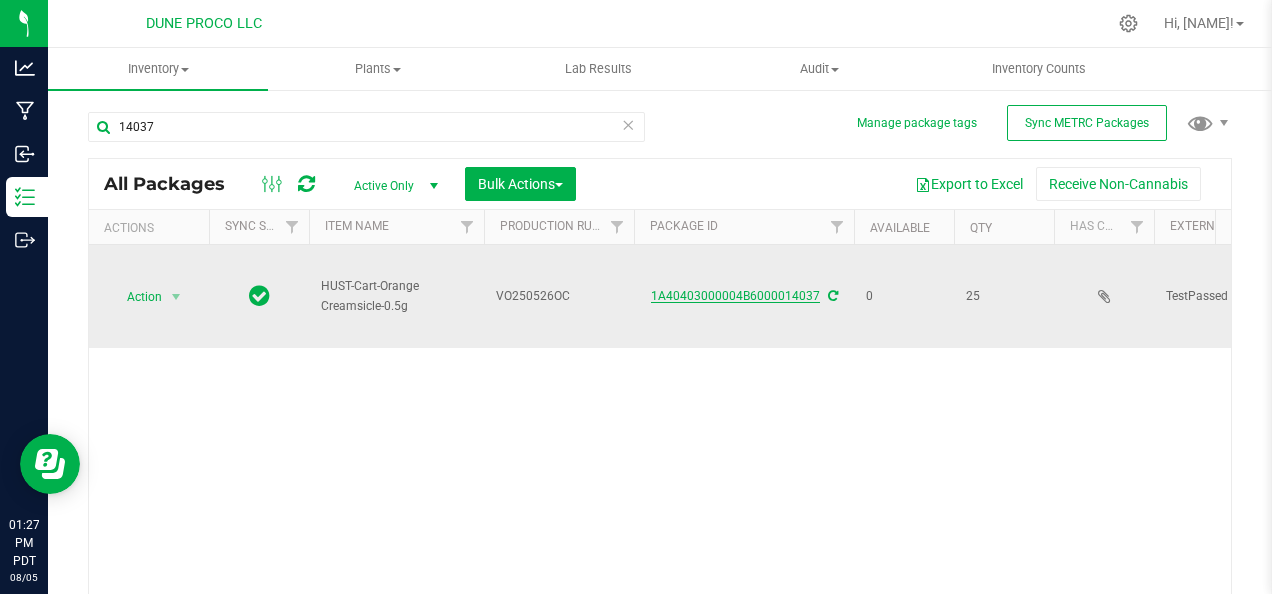 click on "1A40403000004B6000014037" at bounding box center [735, 296] 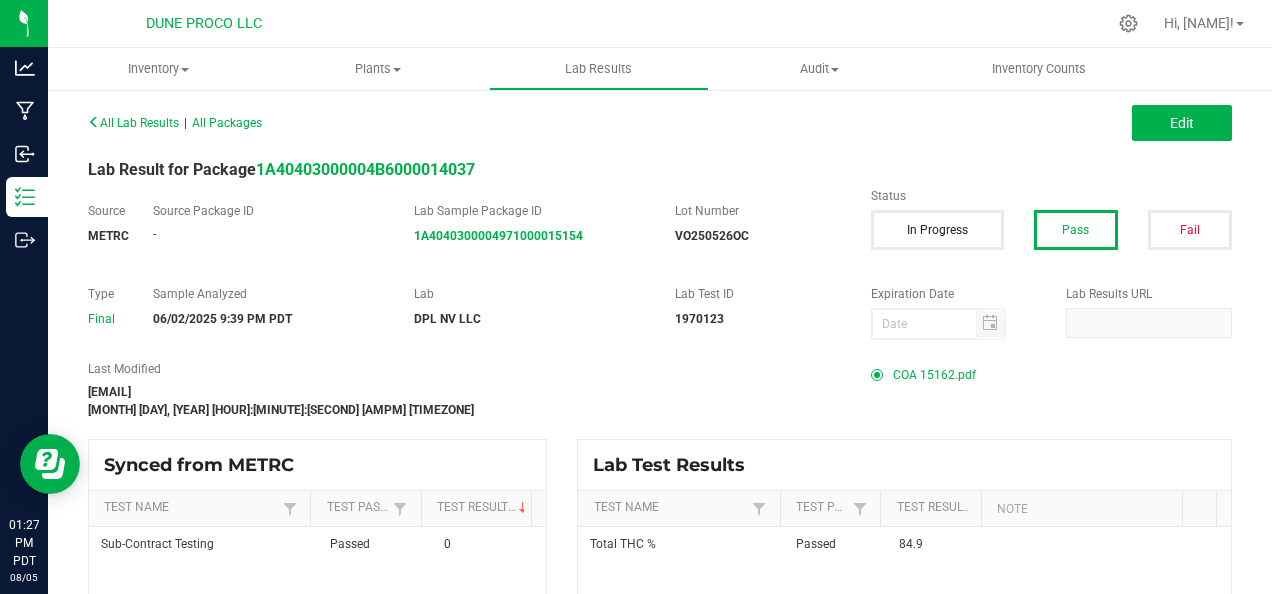 click on "COA 15162.pdf" at bounding box center (934, 375) 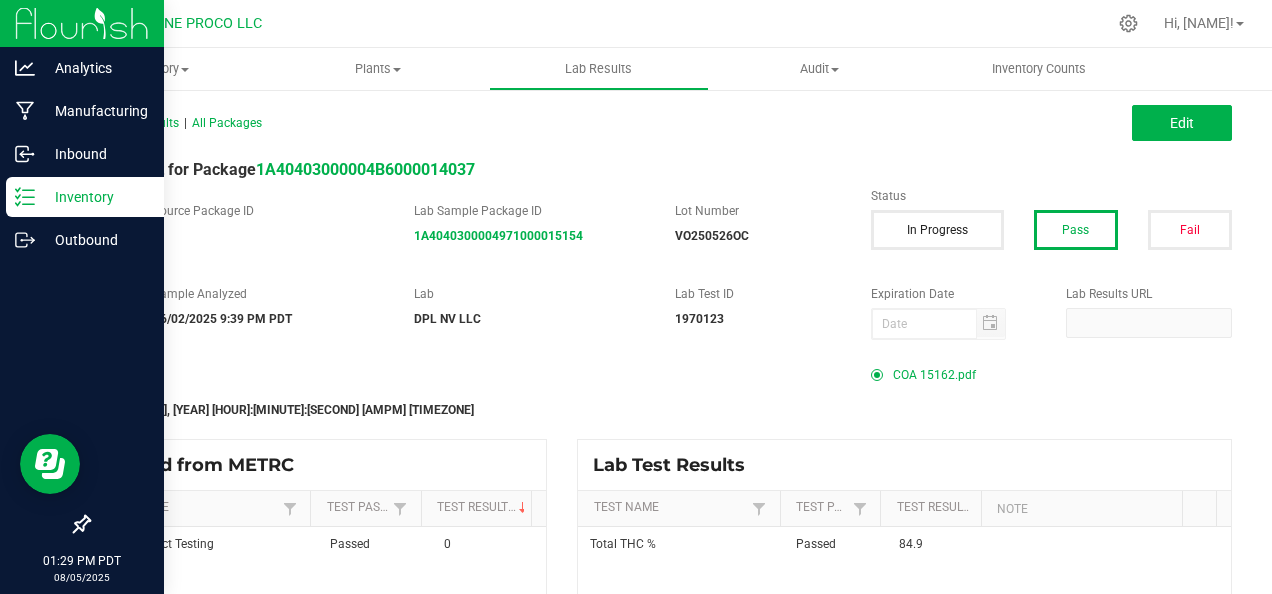 click on "Inventory" at bounding box center (85, 197) 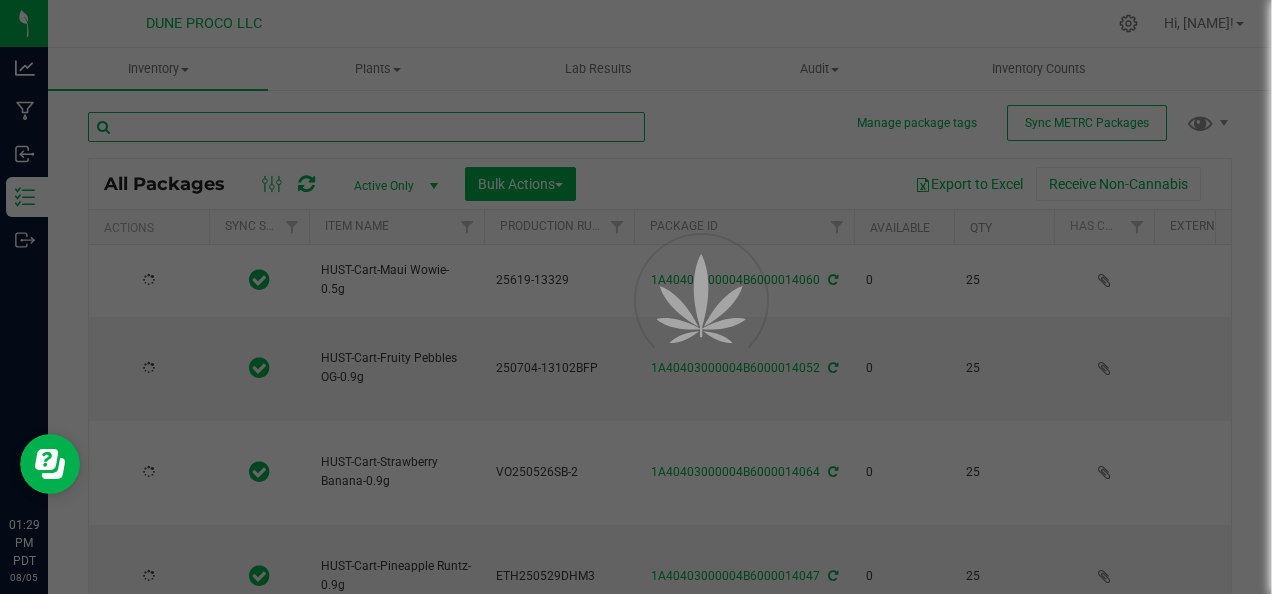 click at bounding box center [366, 127] 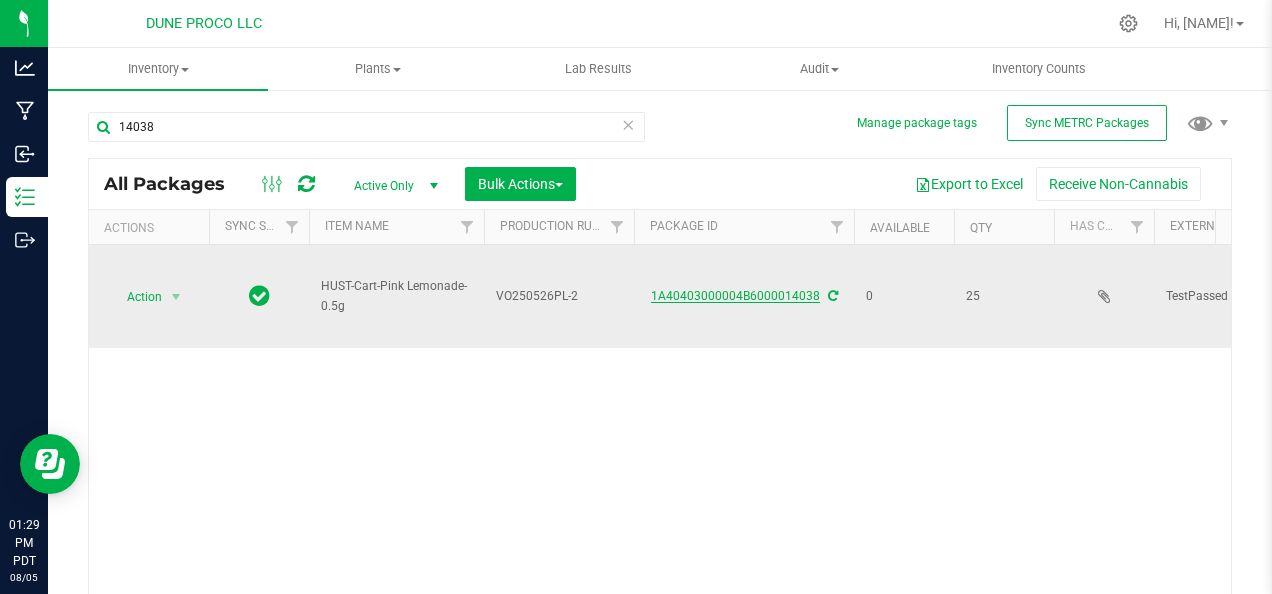 click on "1A40403000004B6000014038" at bounding box center [735, 296] 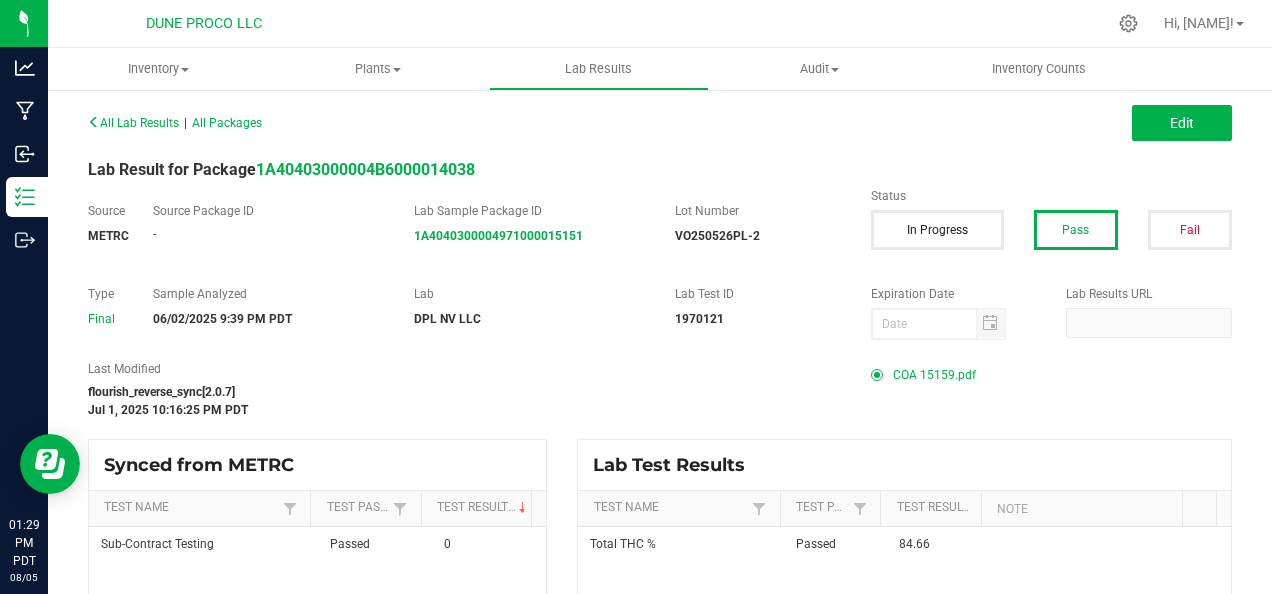 click on "COA 15159.pdf" at bounding box center (934, 375) 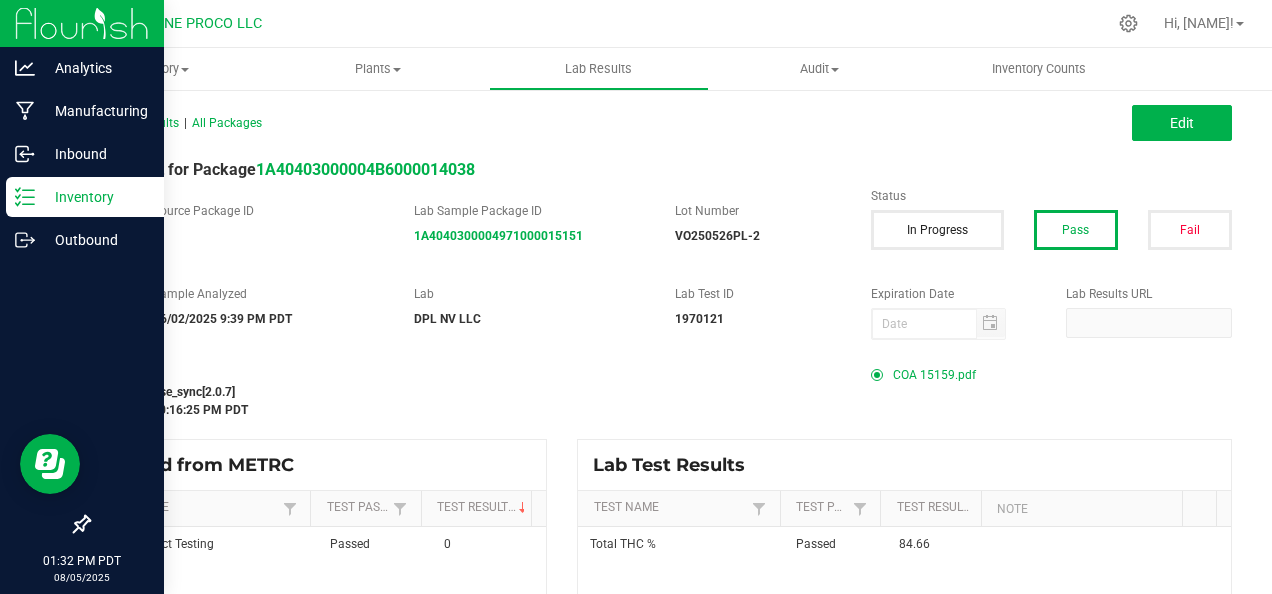 click on "Inventory" at bounding box center [95, 197] 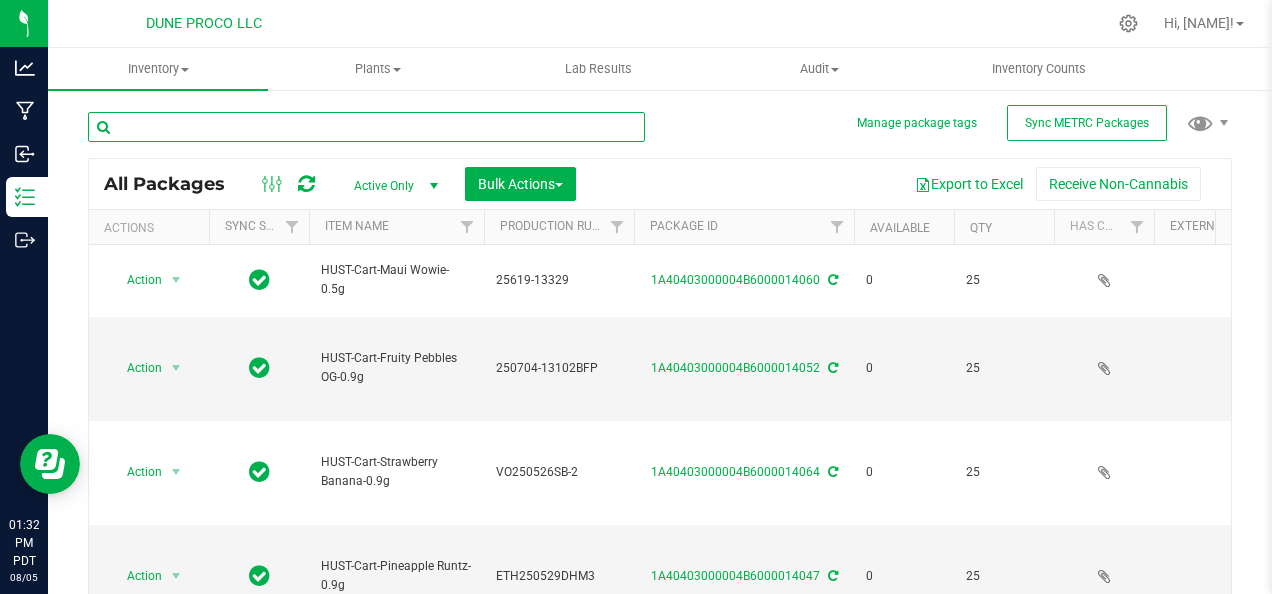 drag, startPoint x: 393, startPoint y: 133, endPoint x: 386, endPoint y: 141, distance: 10.630146 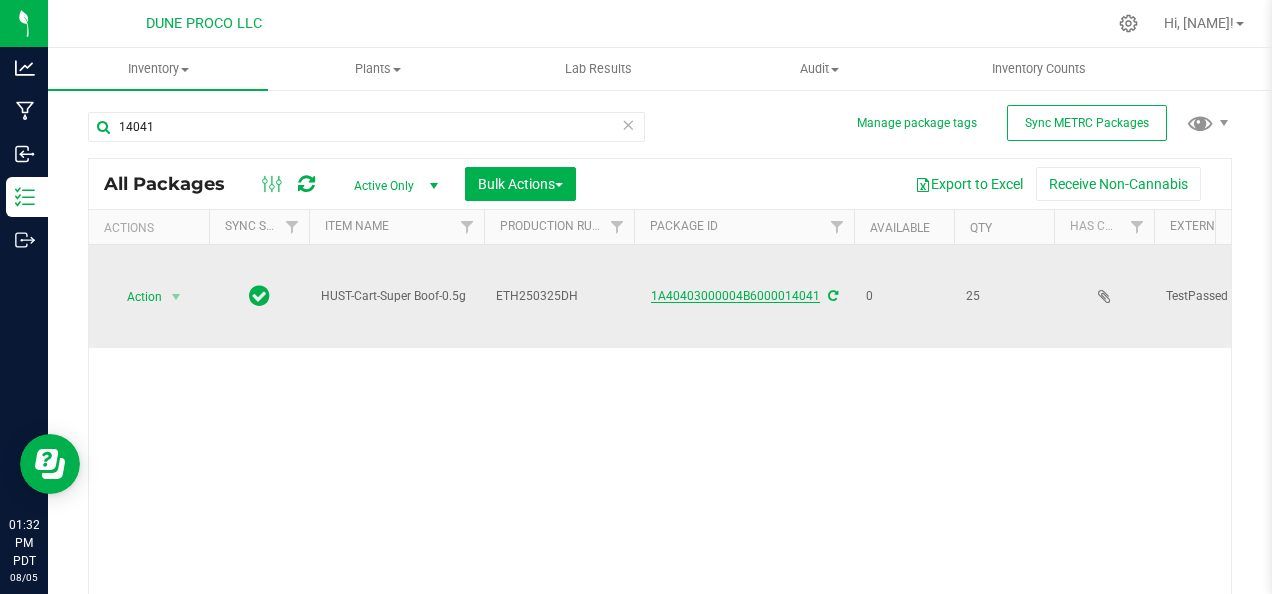 click on "1A40403000004B6000014041" at bounding box center [735, 296] 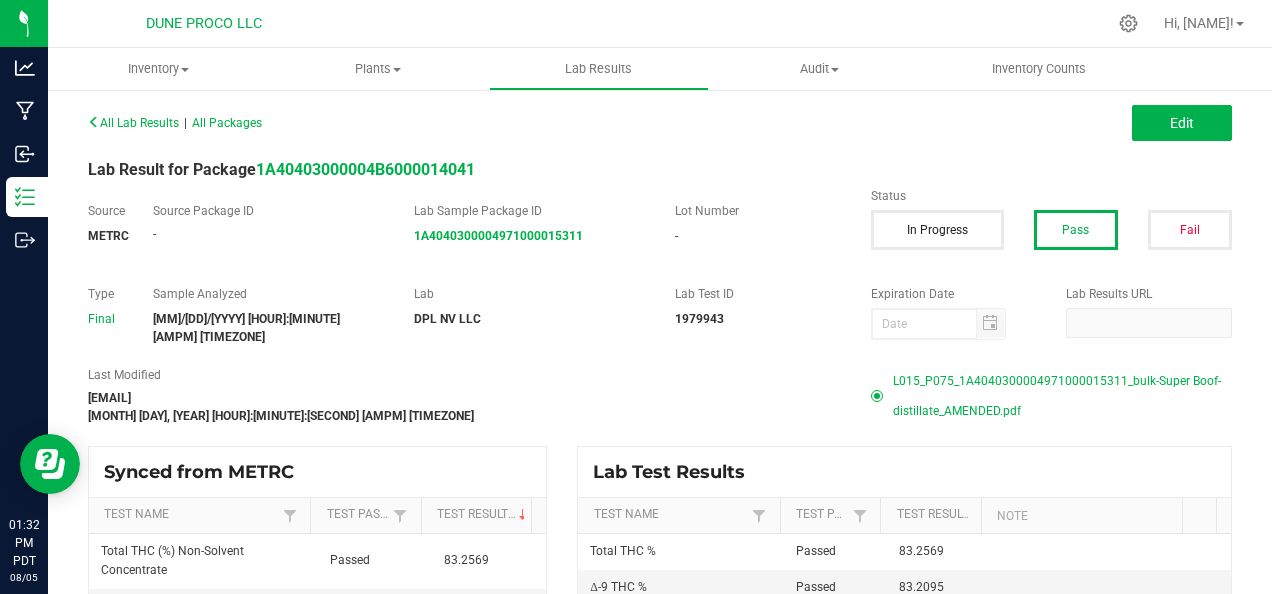 click on "[FILENAME]" at bounding box center (1062, 396) 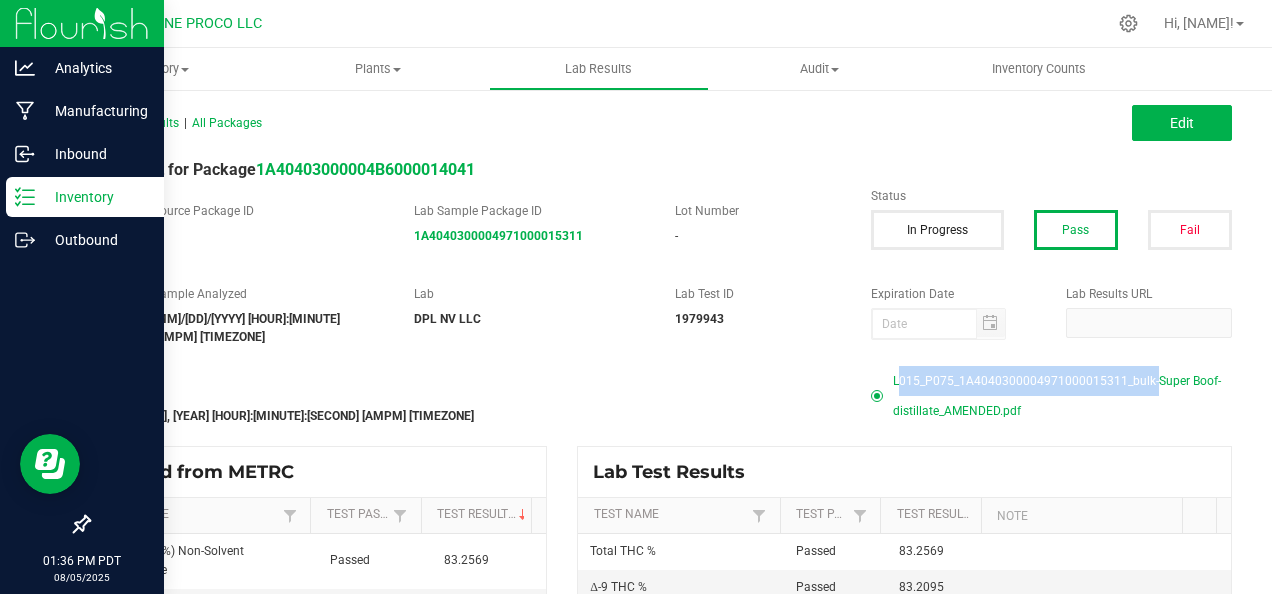 click 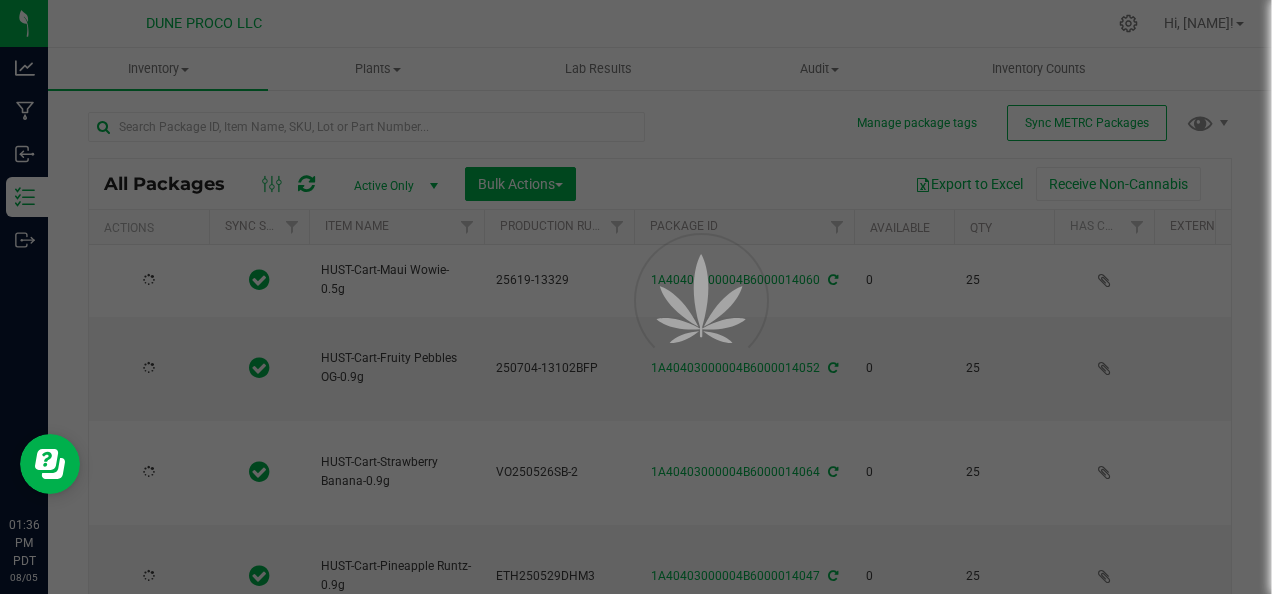 click at bounding box center (636, 297) 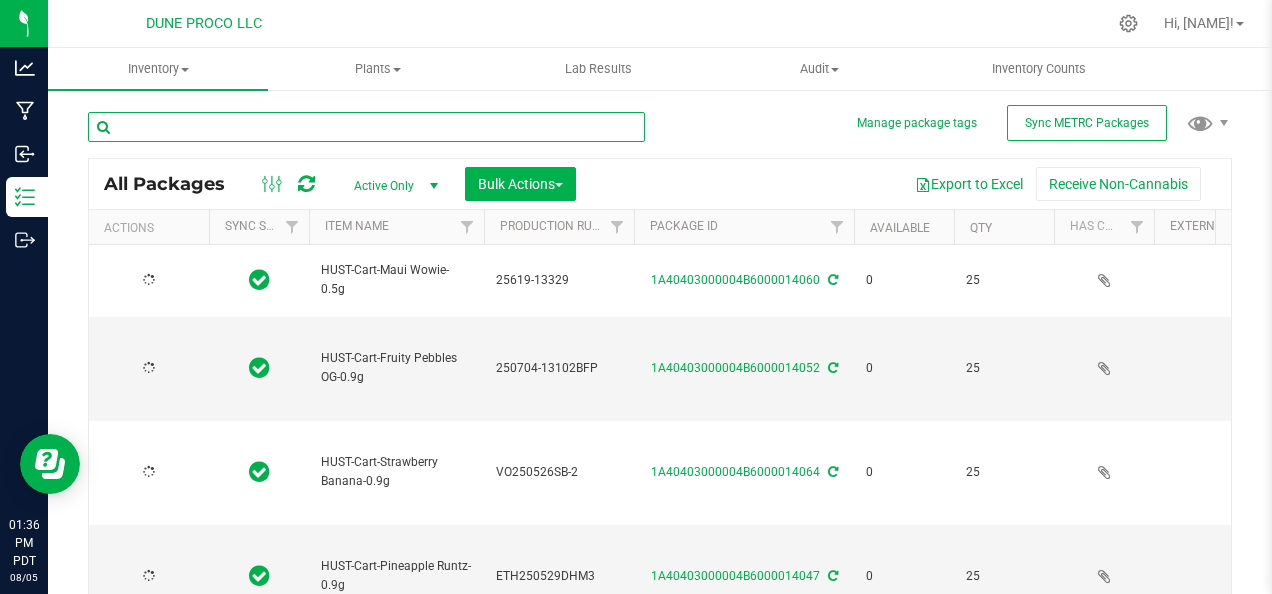 click at bounding box center (366, 127) 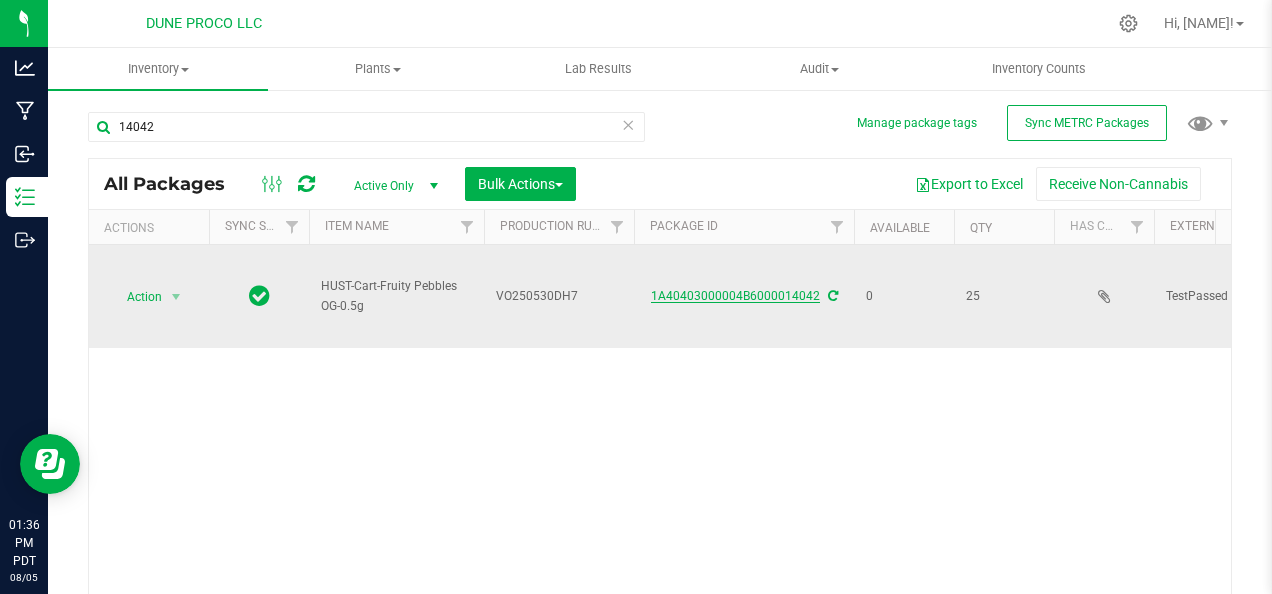 click on "1A40403000004B6000014042" at bounding box center (735, 296) 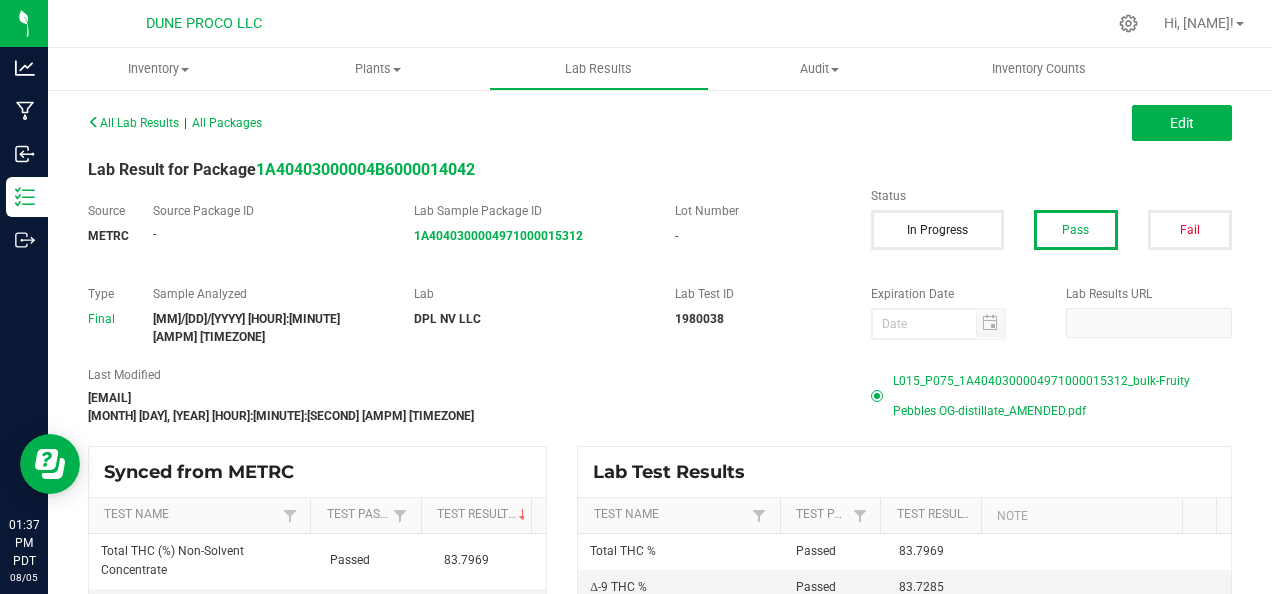 click on "L015_P075_1A4040300004971000015312_bulk-Fruity Pebbles OG-distillate_AMENDED.pdf" at bounding box center [1062, 396] 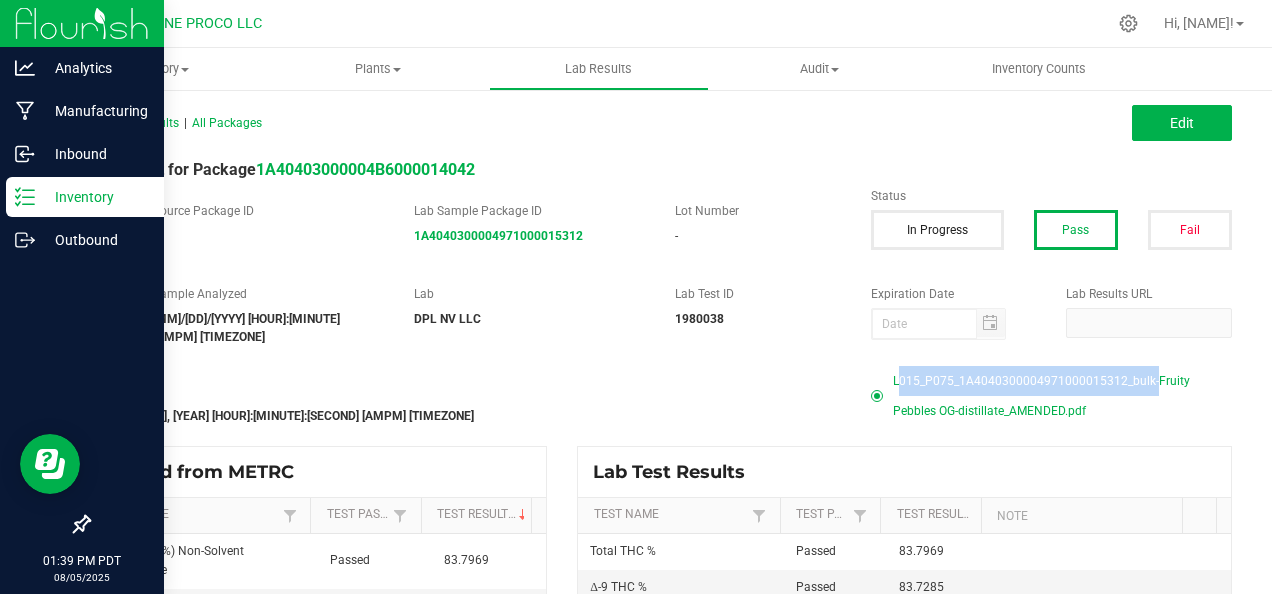 click 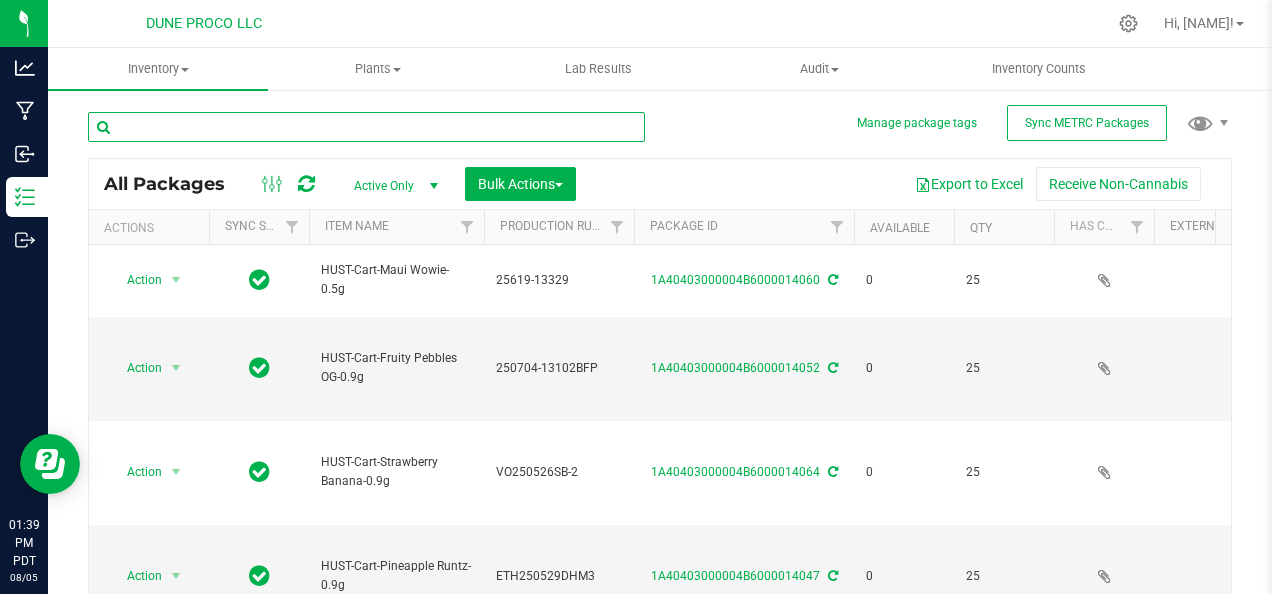 click at bounding box center (366, 127) 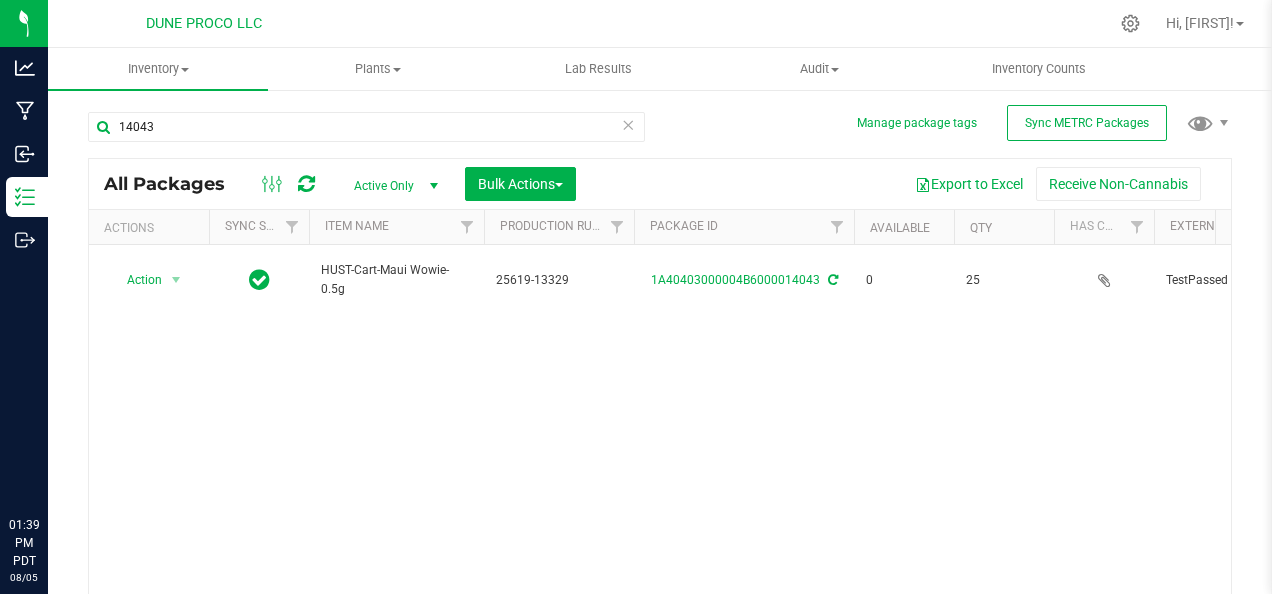 scroll, scrollTop: 0, scrollLeft: 0, axis: both 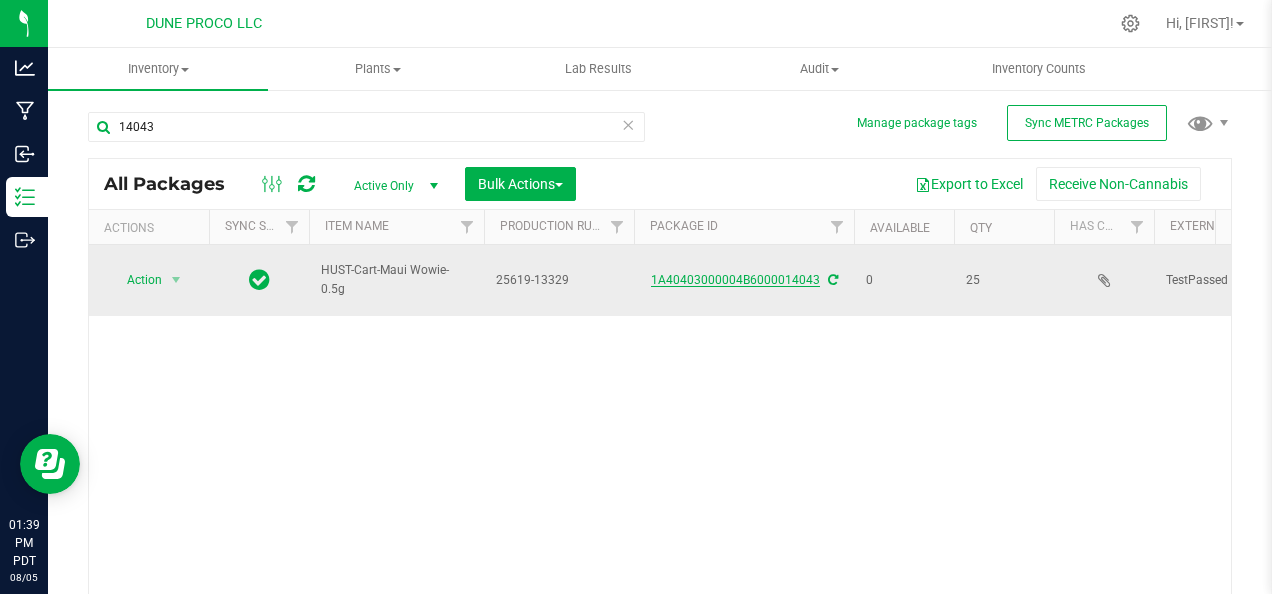 type on "14043" 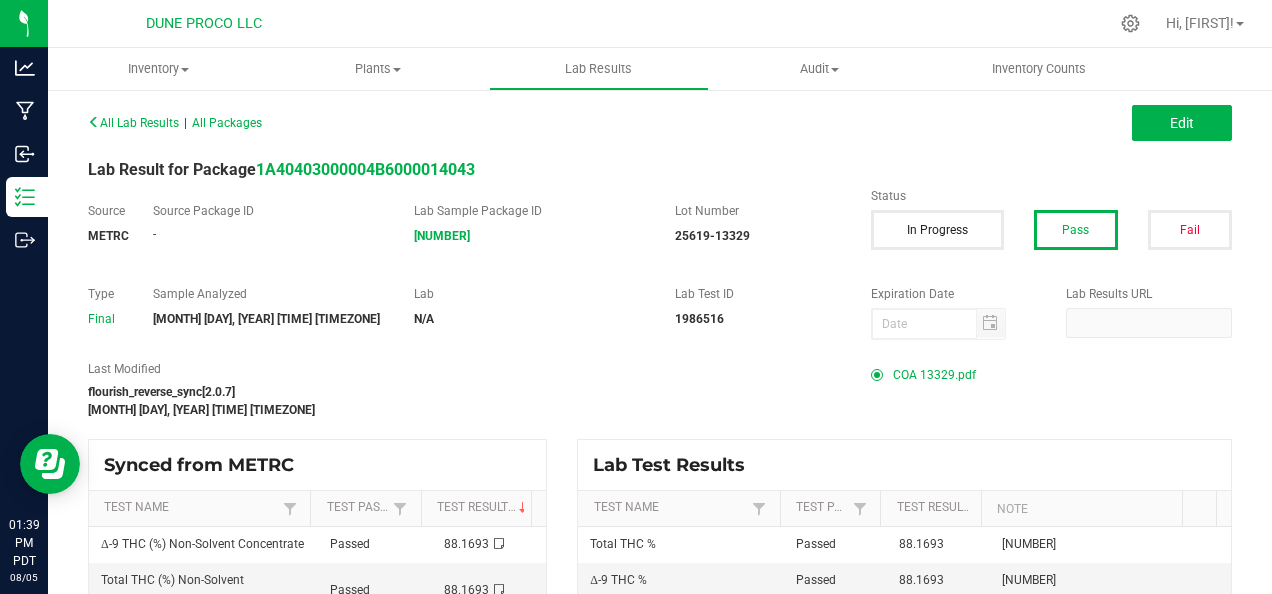 click on "COA 13329.pdf" at bounding box center [934, 375] 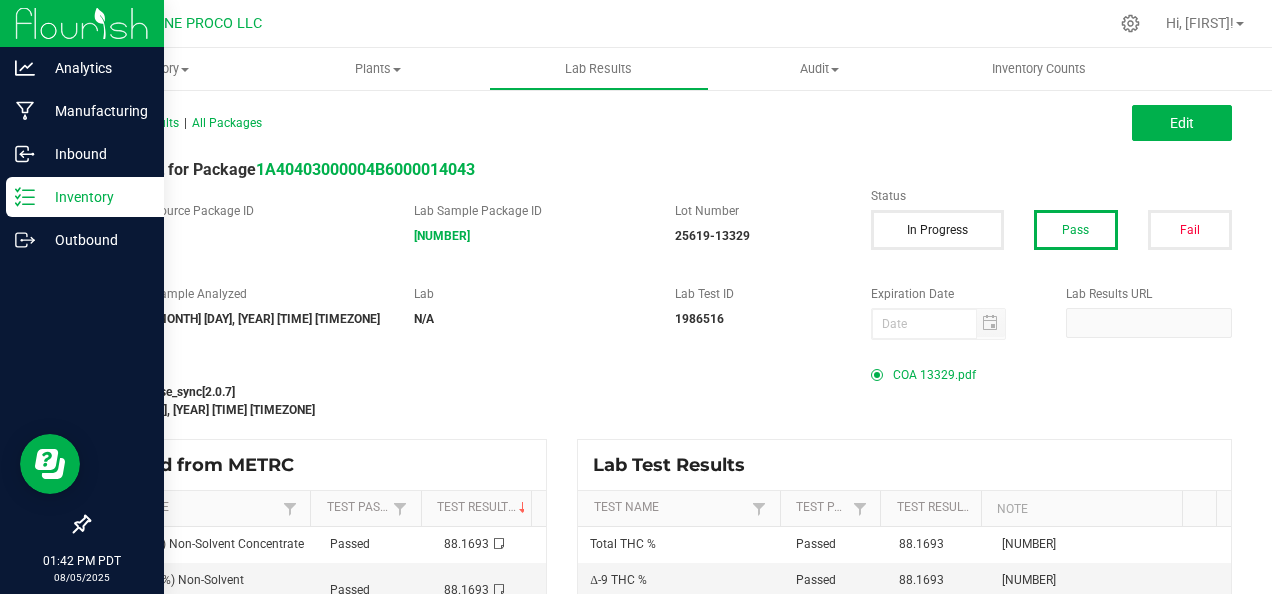click on "Inventory" at bounding box center [95, 197] 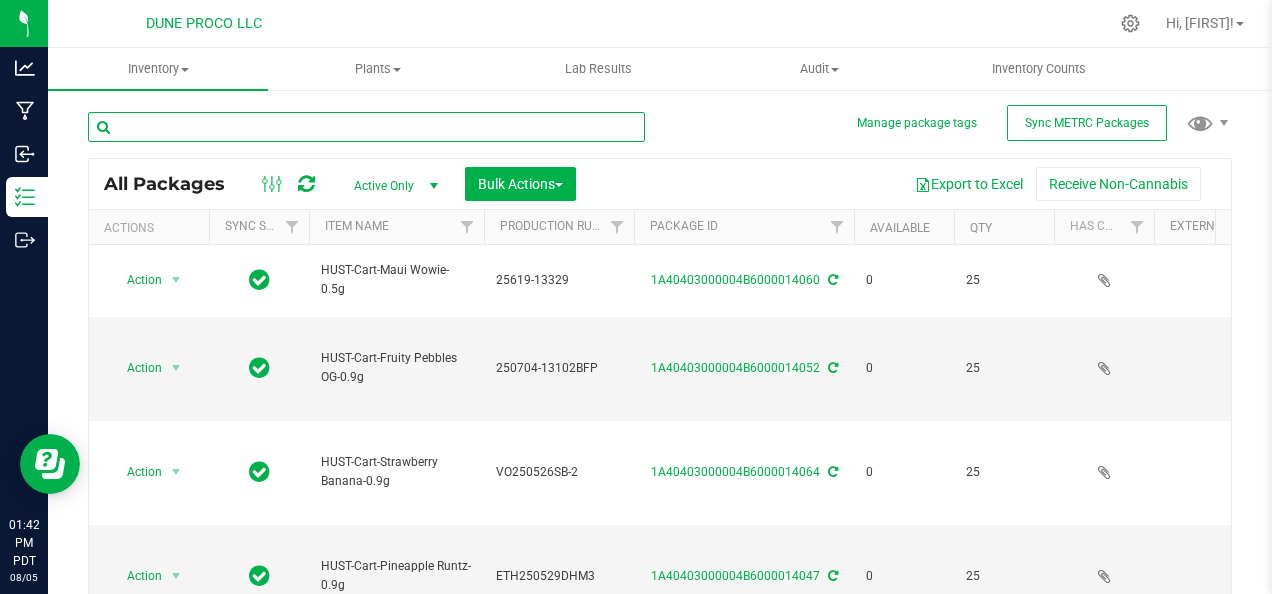 click at bounding box center (366, 127) 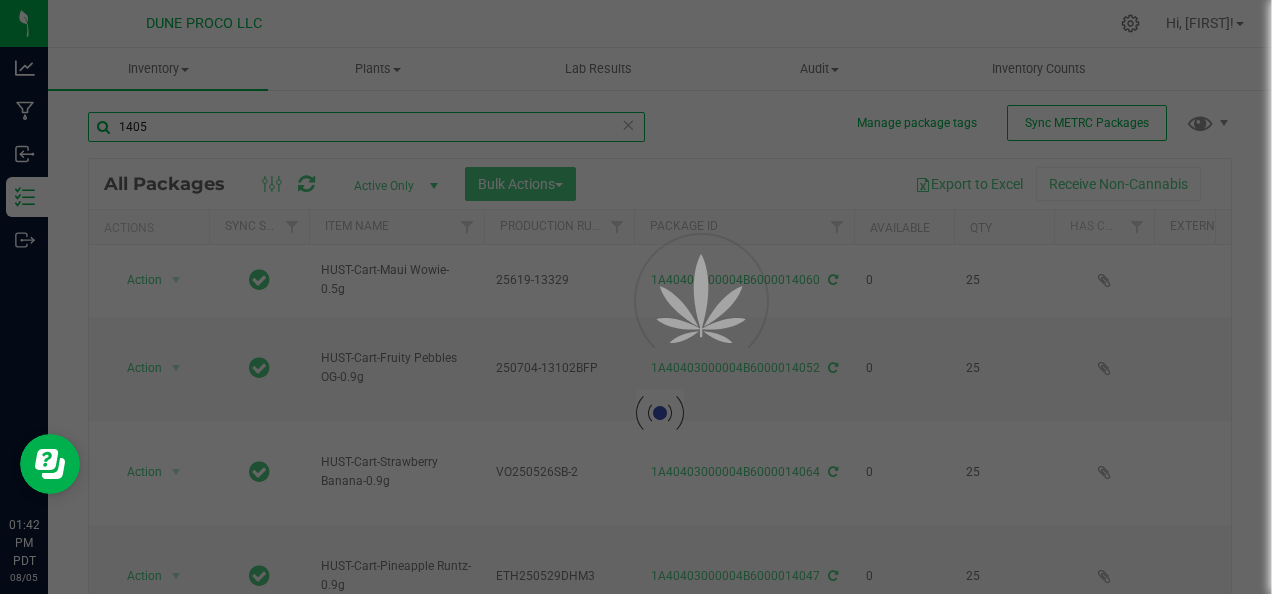 type on "[NUMBER]" 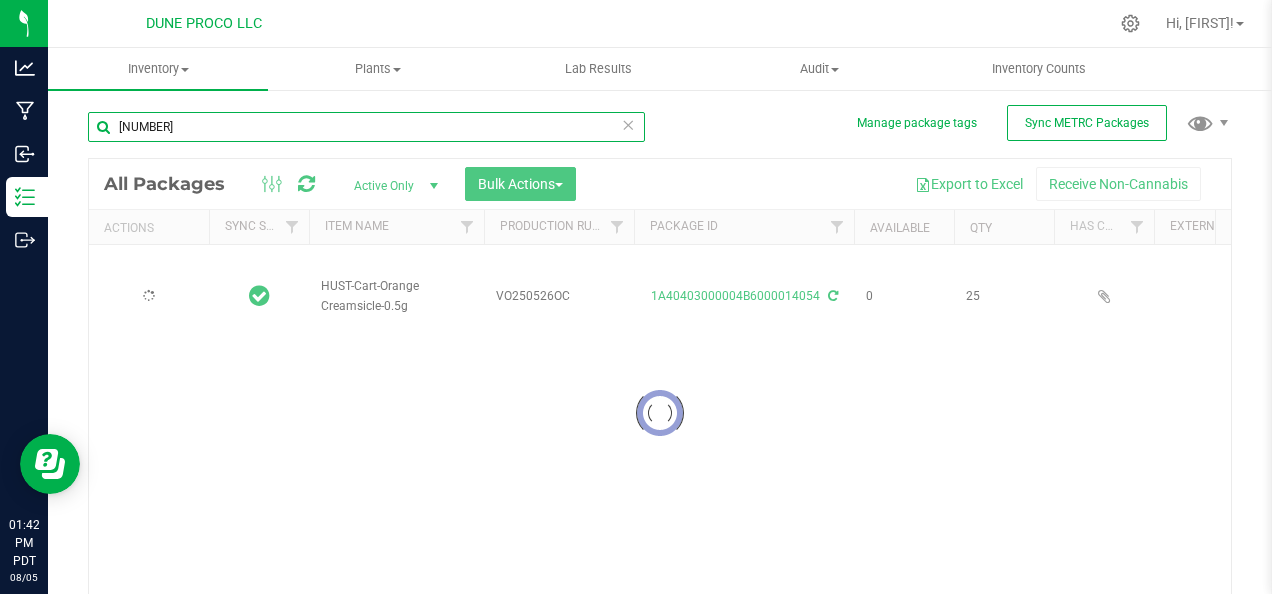 type on "2025-05-26" 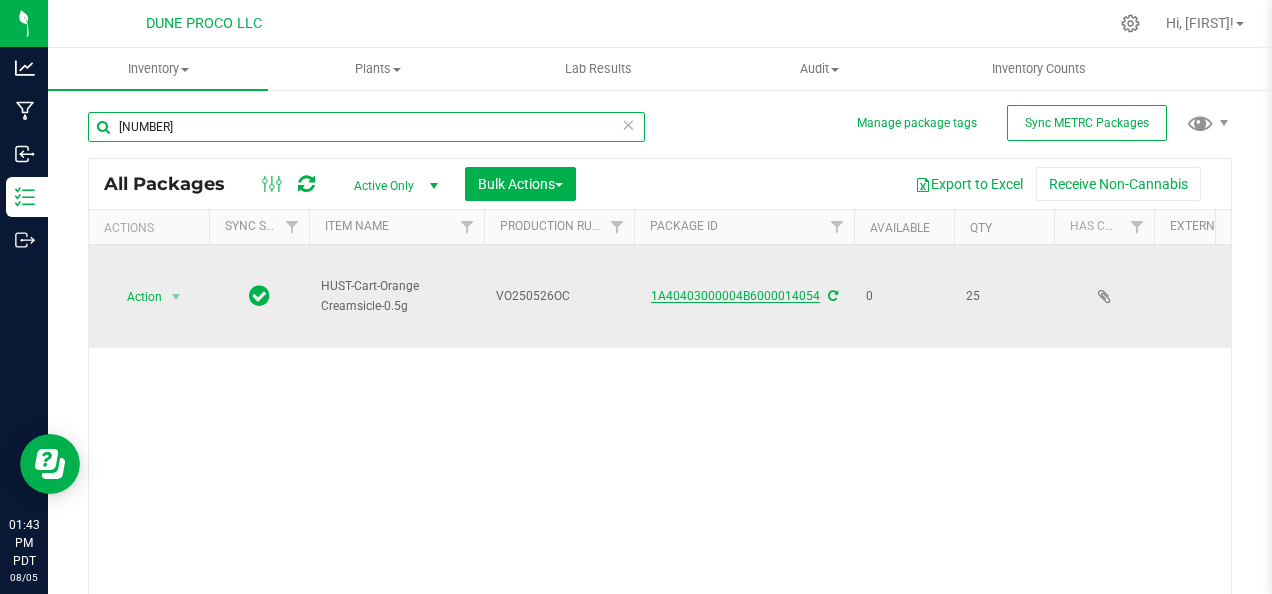 type on "[NUMBER]" 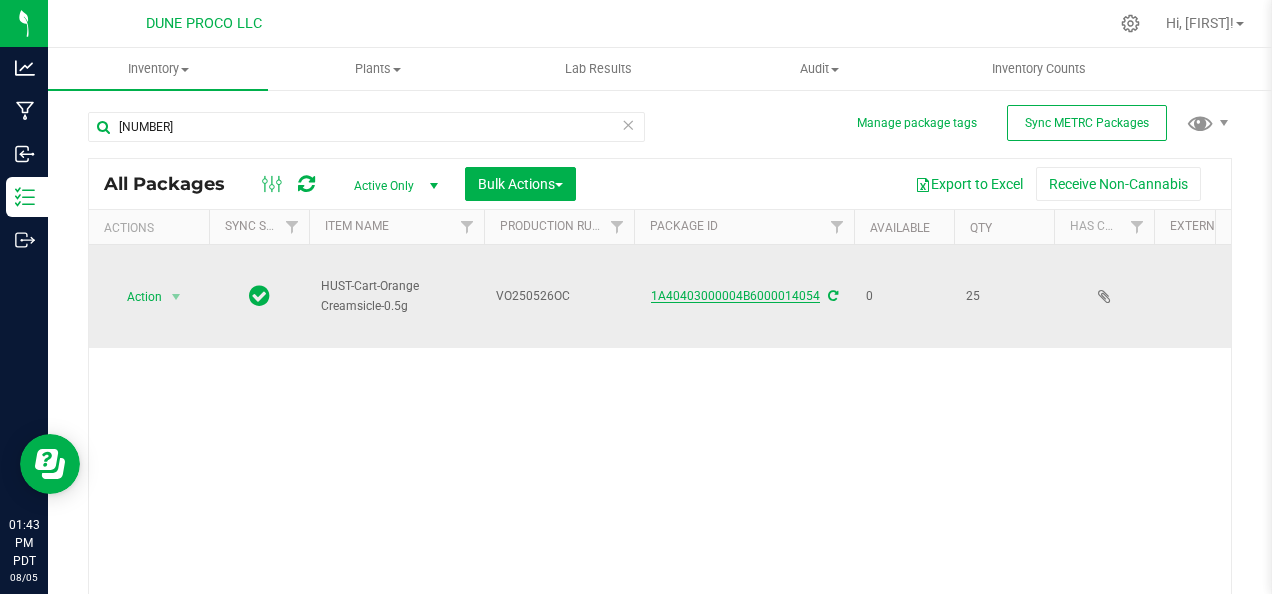 click on "1A40403000004B6000014054" at bounding box center (735, 296) 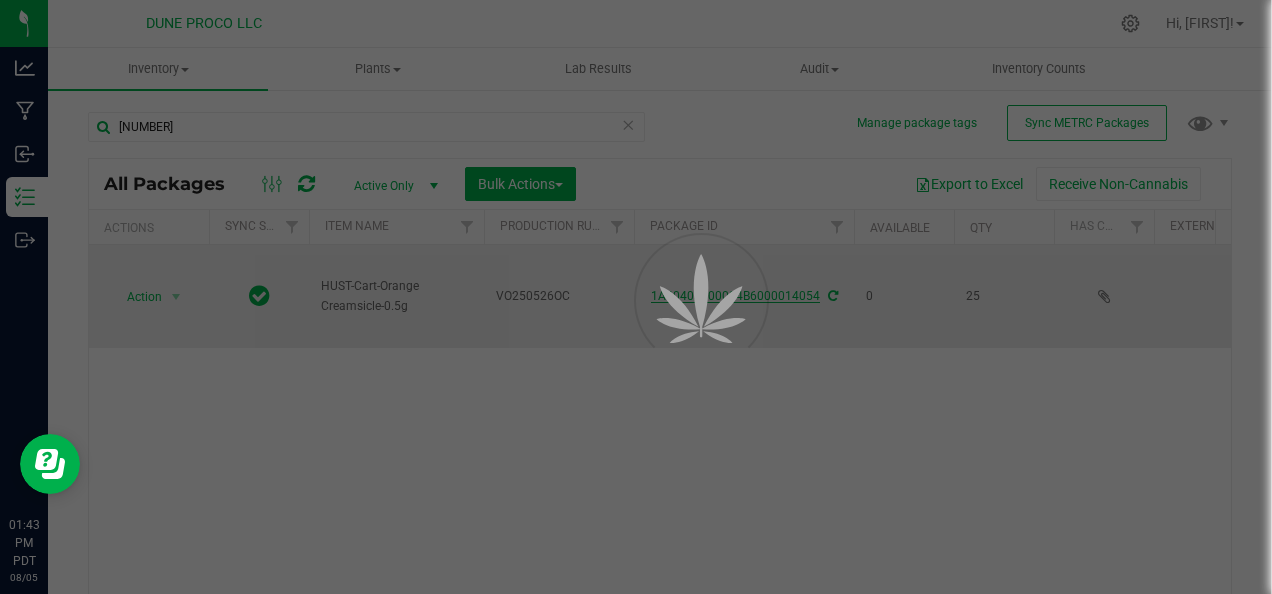 click on "Inventory
All packages
All inventory
Waste log
Create inventory
Plants
All plants" at bounding box center [660, 321] 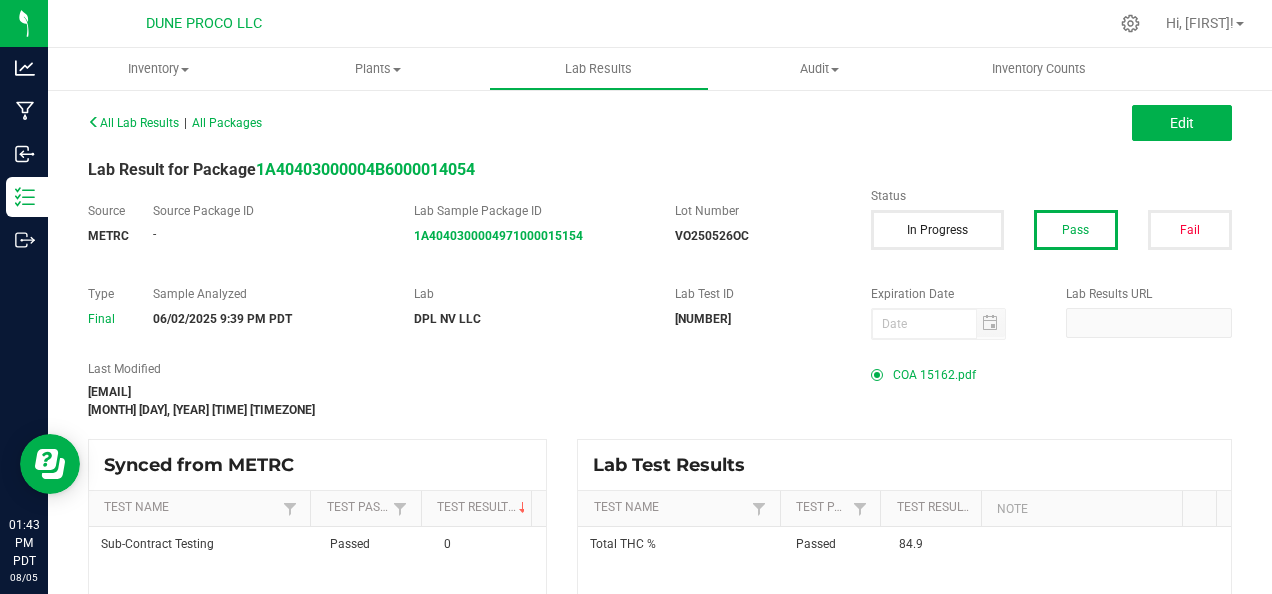 click on "COA 15162.pdf" at bounding box center [934, 375] 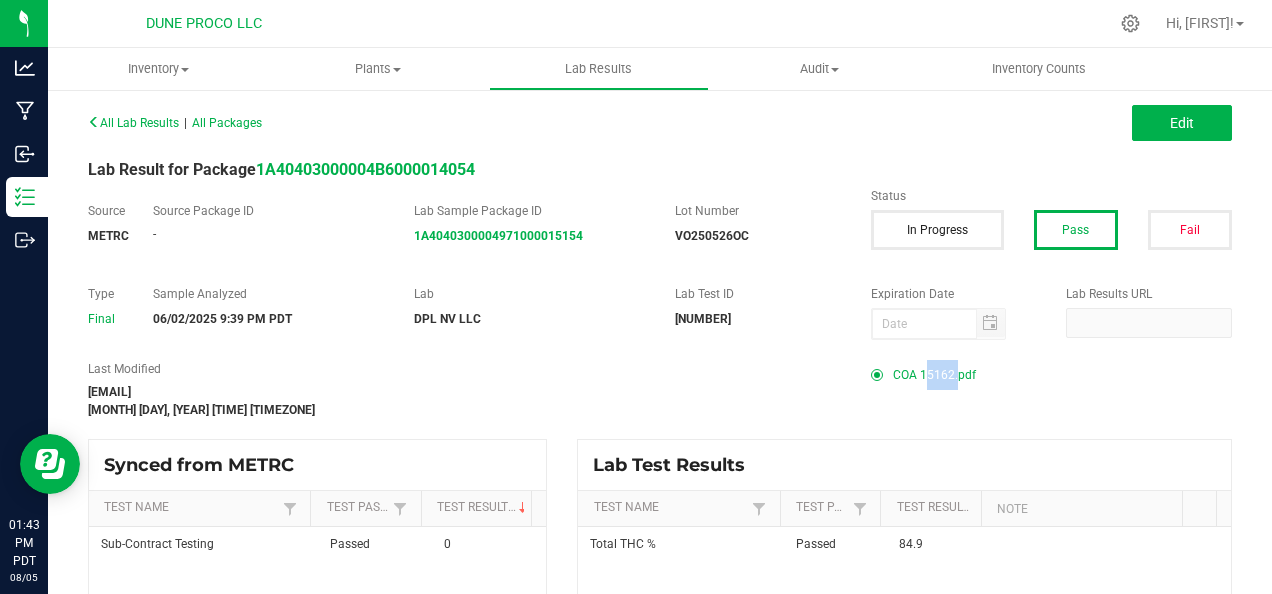 click on "COA 15162.pdf" at bounding box center [934, 375] 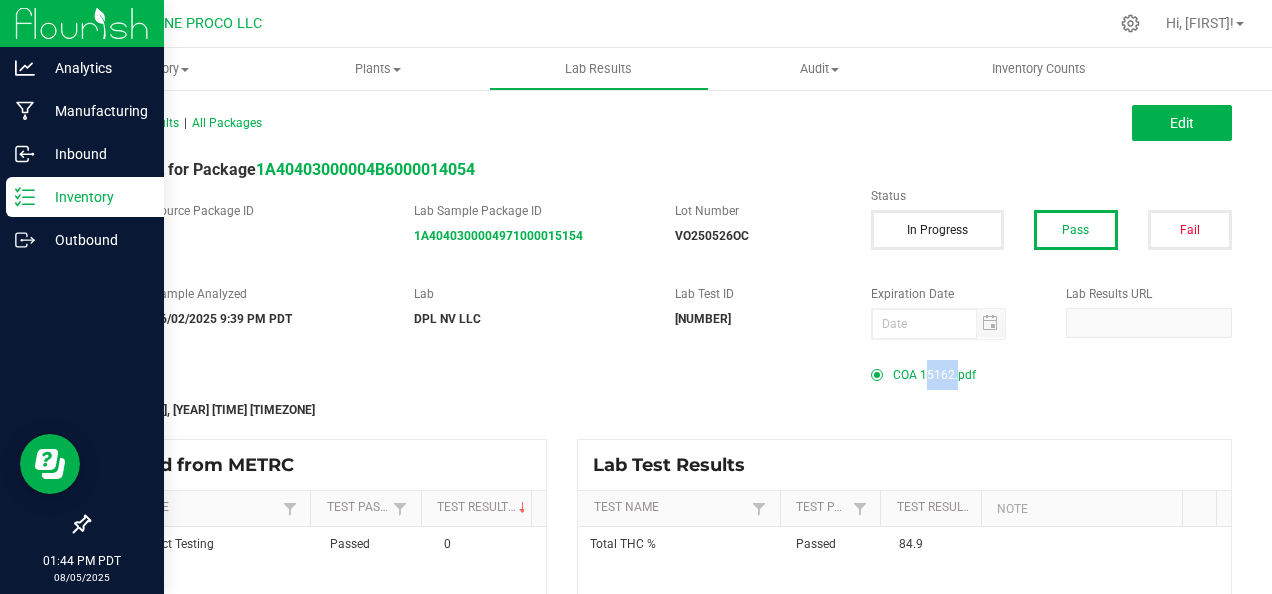 click 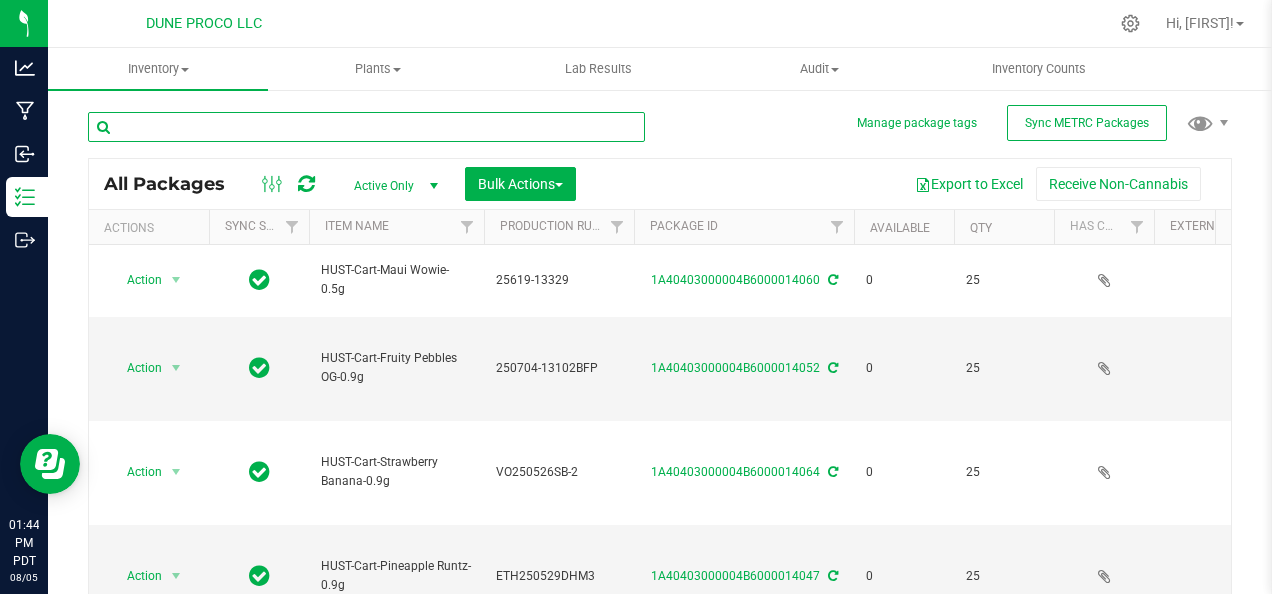 drag, startPoint x: 32, startPoint y: 206, endPoint x: 339, endPoint y: 121, distance: 318.54984 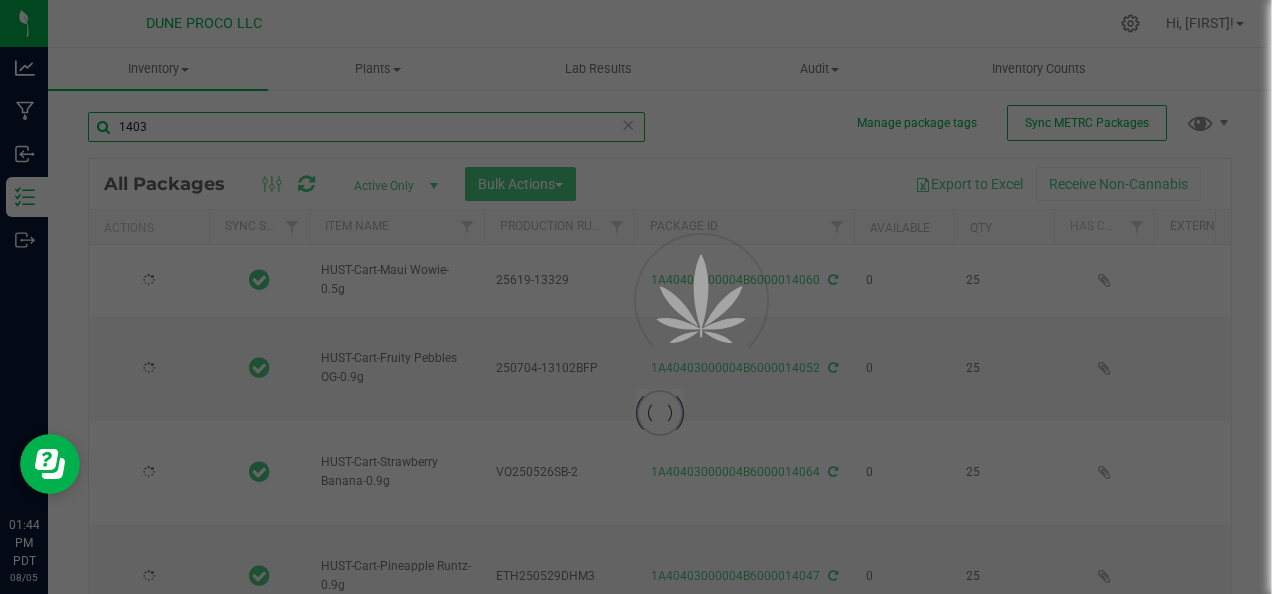 type on "14030" 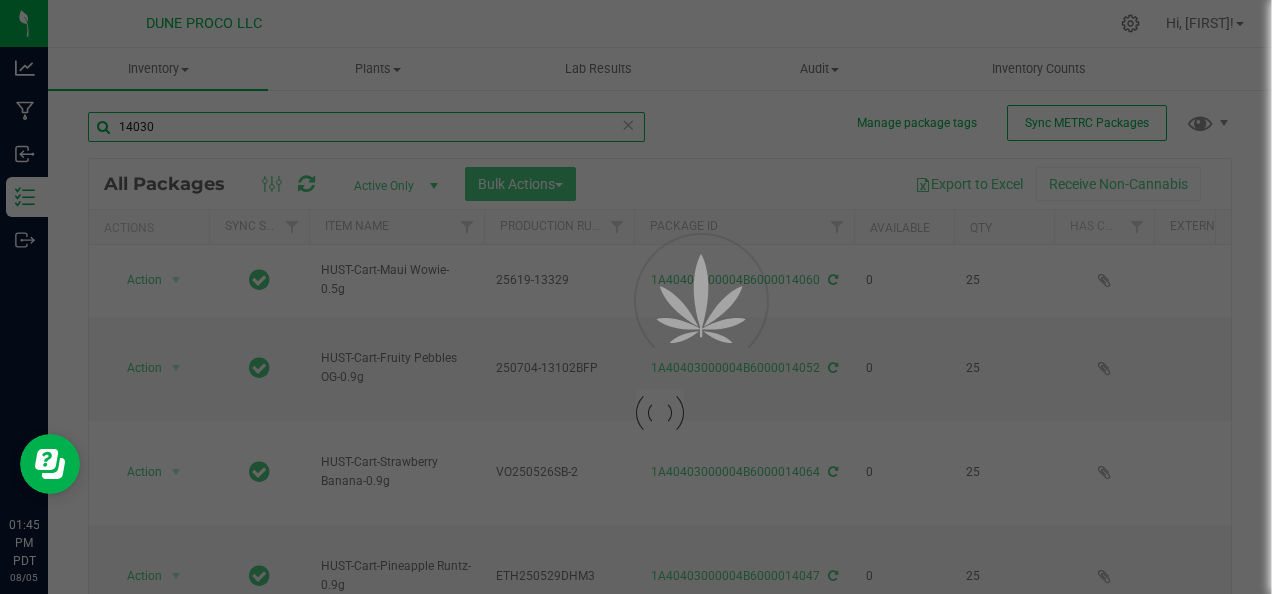 type on "2025-06-19" 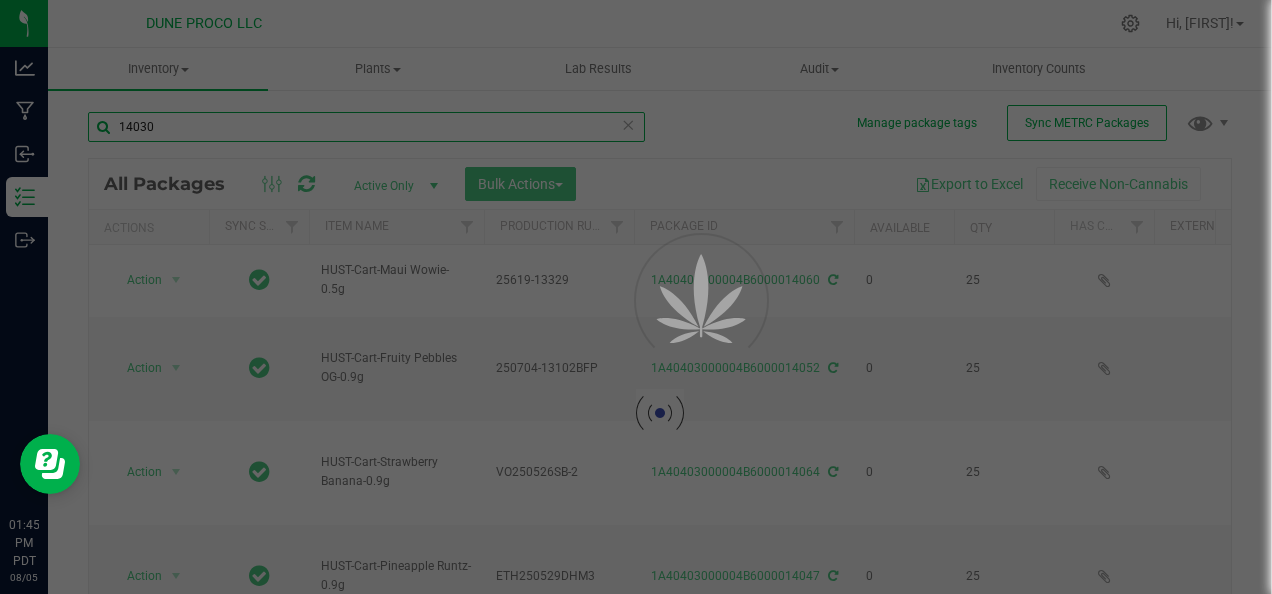 type on "2025-05-26" 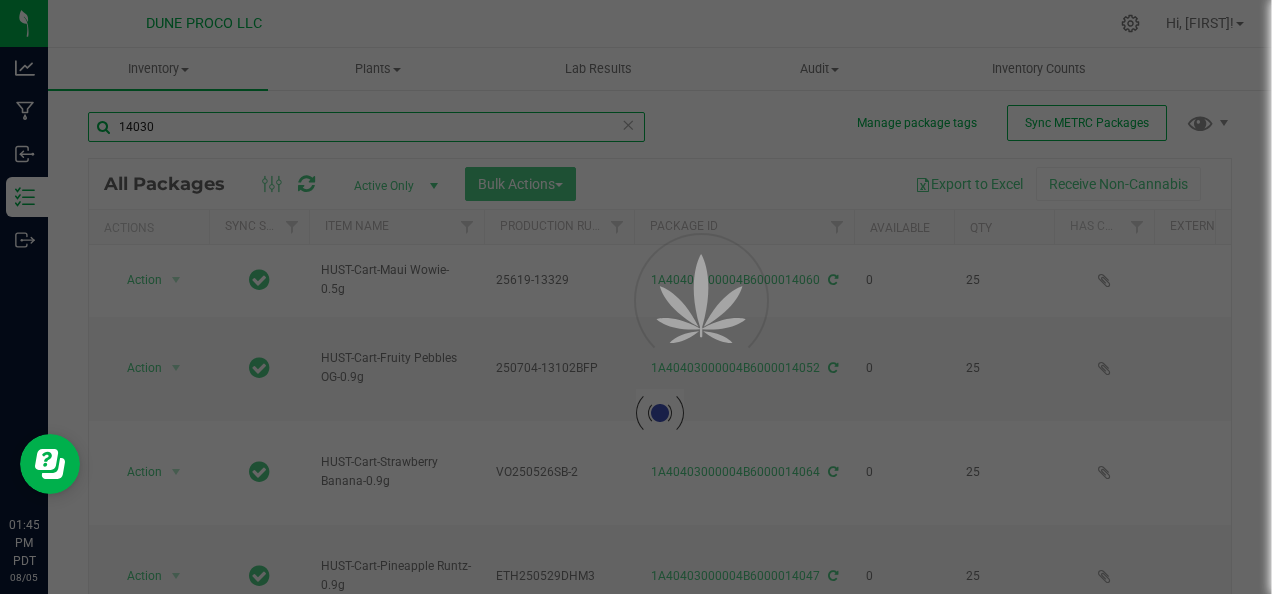 type on "2025-06-12" 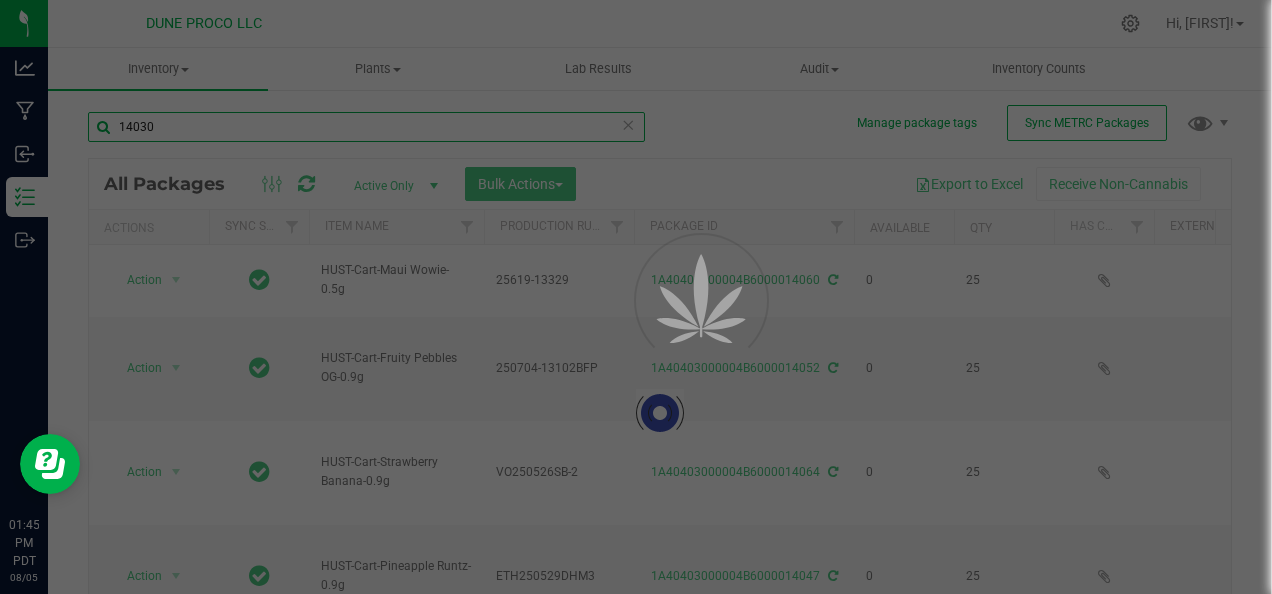 type on "2025-05-26" 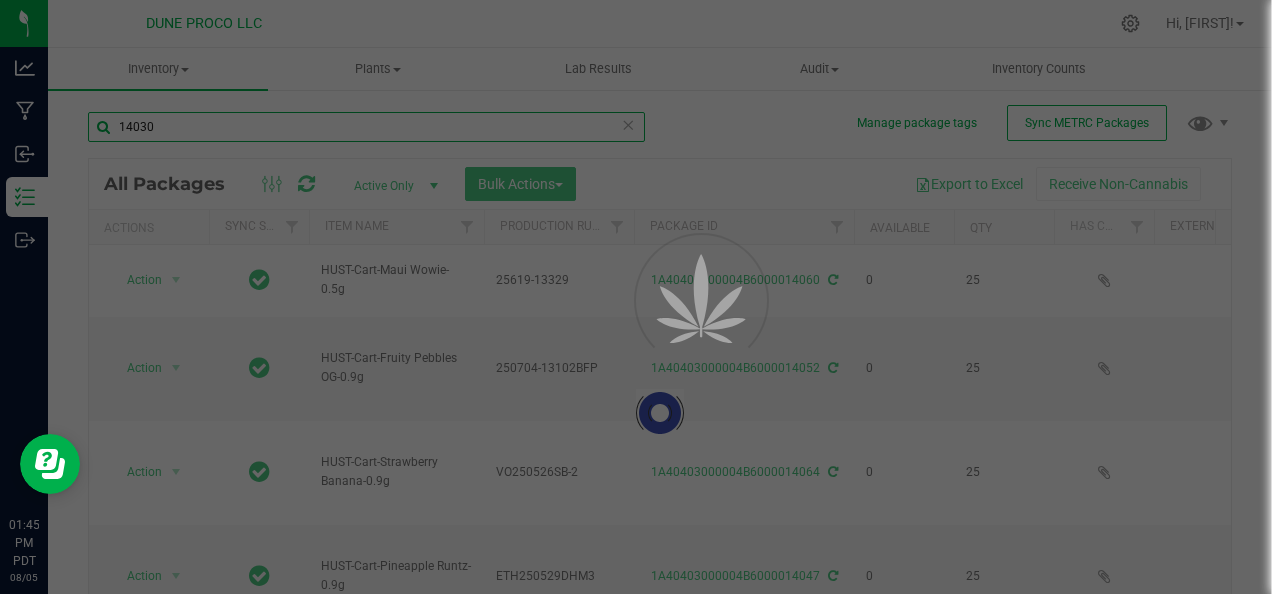 type on "2025-06-12" 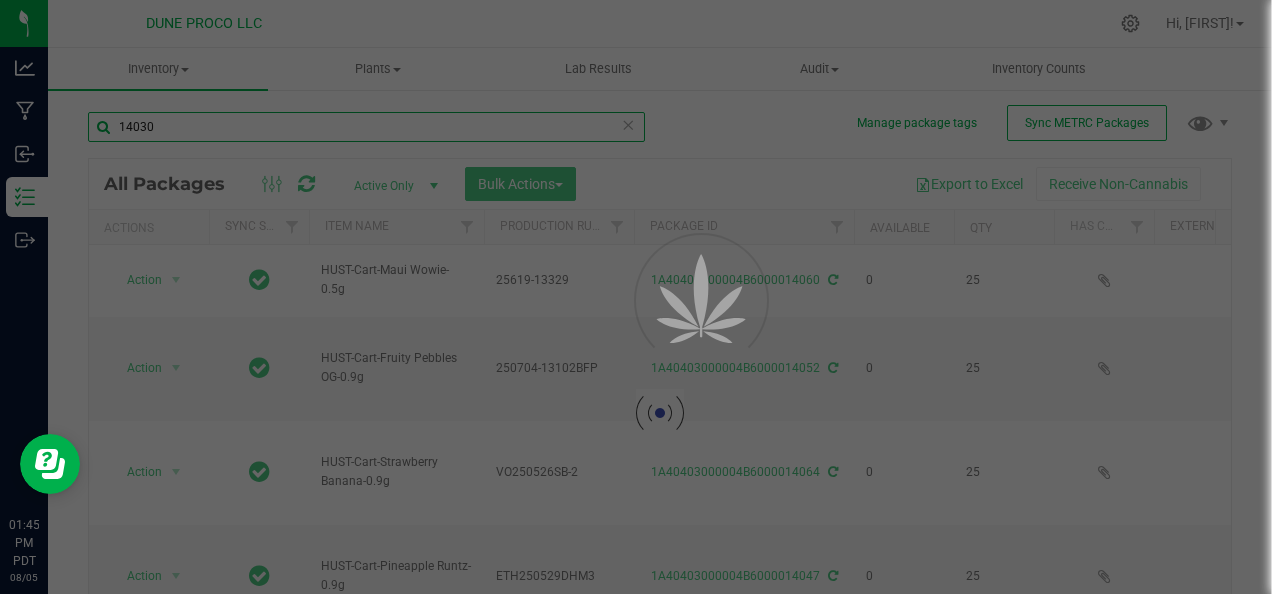 type on "2025-06-12" 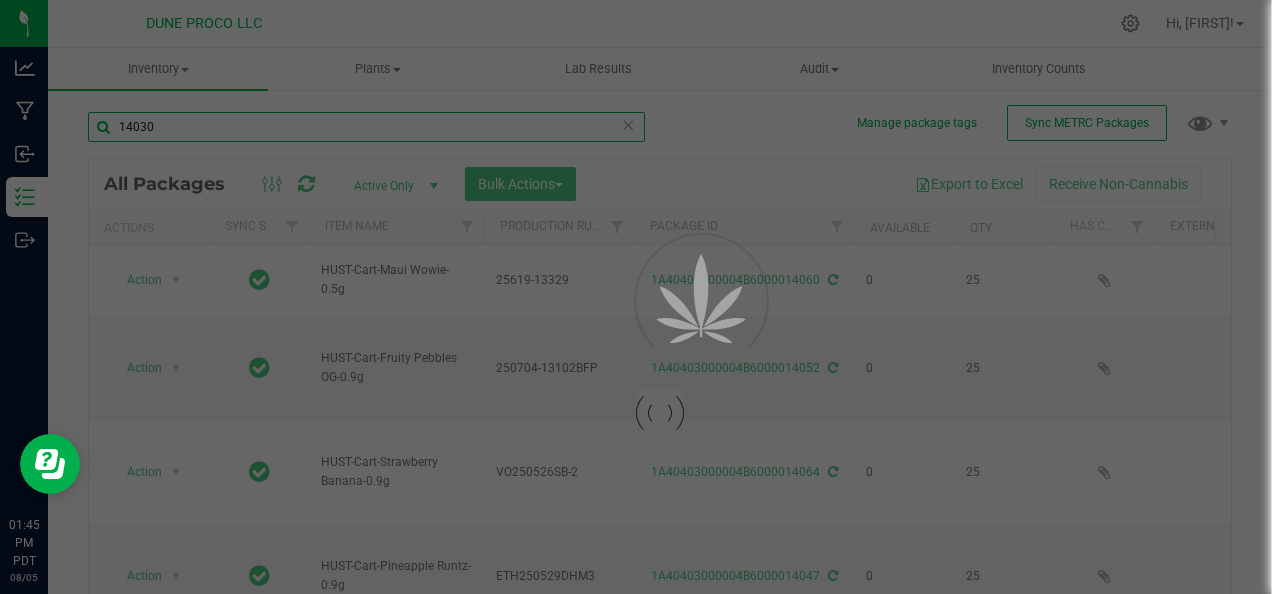 type on "2025-06-19" 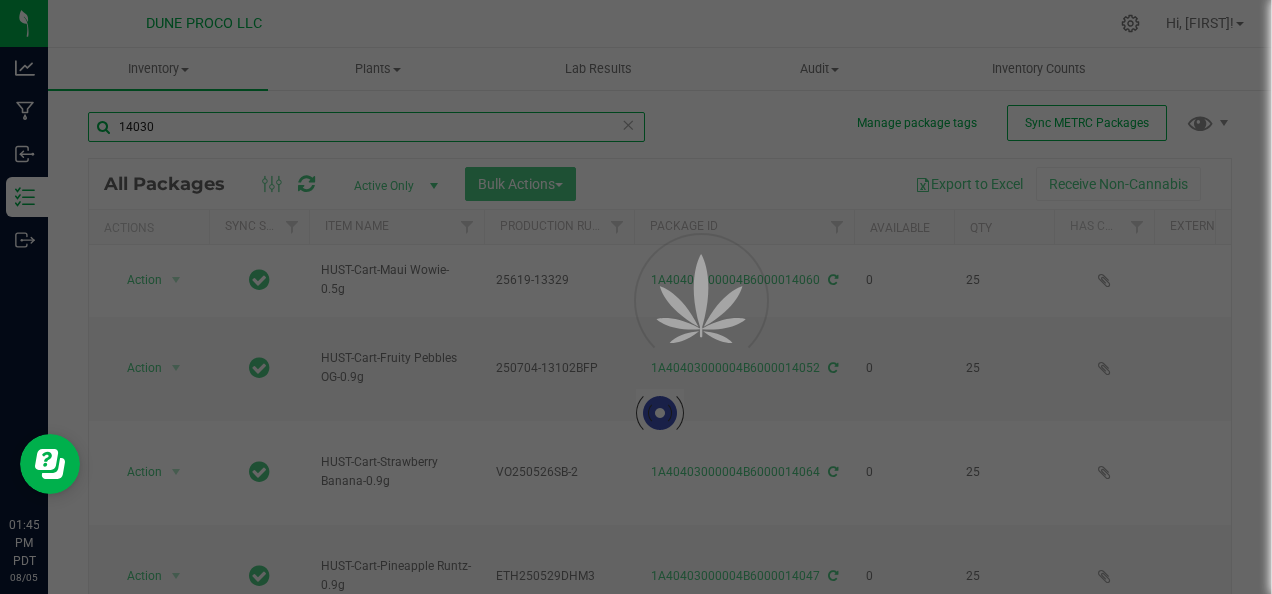 type on "2025-06-26" 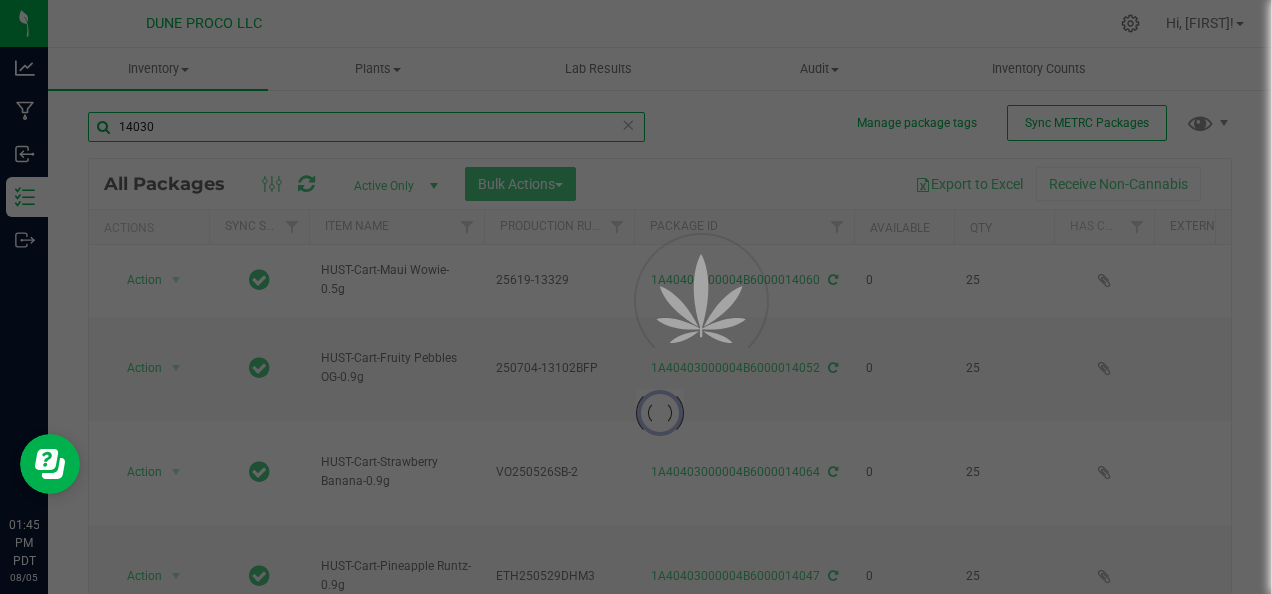 type on "2025-05-26" 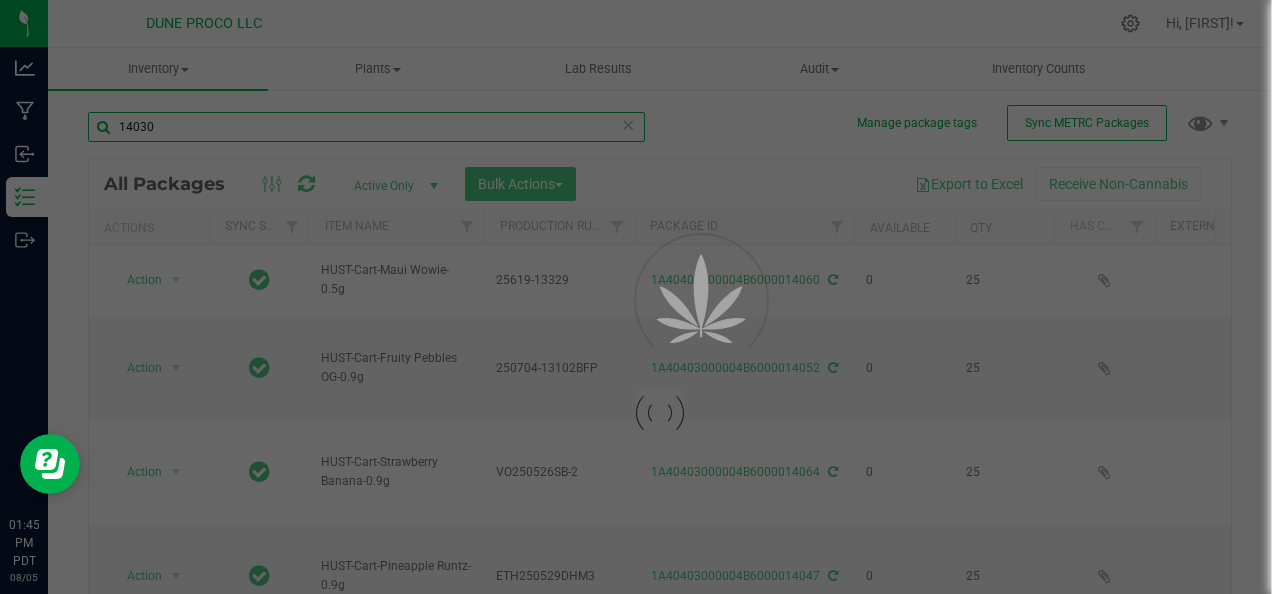 type on "2025-05-26" 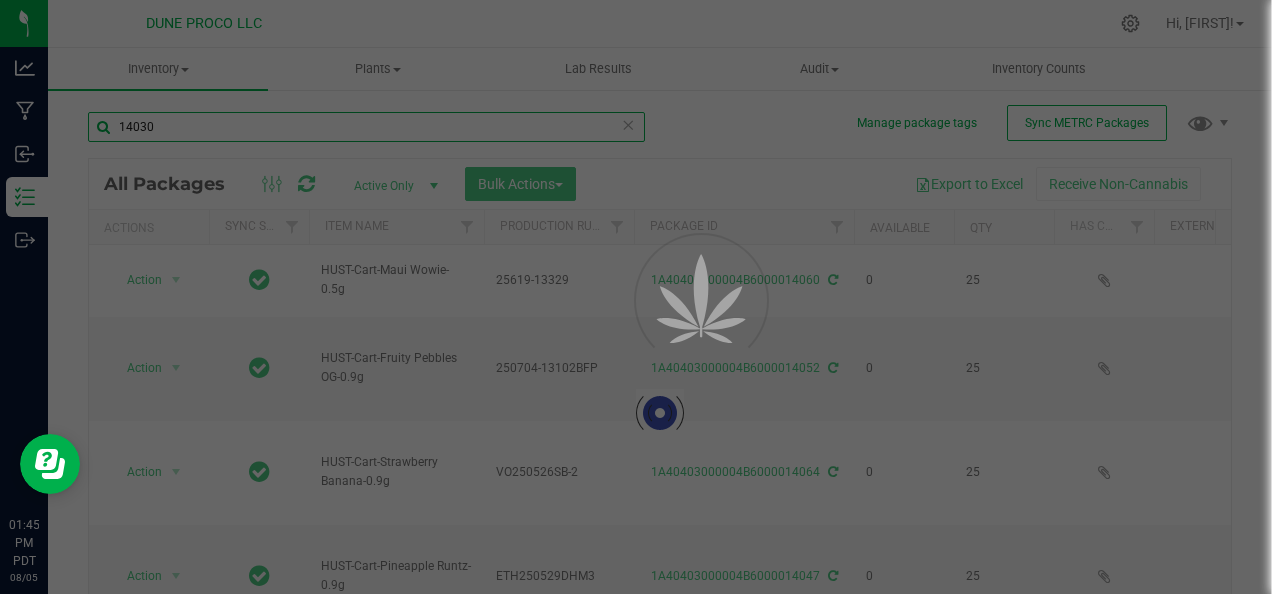type on "2025-06-19" 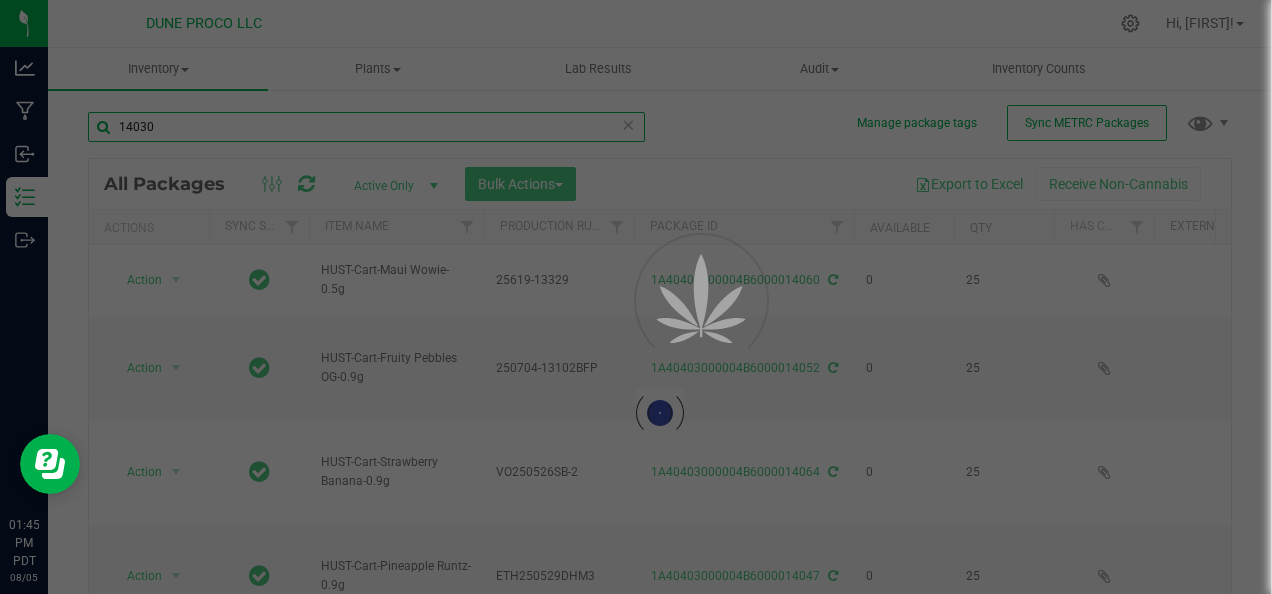 type on "2025-06-12" 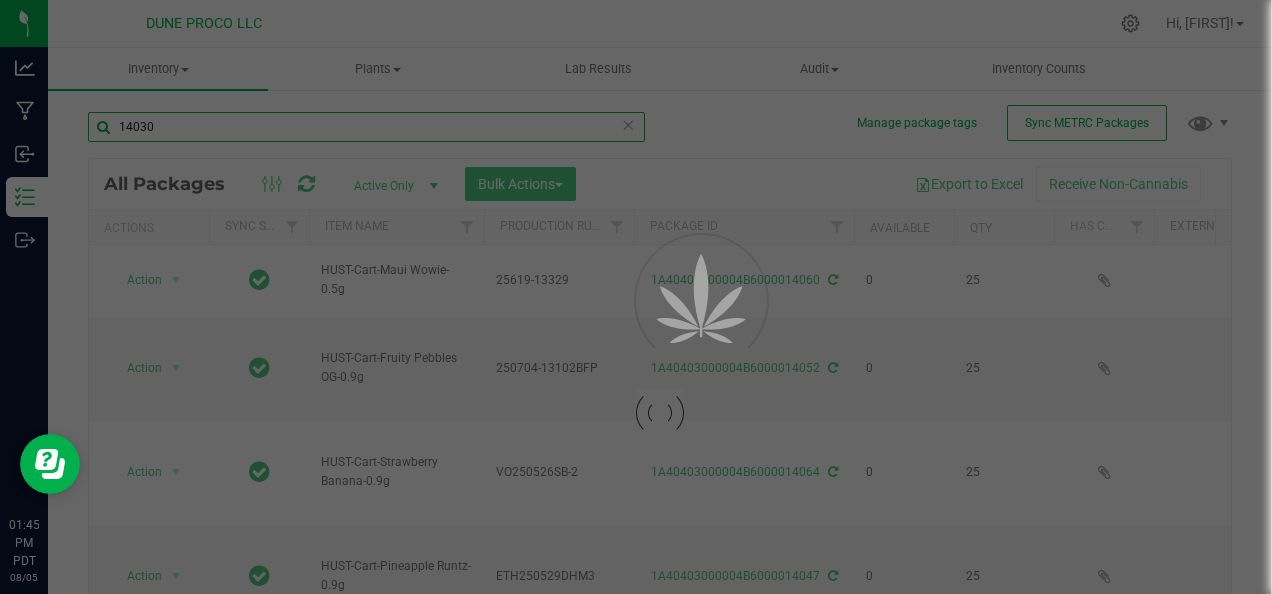 type on "2025-06-12" 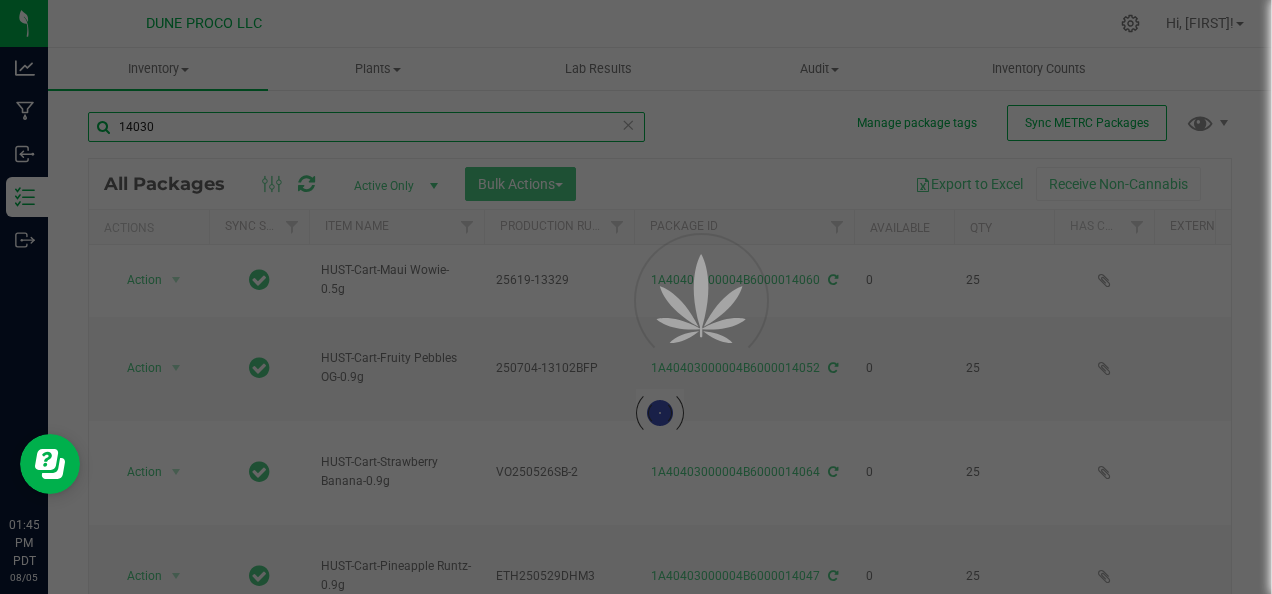 type on "2025-06-12" 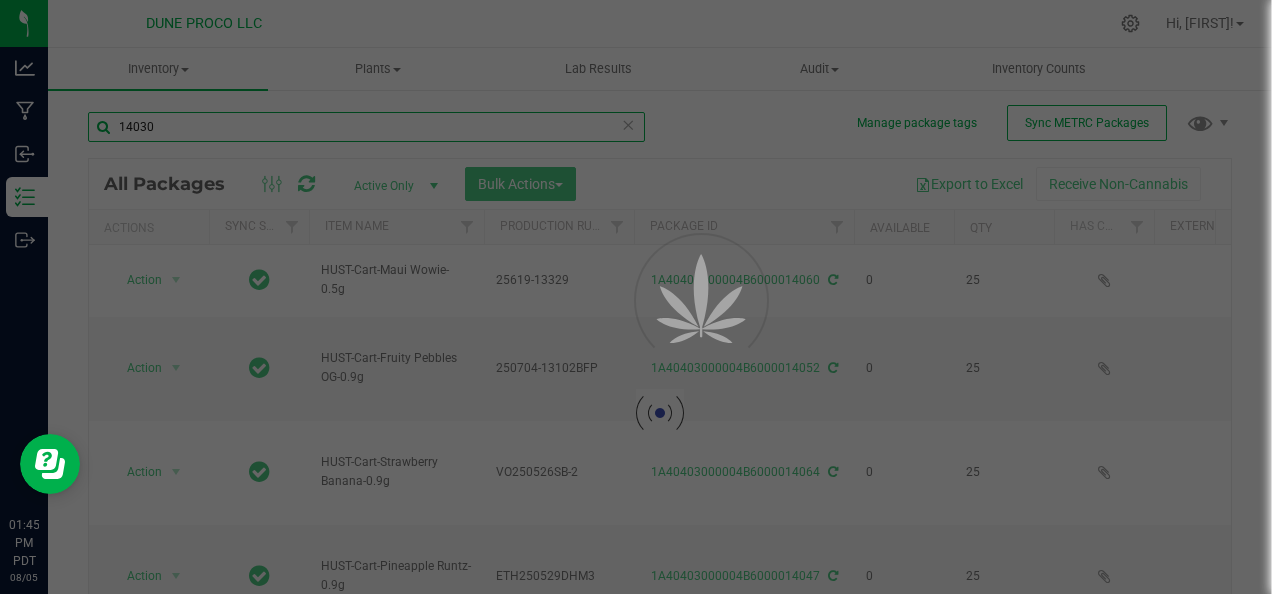 type on "2025-06-26" 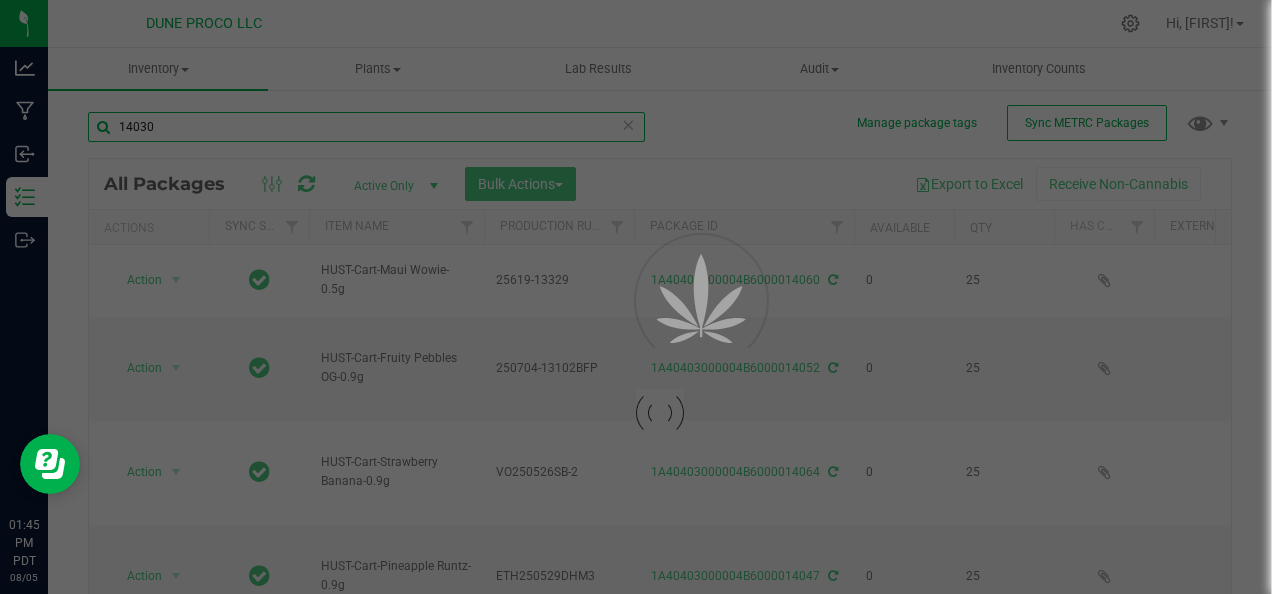 type on "2025-06-13" 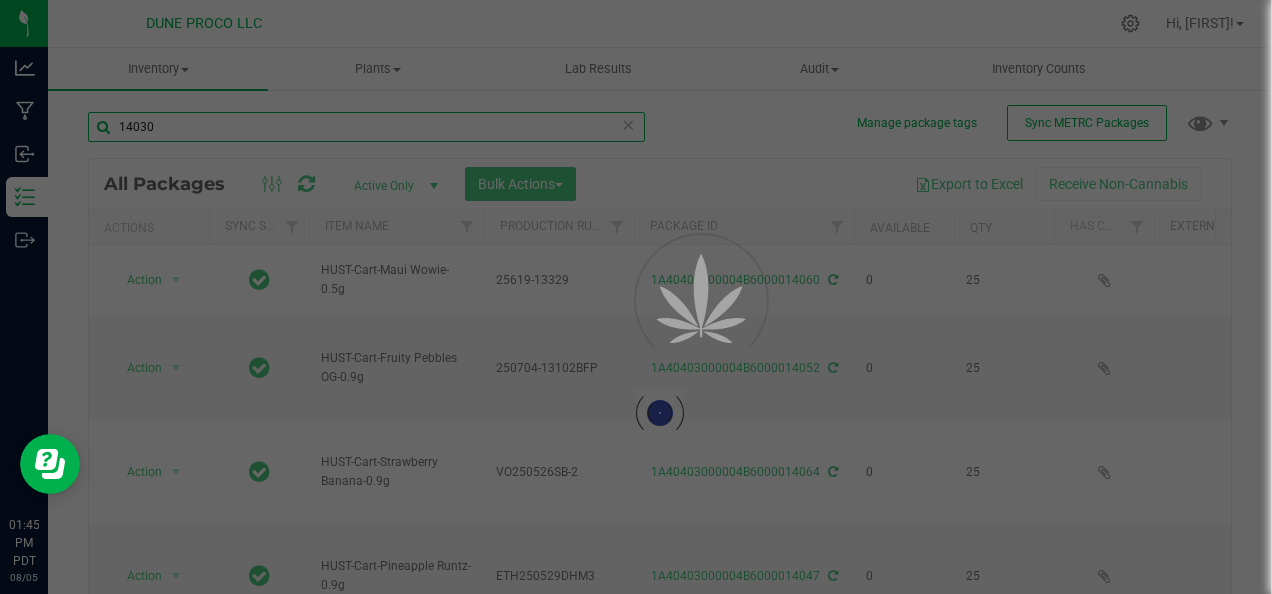 type on "2025-05-26" 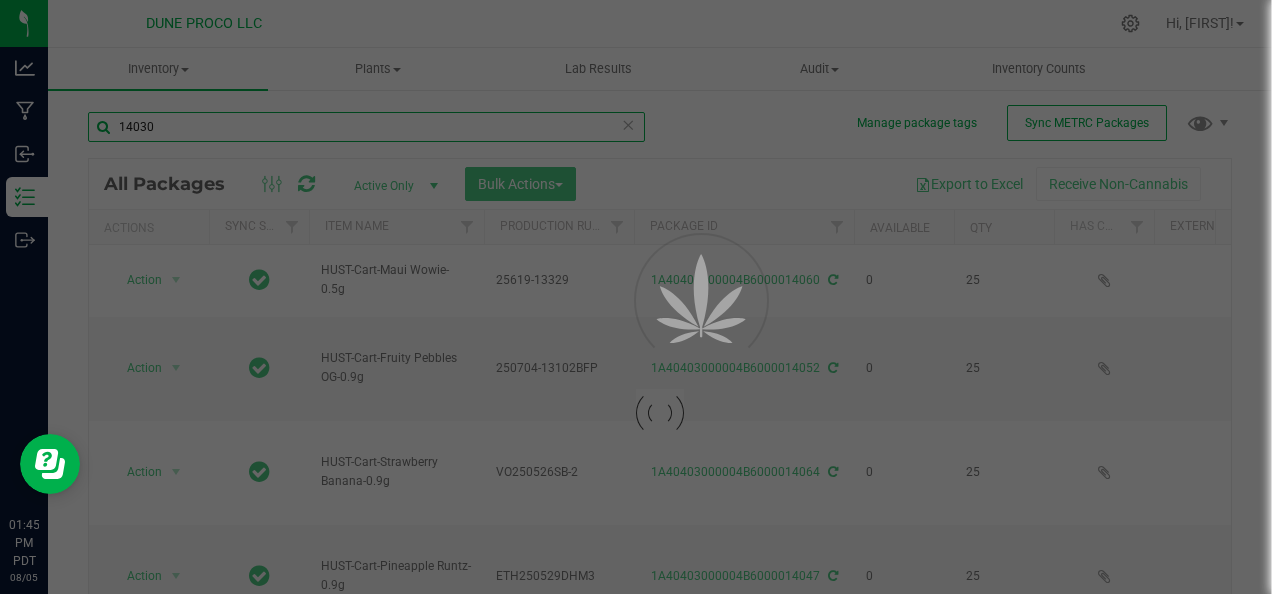 type on "2025-06-19" 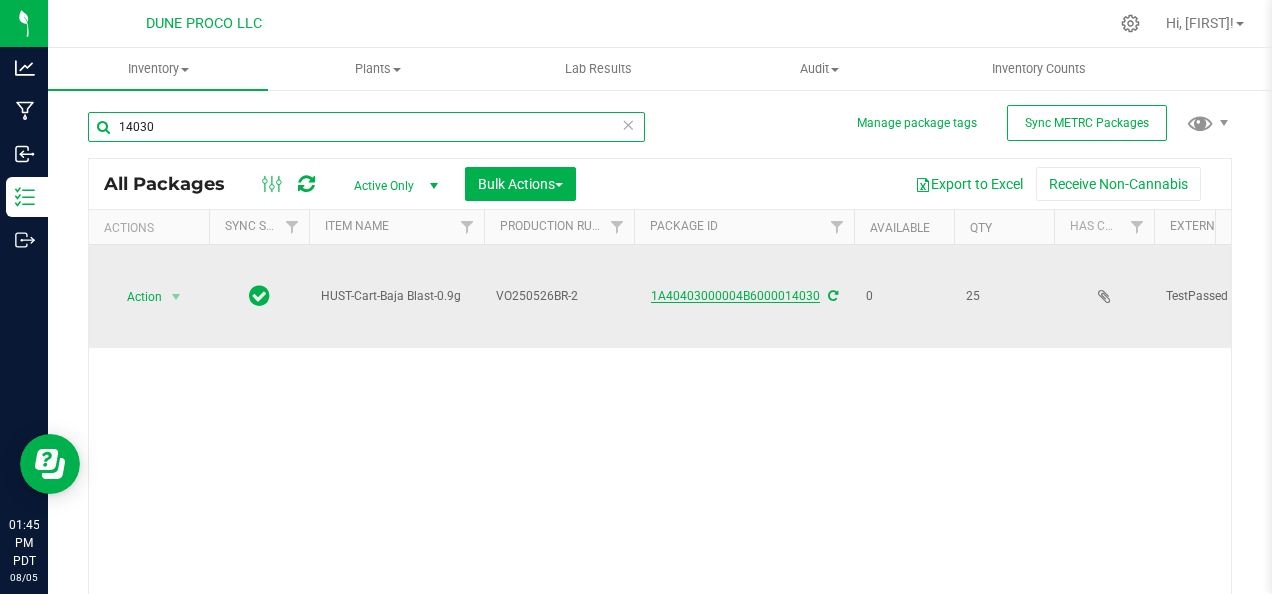 type on "14030" 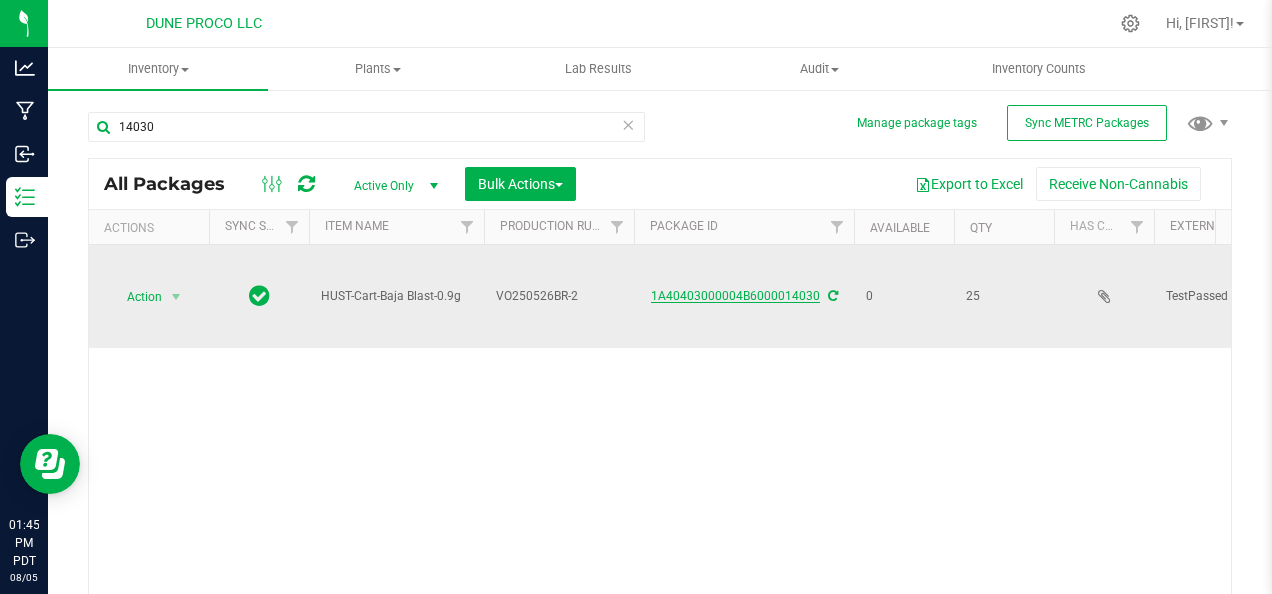 click on "1A40403000004B6000014030" at bounding box center (735, 296) 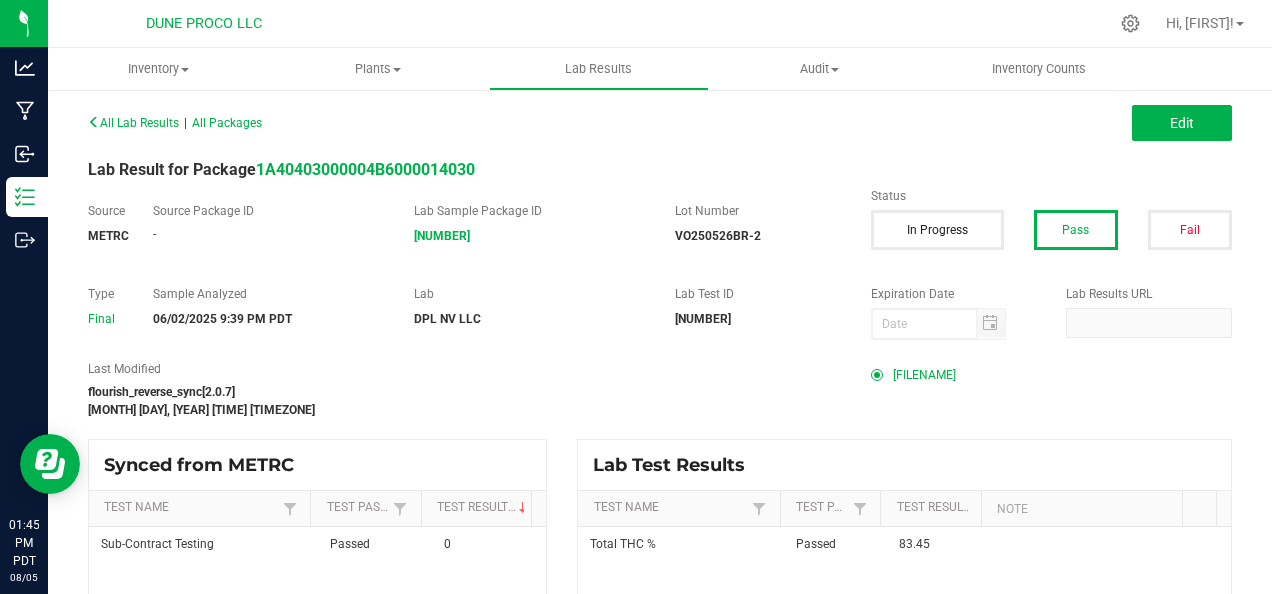 click on "[FILENAME]" at bounding box center (924, 375) 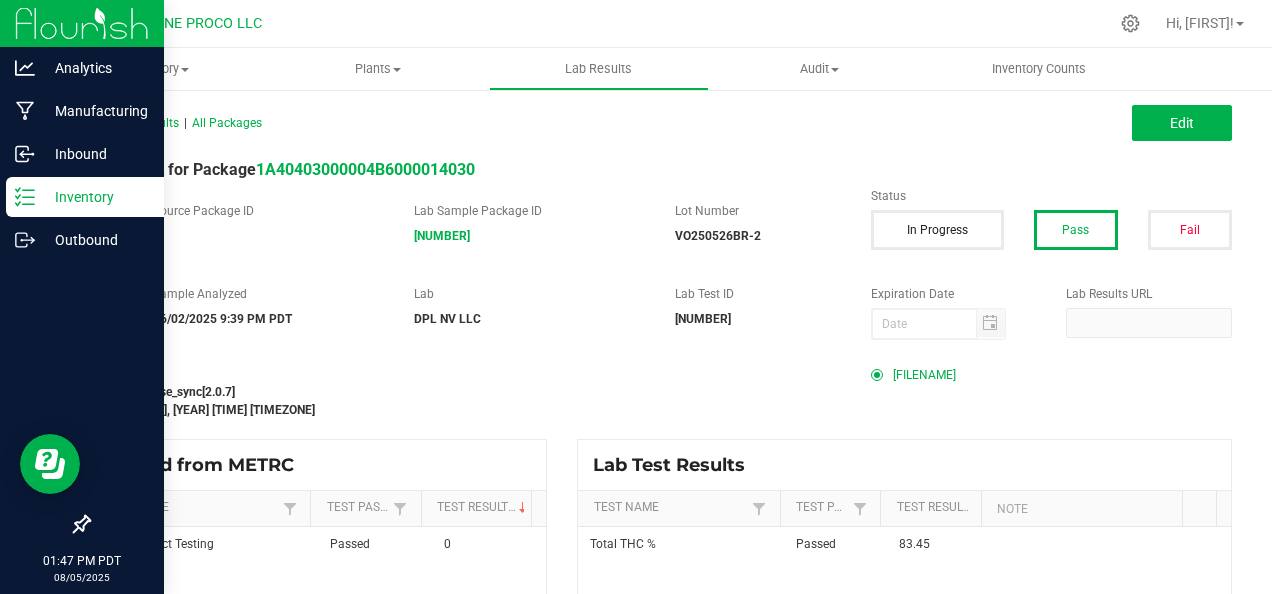click 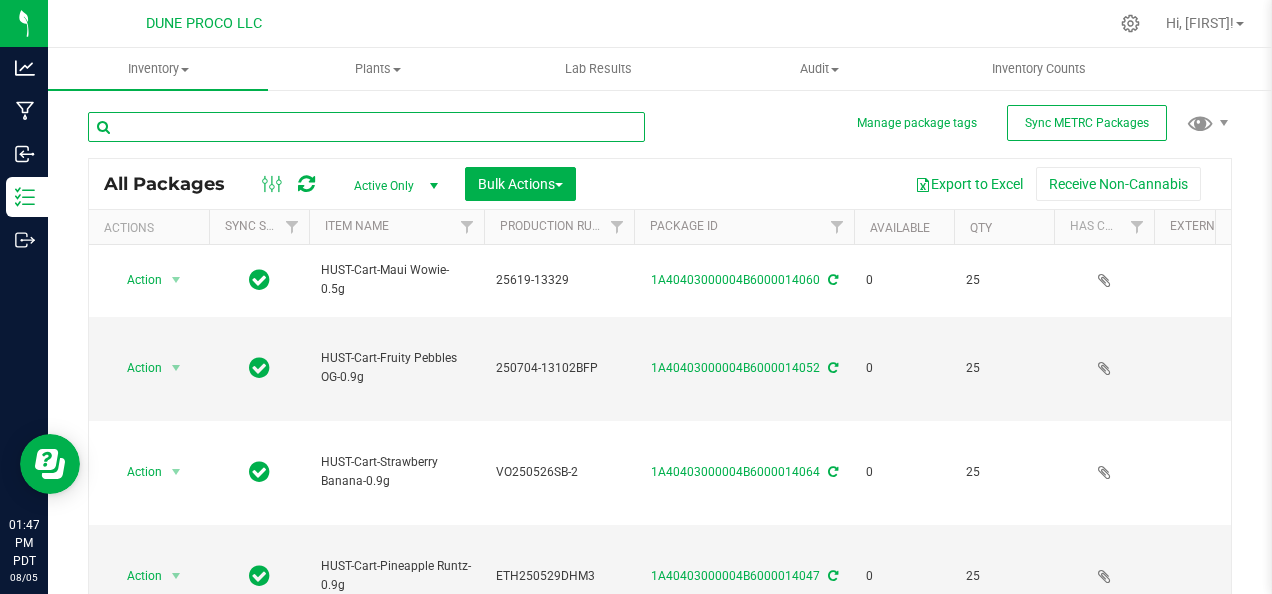 click at bounding box center [366, 127] 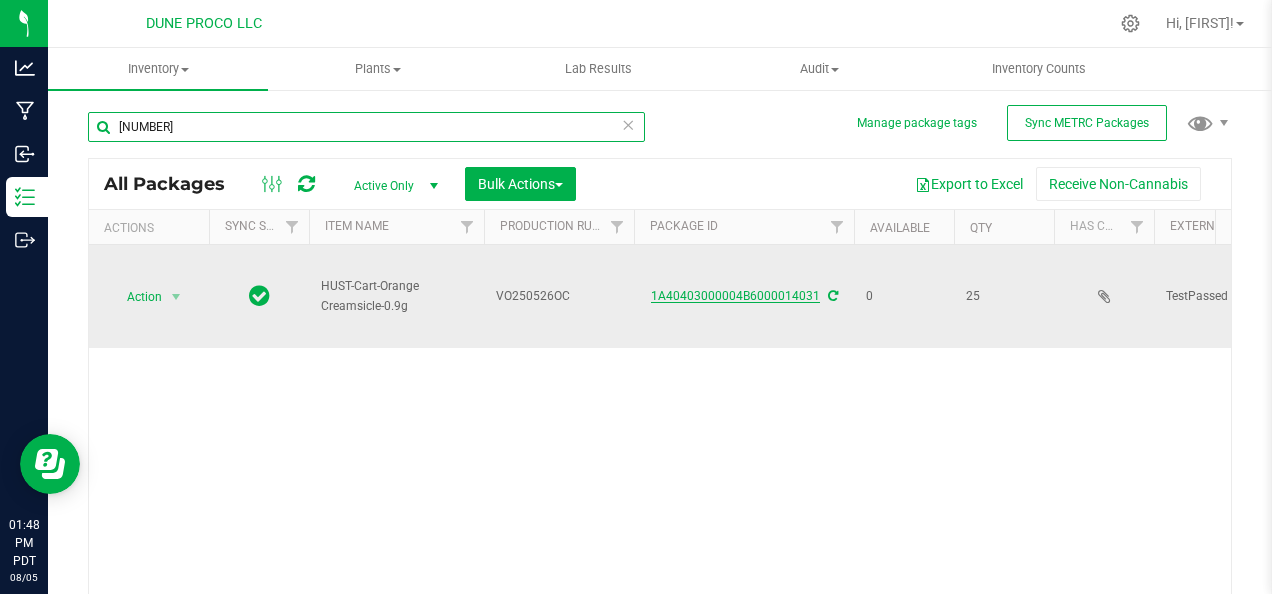 type on "[NUMBER]" 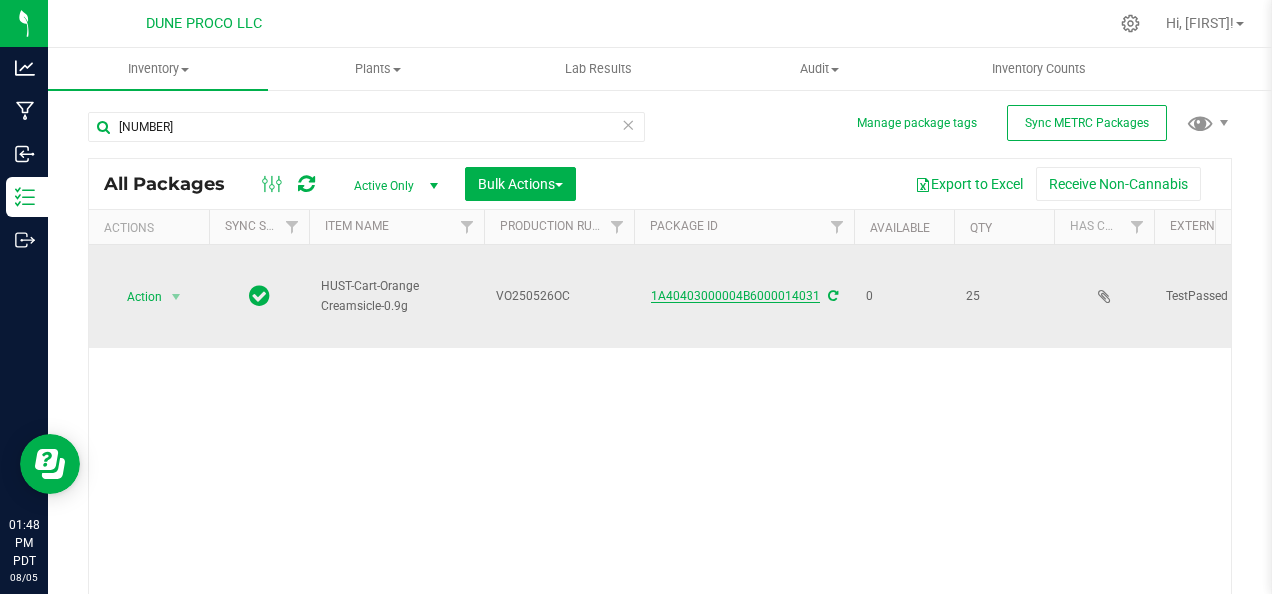 click on "1A40403000004B6000014031" at bounding box center (735, 296) 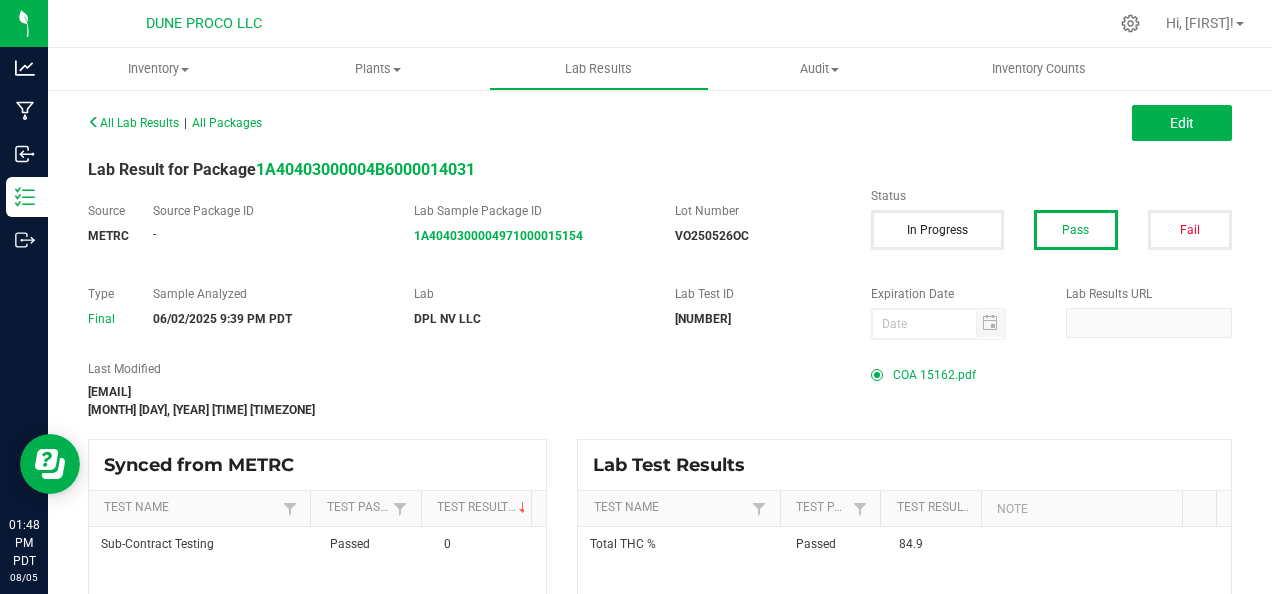 click on "COA 15162.pdf" at bounding box center [934, 375] 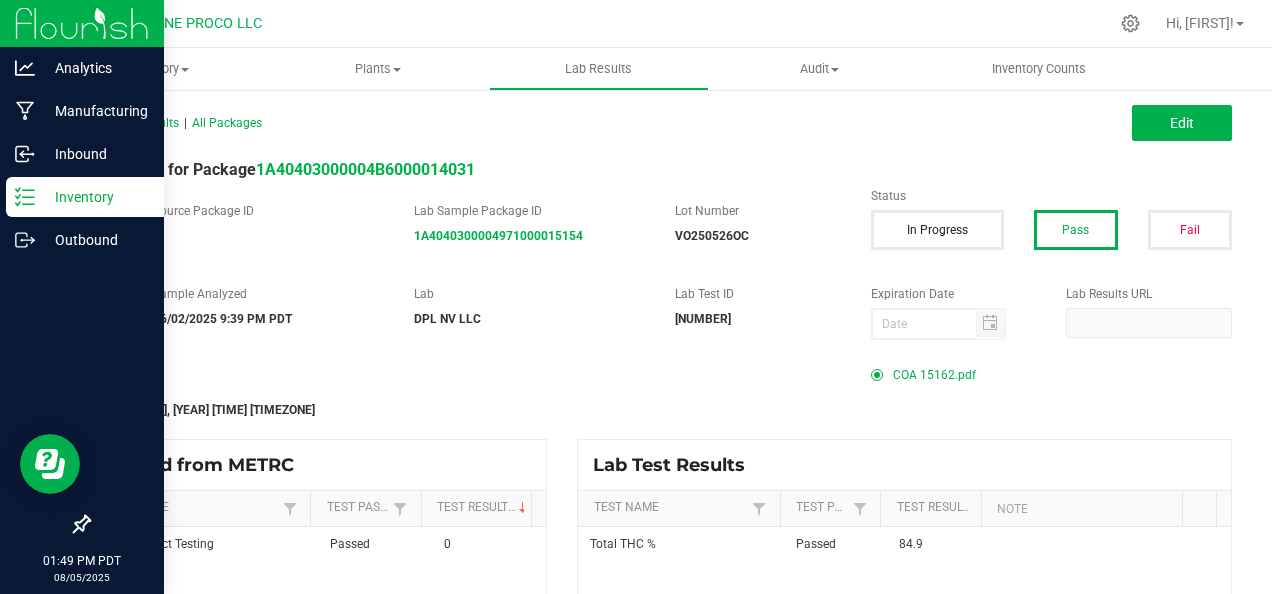 click 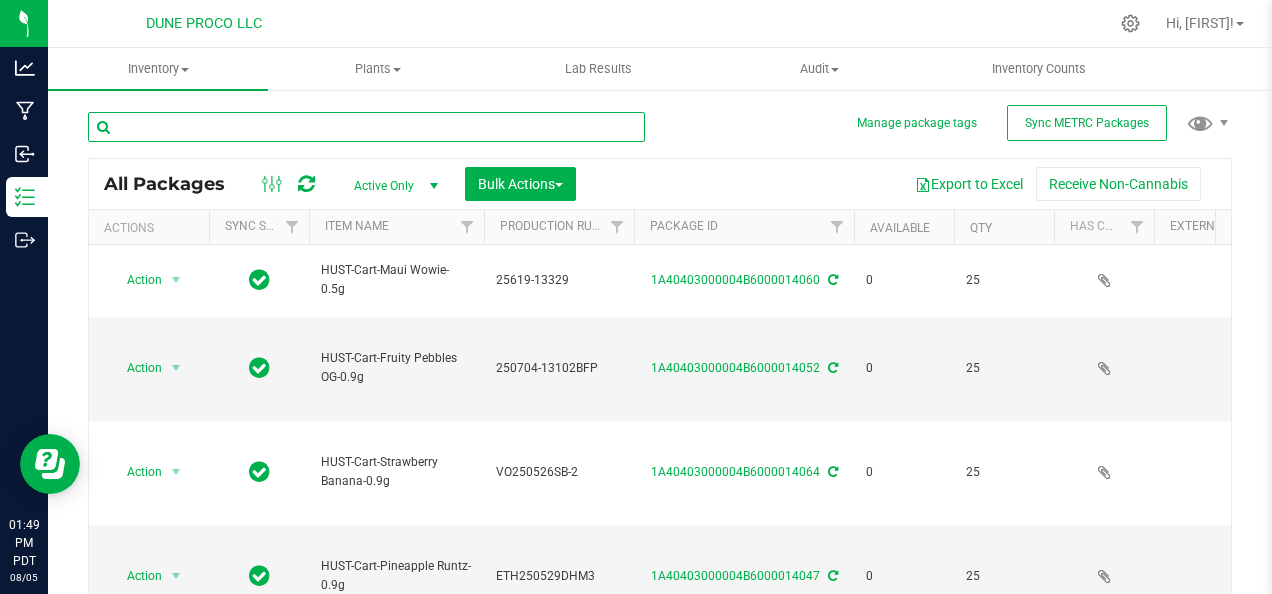 click at bounding box center (366, 127) 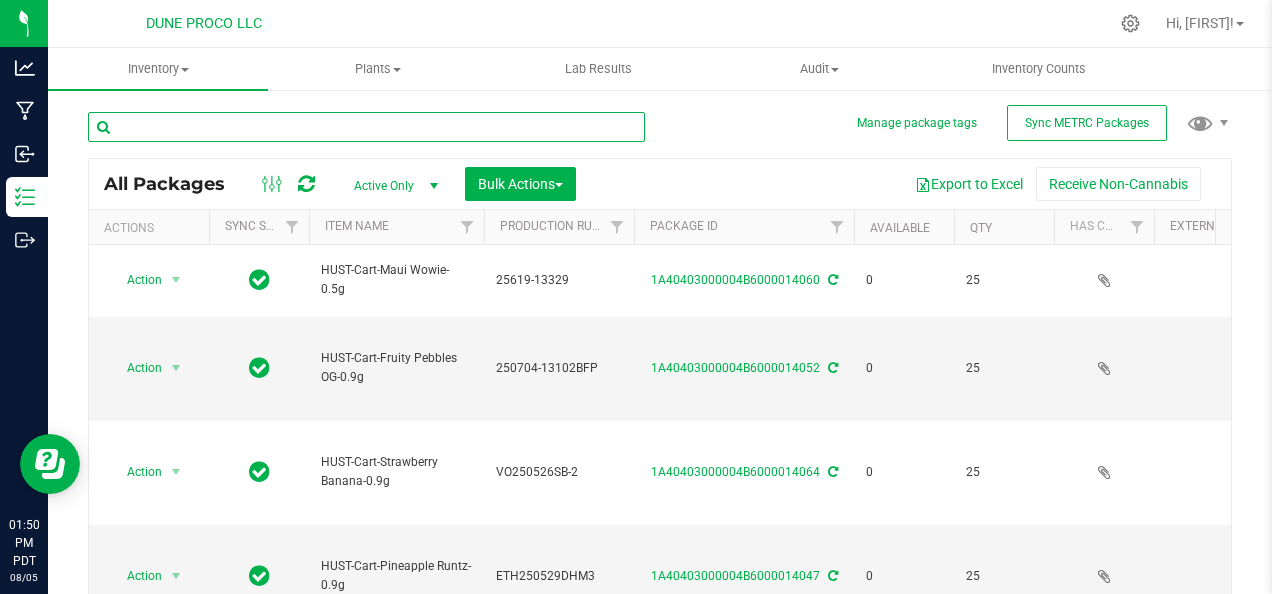 drag, startPoint x: 542, startPoint y: 5, endPoint x: 622, endPoint y: 134, distance: 151.79262 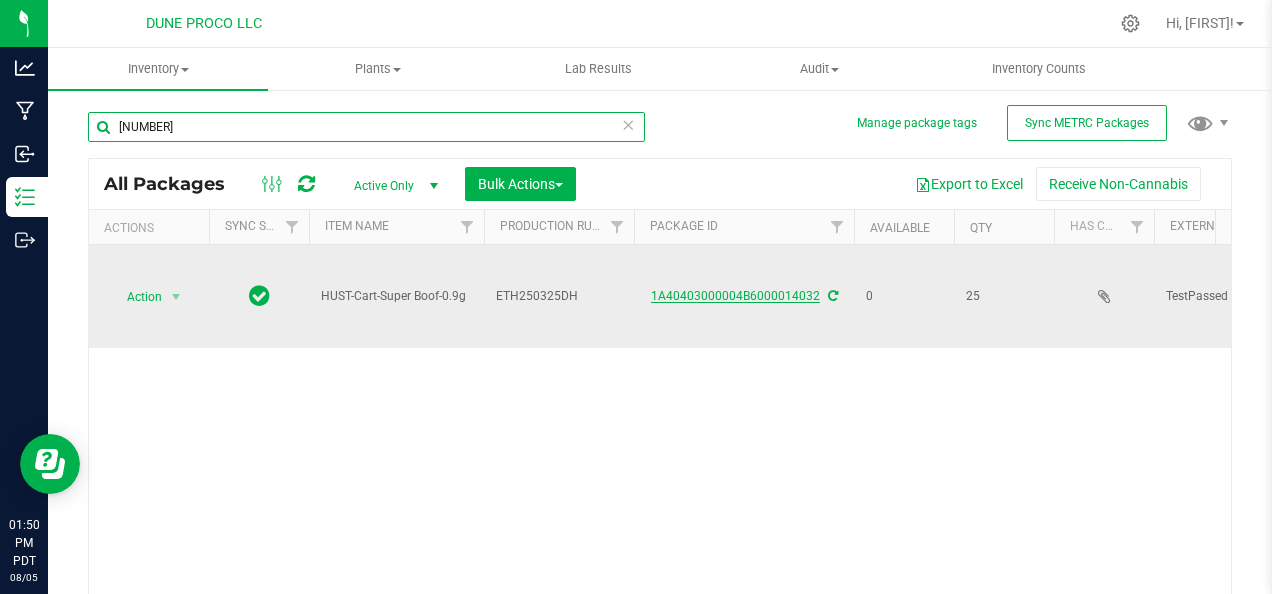 type on "[NUMBER]" 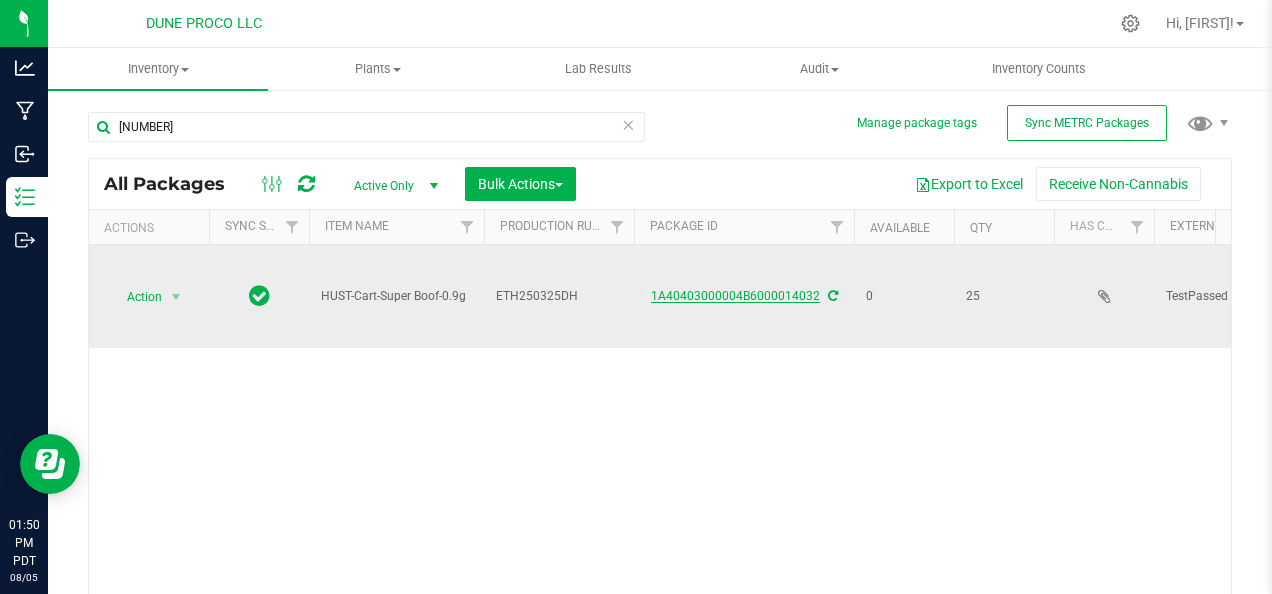 click on "1A40403000004B6000014032" at bounding box center [735, 296] 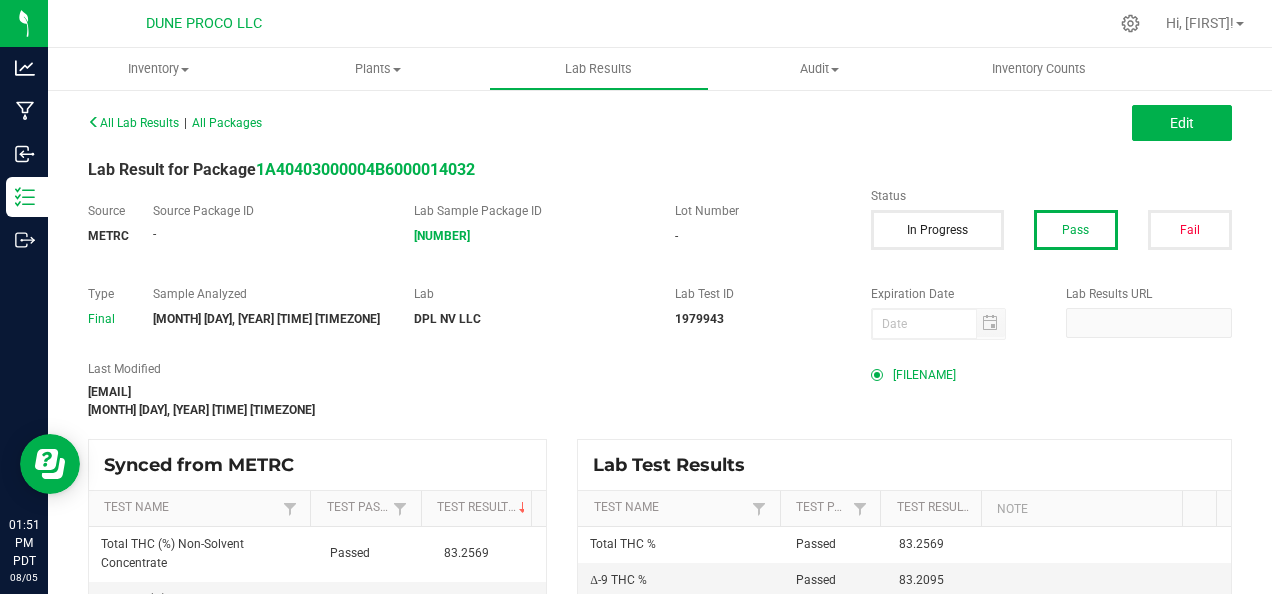 click on "[FILENAME]" at bounding box center (924, 375) 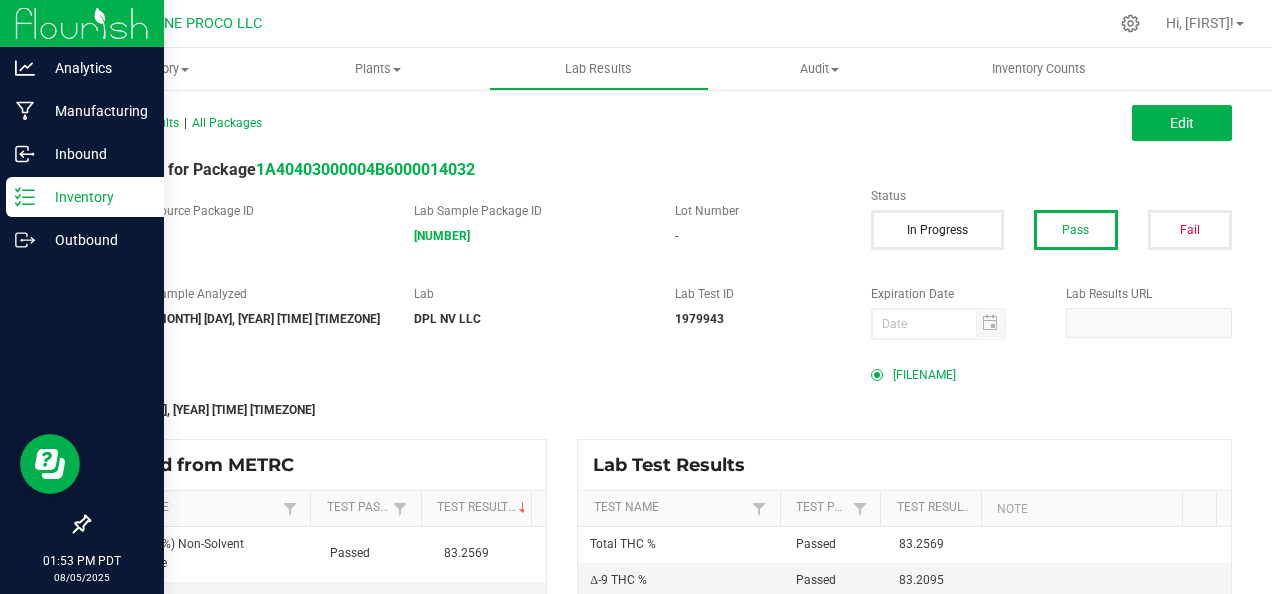 click on "Inventory" at bounding box center [85, 197] 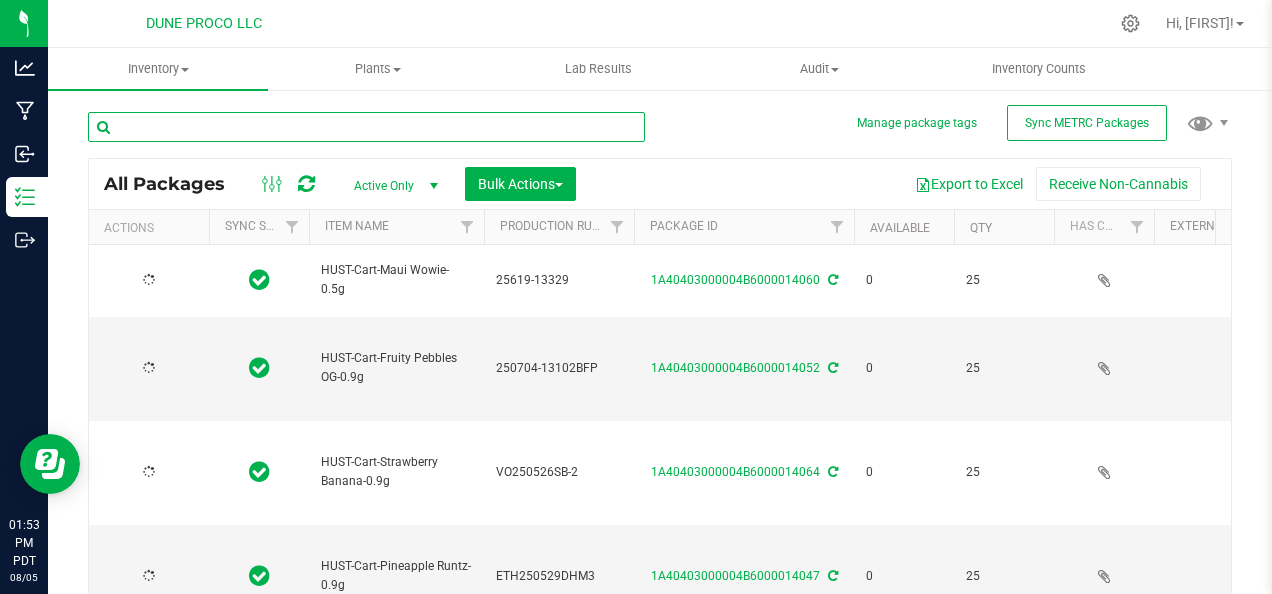 click at bounding box center [366, 127] 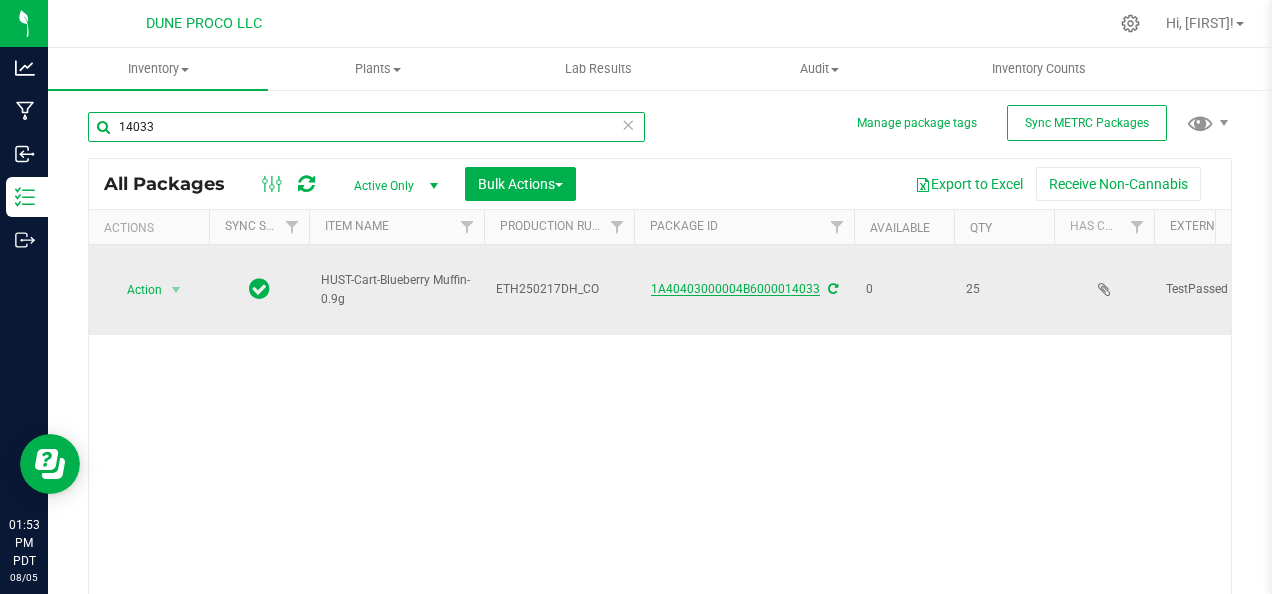 type on "14033" 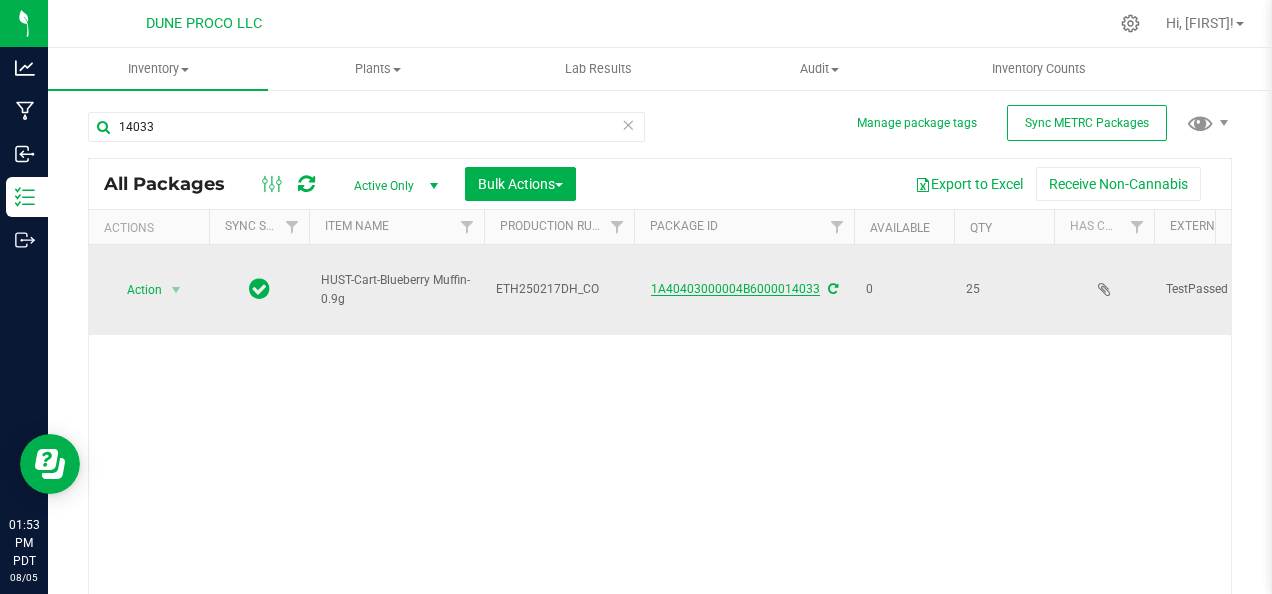 click on "1A40403000004B6000014033" at bounding box center [735, 289] 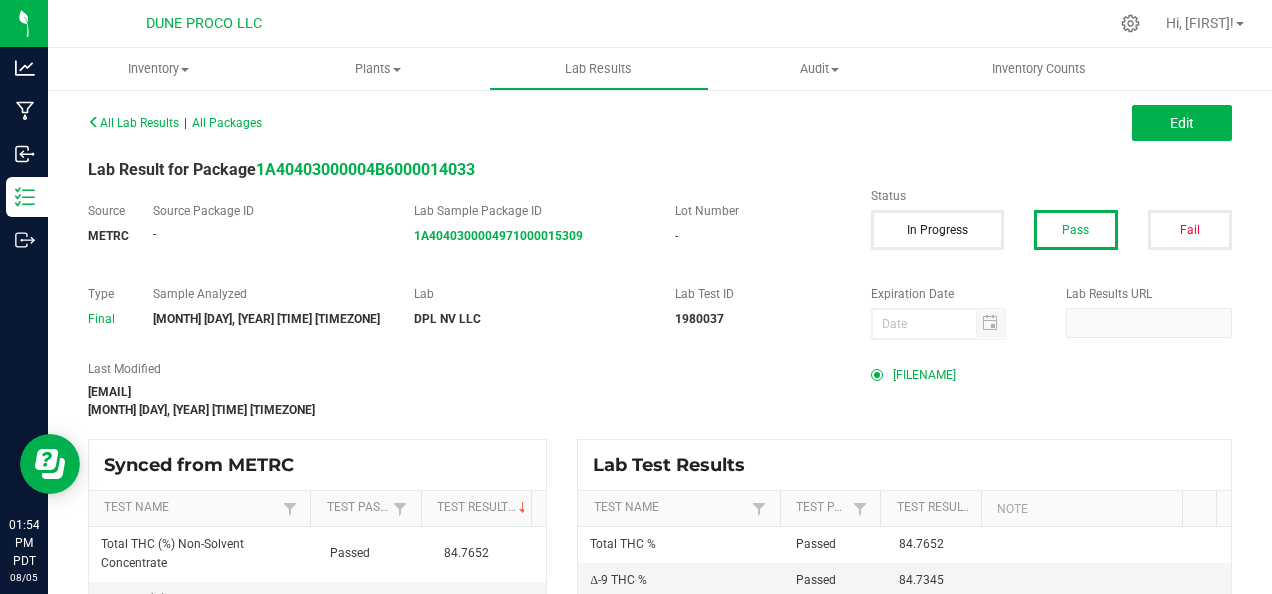 click on "[FILENAME]" at bounding box center (924, 375) 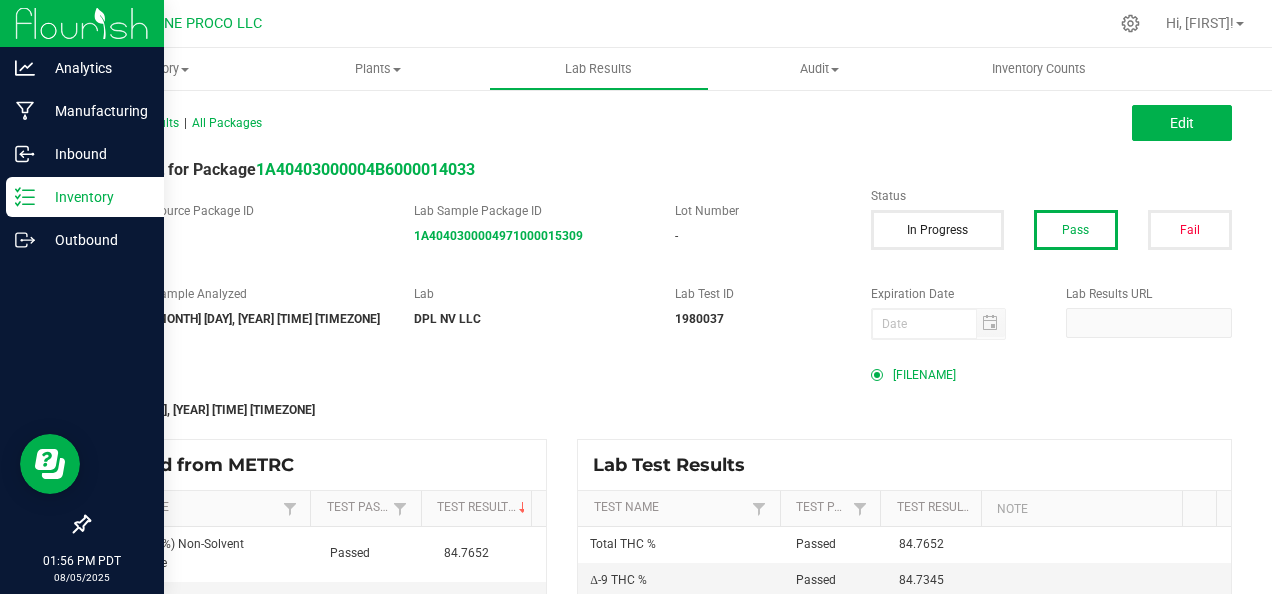 click 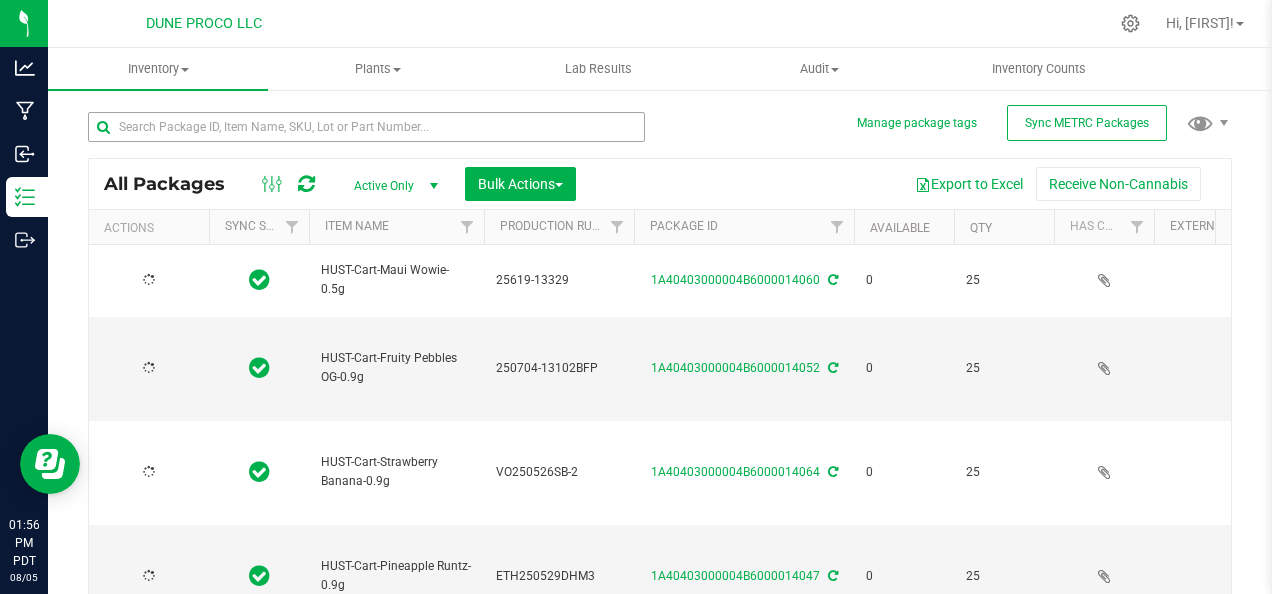 type on "2025-06-19" 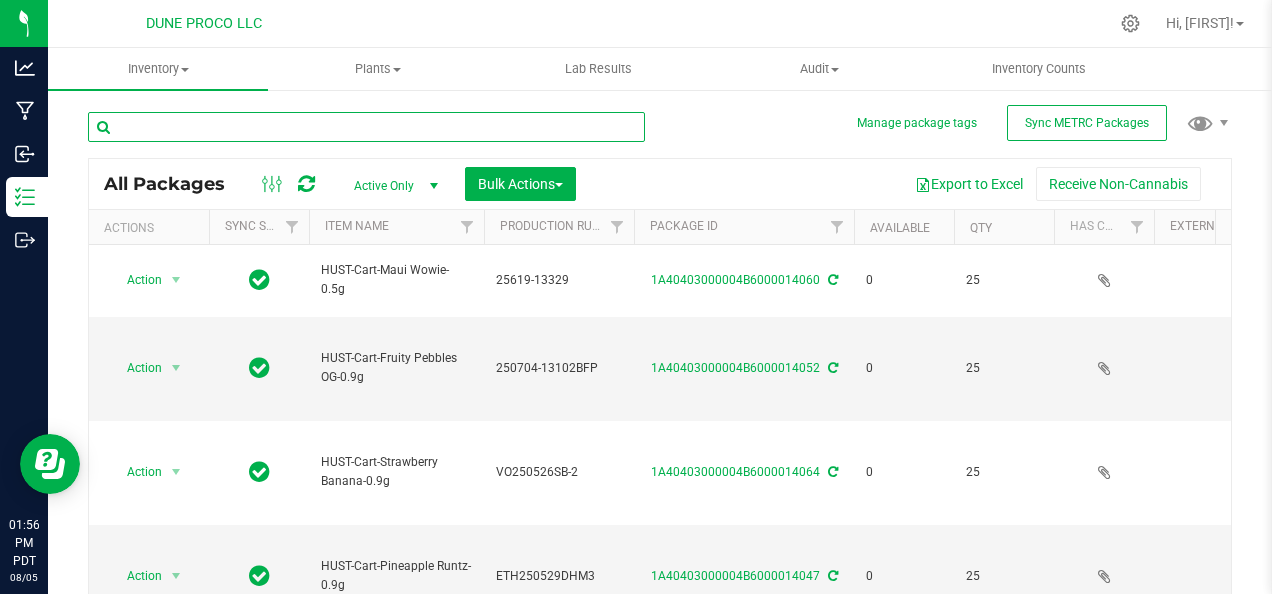 click at bounding box center (366, 127) 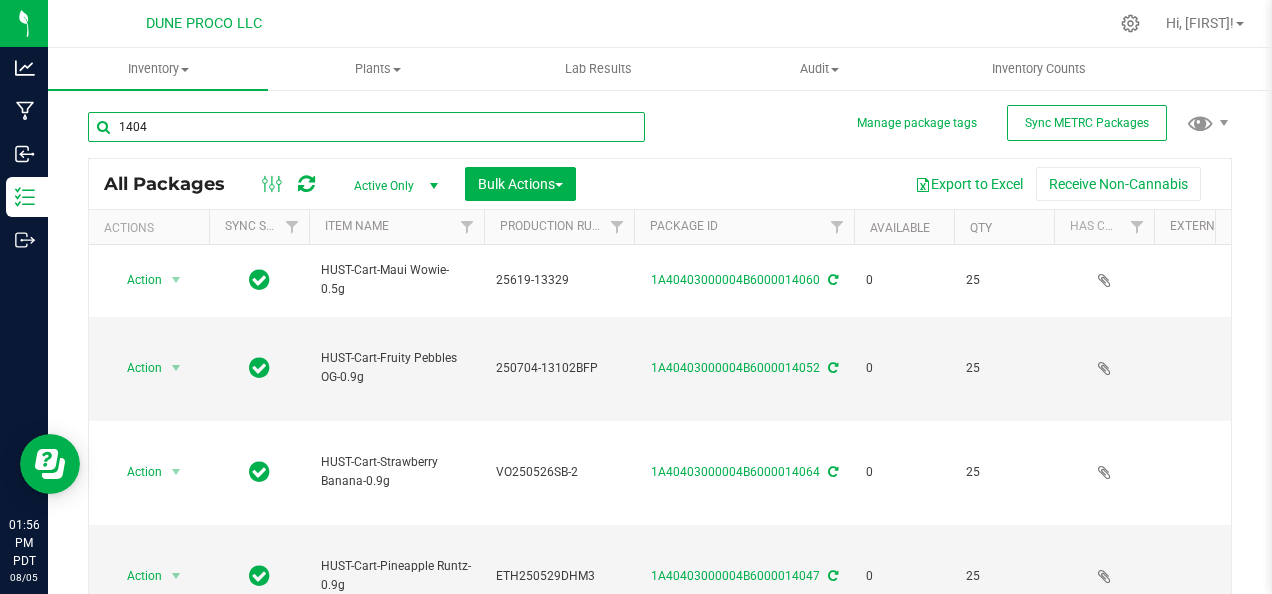 type on "[NUMBER]" 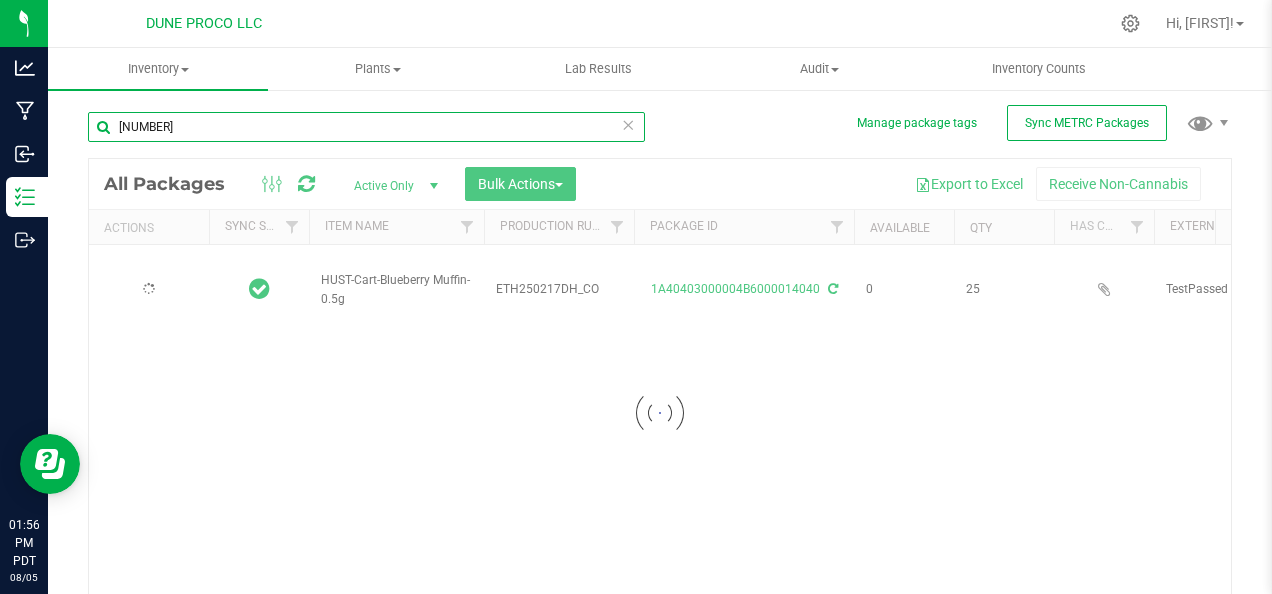 type on "2025-06-12" 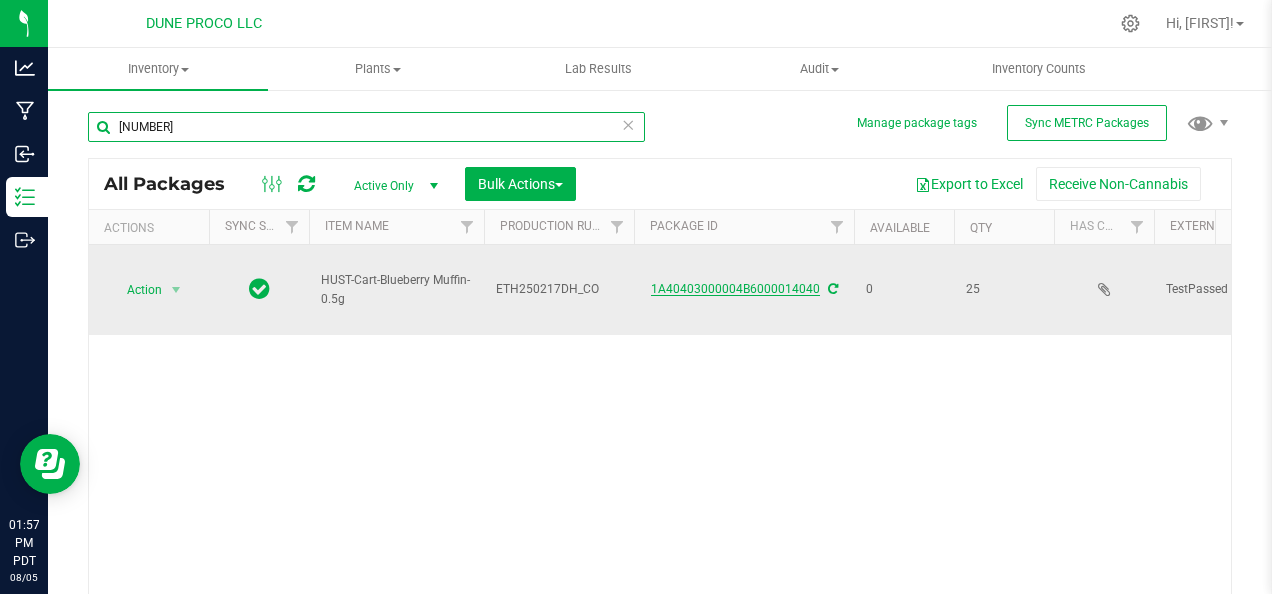 type on "[NUMBER]" 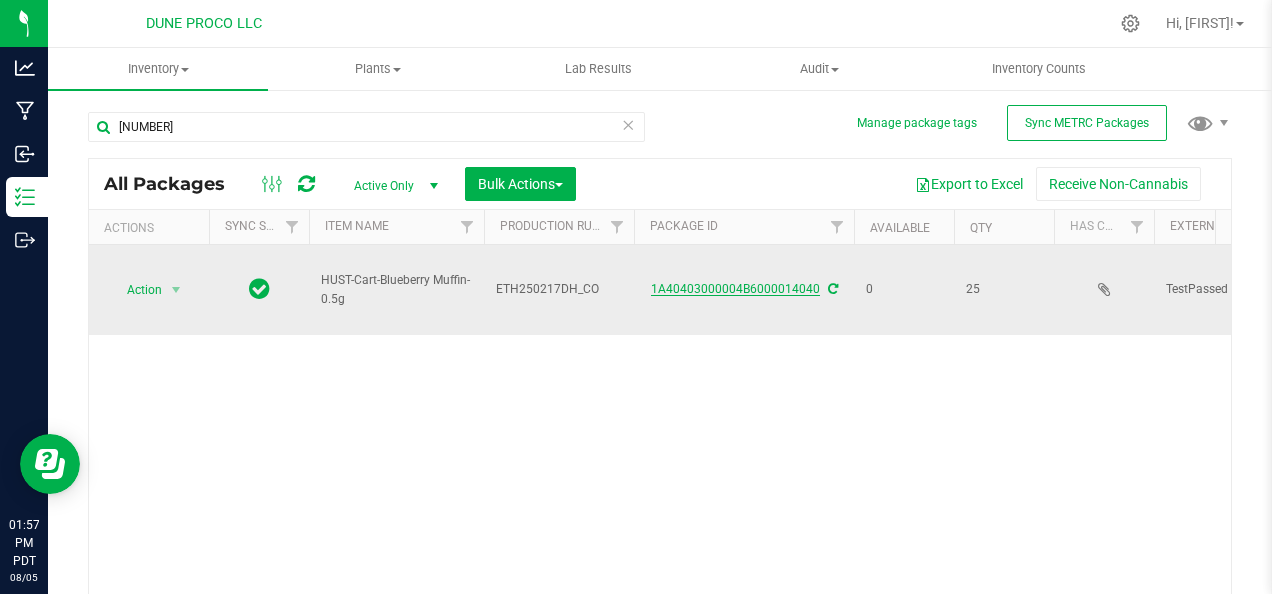 click on "1A40403000004B6000014040" at bounding box center [735, 289] 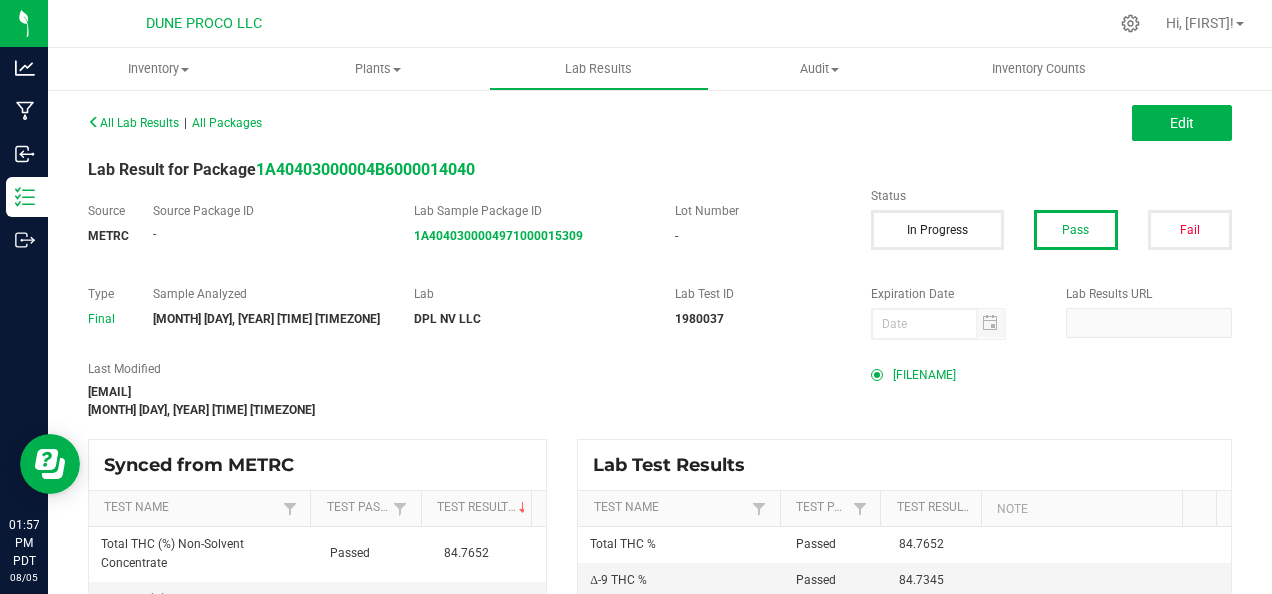 click on "[FILENAME]" at bounding box center [924, 375] 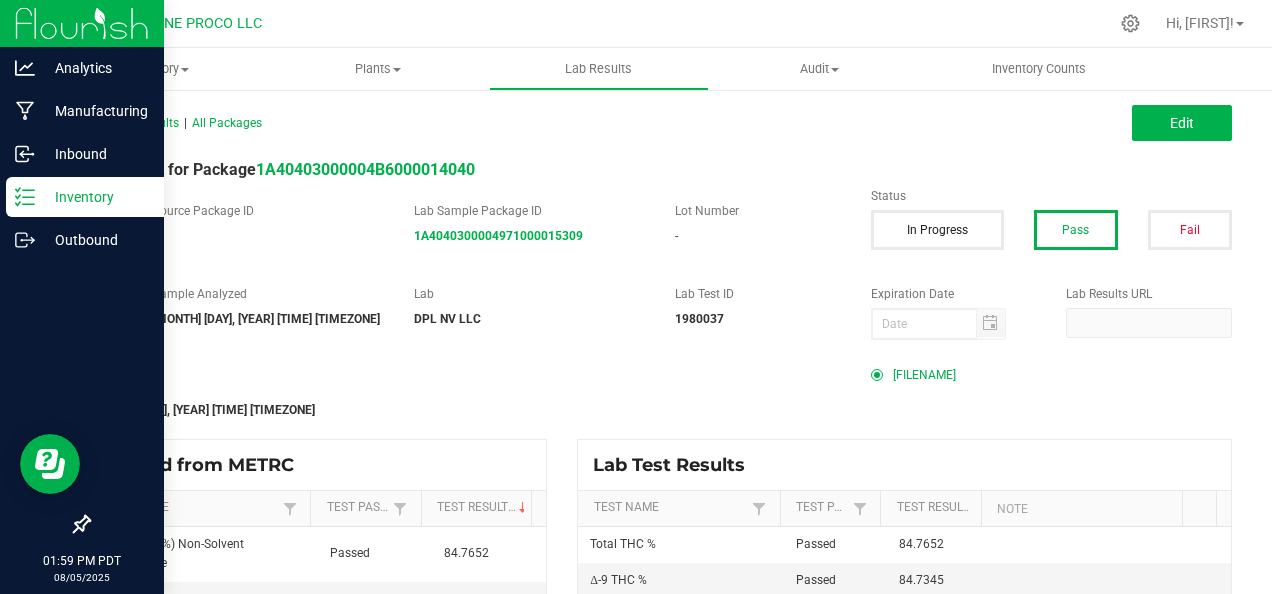 click 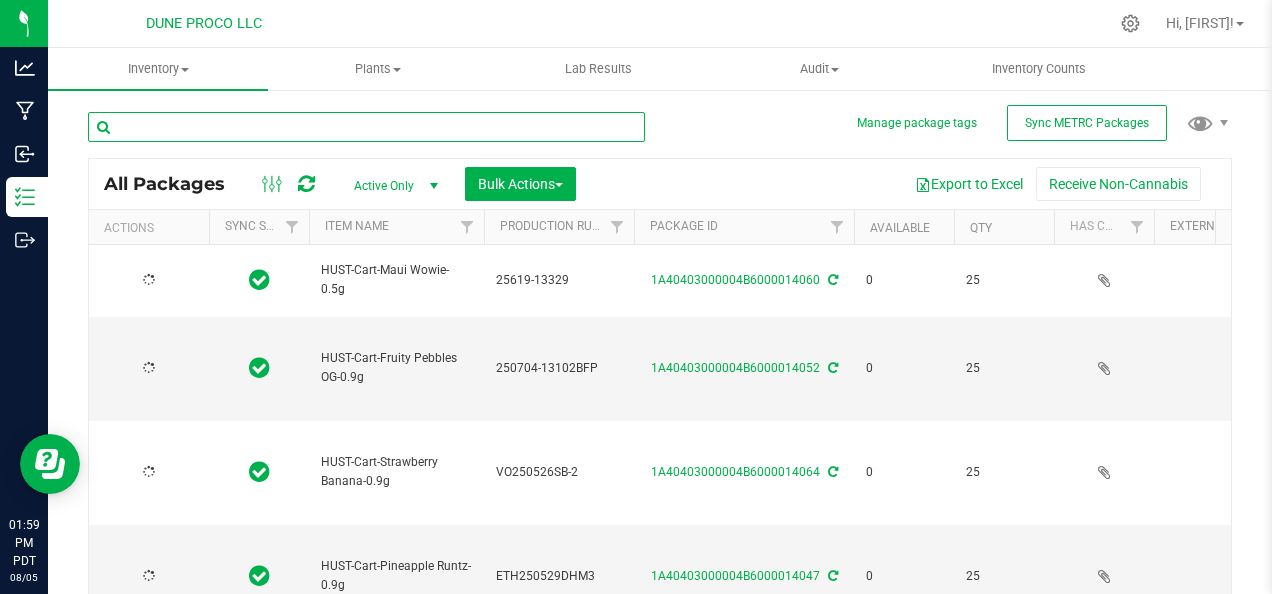 type on "2025-06-19" 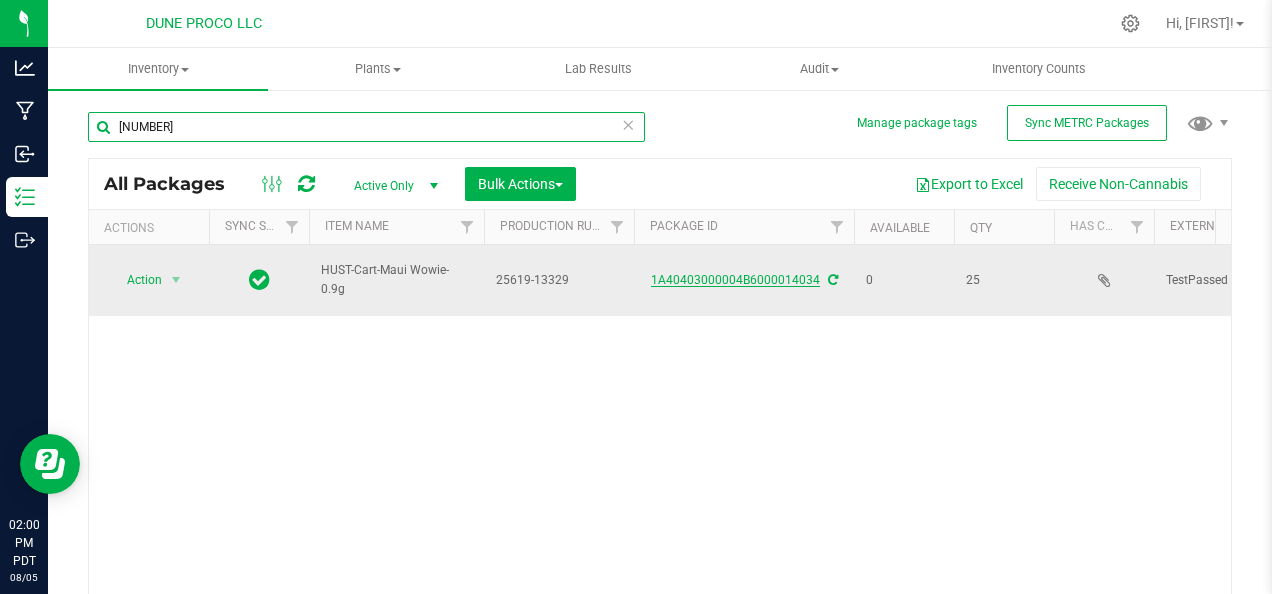 type on "[NUMBER]" 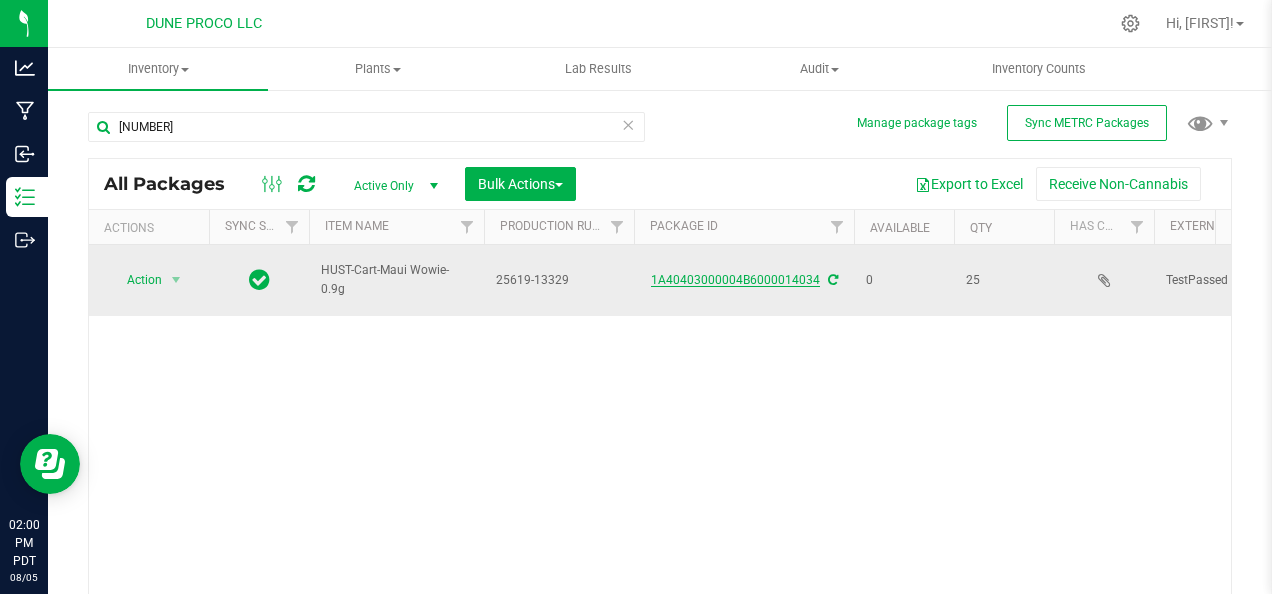 click on "1A40403000004B6000014034" at bounding box center (735, 280) 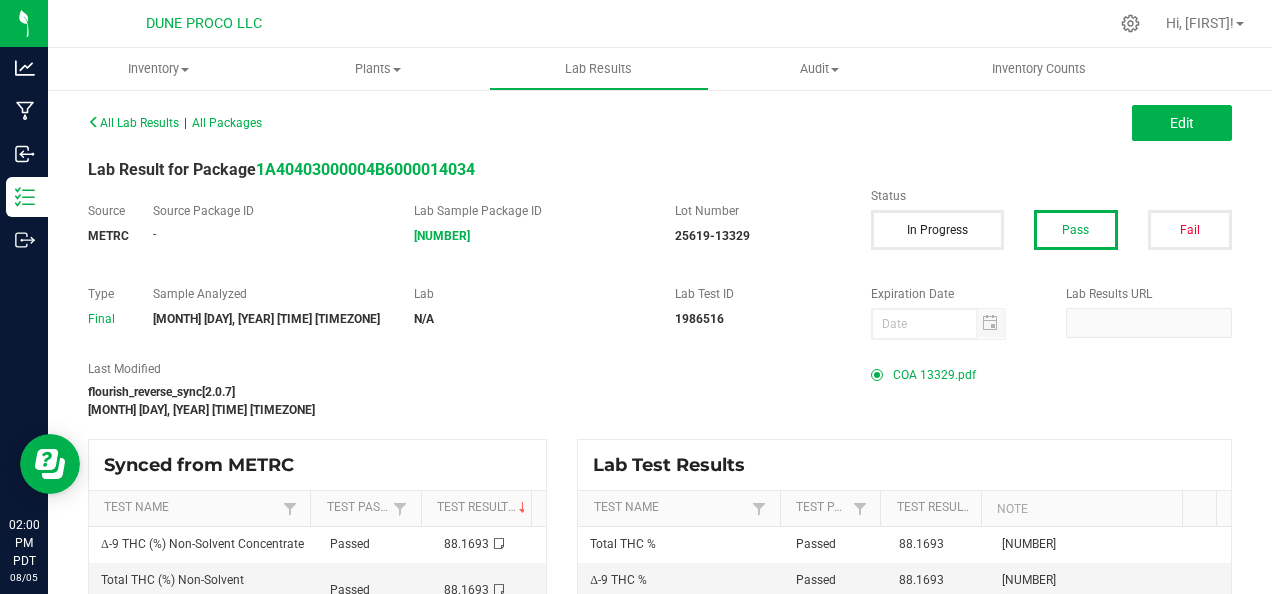 click on "COA 13329.pdf" at bounding box center [934, 375] 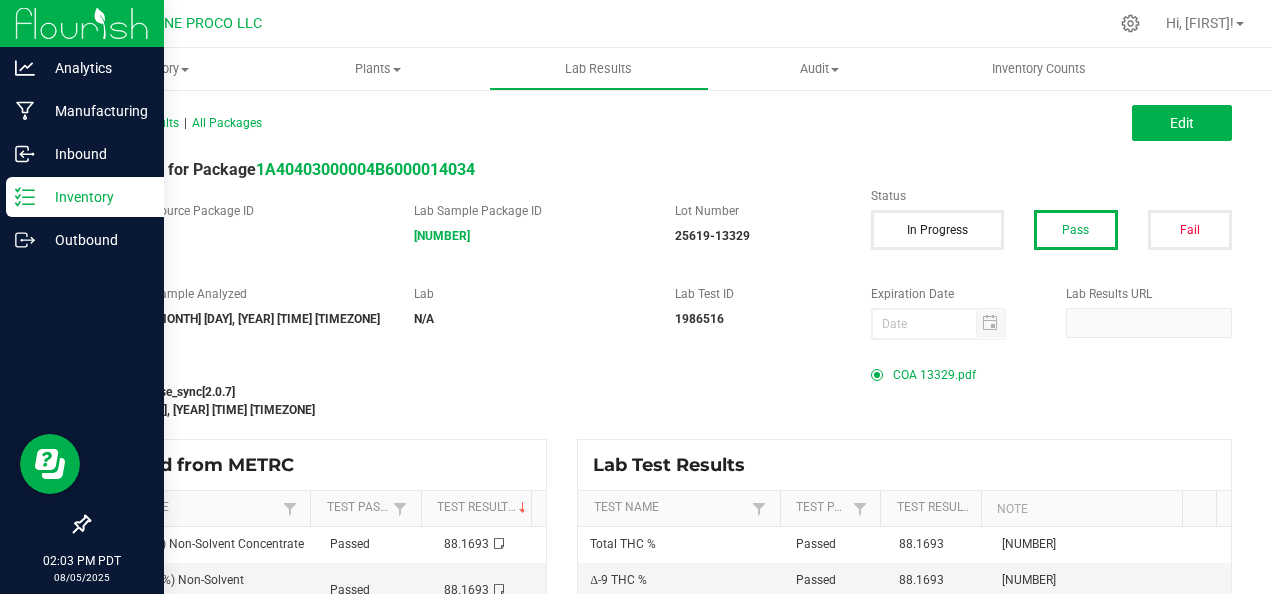 click on "Inventory" at bounding box center (85, 197) 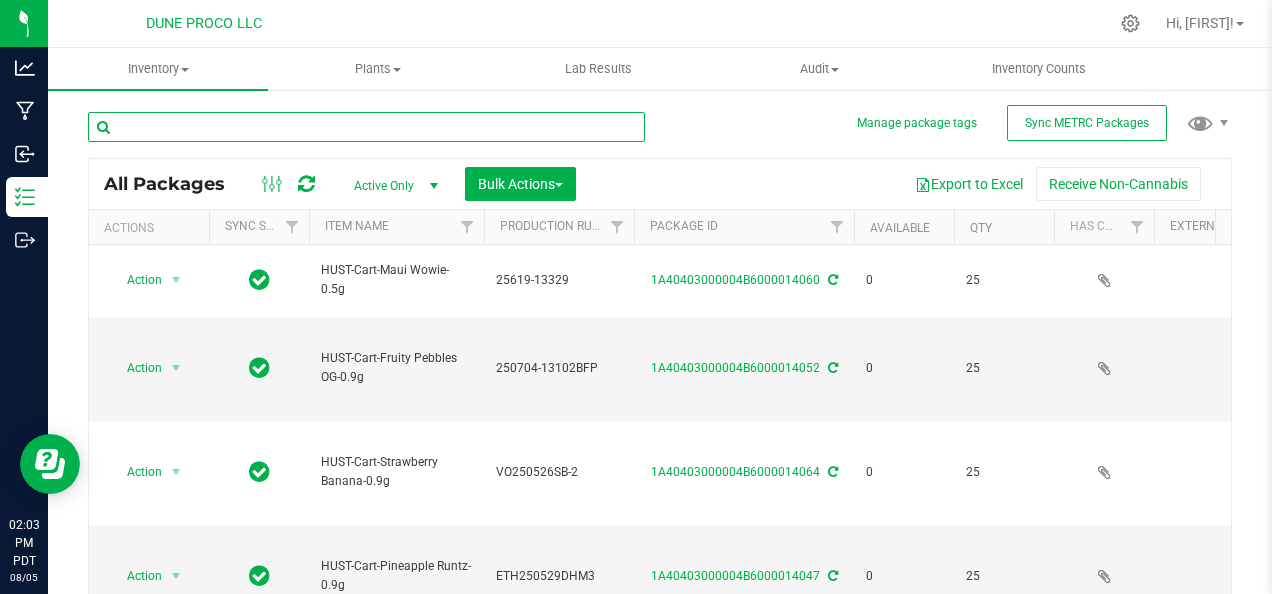 click at bounding box center [366, 127] 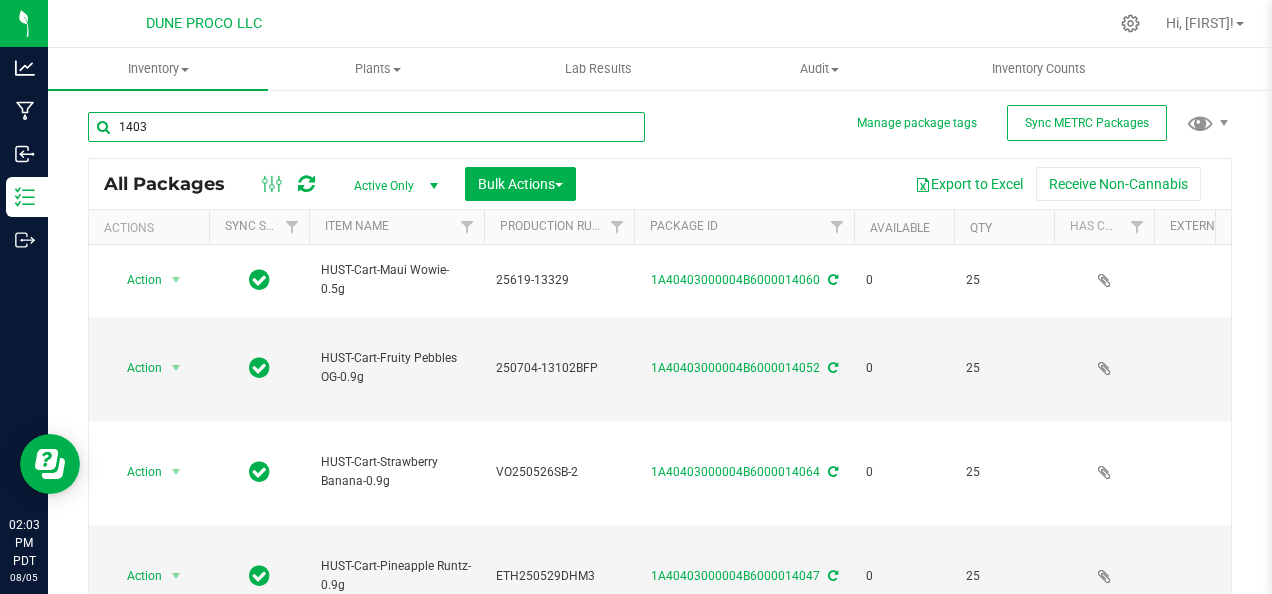 type on "14035" 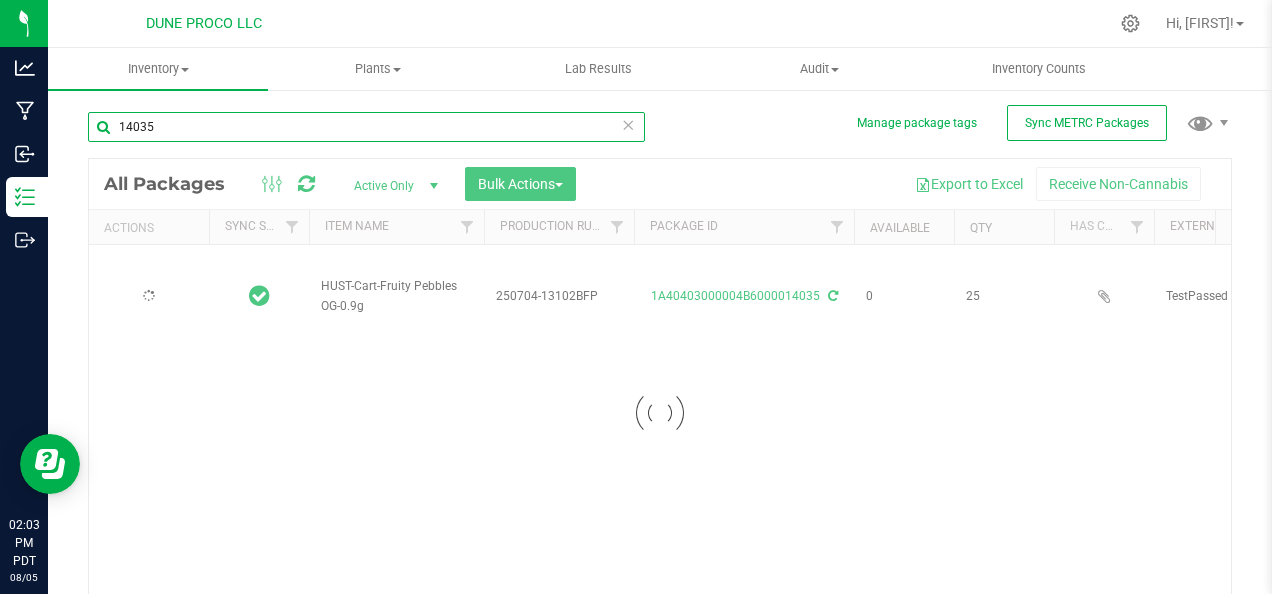 type on "2025-07-04" 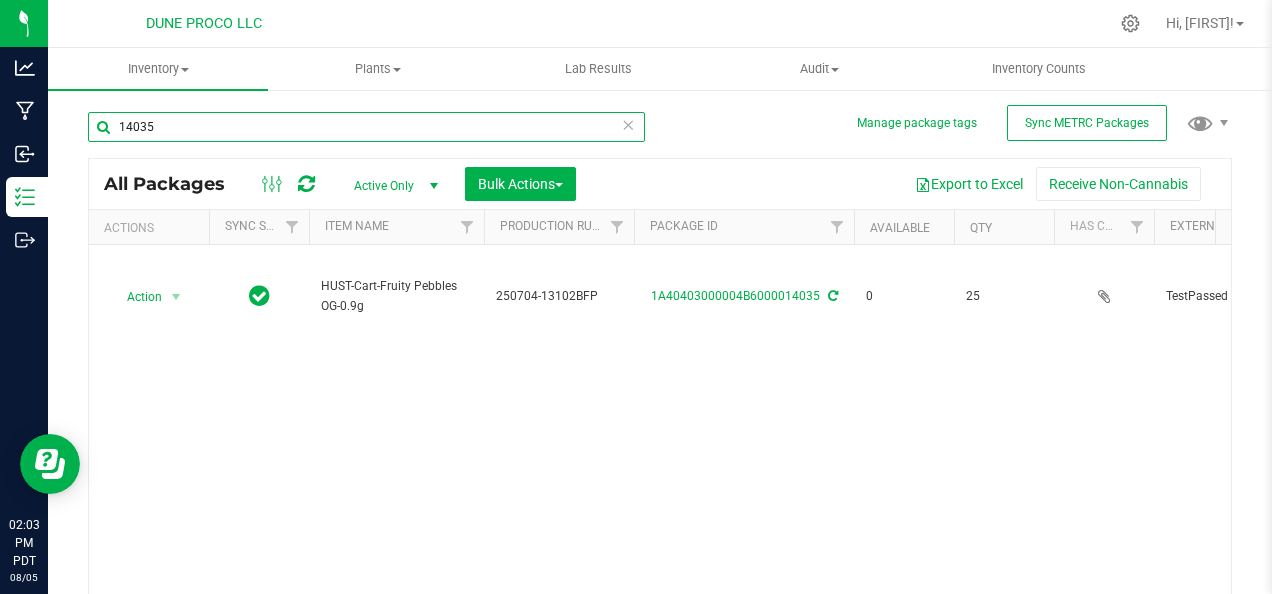 type on "14035" 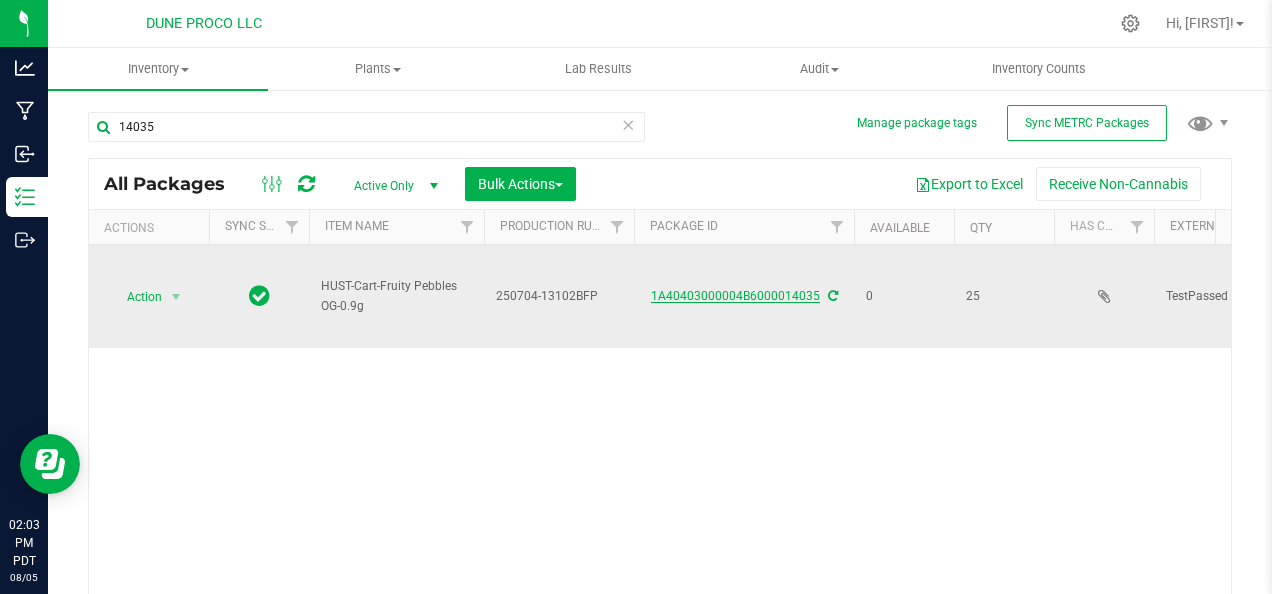 drag, startPoint x: 577, startPoint y: 232, endPoint x: 732, endPoint y: 288, distance: 164.80595 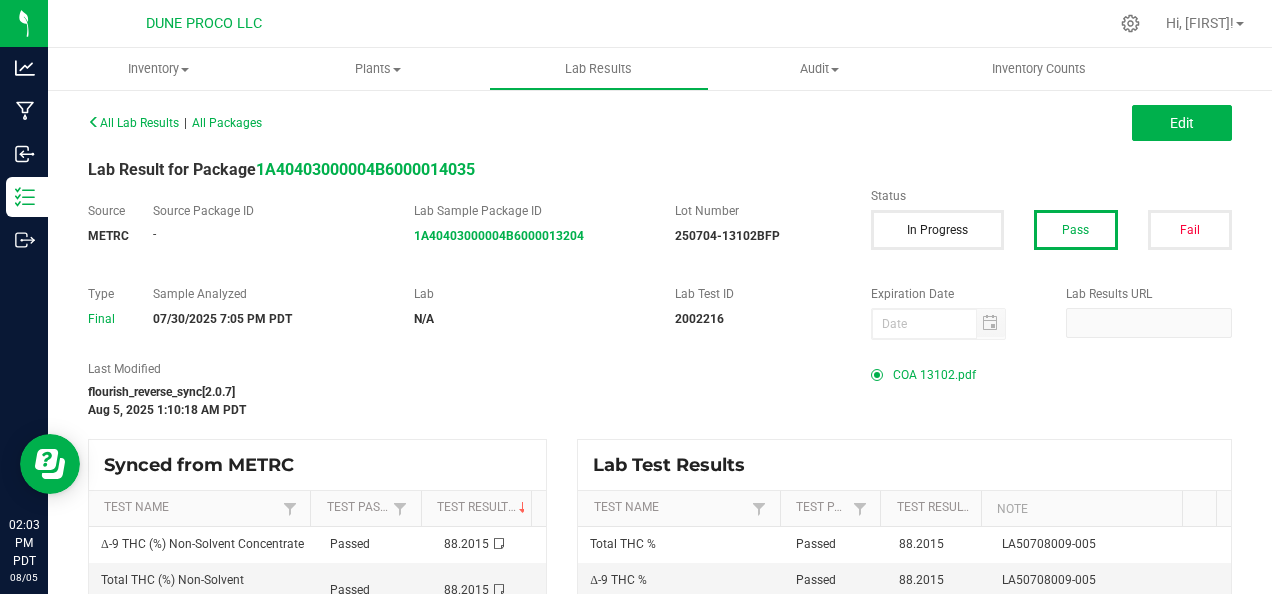 click on "COA 13102.pdf" at bounding box center (934, 375) 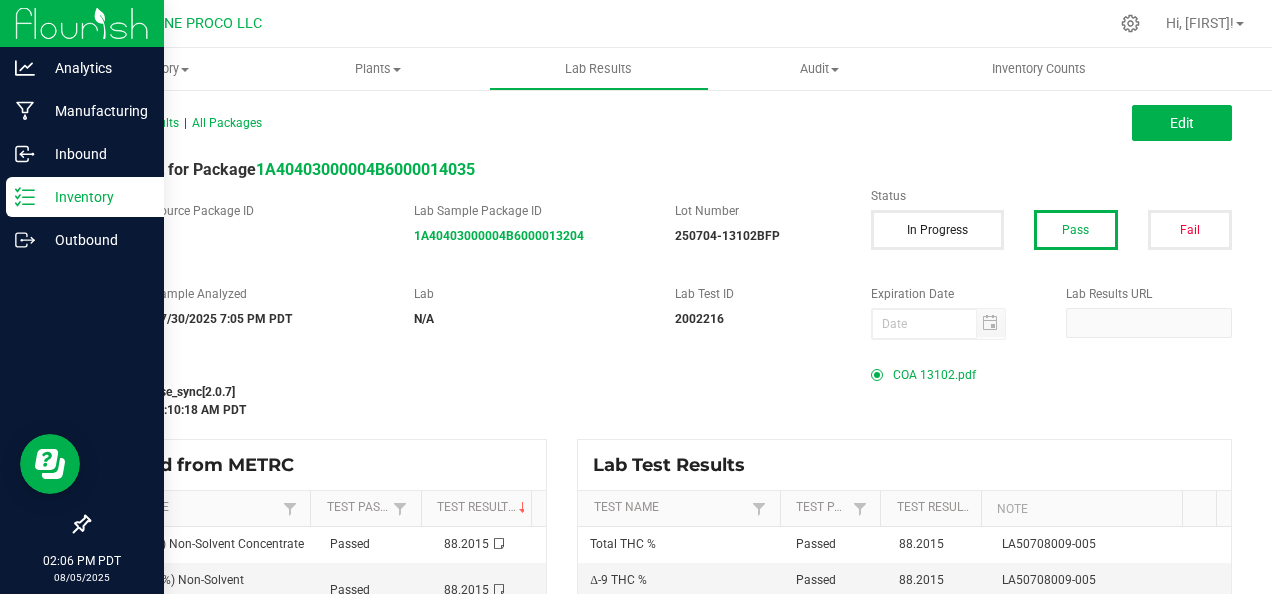 click on "Inventory" at bounding box center [85, 197] 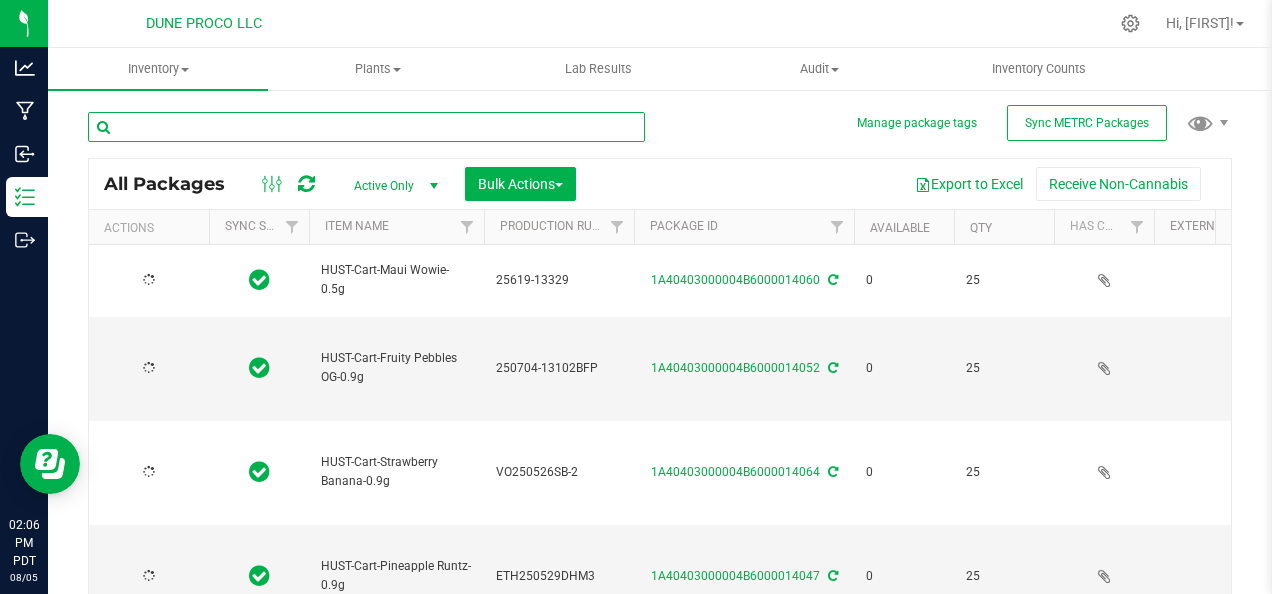 click at bounding box center [366, 127] 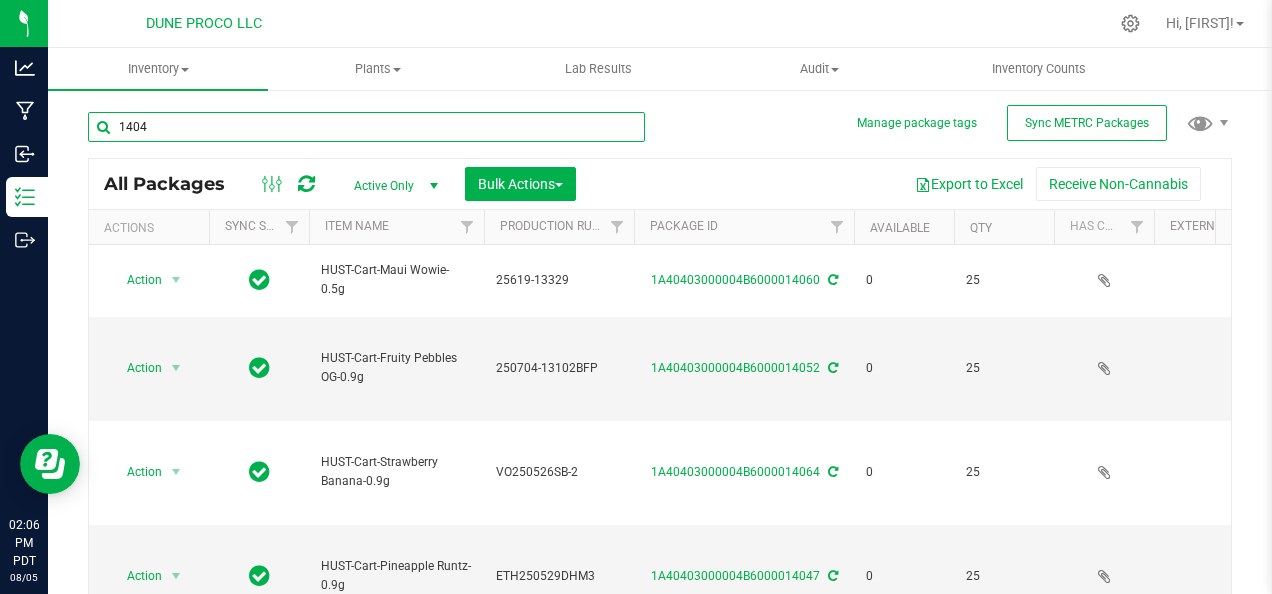 type on "14044" 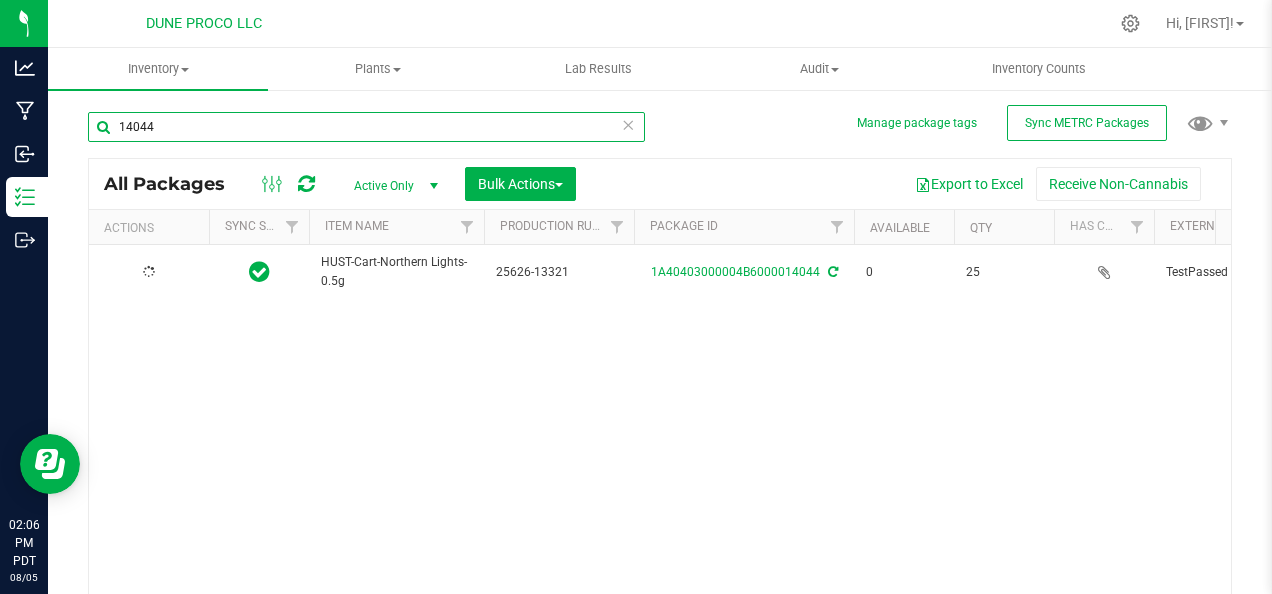 type on "2025-06-26" 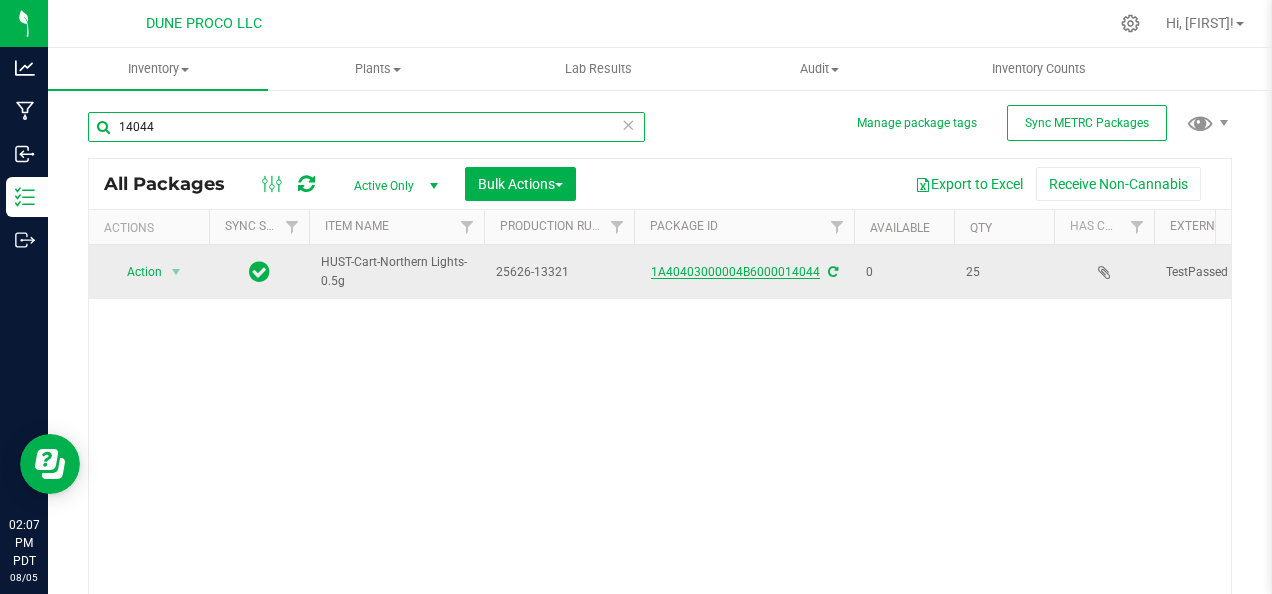 type on "14044" 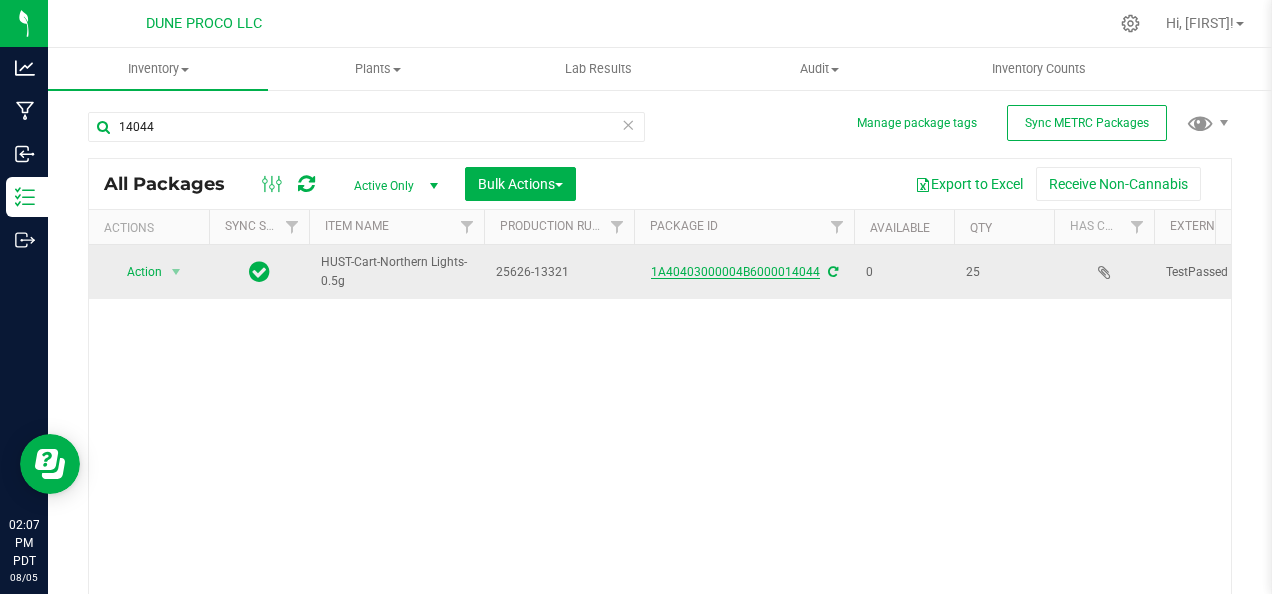 click on "1A40403000004B6000014044" at bounding box center [735, 272] 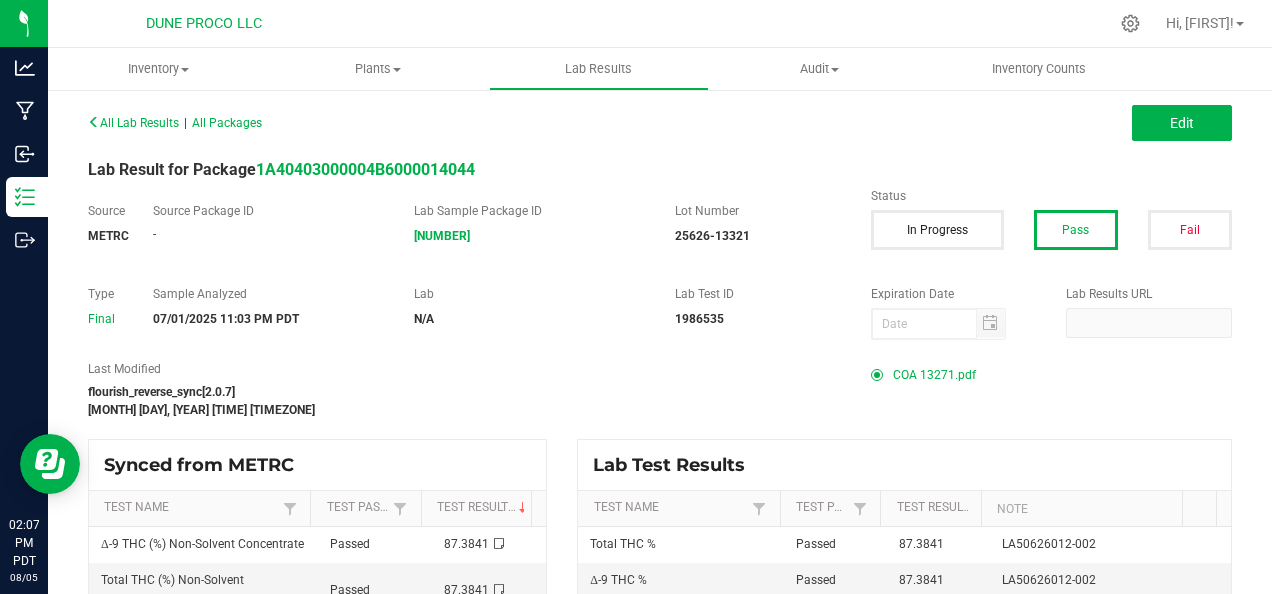 click on "COA 13271.pdf" at bounding box center (934, 375) 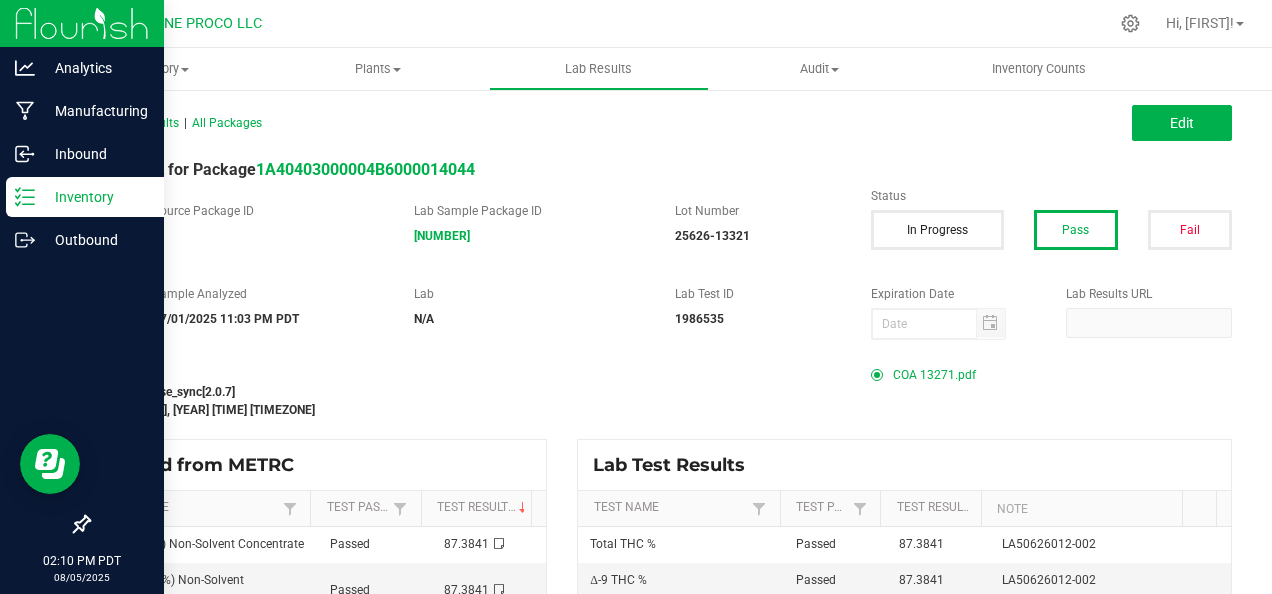click 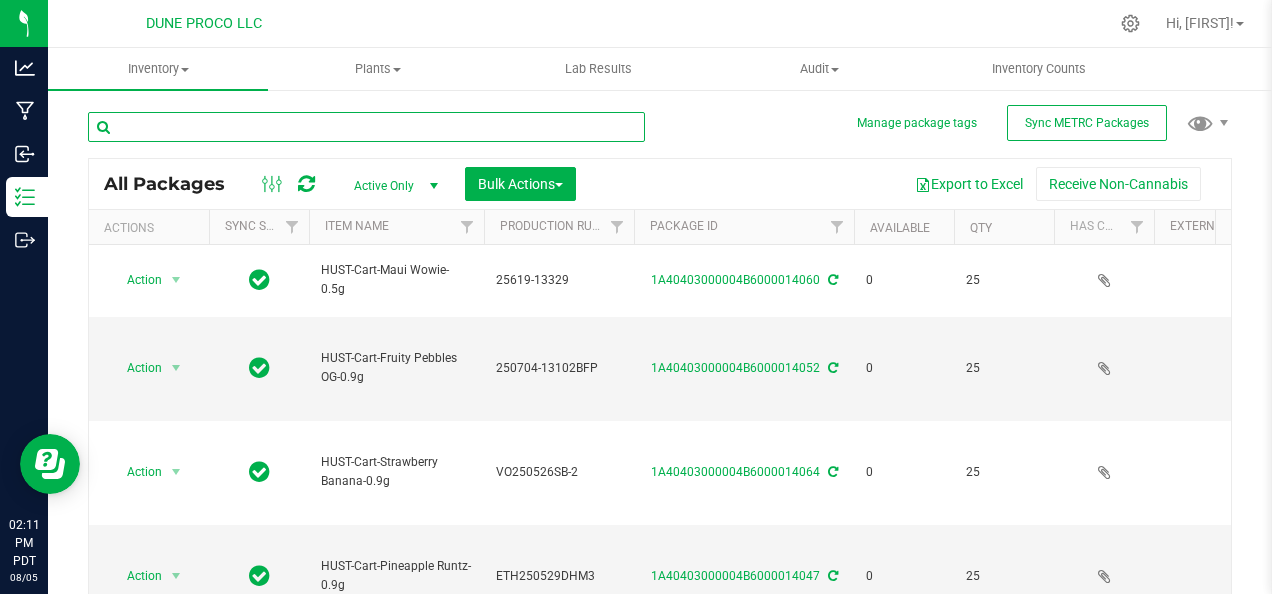 click at bounding box center (366, 127) 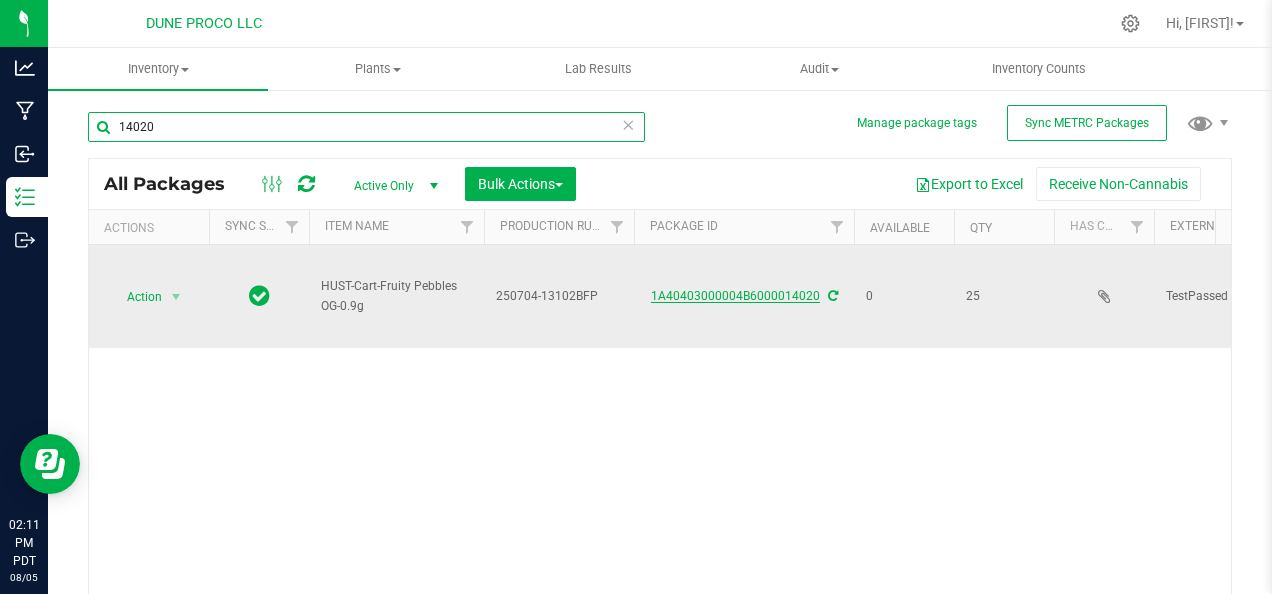 type on "14020" 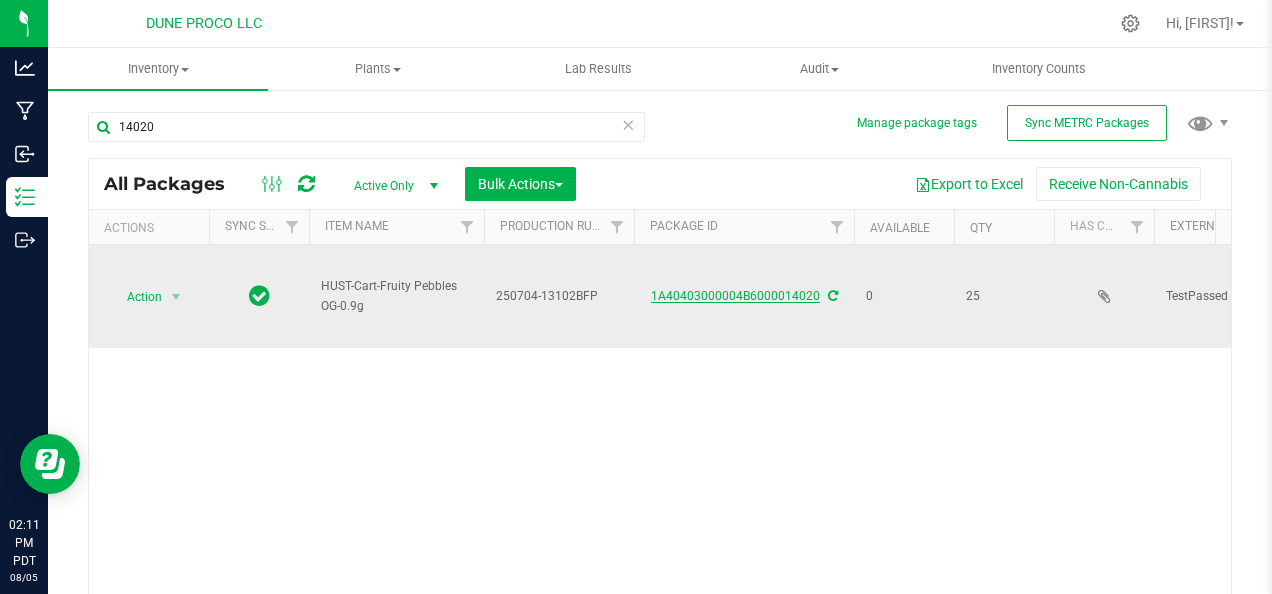 click on "1A40403000004B6000014020" at bounding box center [735, 296] 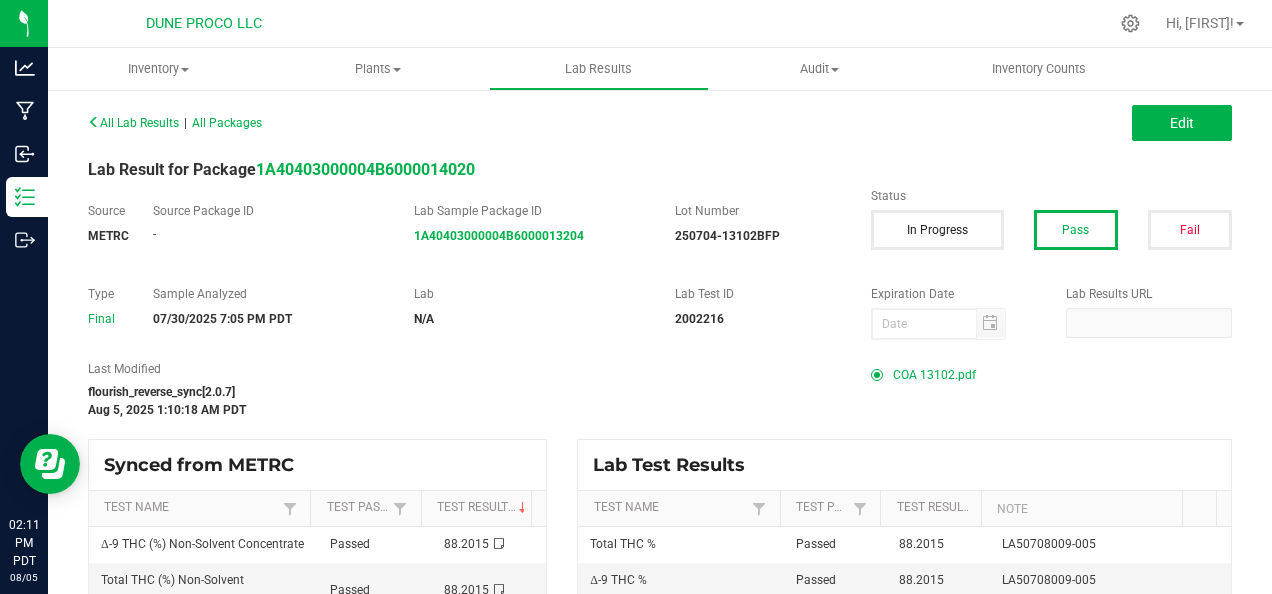 click on "COA 13102.pdf" at bounding box center [934, 375] 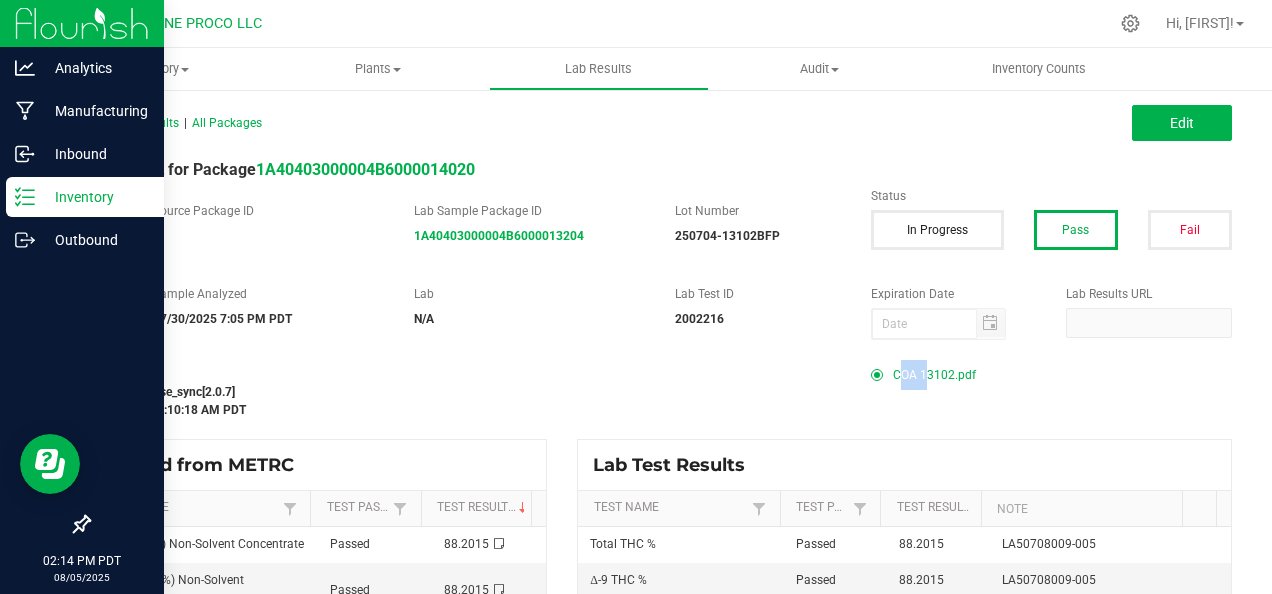 click on "Inventory" at bounding box center (95, 197) 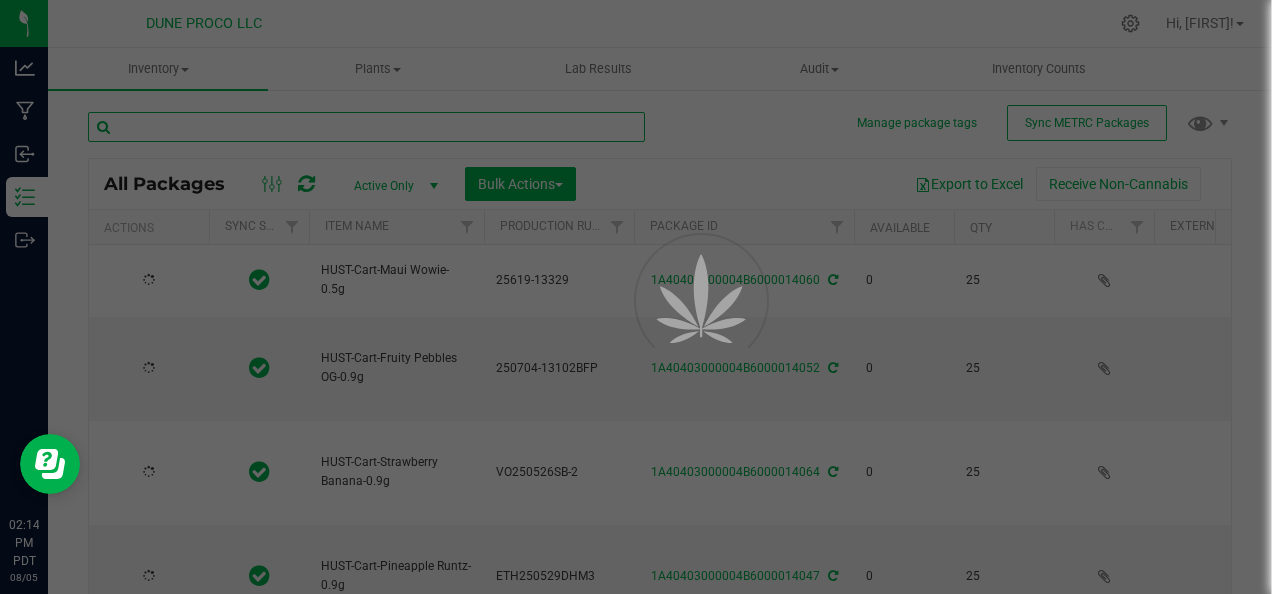 click at bounding box center [366, 127] 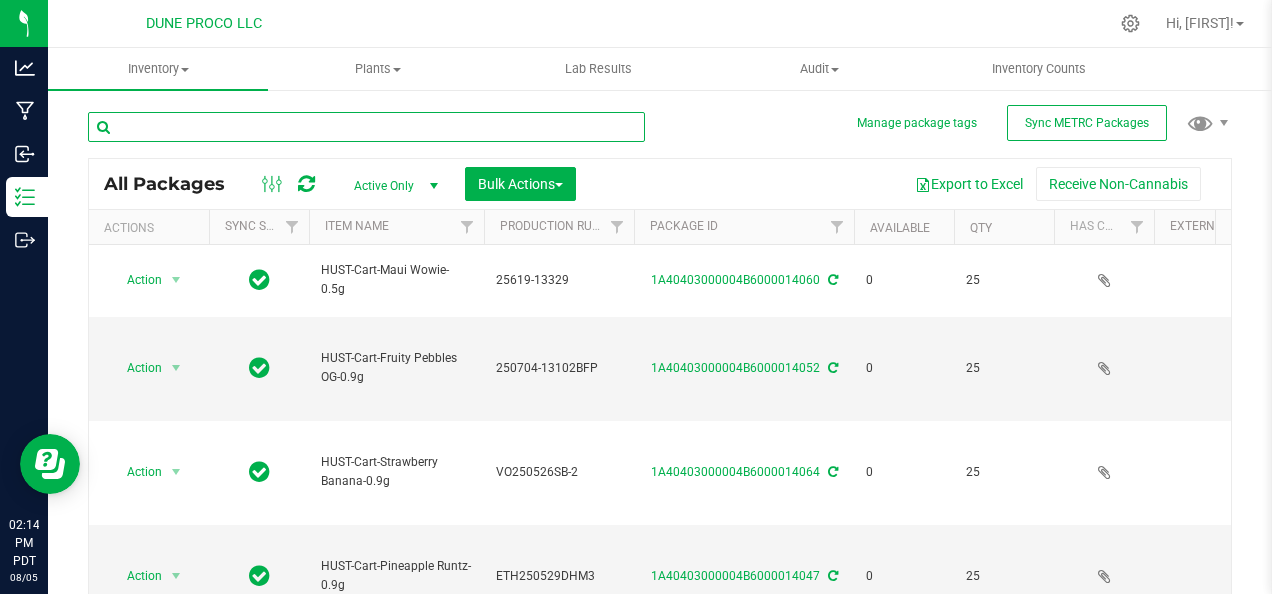 click at bounding box center (366, 127) 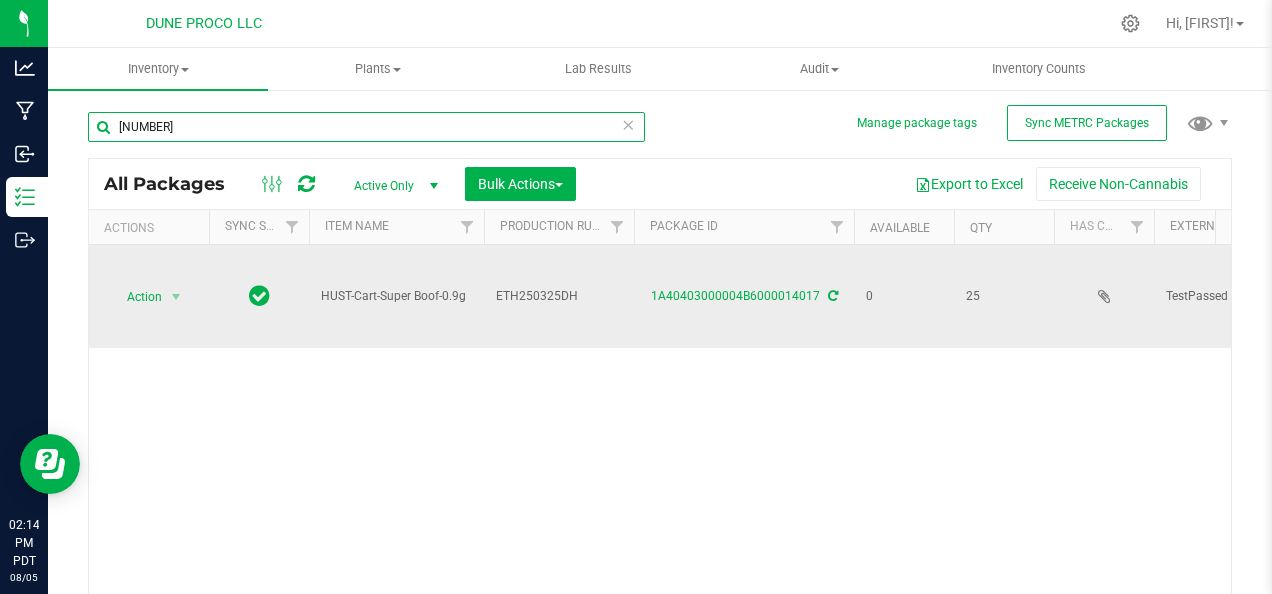 type on "[NUMBER]" 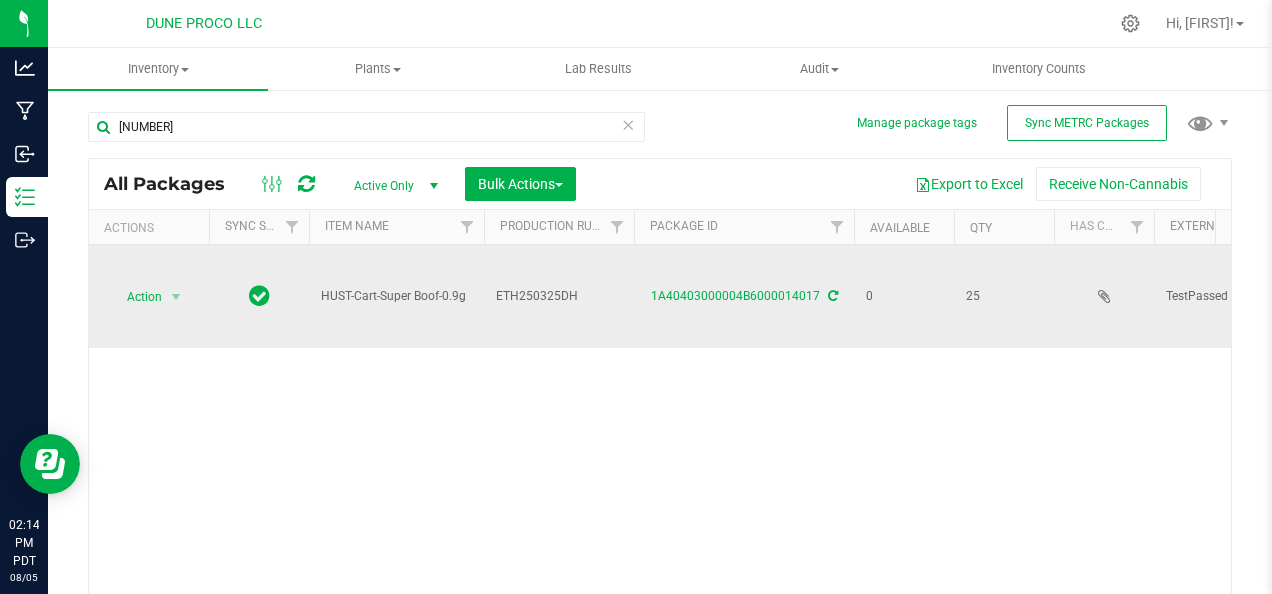click on "1A40403000004B6000014017" at bounding box center (744, 296) 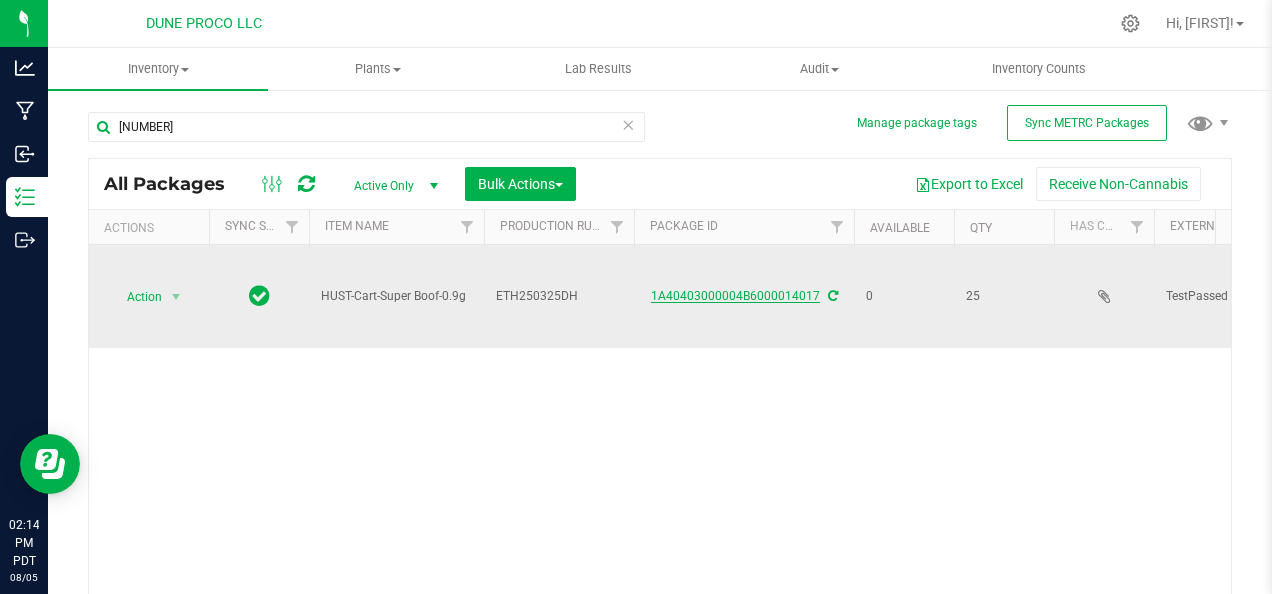 click on "1A40403000004B6000014017" at bounding box center [735, 296] 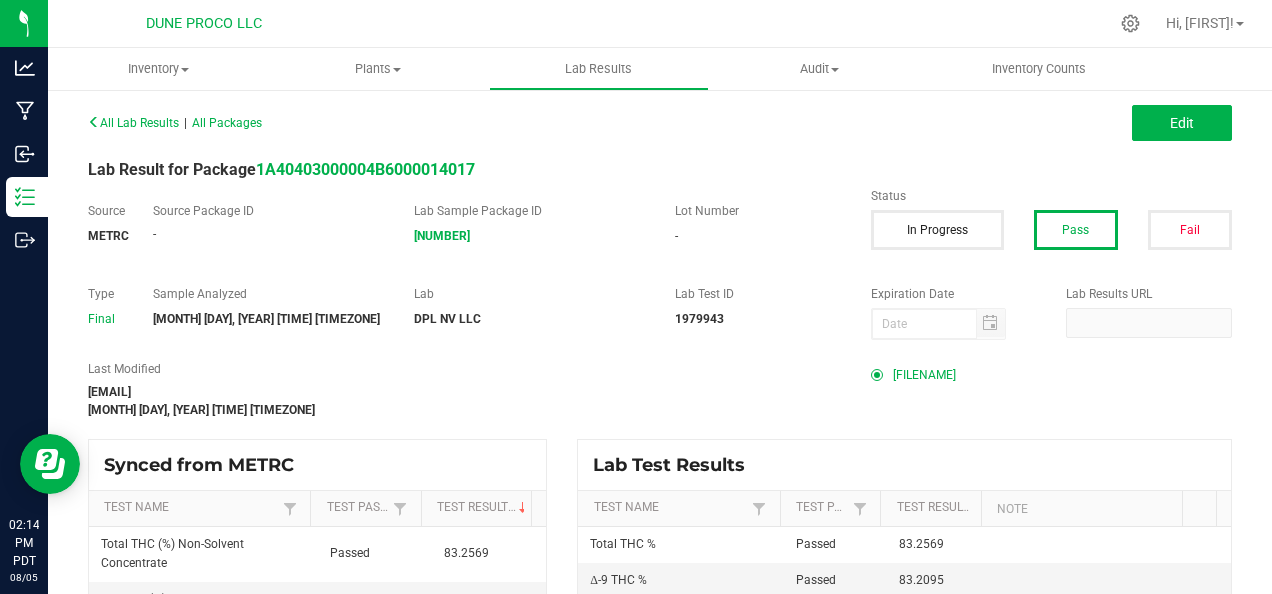 click on "[FILENAME]" at bounding box center (924, 375) 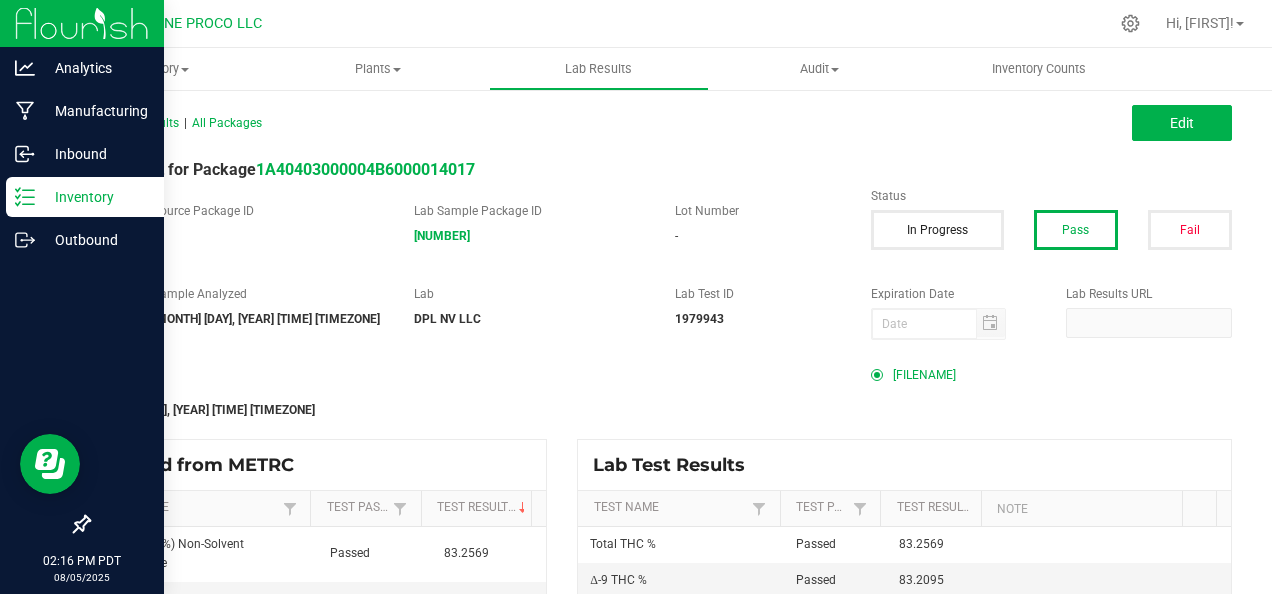 click 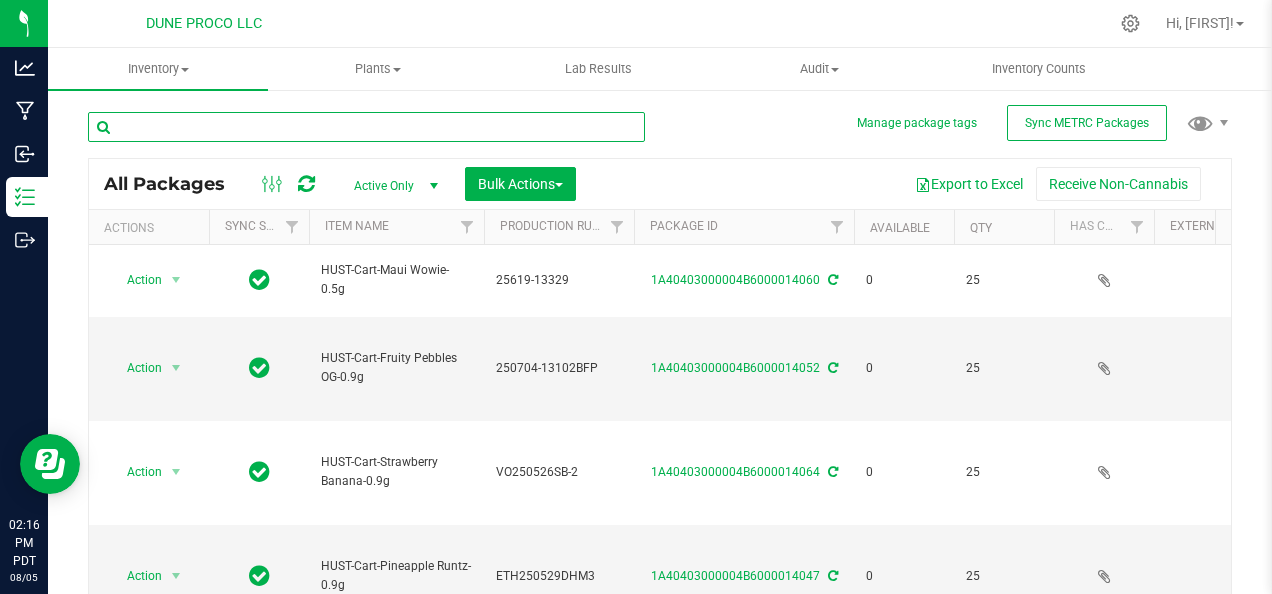 type on "2025-06-19" 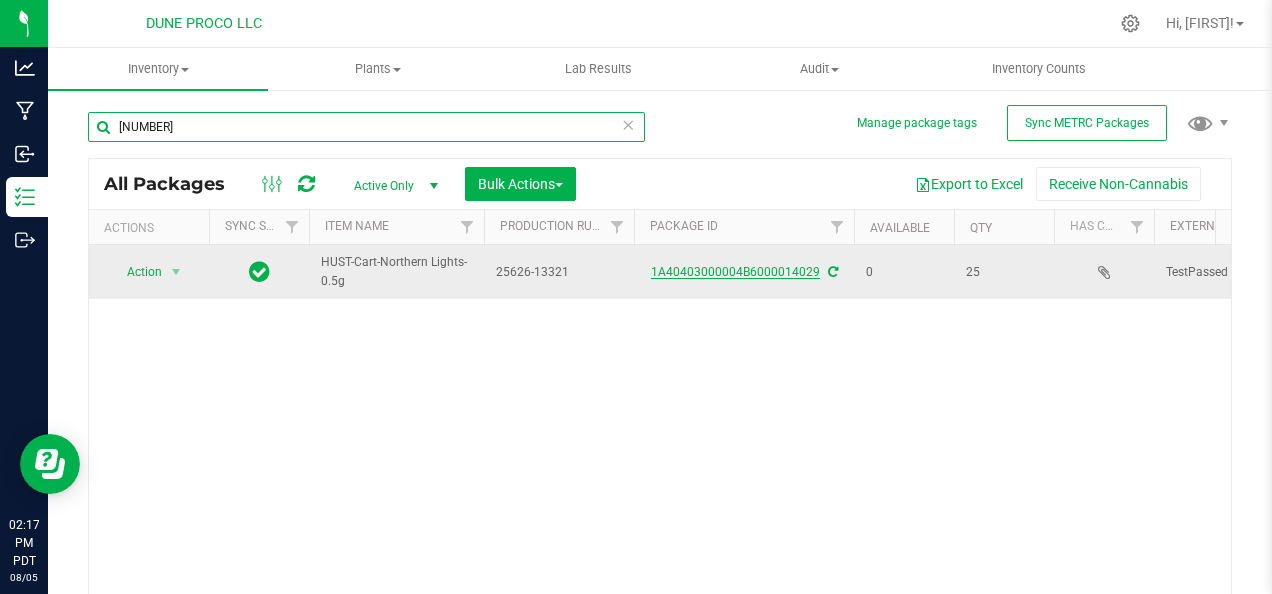 type on "[NUMBER]" 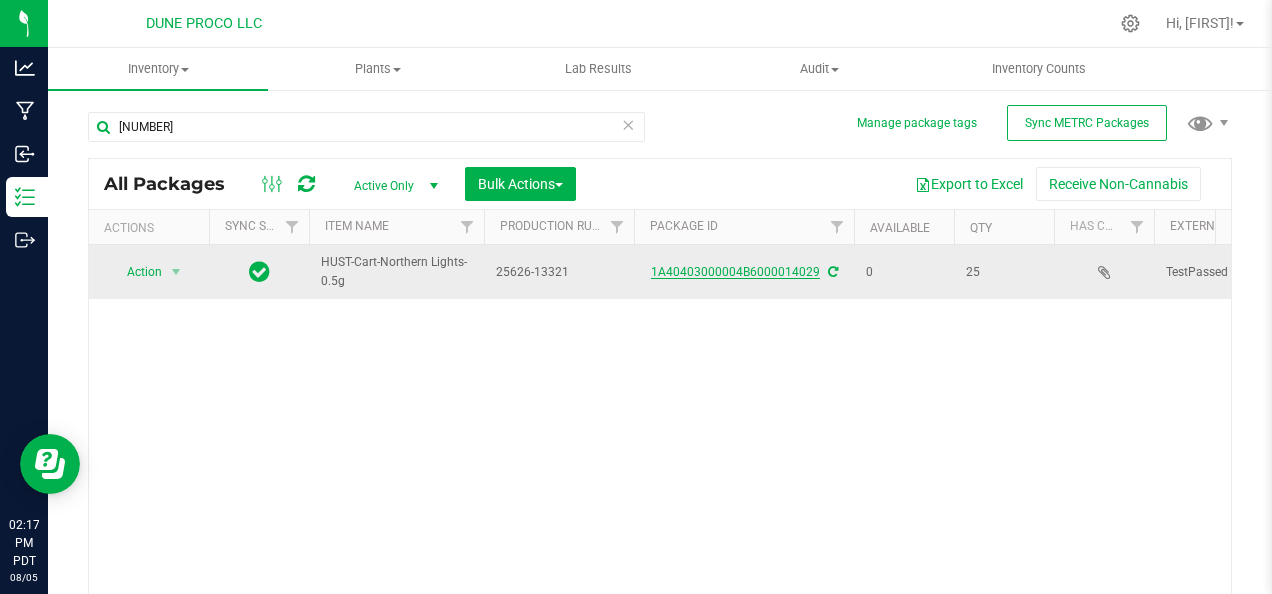 click on "1A40403000004B6000014029" at bounding box center [735, 272] 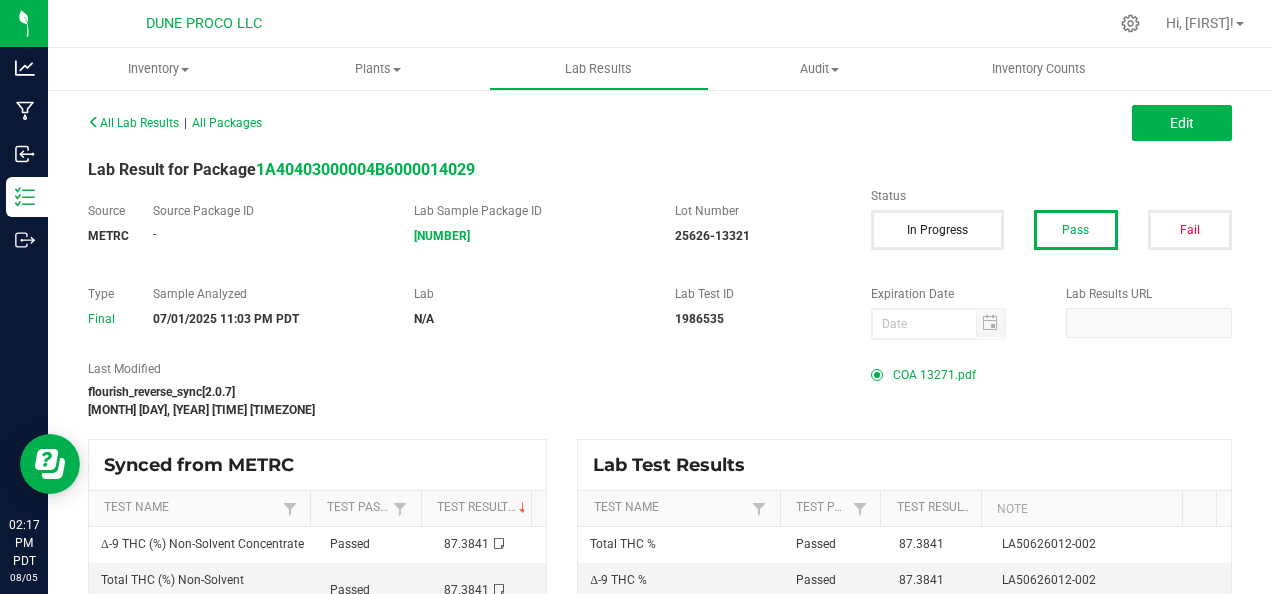 click on "COA 13271.pdf" at bounding box center (934, 375) 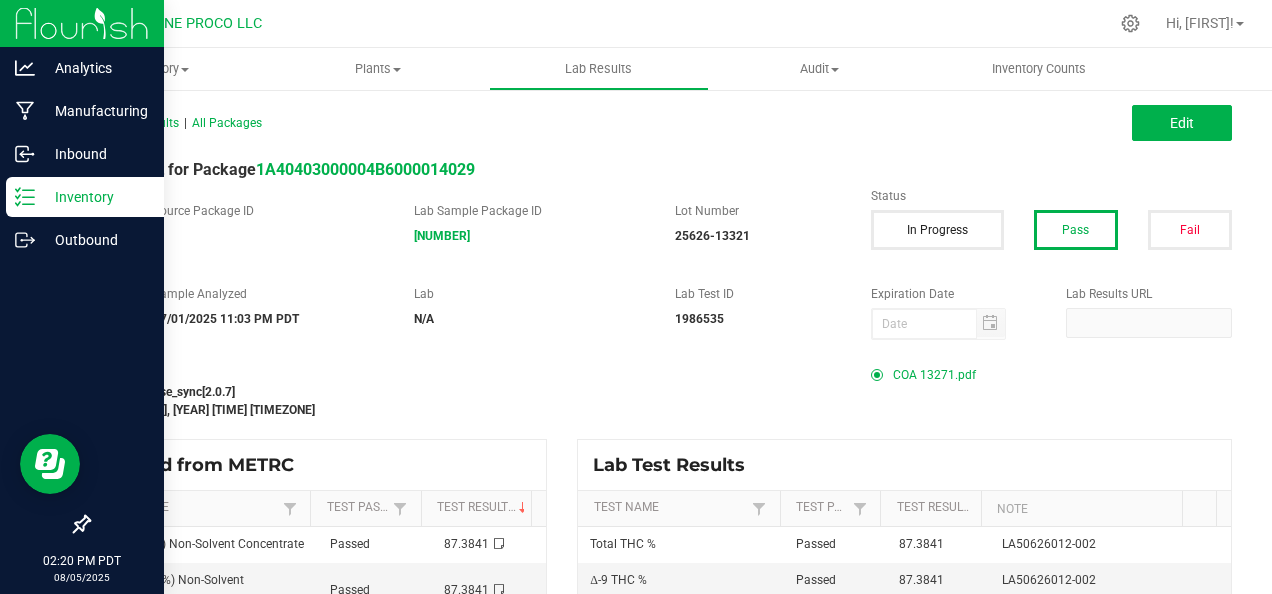 click 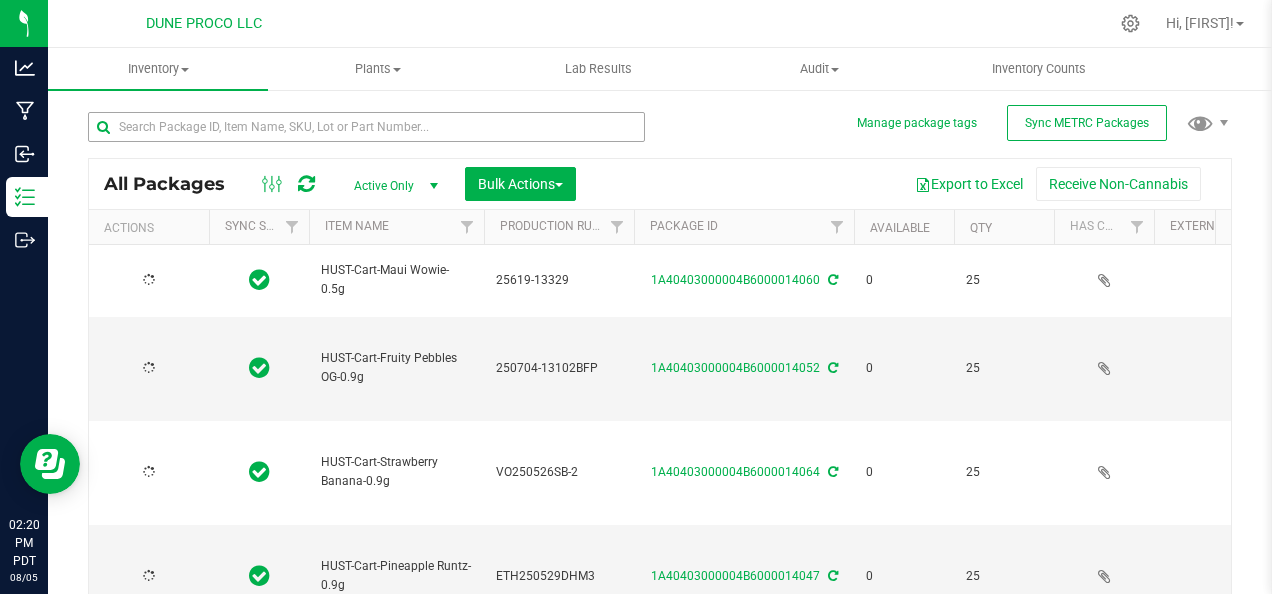 type on "2025-06-19" 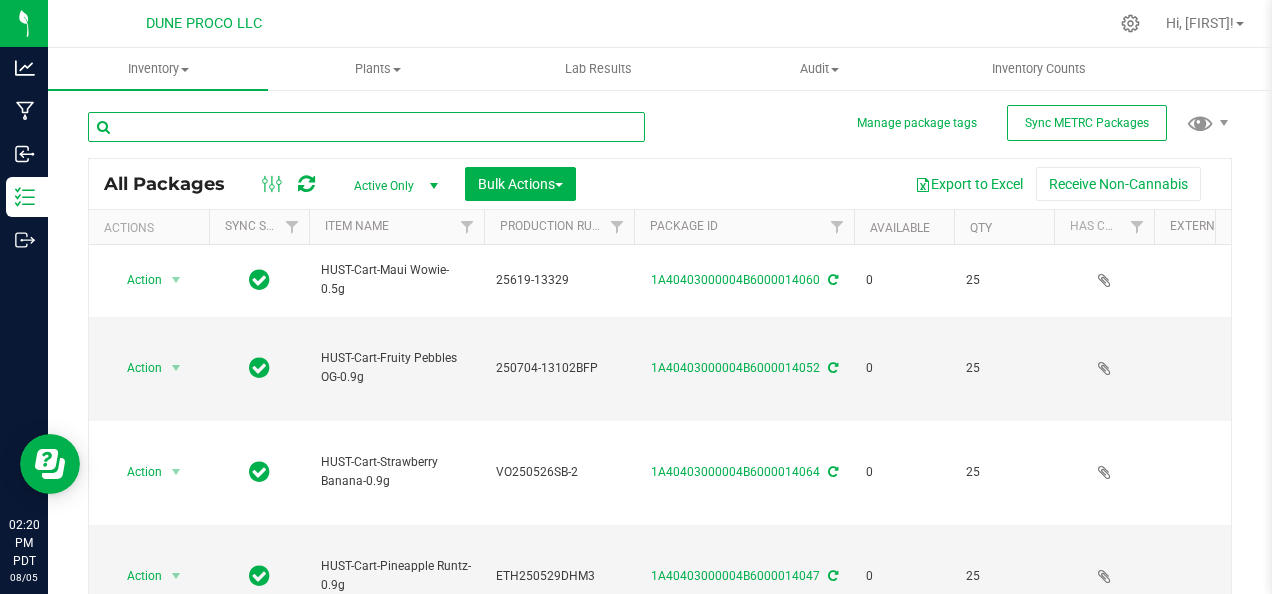click at bounding box center (366, 127) 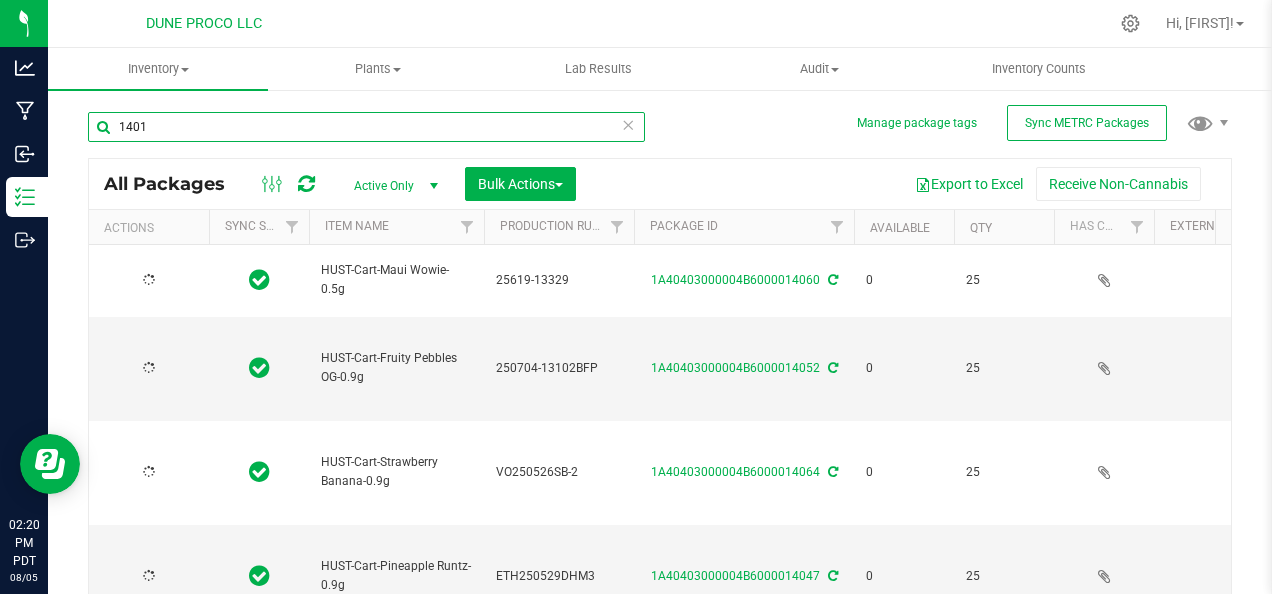 type on "14018" 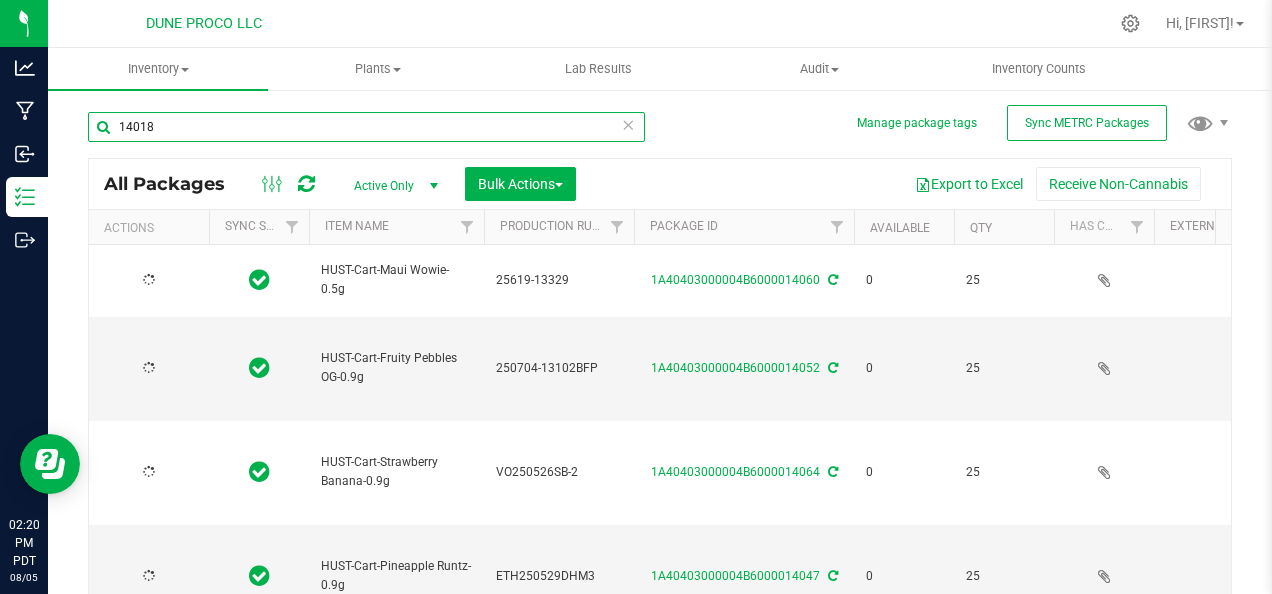 type on "2025-06-19" 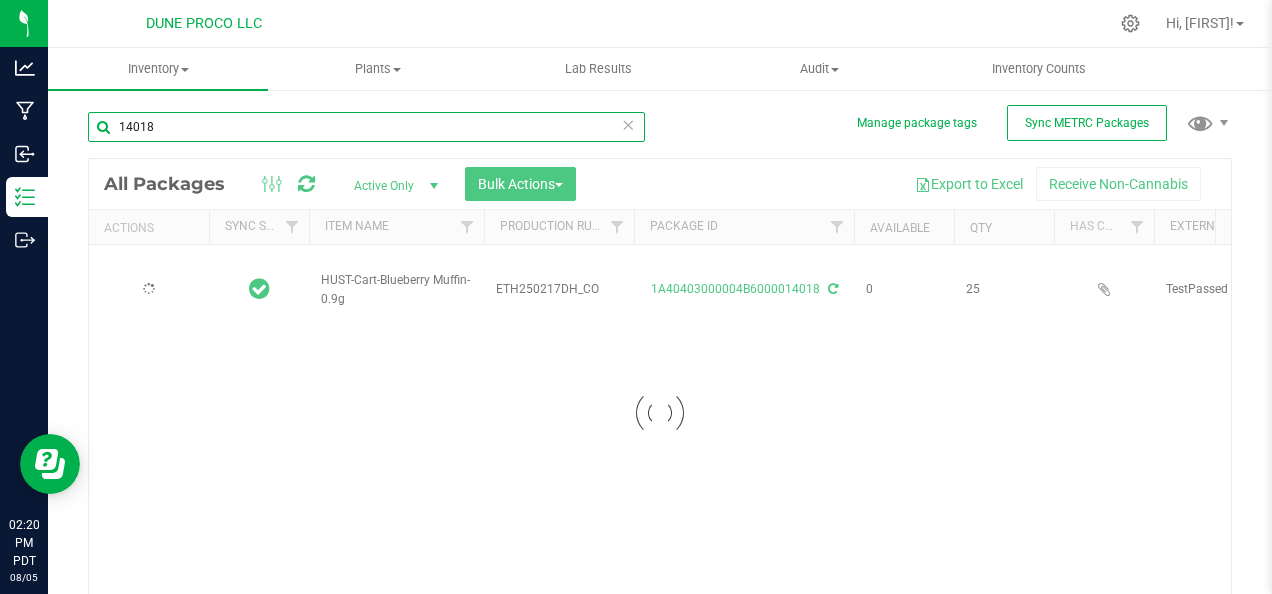 type on "2025-06-12" 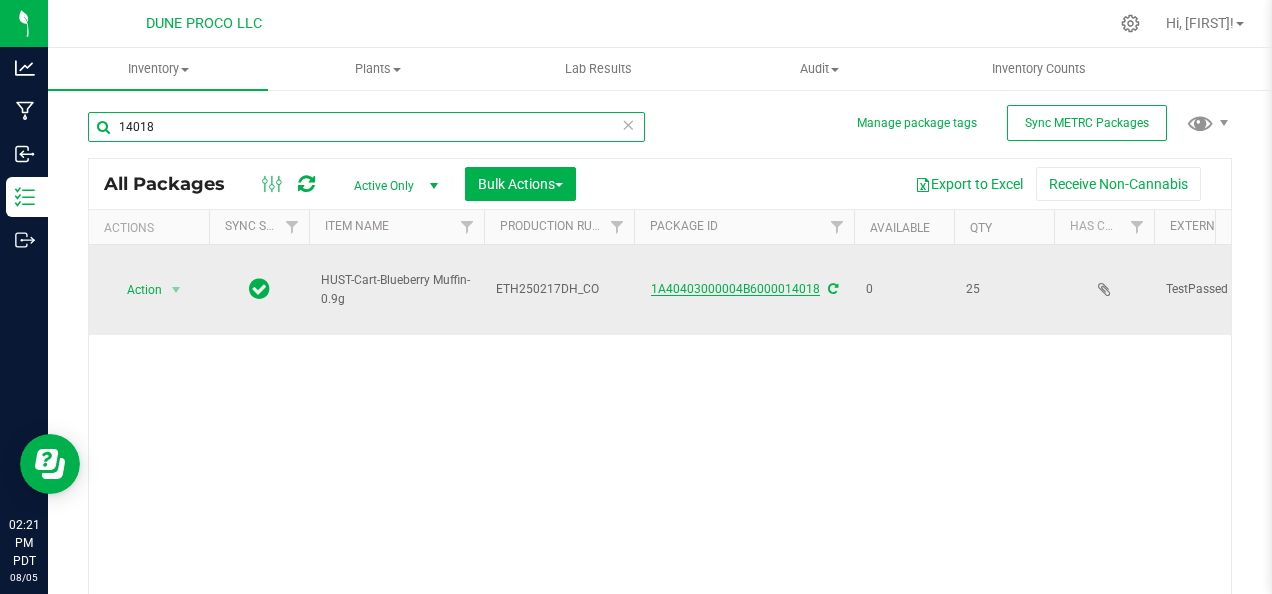 type on "14018" 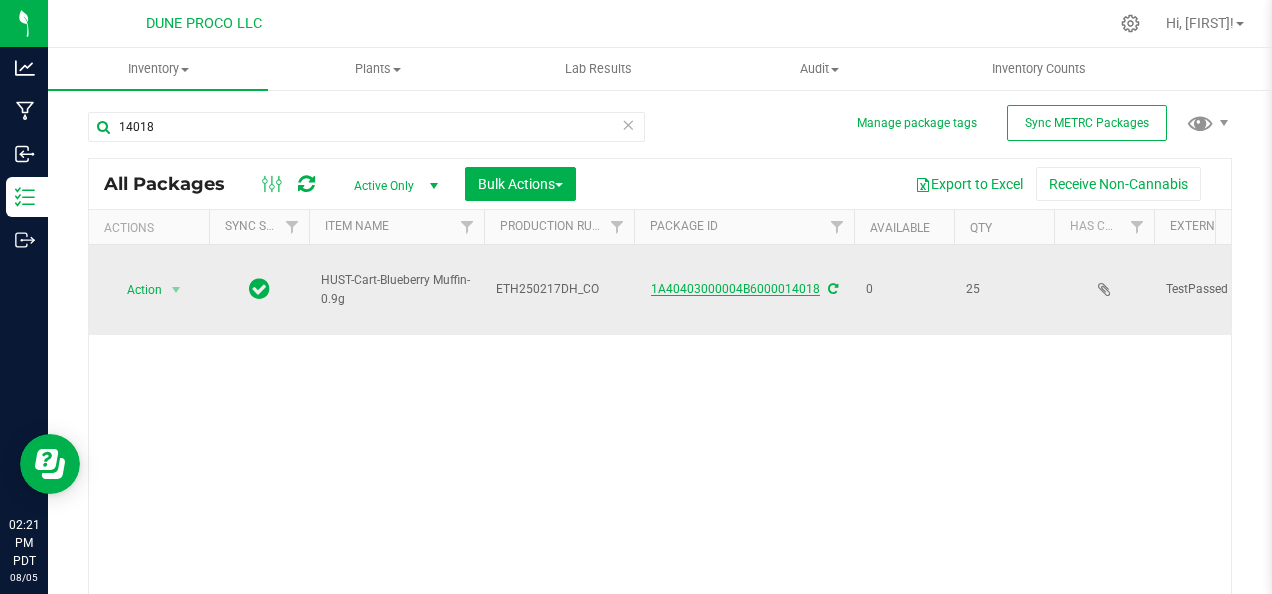click on "1A40403000004B6000014018" at bounding box center [735, 289] 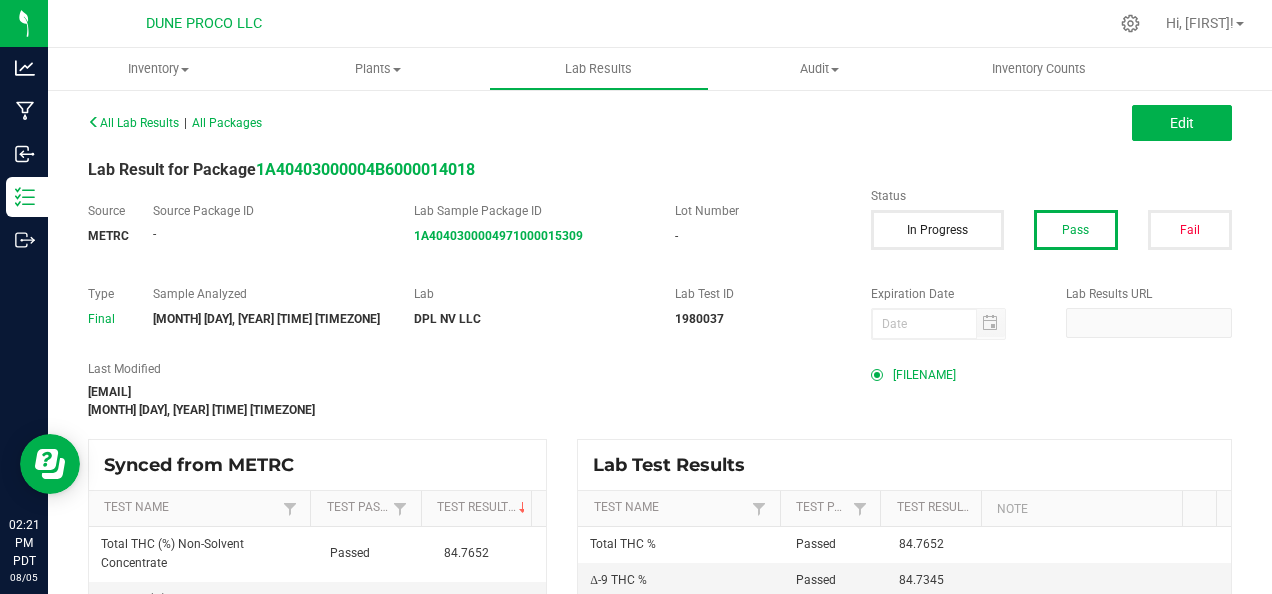 click on "[FILENAME]" at bounding box center [924, 375] 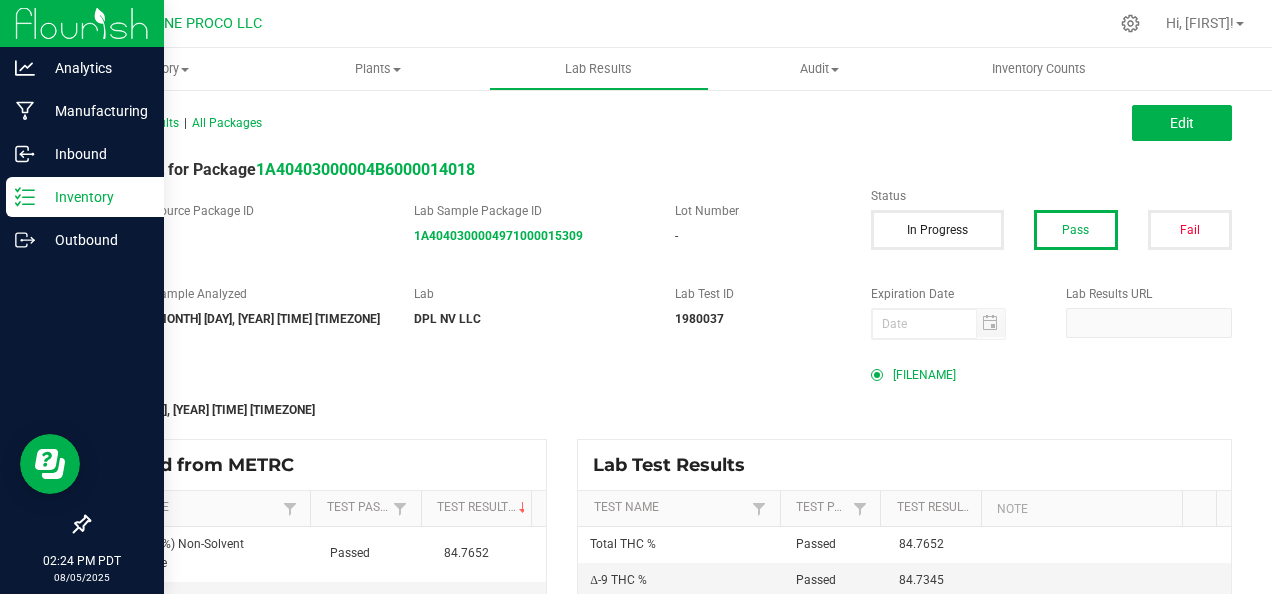 click 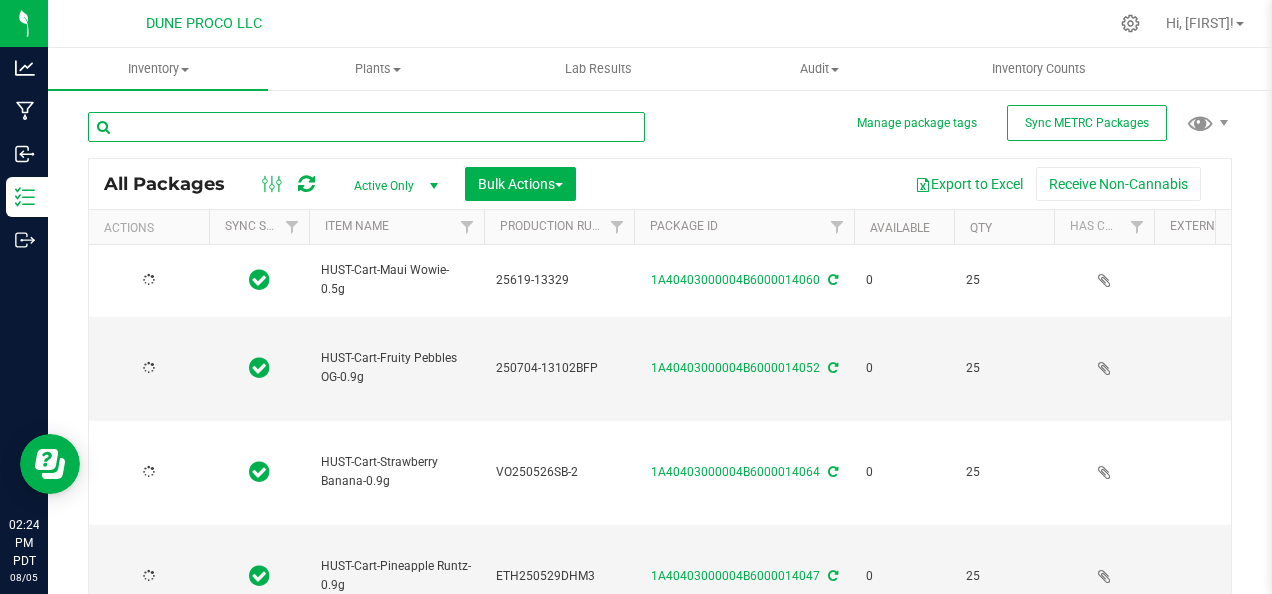 click at bounding box center (366, 127) 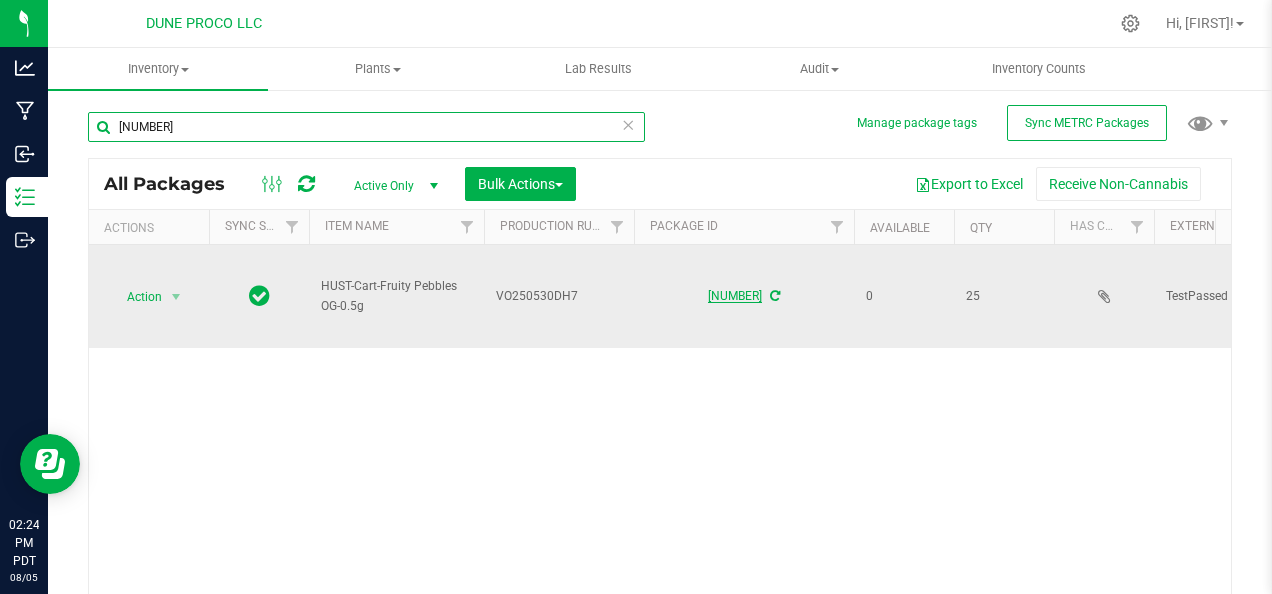 type on "[NUMBER]" 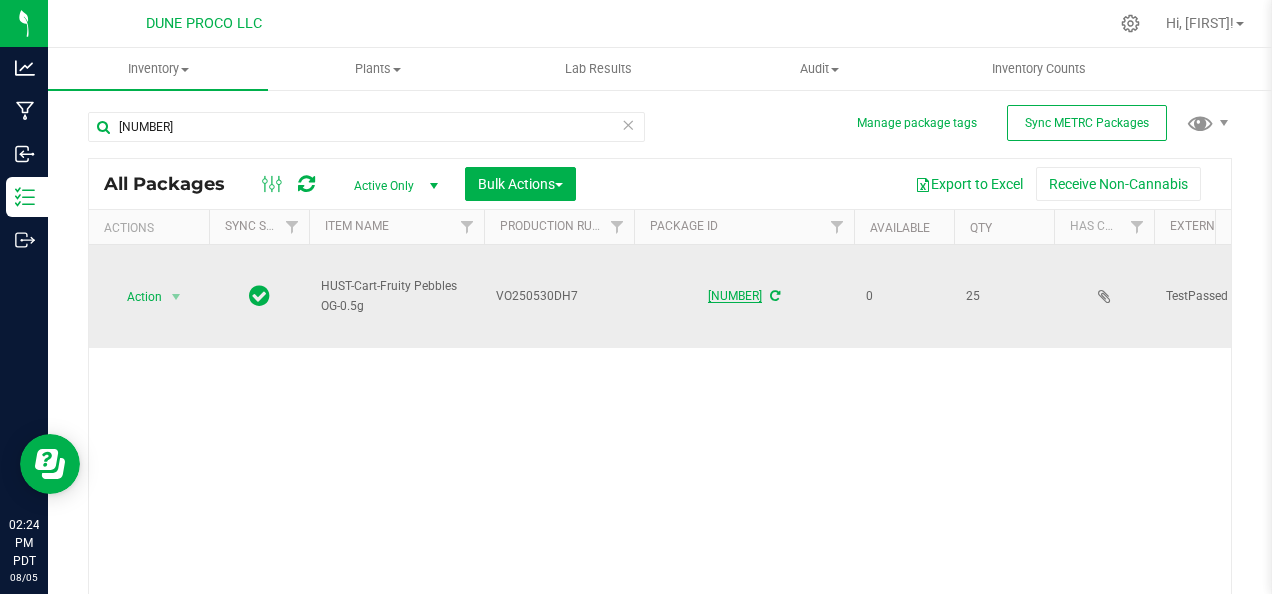click on "[NUMBER]" at bounding box center (735, 296) 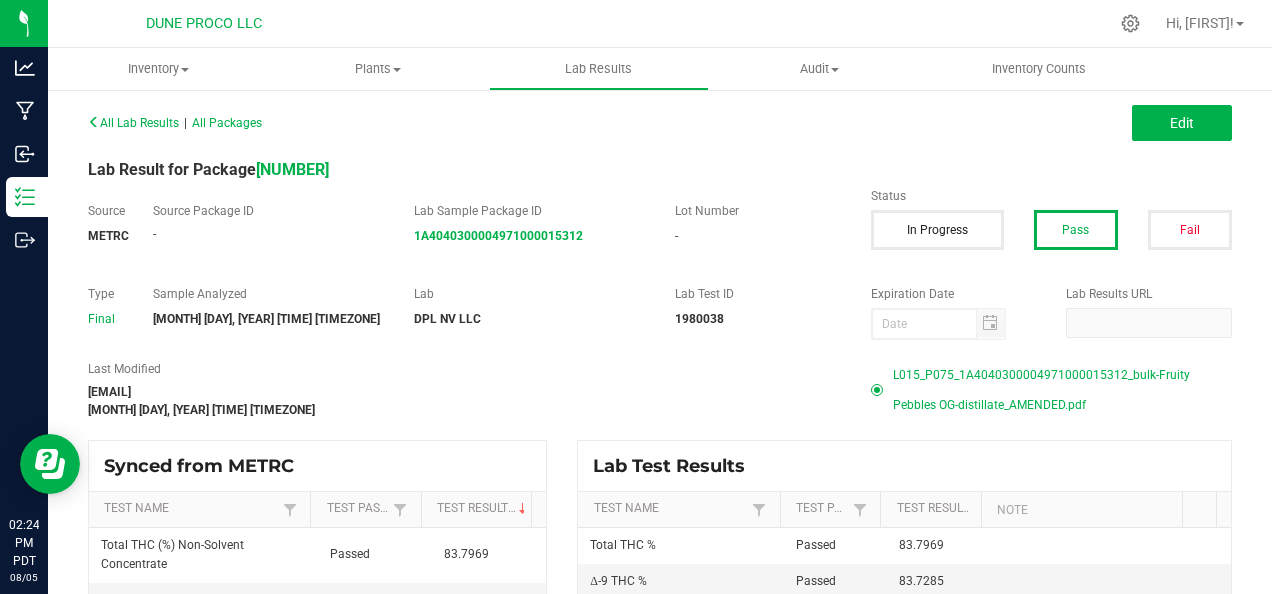 click on "L015_P075_1A4040300004971000015312_bulk-Fruity Pebbles OG-distillate_AMENDED.pdf" at bounding box center [1062, 390] 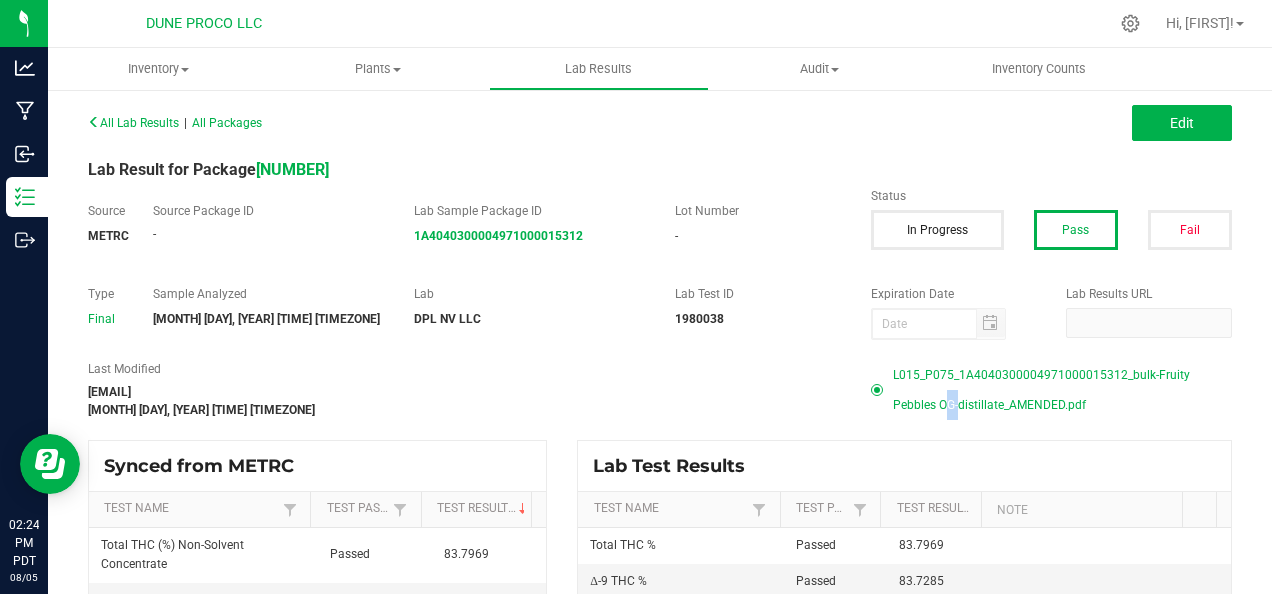 click on "L015_P075_1A4040300004971000015312_bulk-Fruity Pebbles OG-distillate_AMENDED.pdf" at bounding box center [1062, 390] 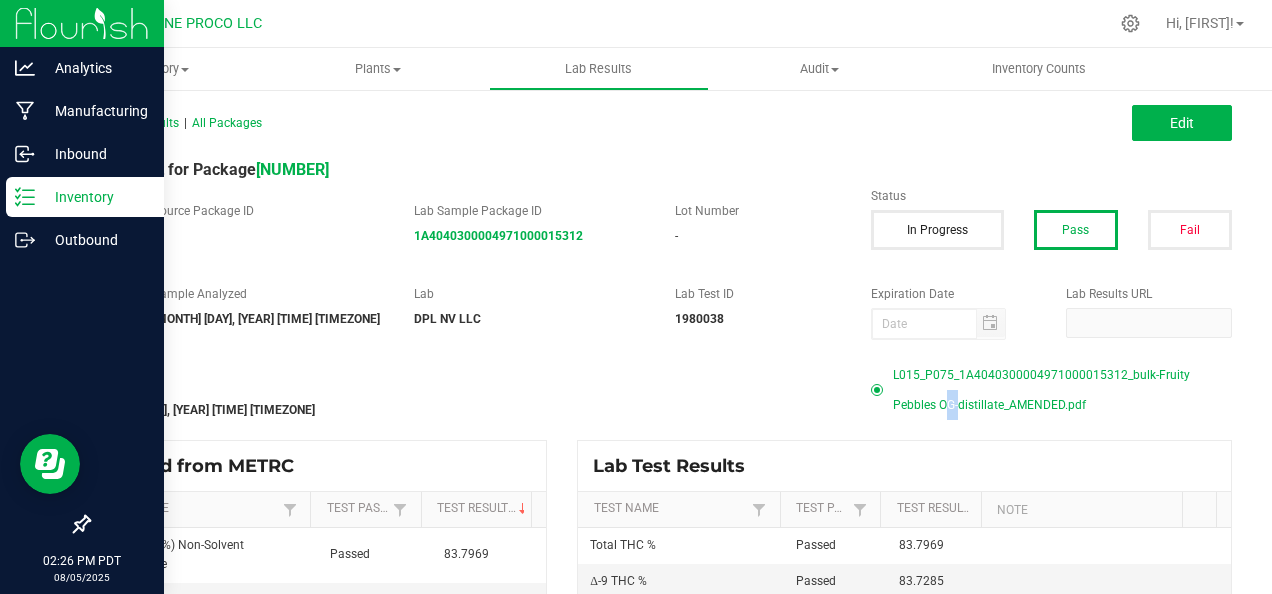 click on "Inventory" at bounding box center [85, 197] 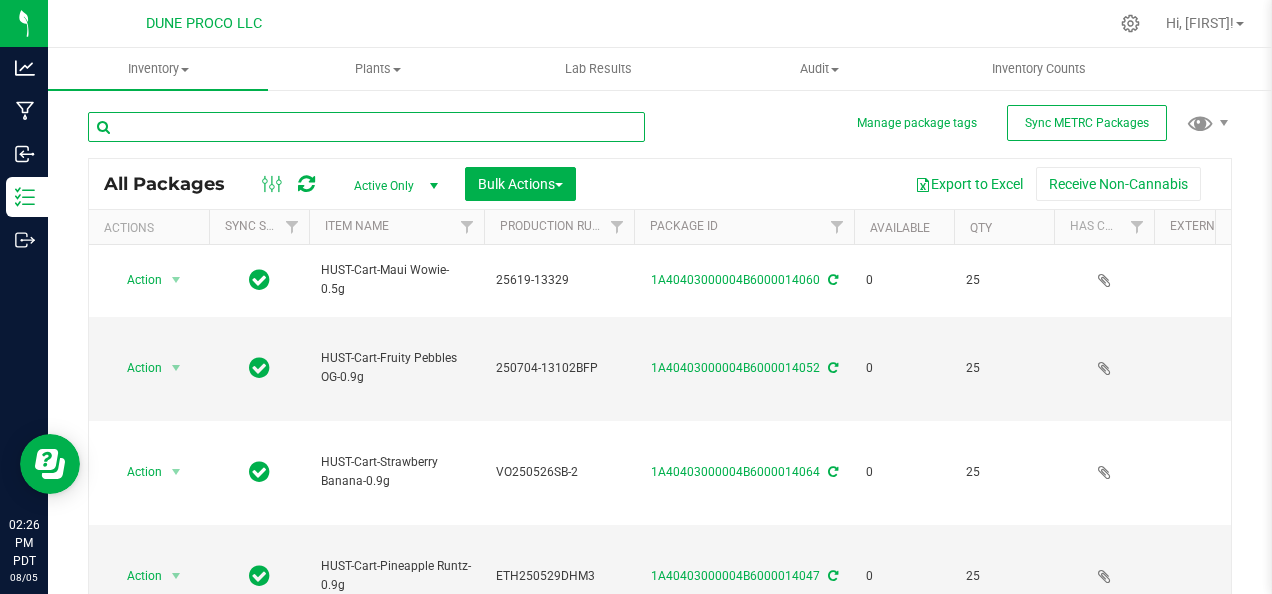 click at bounding box center [366, 127] 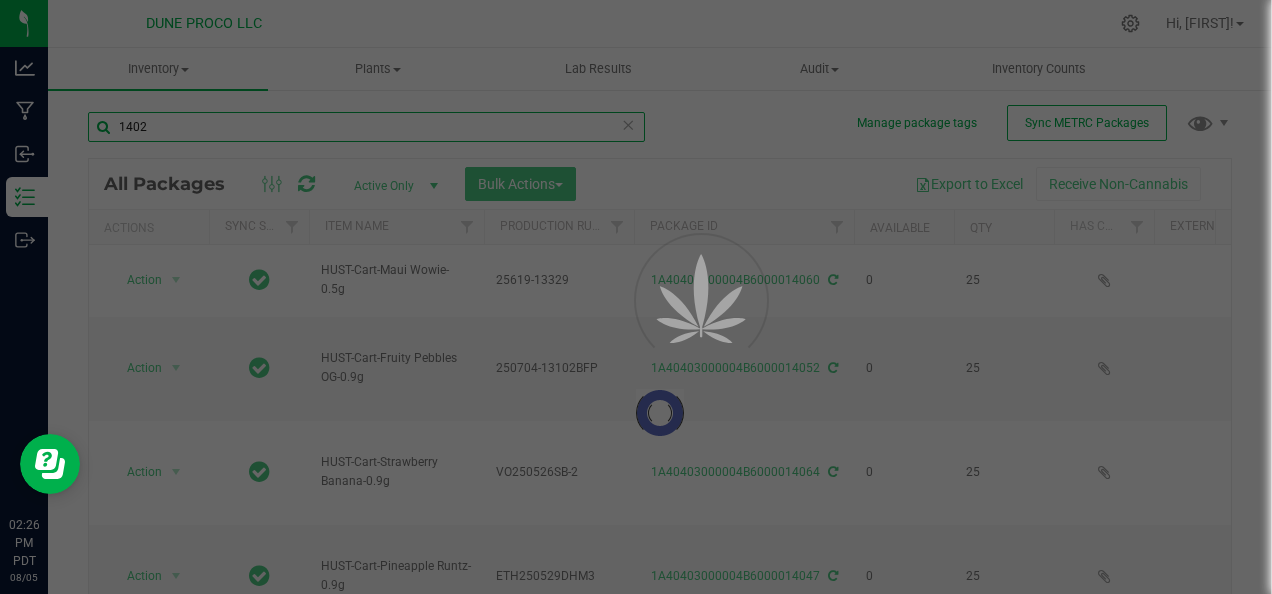 type on "14025" 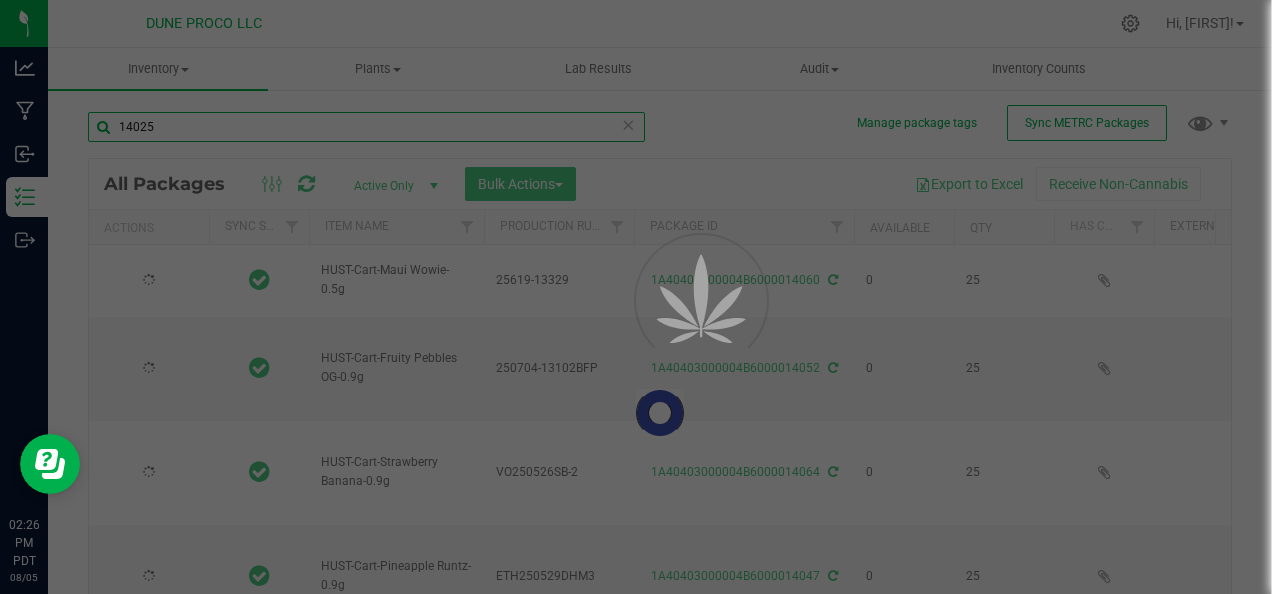 type on "2025-06-19" 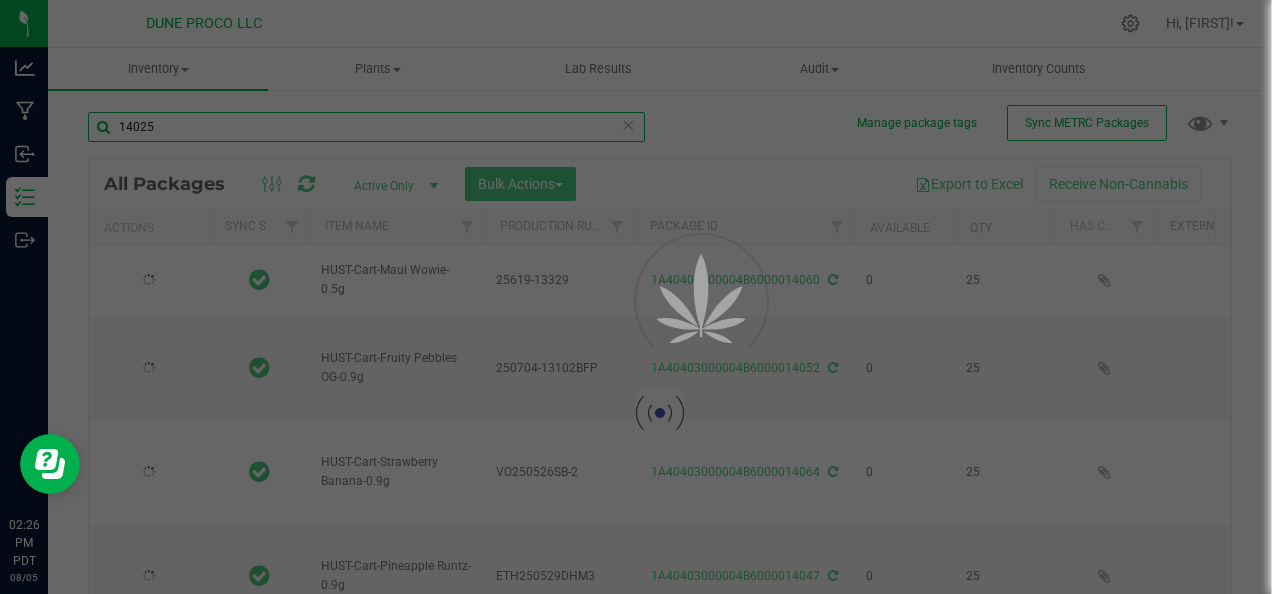 type on "2025-07-04" 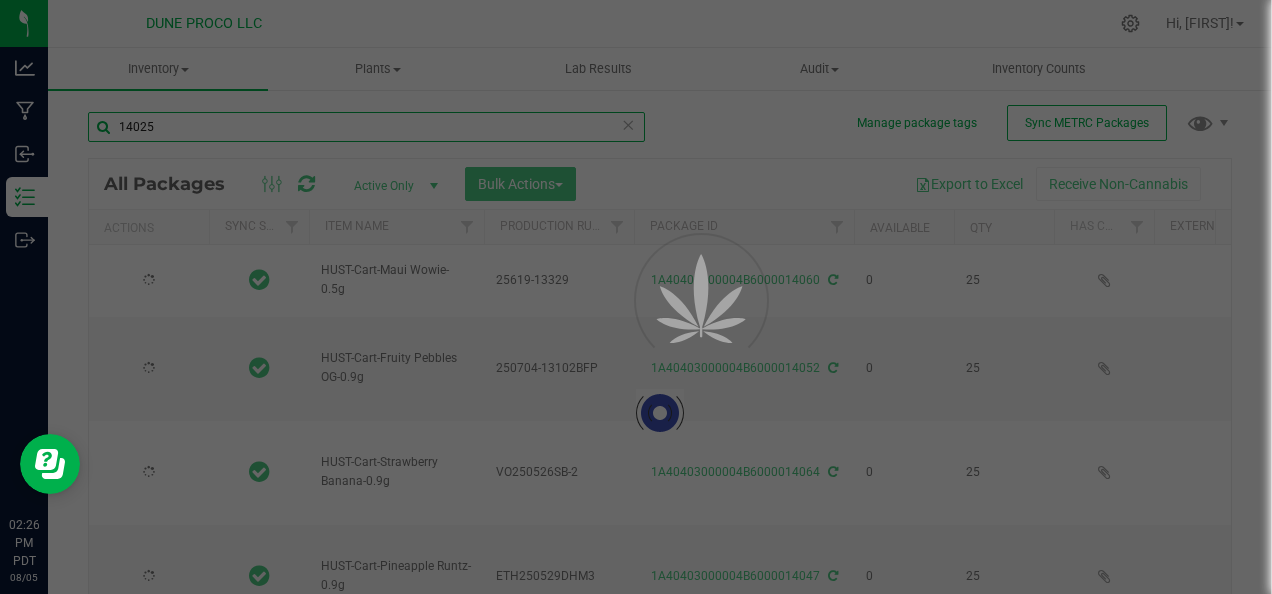 type on "2025-05-26" 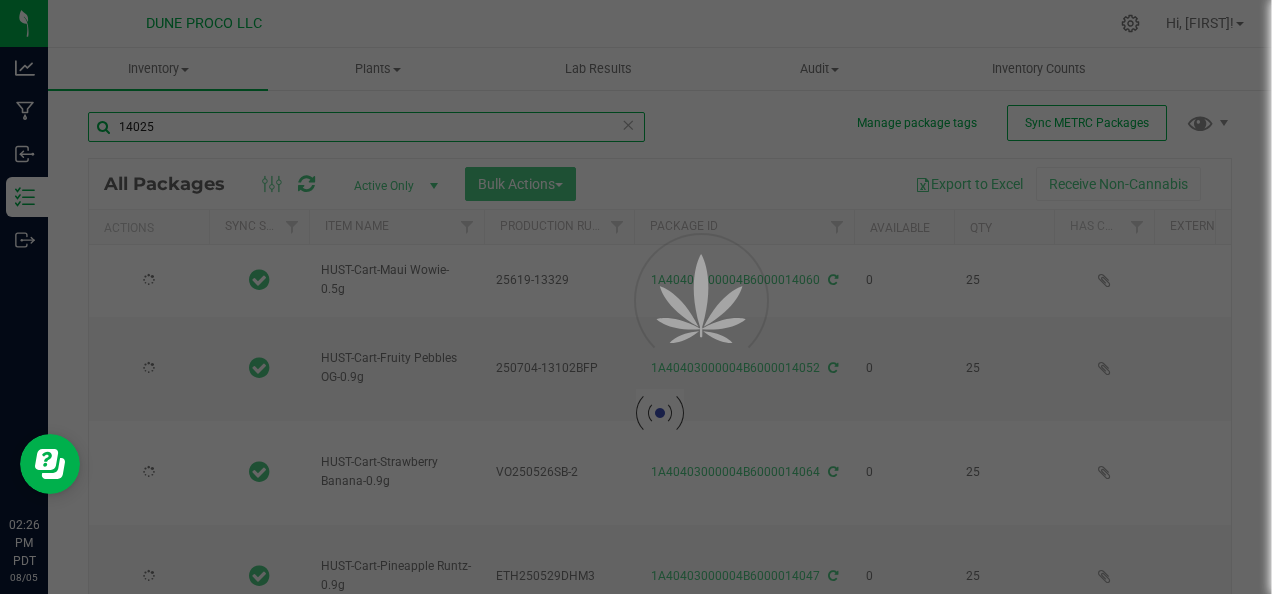 type on "2025-06-12" 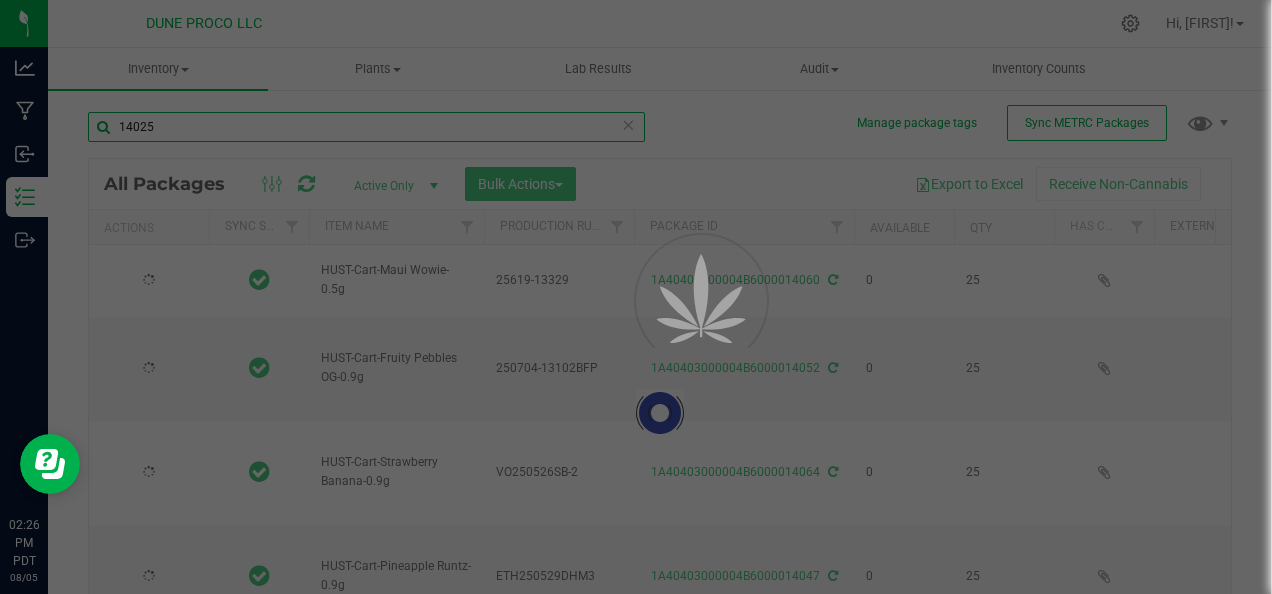 type on "2025-05-26" 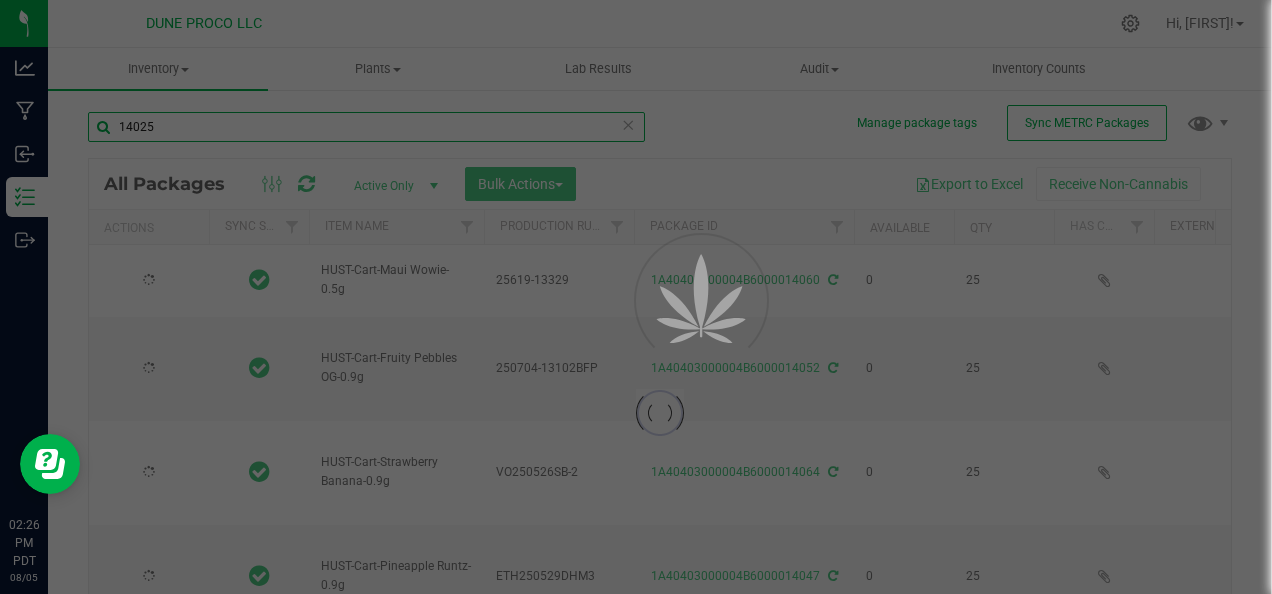 type on "2025-06-12" 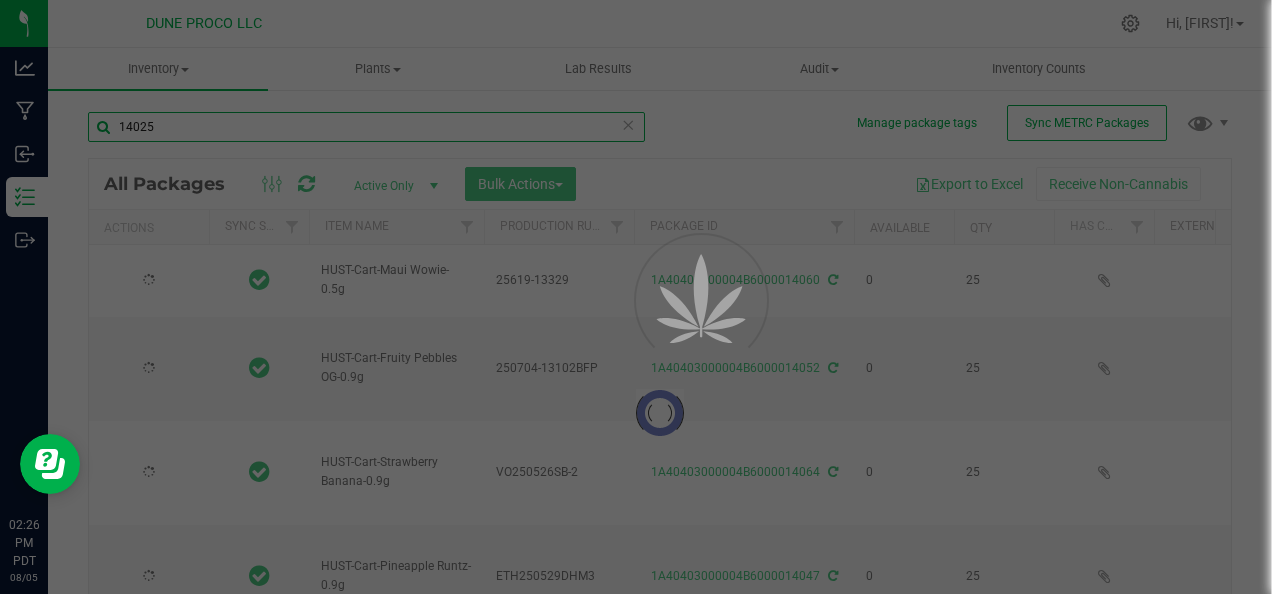 type on "2025-06-12" 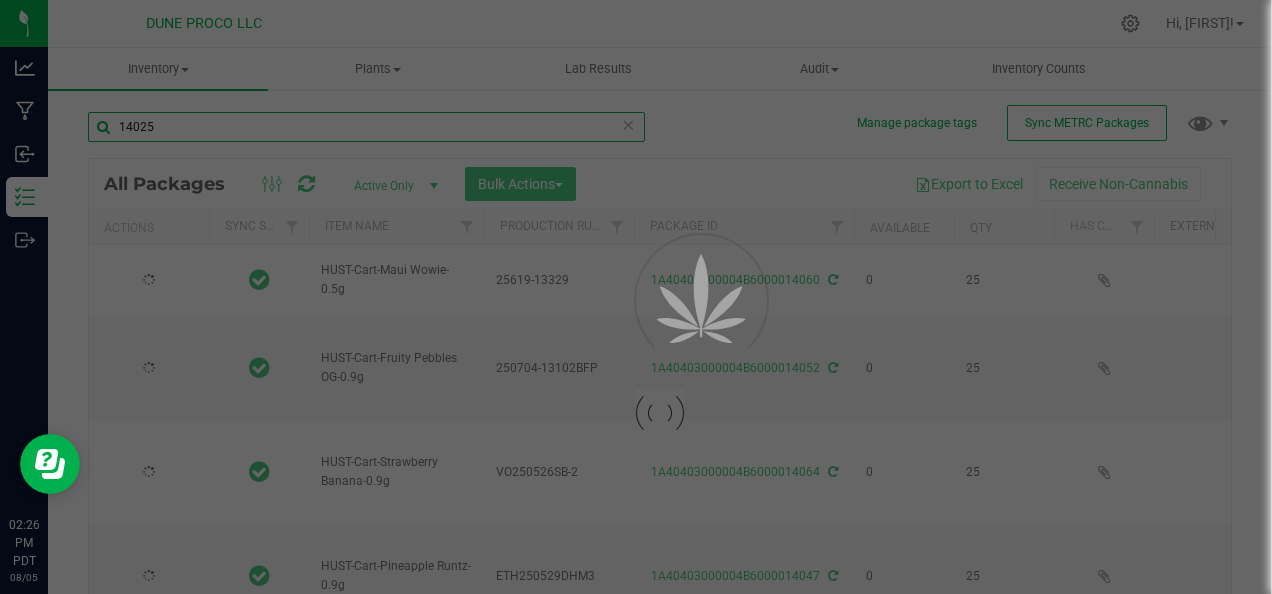 type on "2025-06-19" 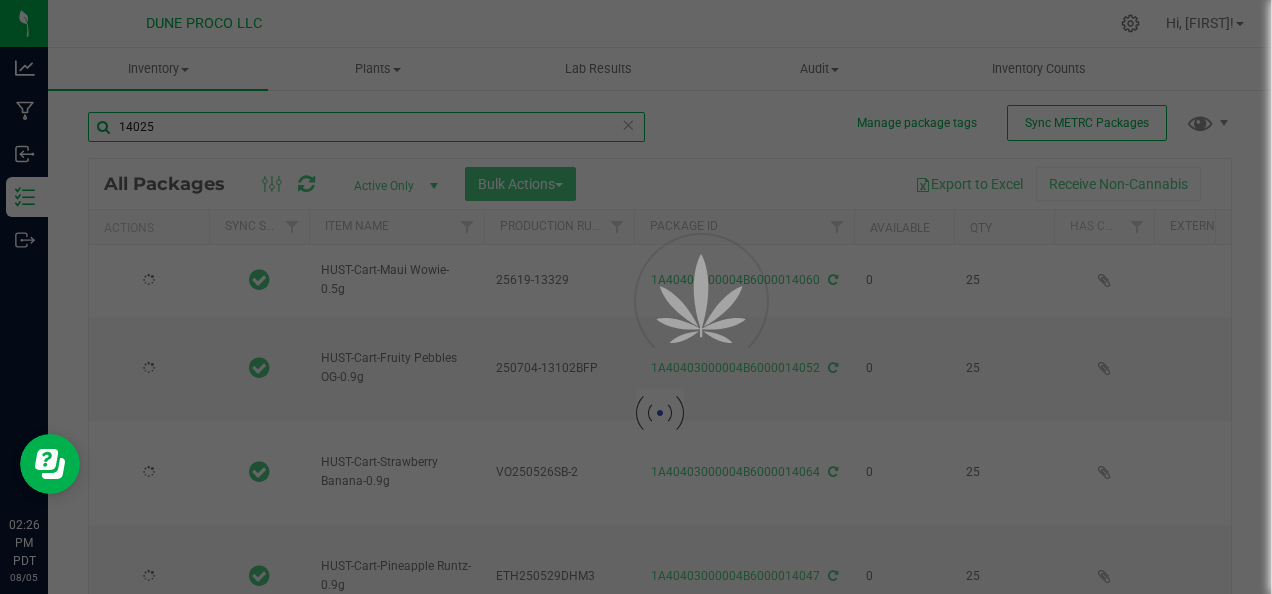 type on "2025-06-26" 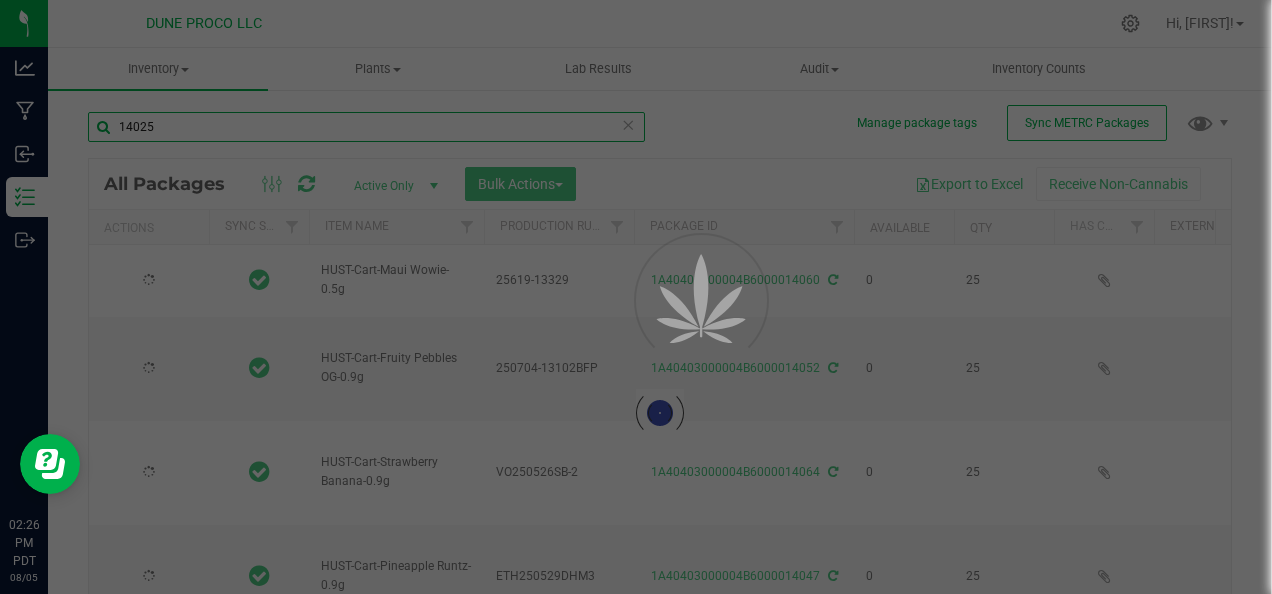 type on "2025-05-26" 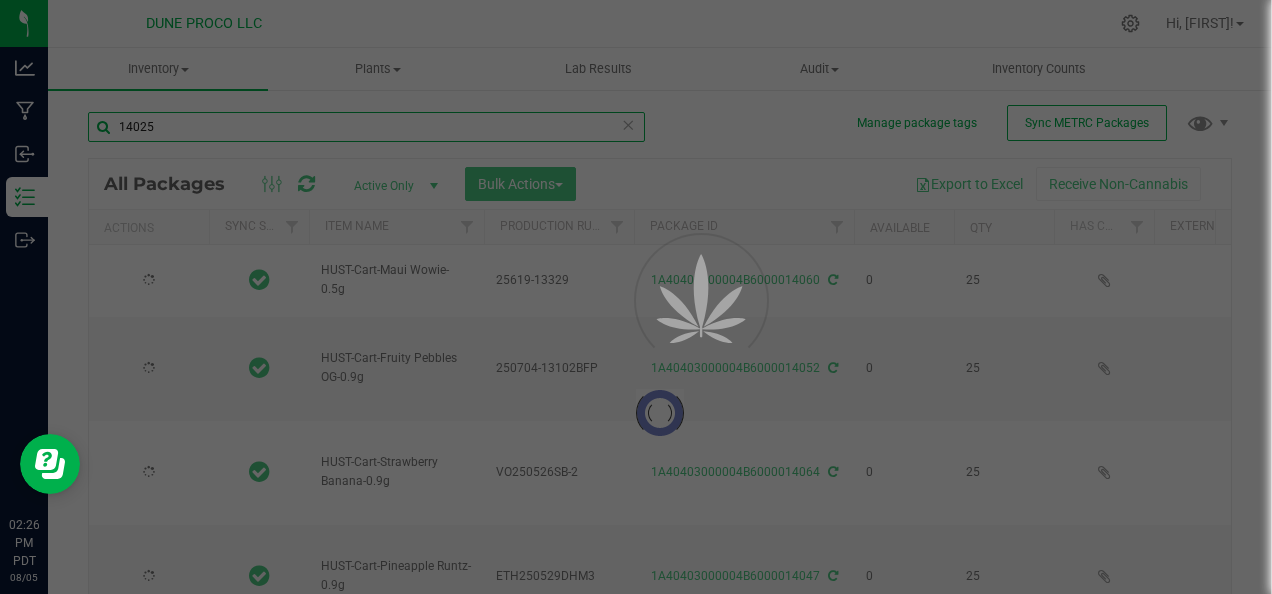 type on "2025-05-26" 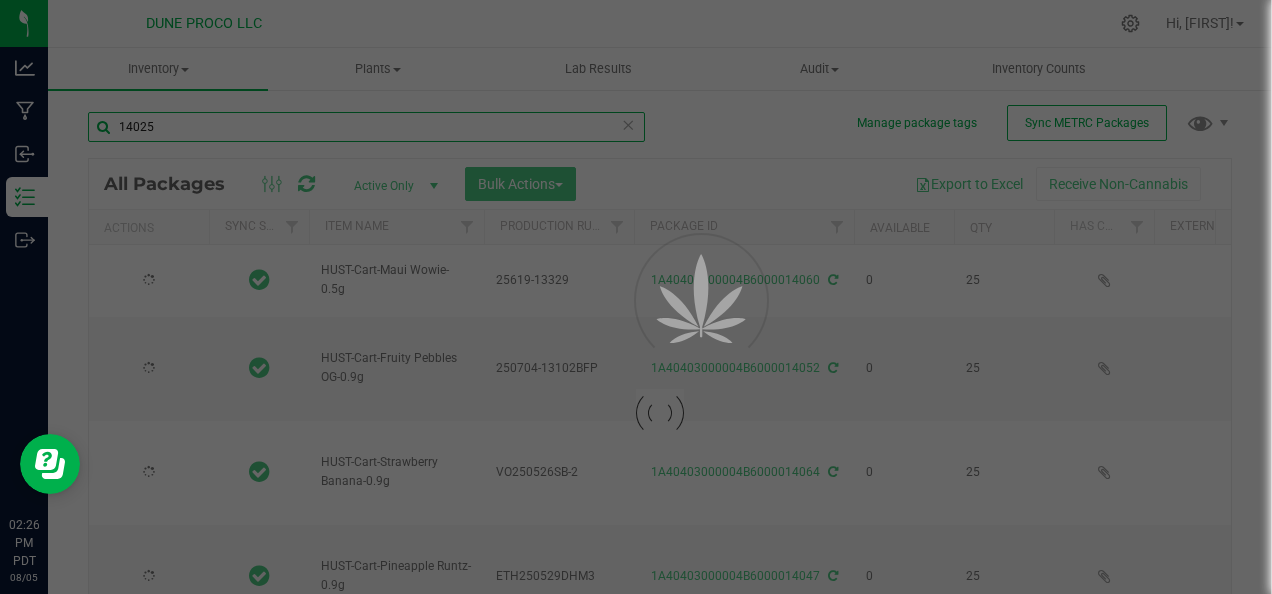 type on "2025-06-19" 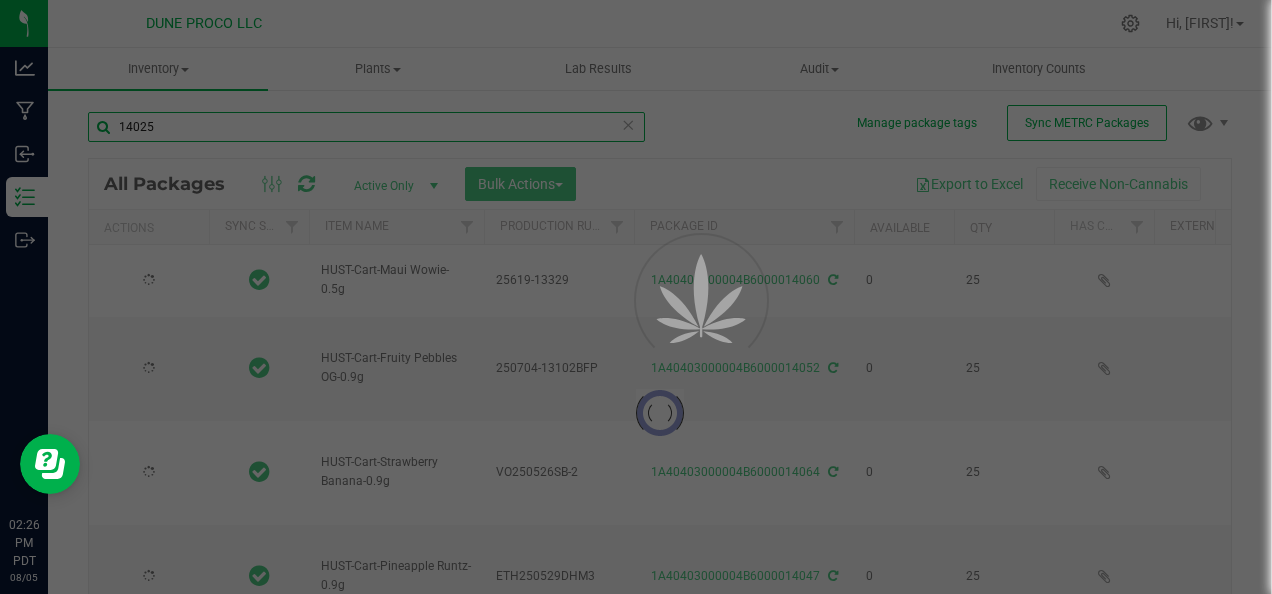 type on "2025-06-12" 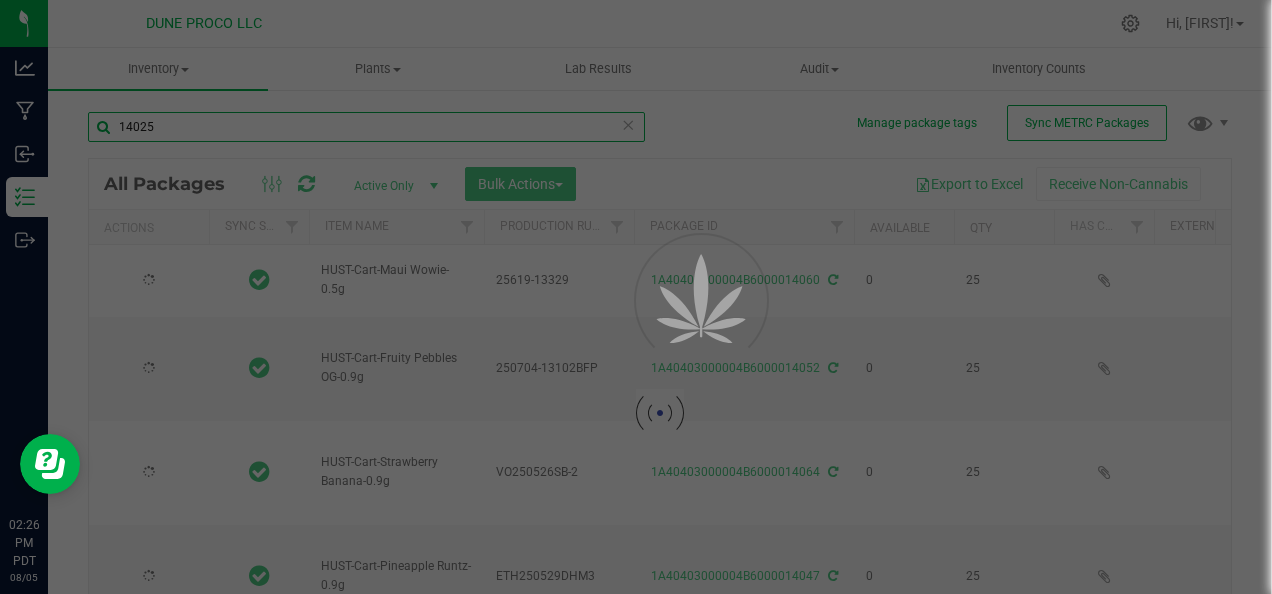 type on "2025-06-12" 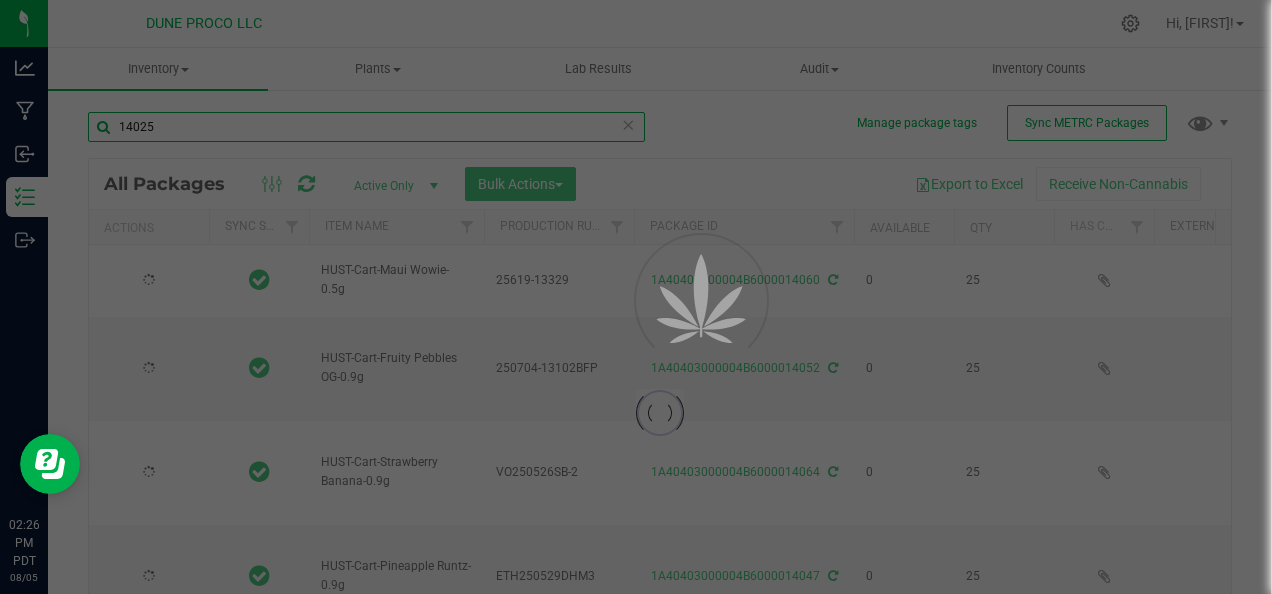 type on "2025-06-12" 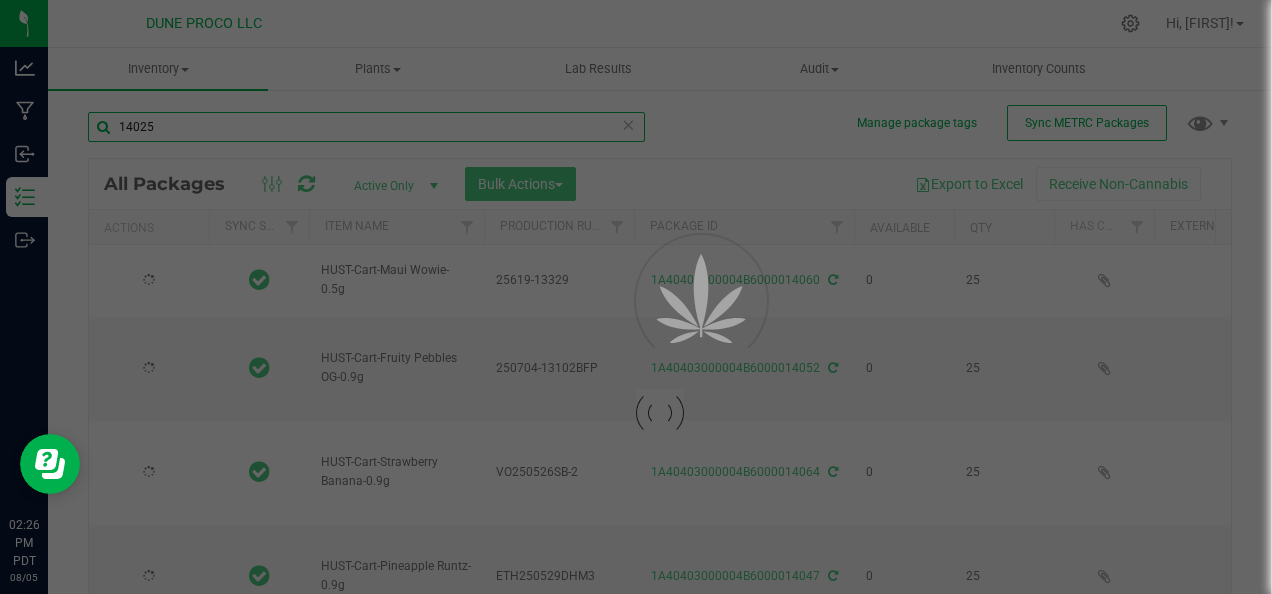 type on "2025-06-26" 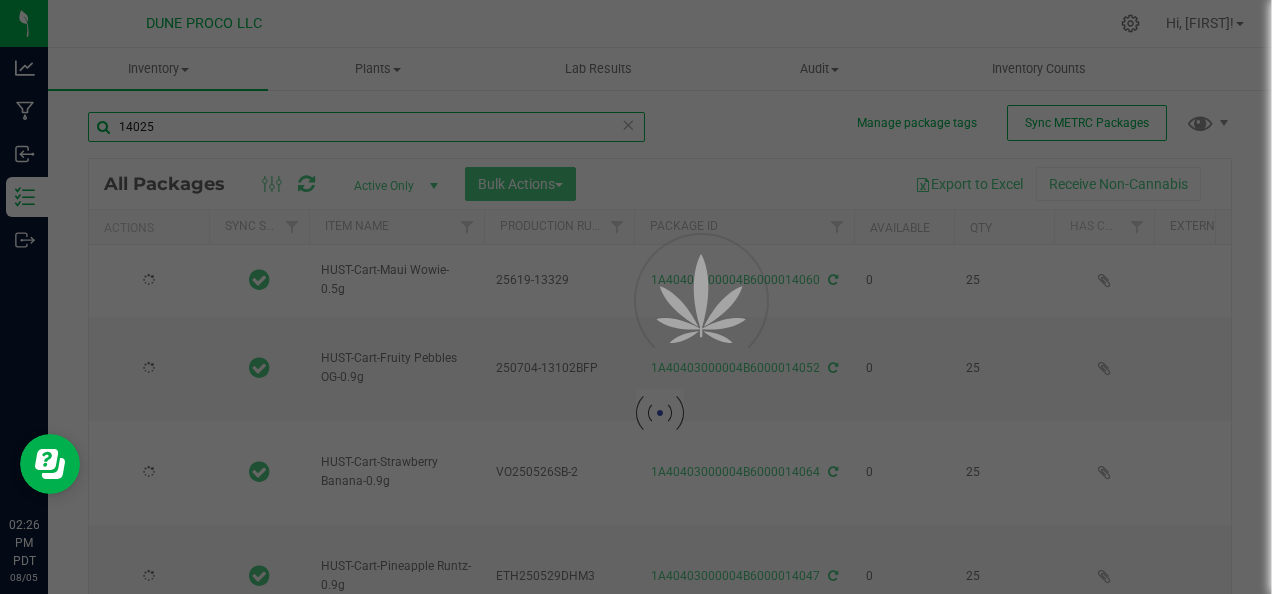 type on "2025-06-19" 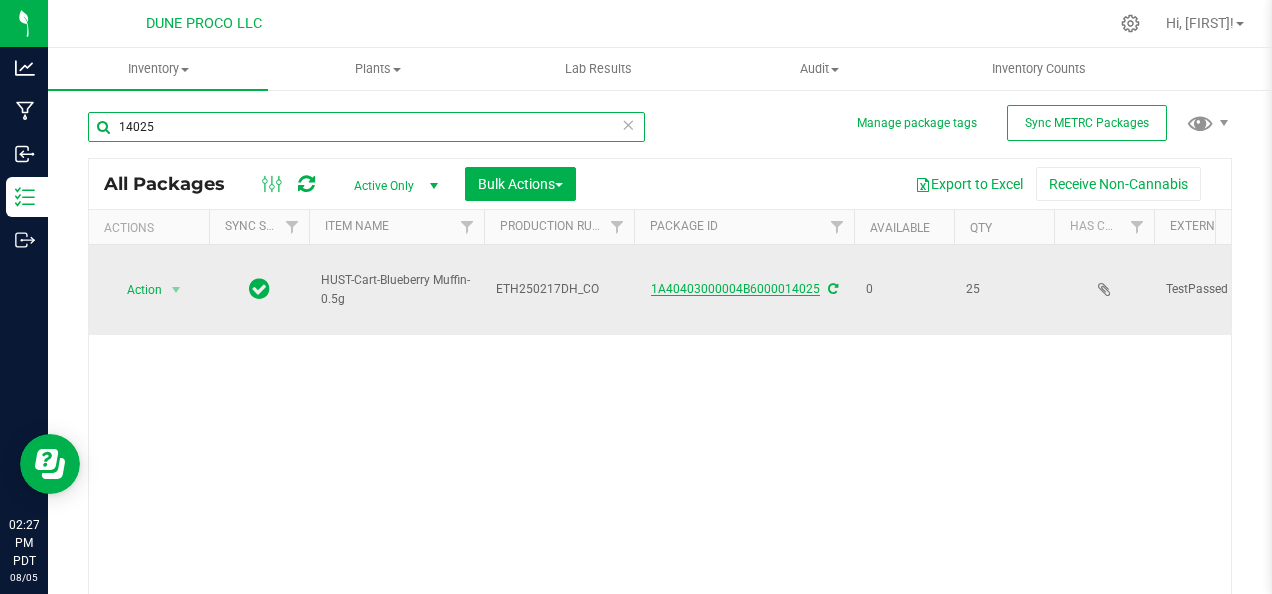 type on "14025" 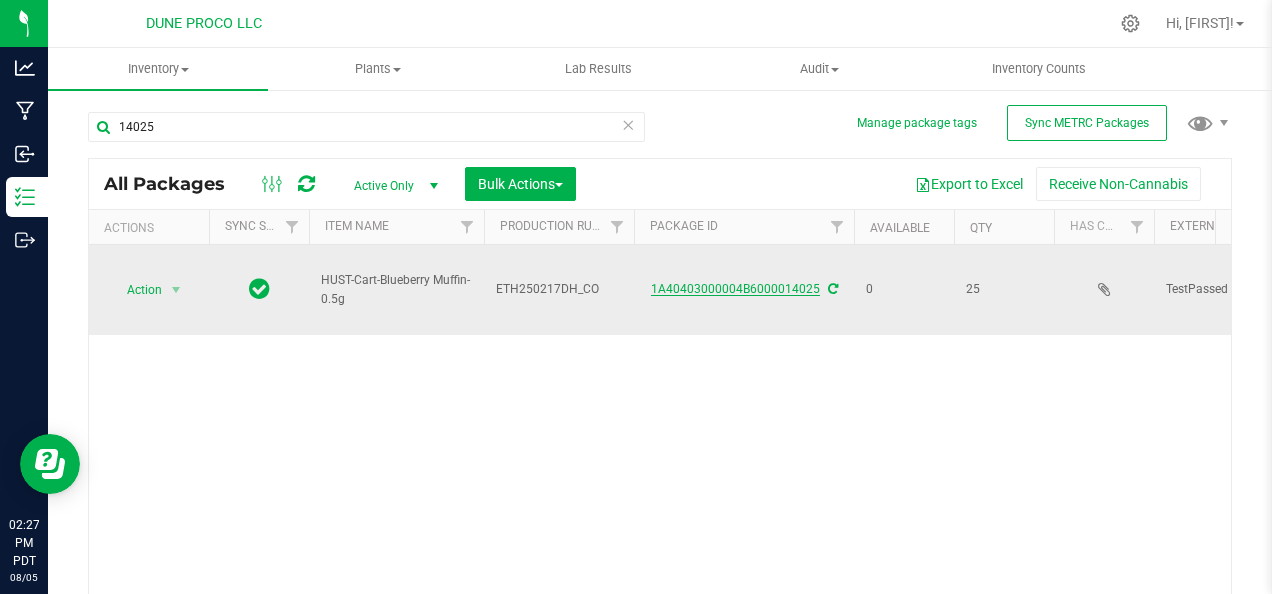 click on "1A40403000004B6000014025" at bounding box center (735, 289) 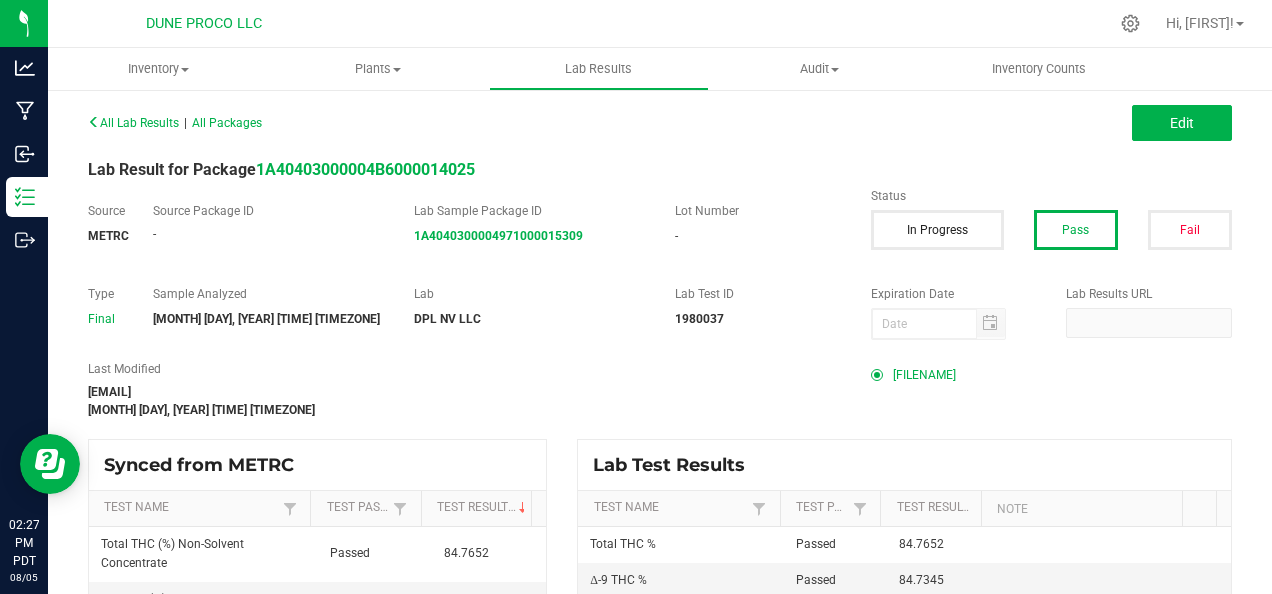 click on "[FILENAME]" at bounding box center [924, 375] 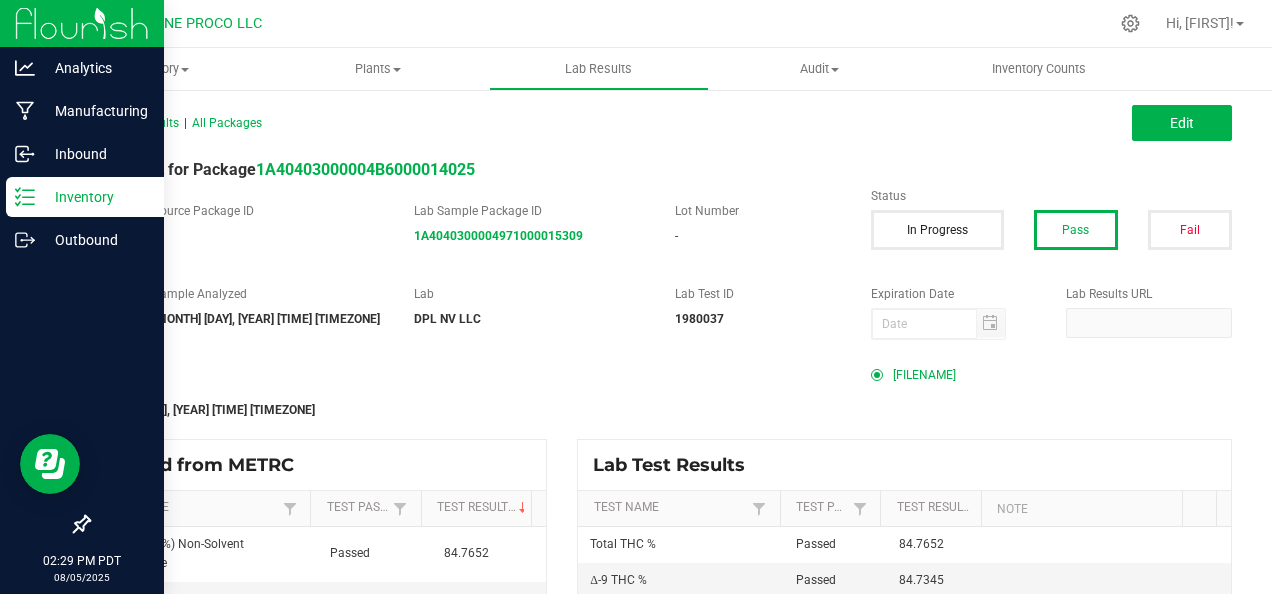 click 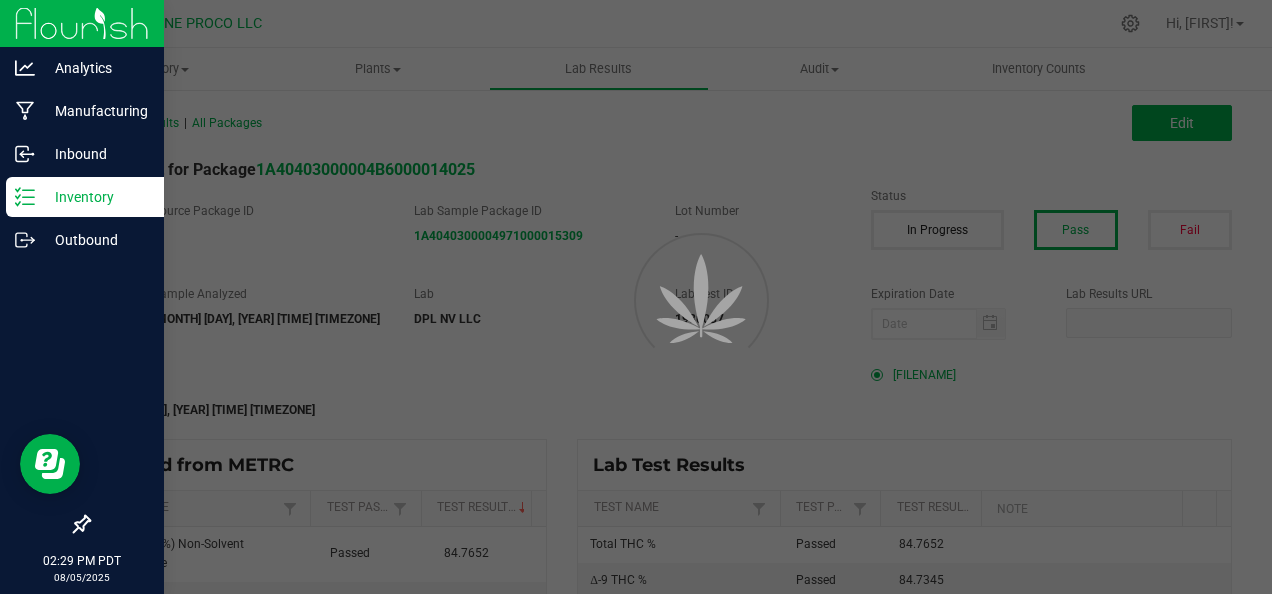 click 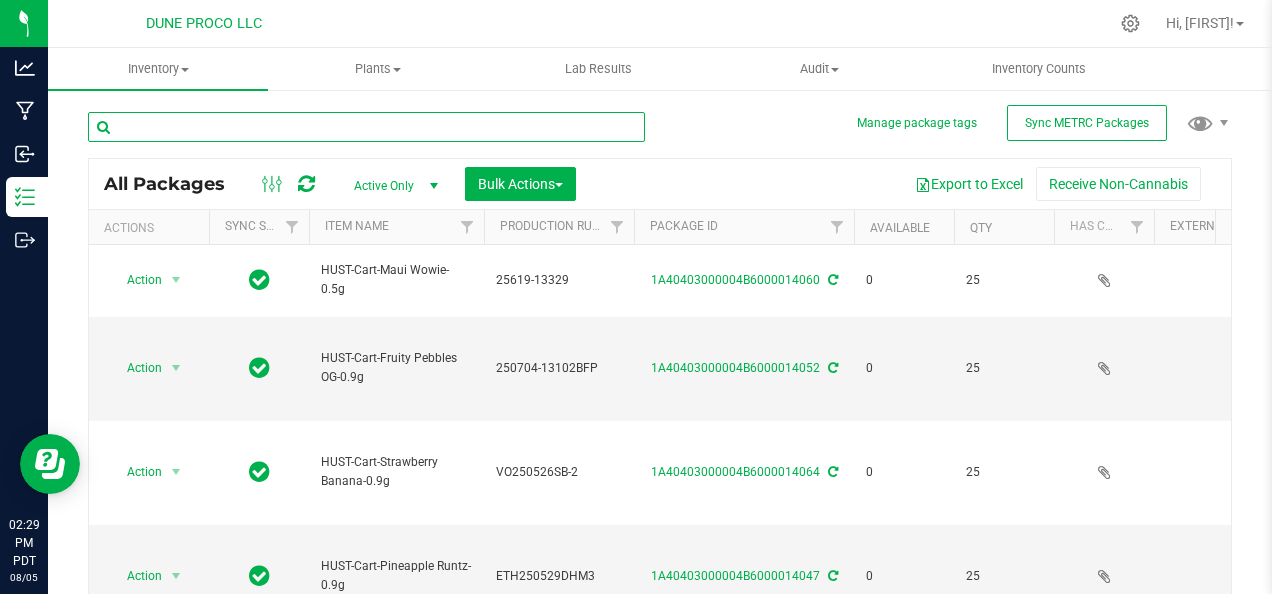 click at bounding box center [366, 127] 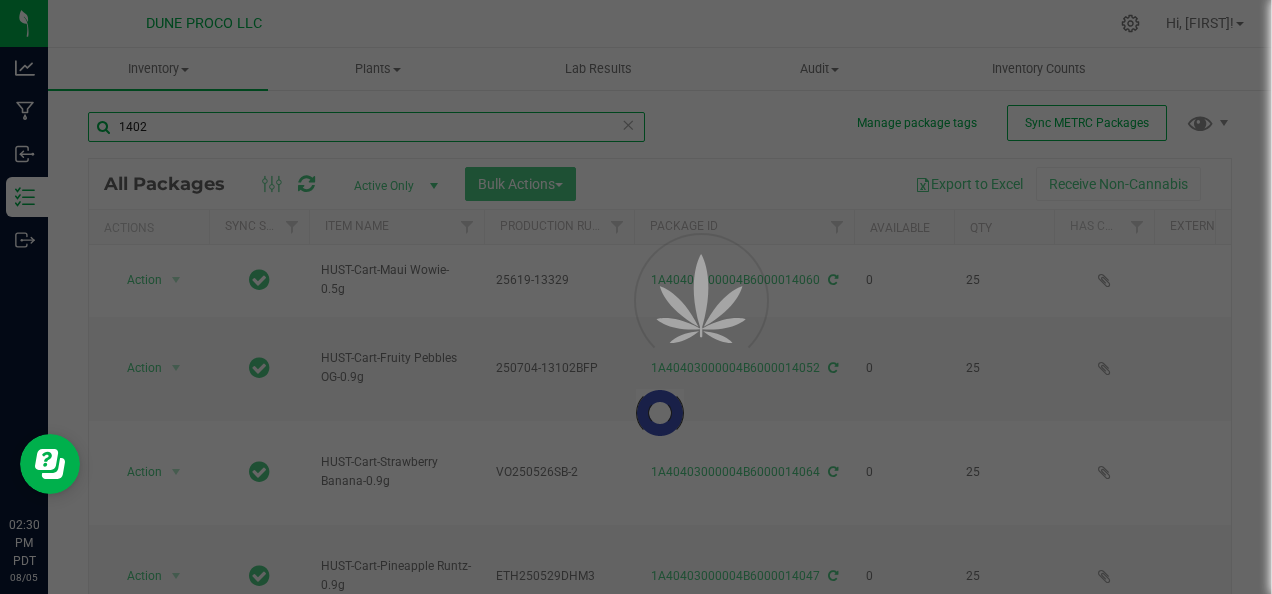 type on "14024" 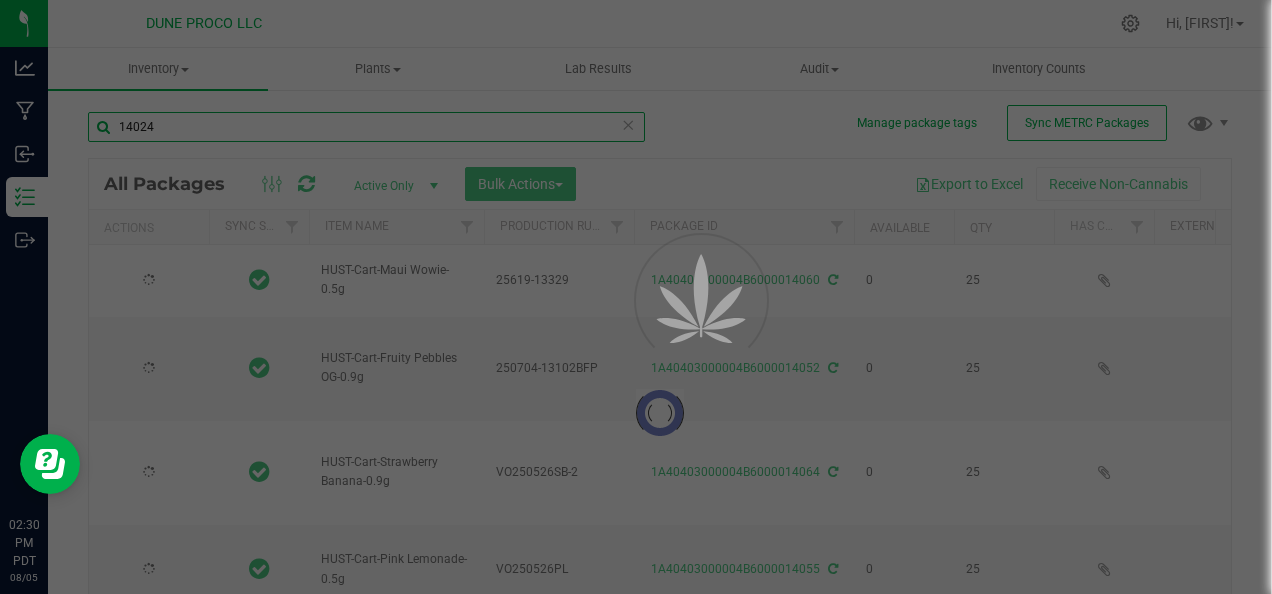 type on "2025-06-19" 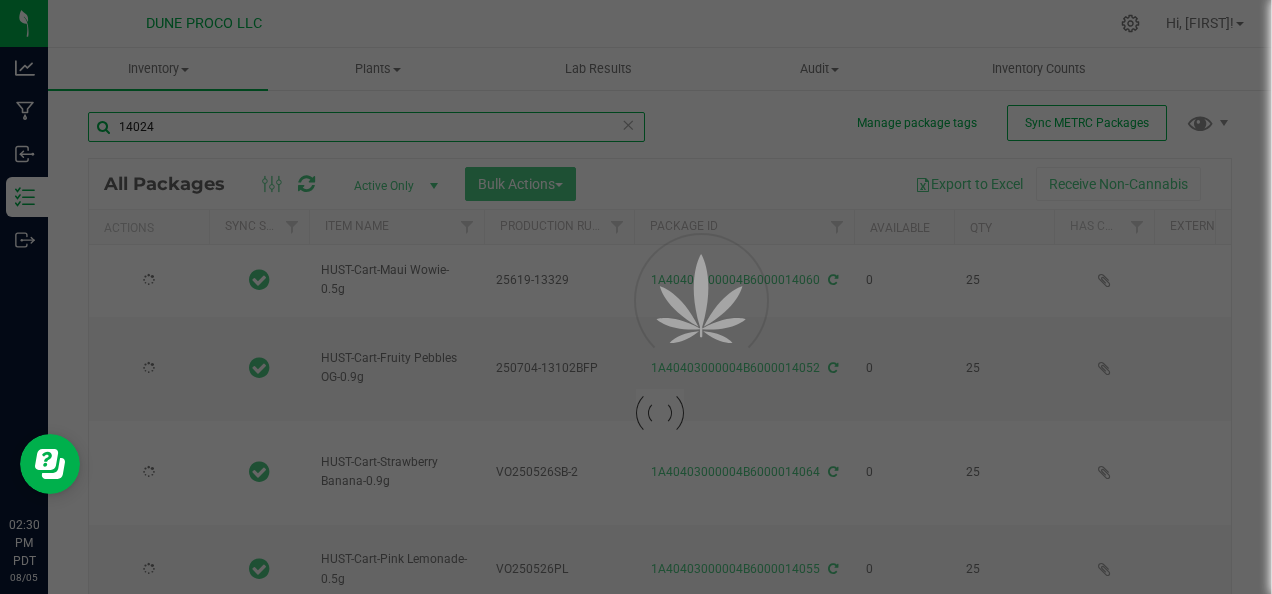 type on "2025-07-04" 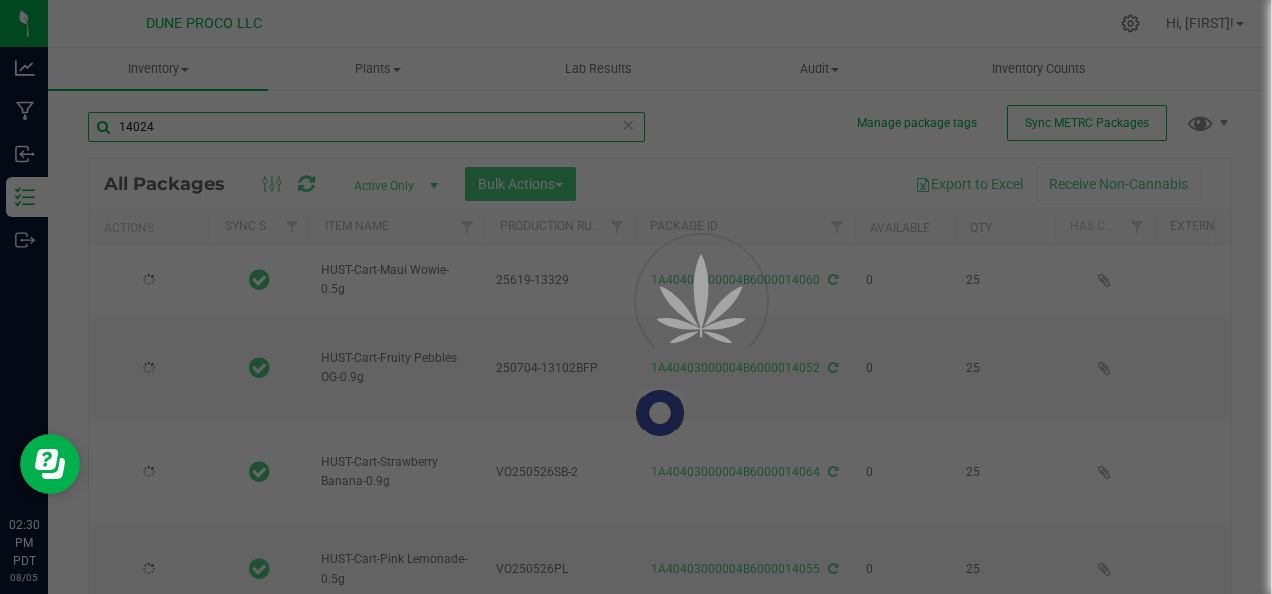 type on "2025-05-26" 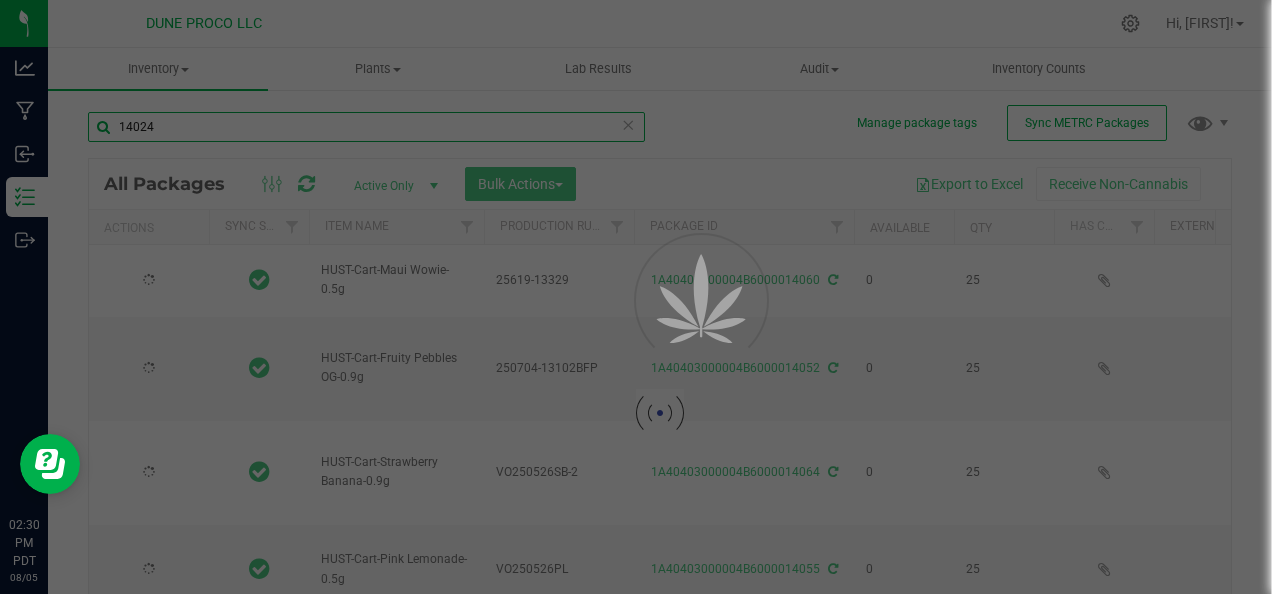 type on "2025-05-26" 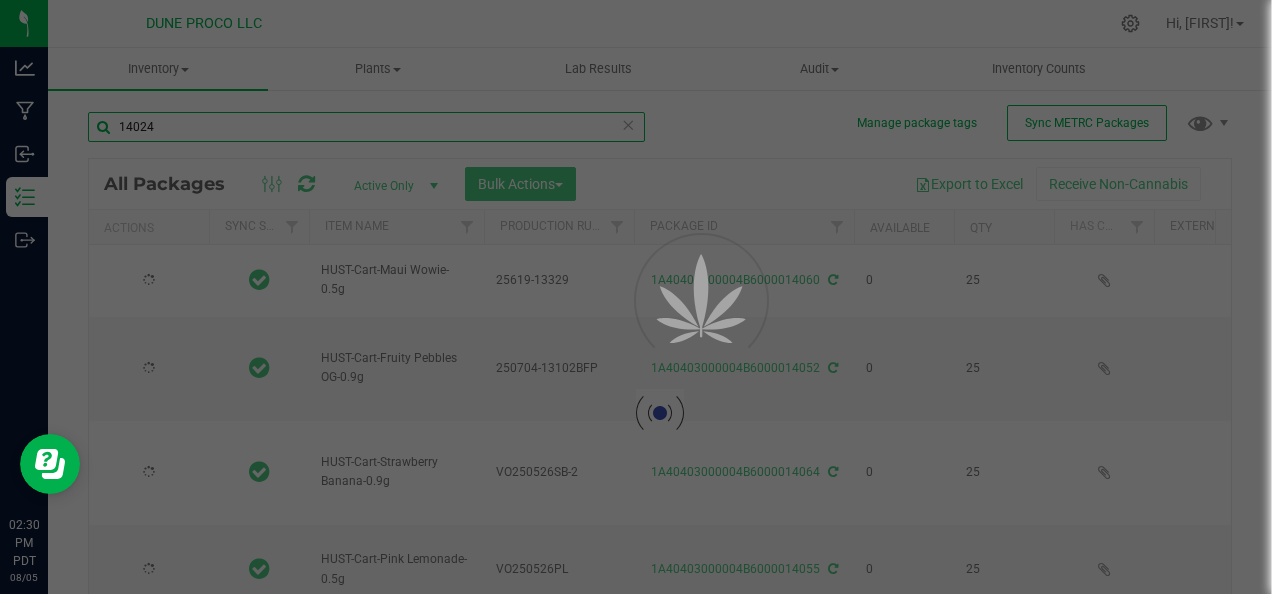type on "2025-06-13" 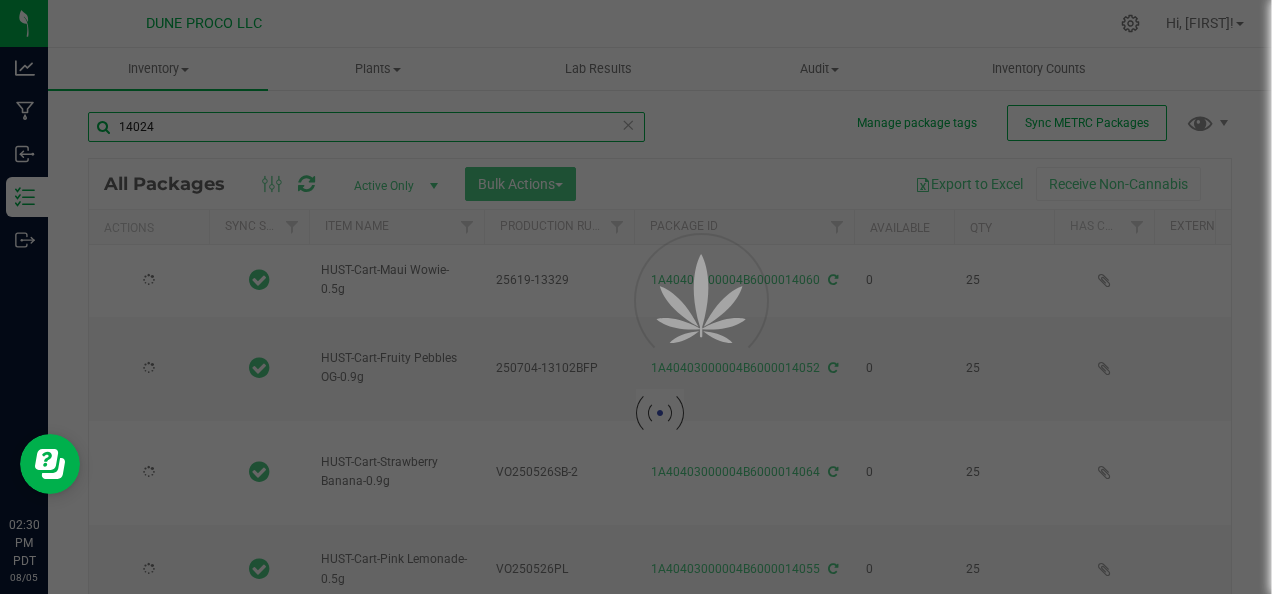 type on "2025-06-26" 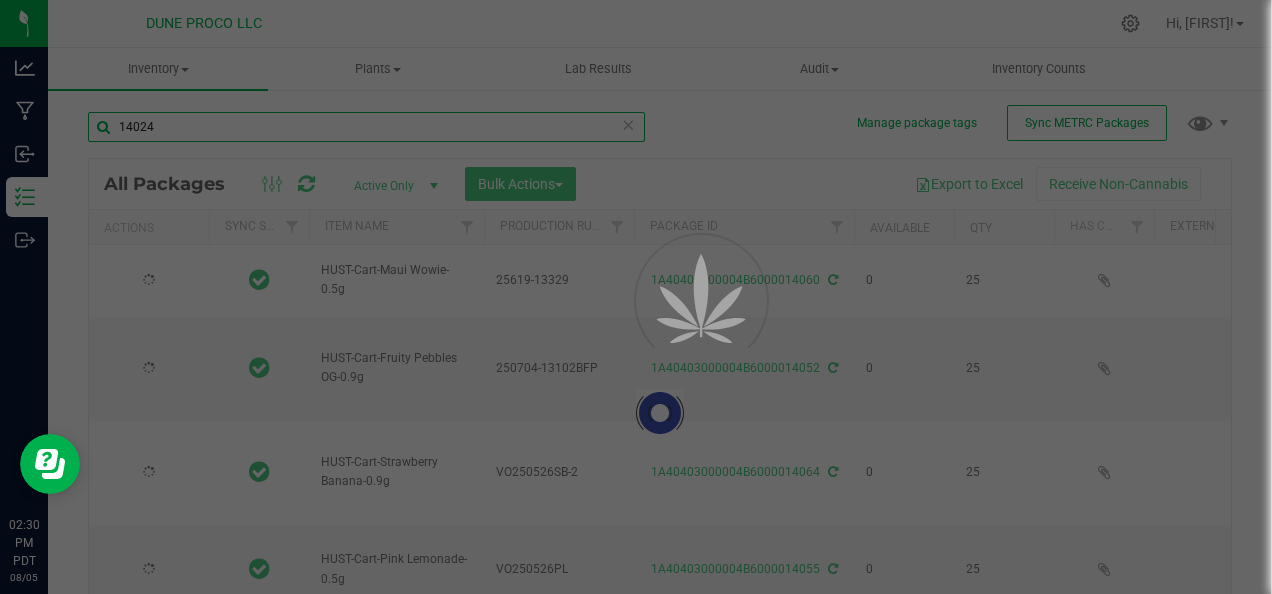type on "2025-06-12" 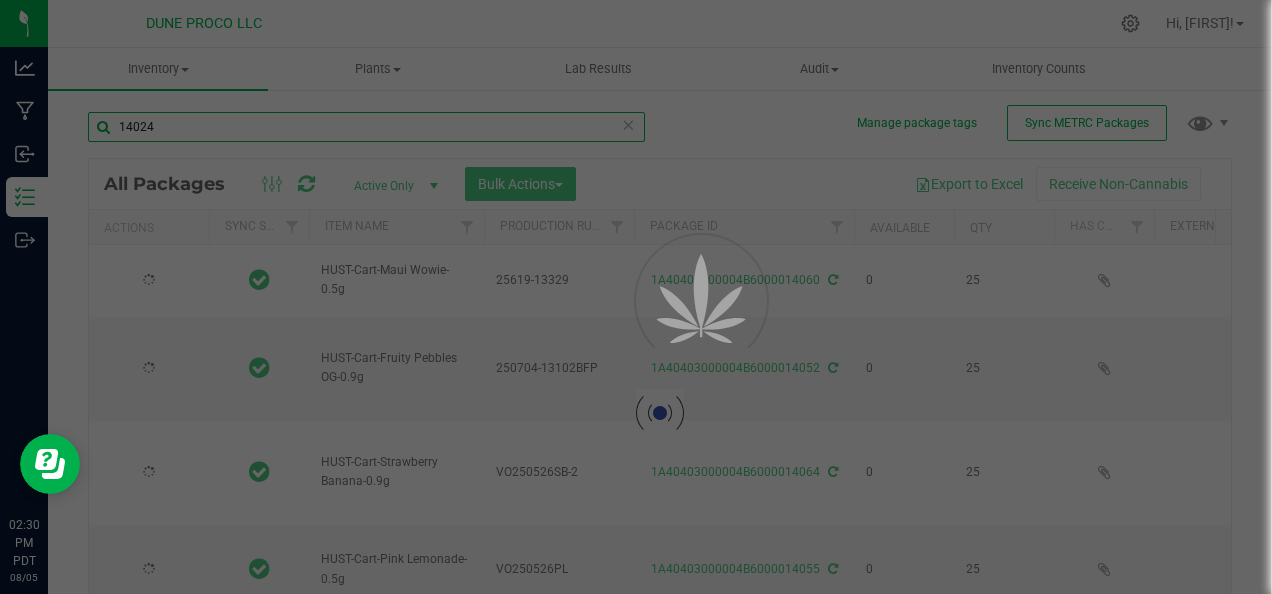 type on "2025-06-12" 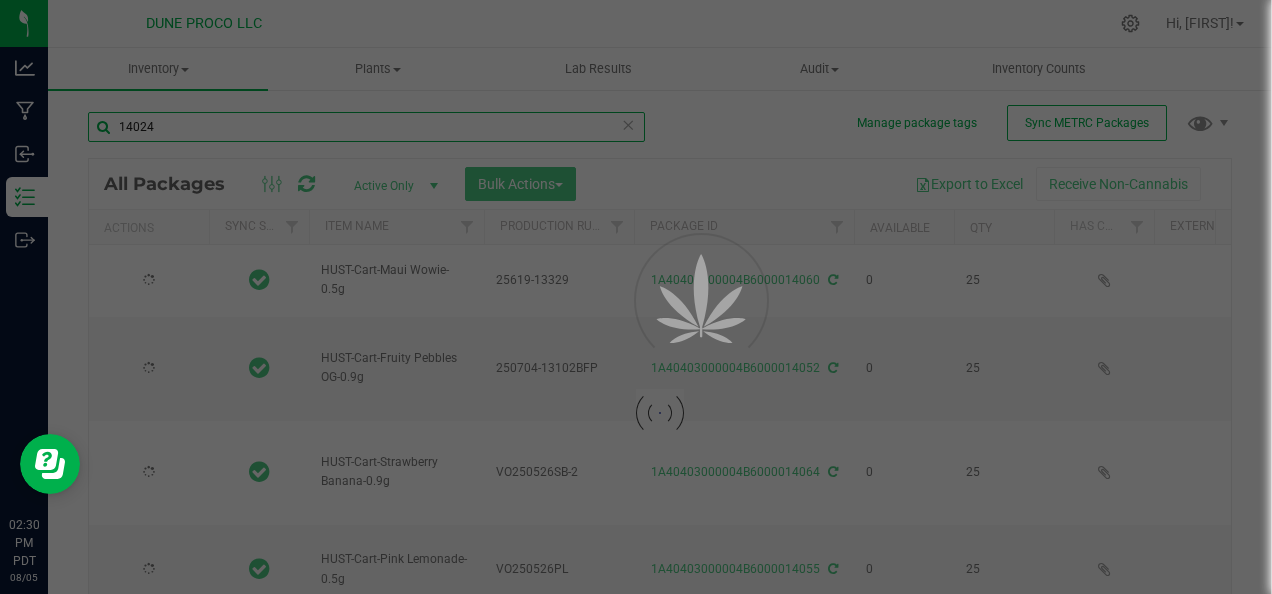 type on "2025-06-12" 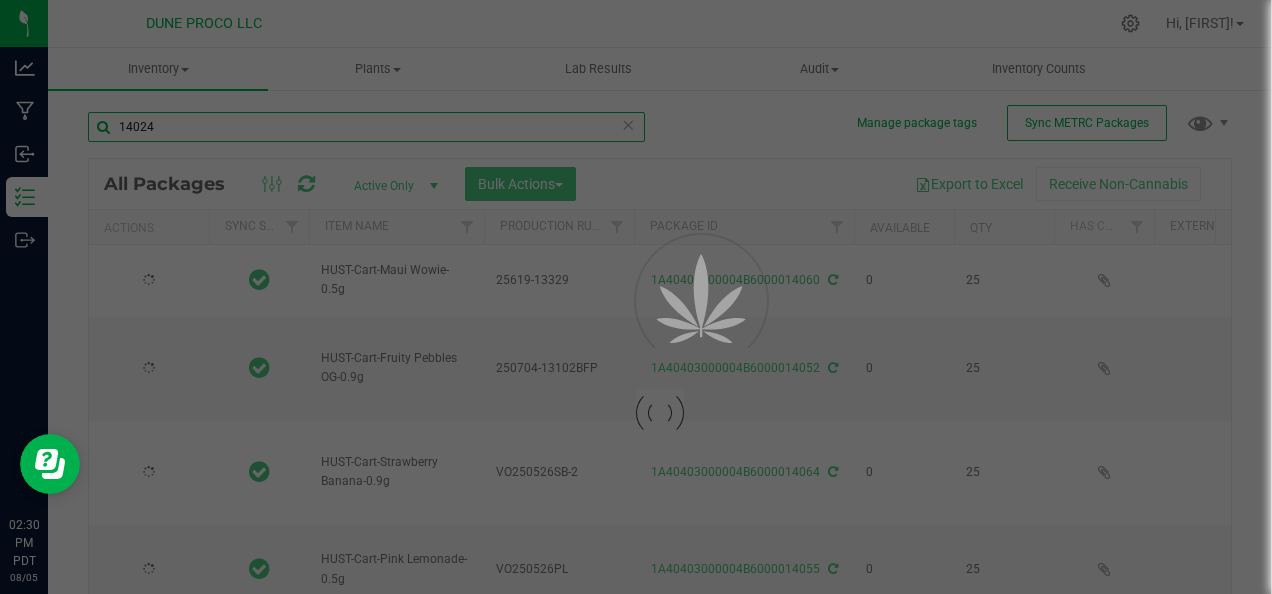 type on "2025-06-19" 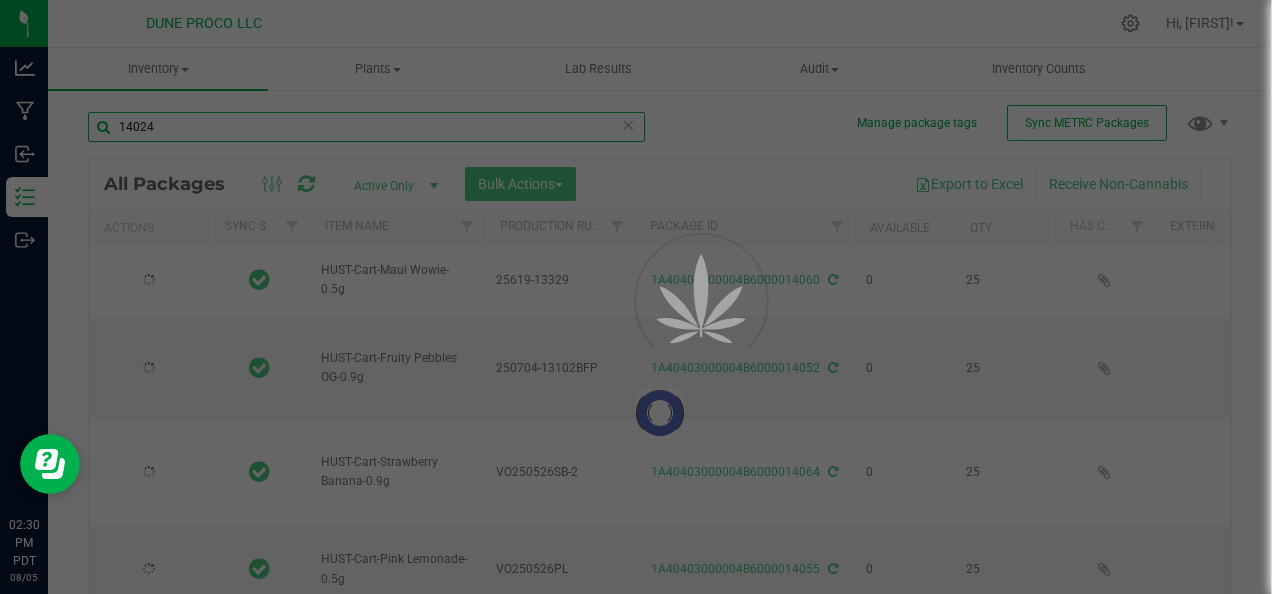 type on "2025-06-26" 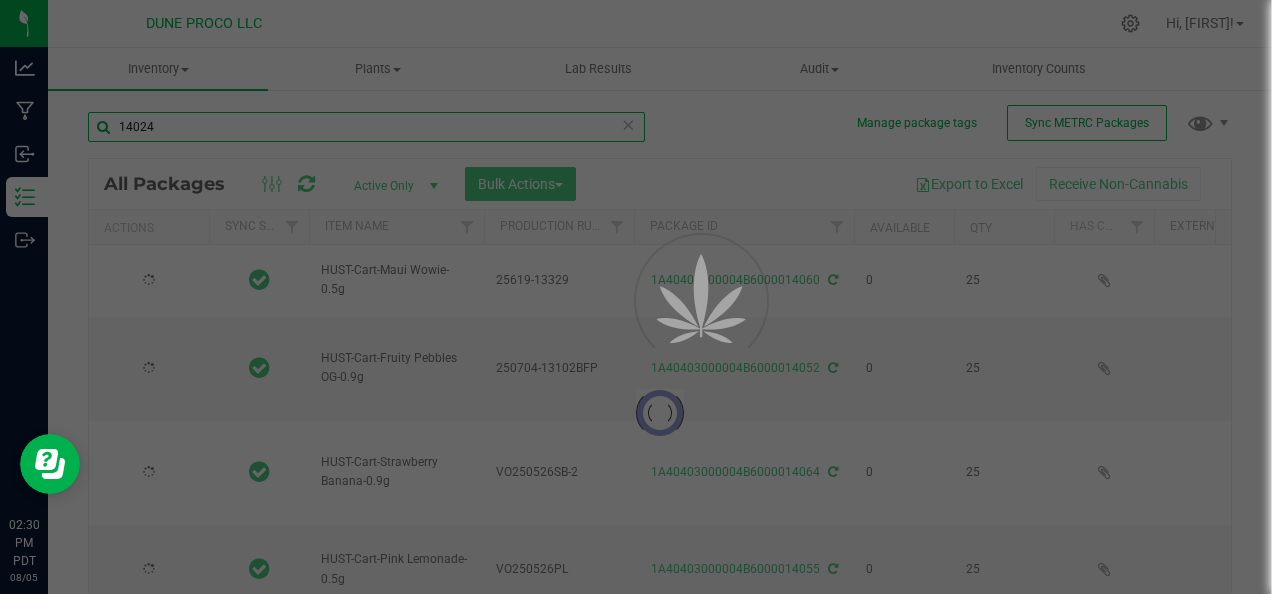 type on "2025-06-19" 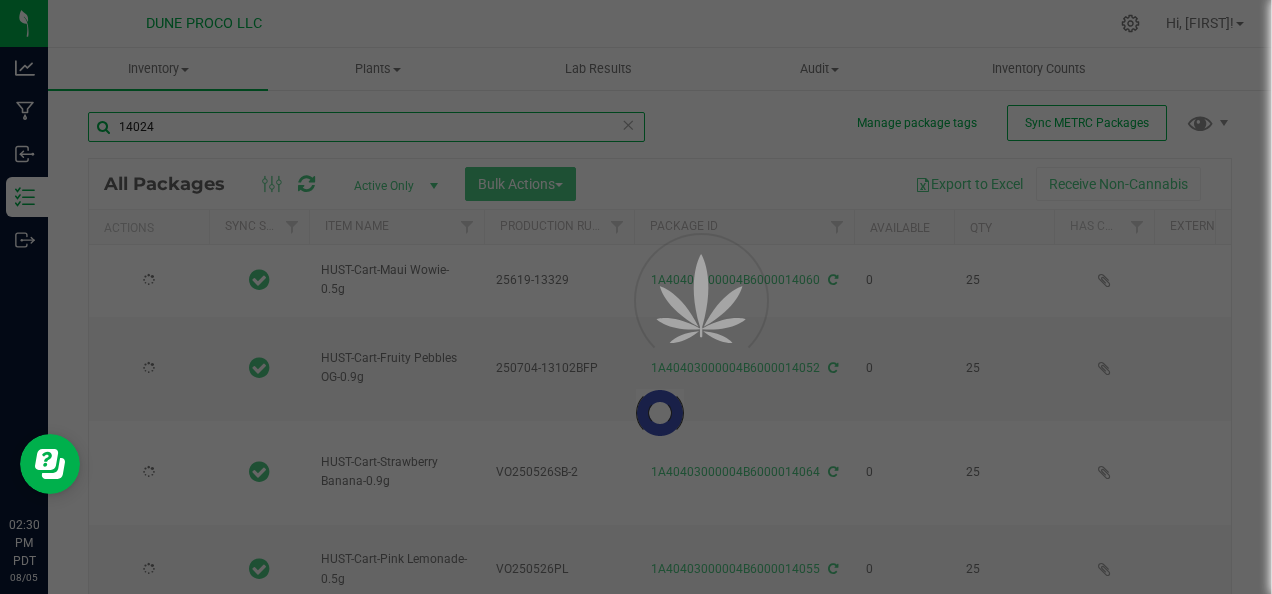 type on "2025-06-12" 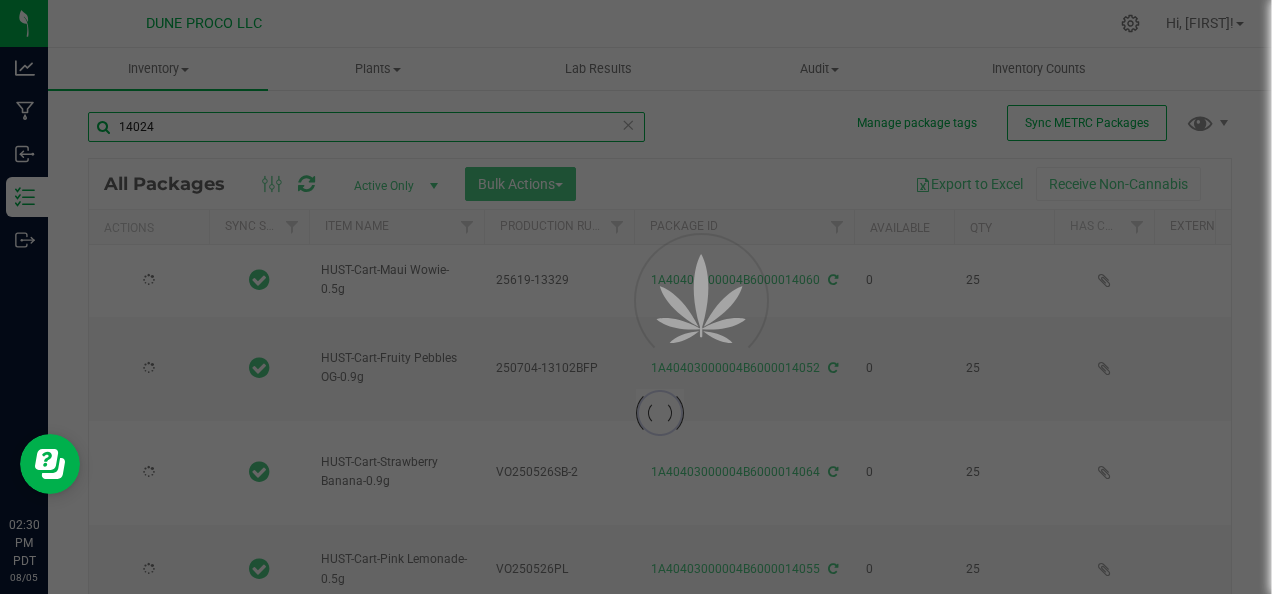 type on "2025-06-12" 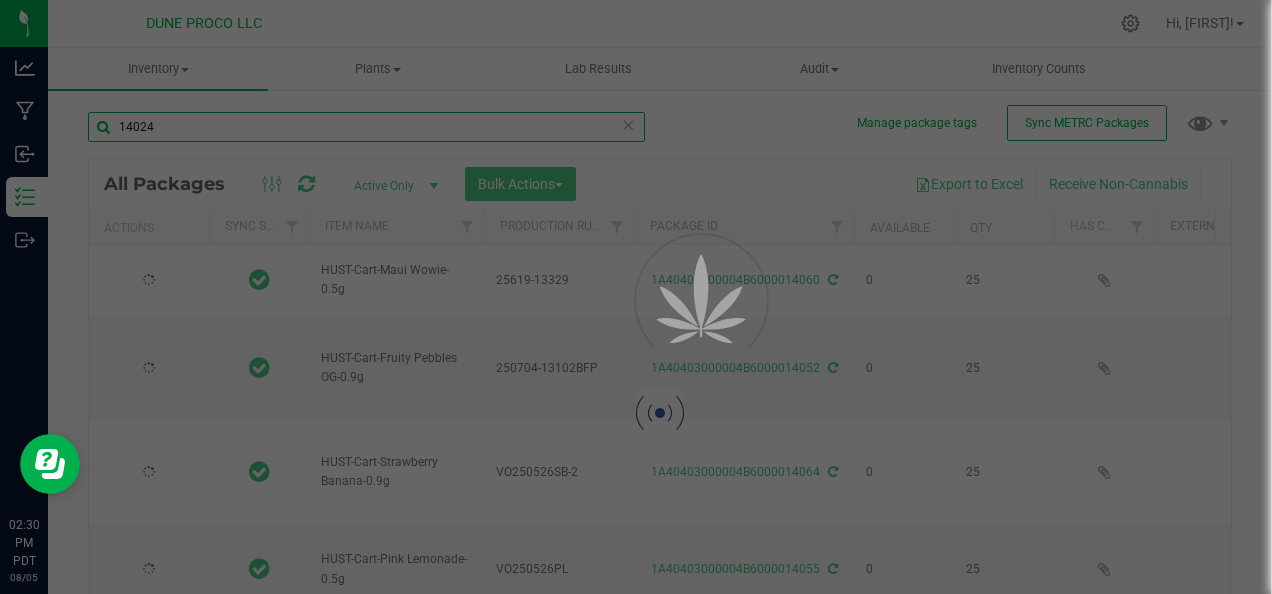 type on "2025-06-12" 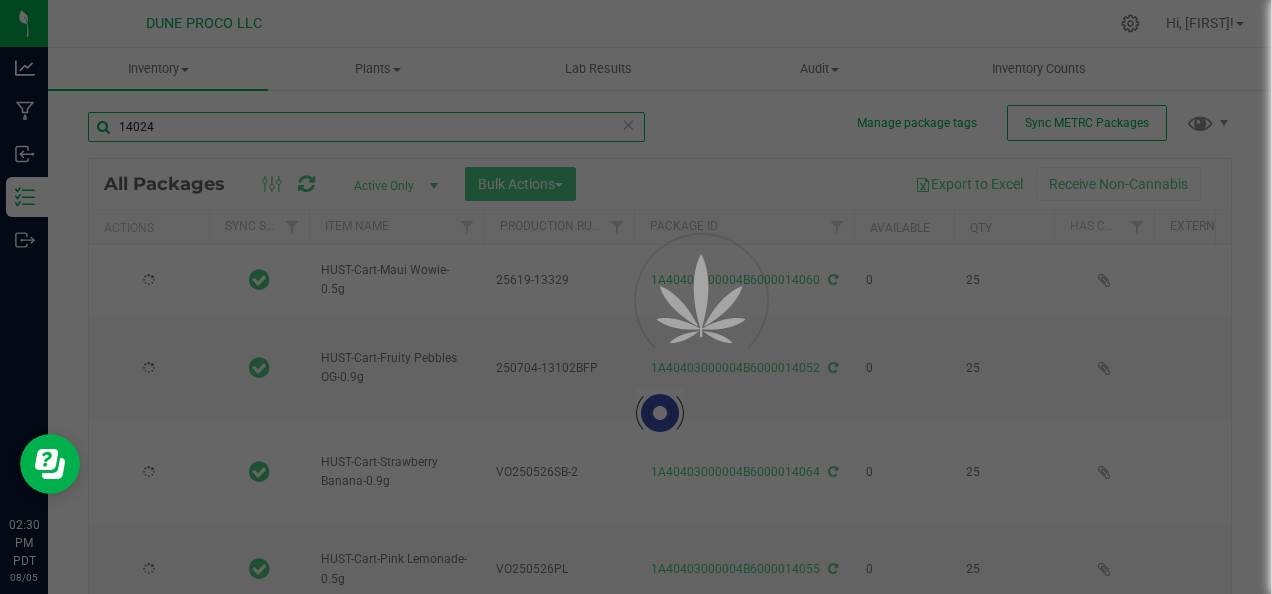 type on "2025-05-26" 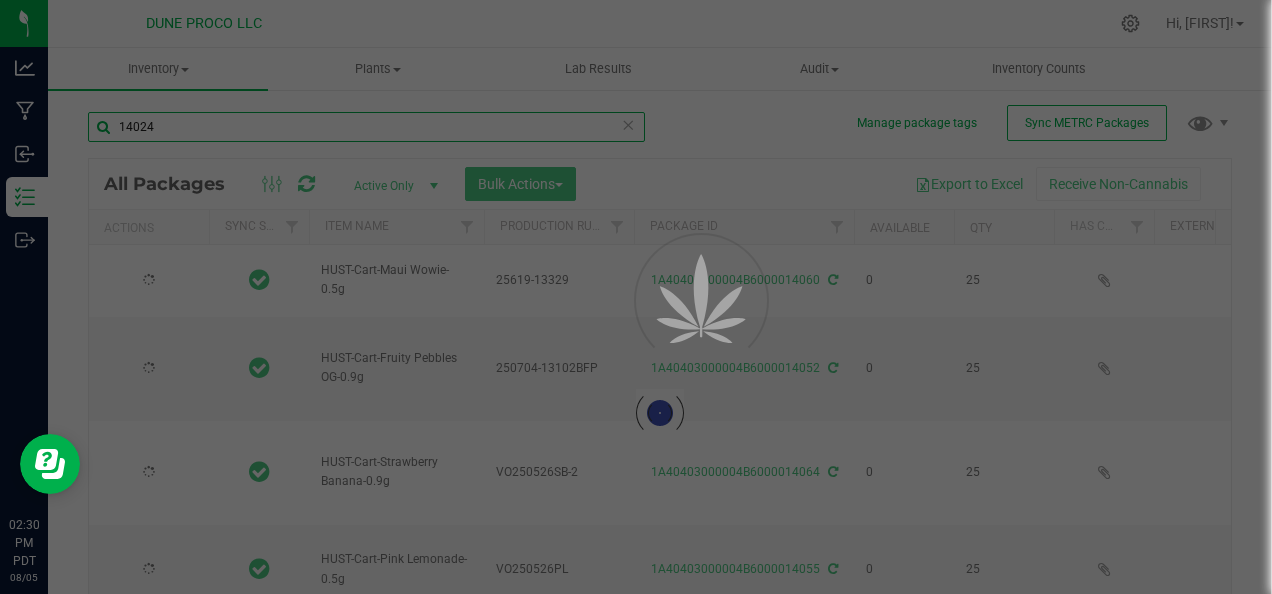 type on "2025-06-19" 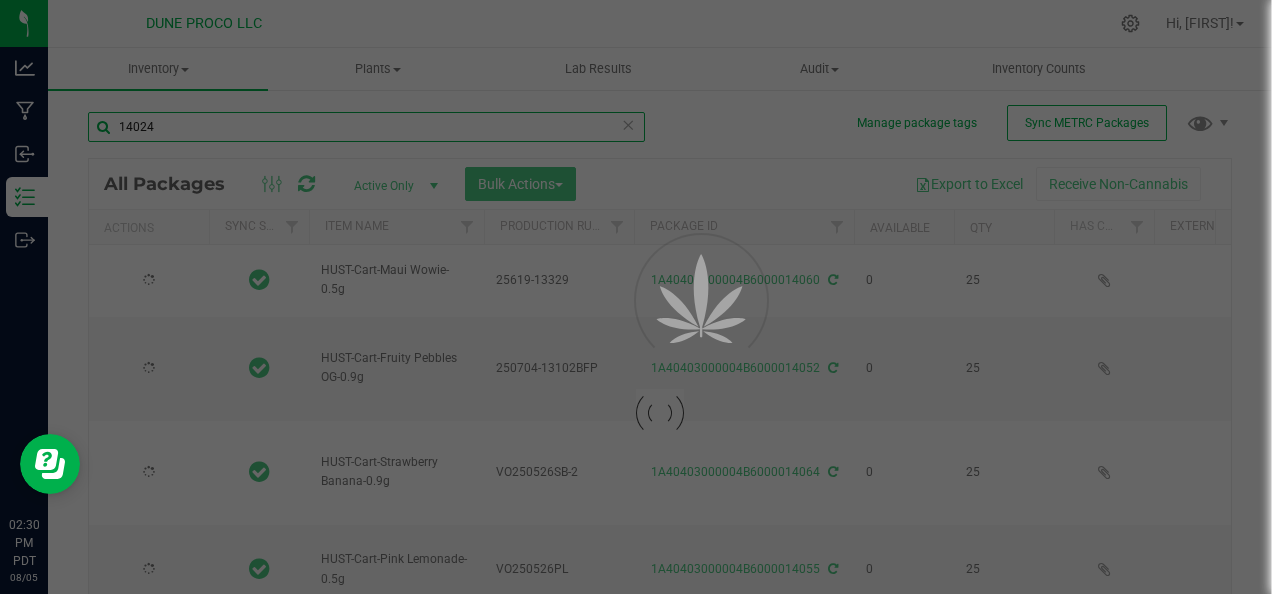 type on "2025-07-04" 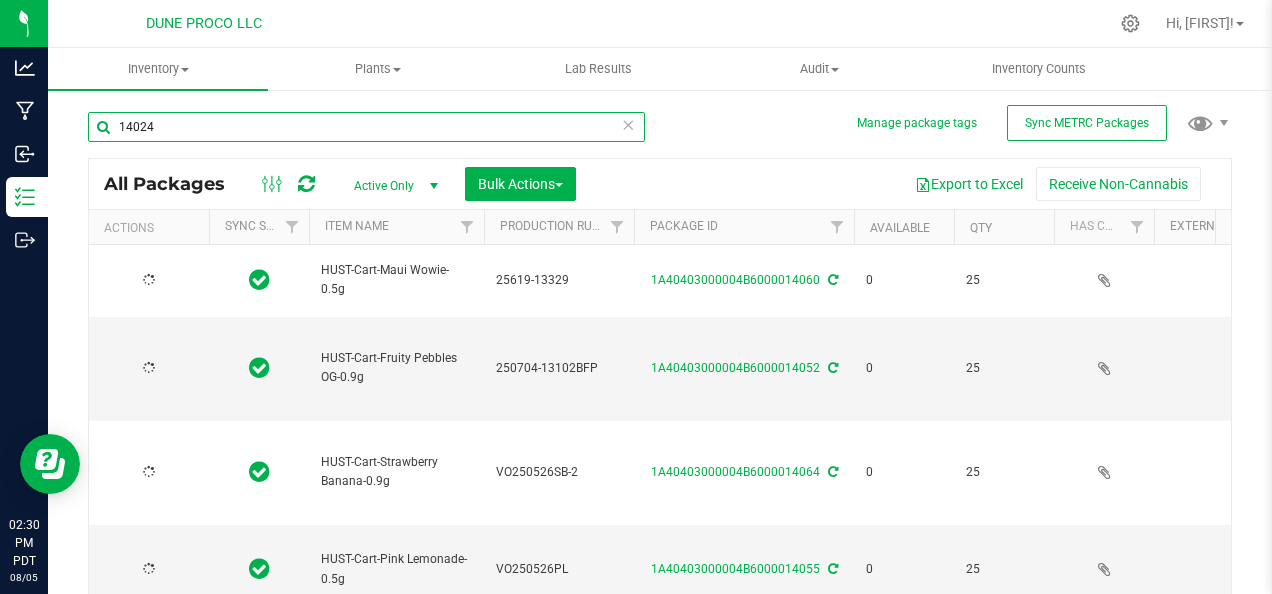 type on "2025-06-19" 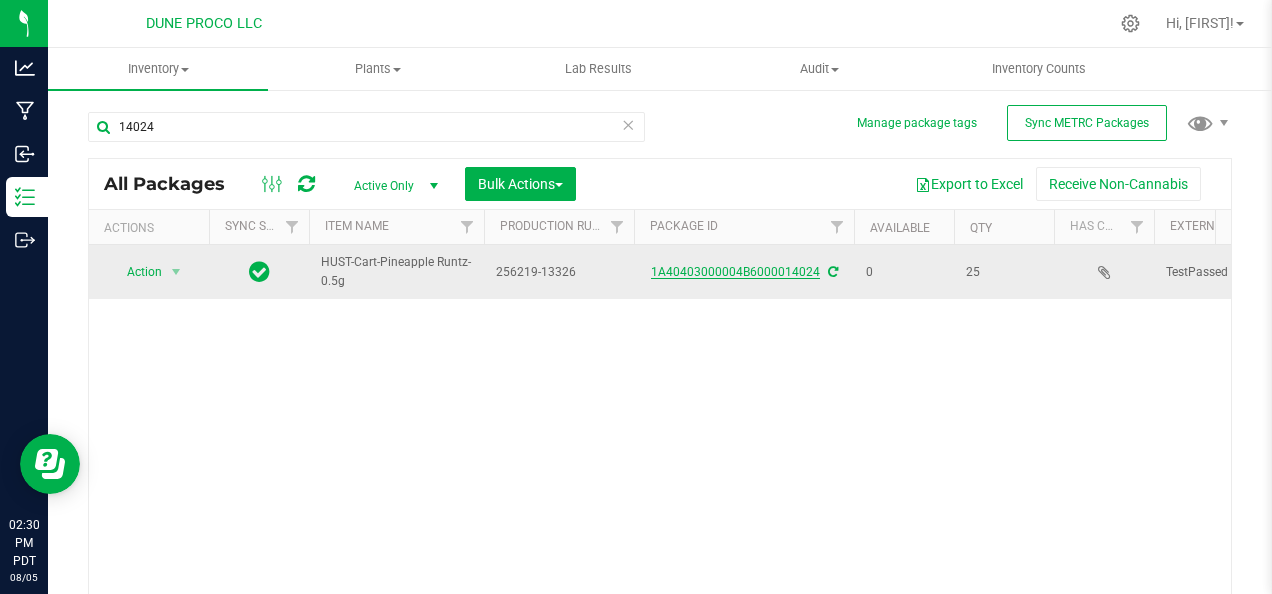click on "1A40403000004B6000014024" at bounding box center [735, 272] 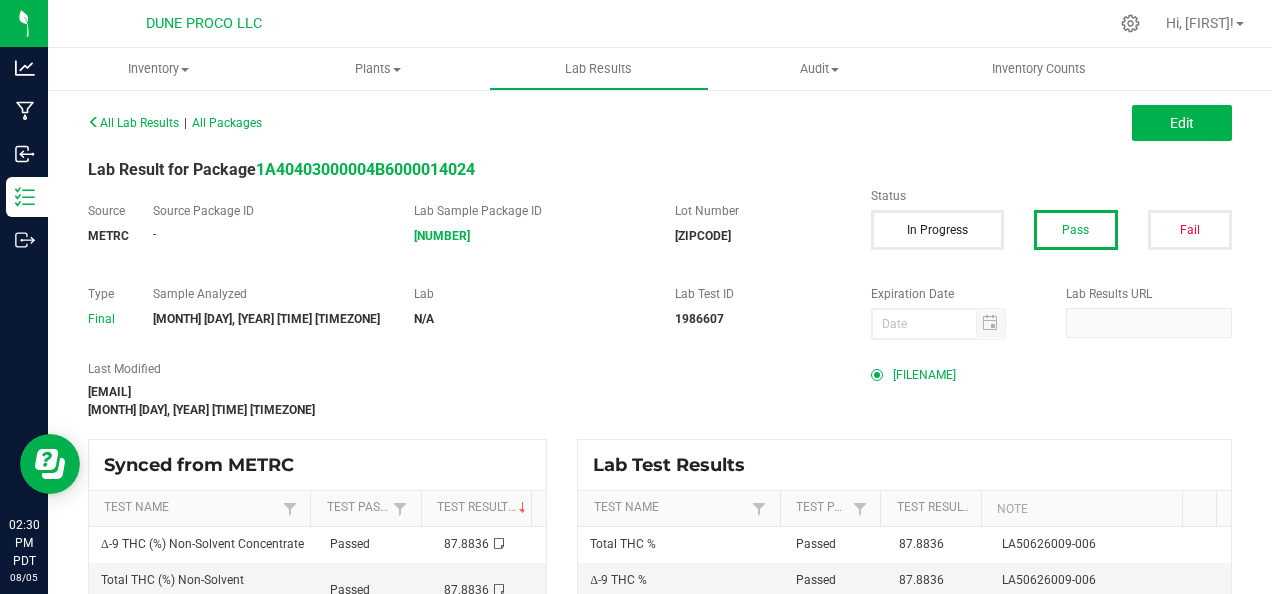 click on "[FILENAME]" at bounding box center [924, 375] 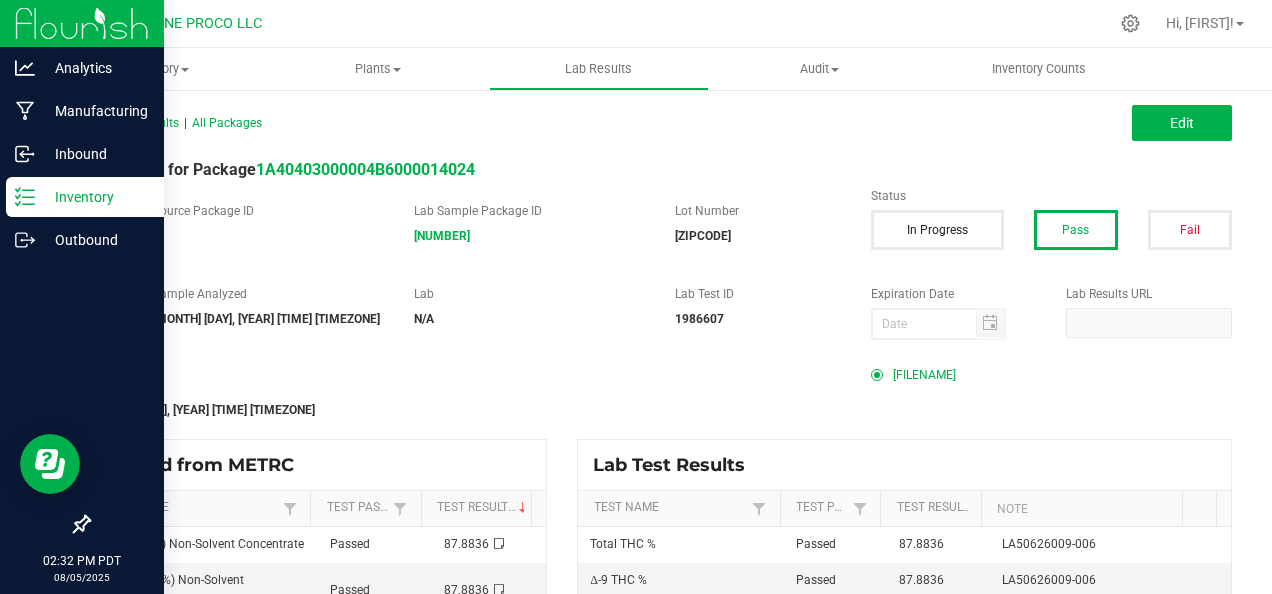 click on "Inventory" at bounding box center (95, 197) 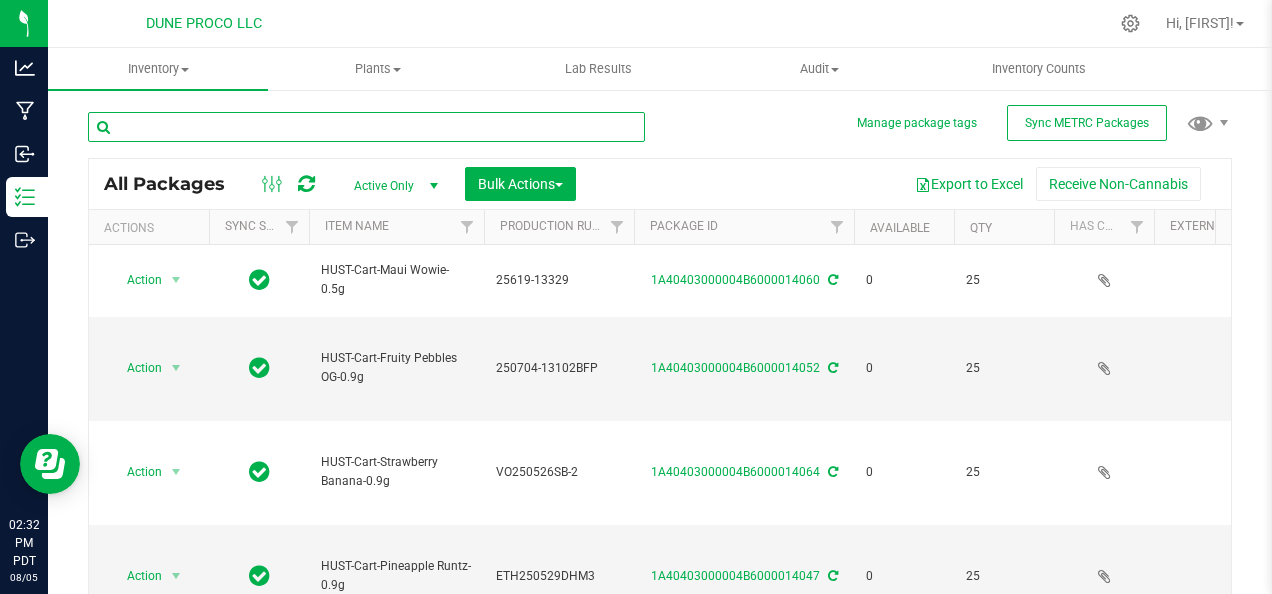 click at bounding box center [366, 127] 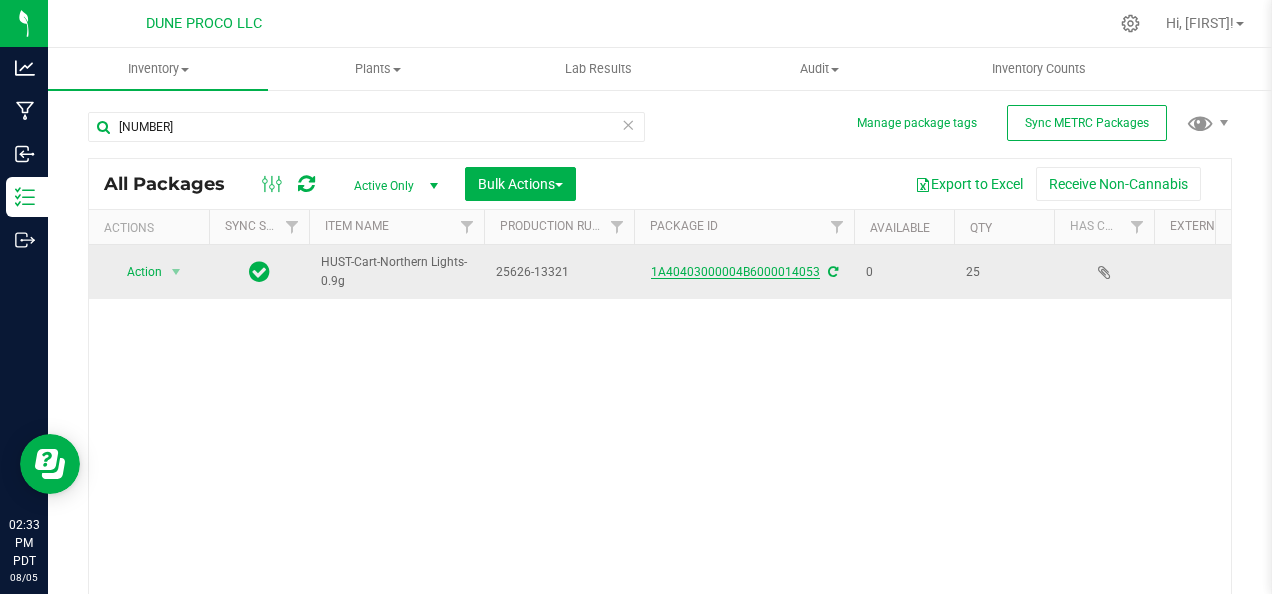 click on "1A40403000004B6000014053" at bounding box center [735, 272] 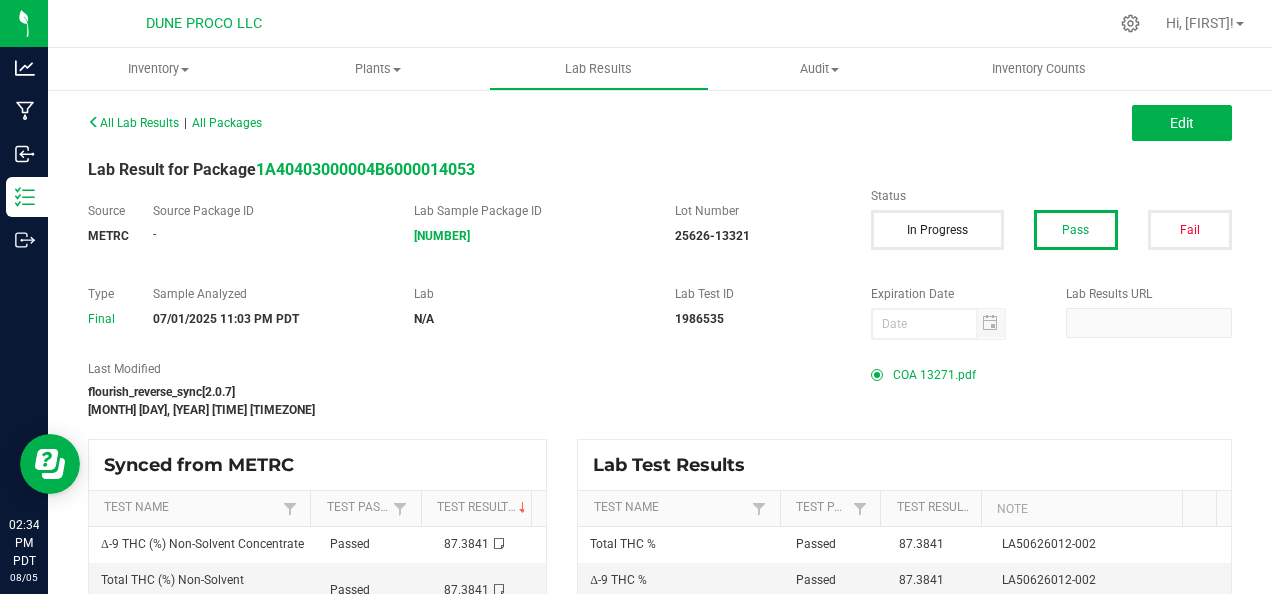 click on "COA 13271.pdf" at bounding box center [934, 375] 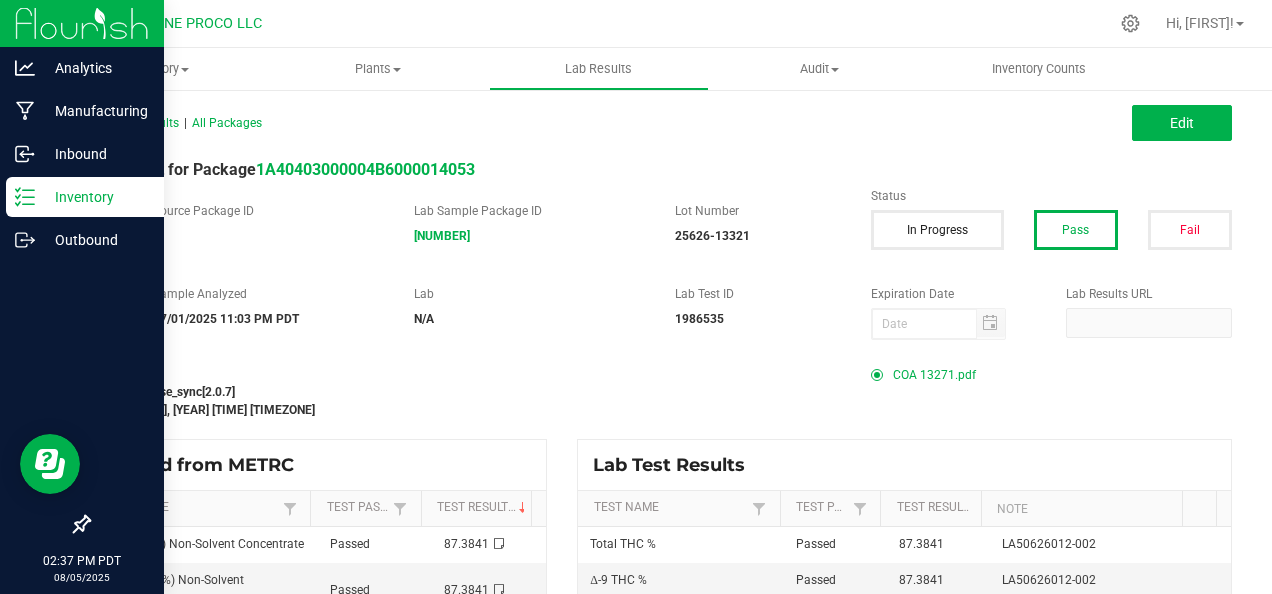 click 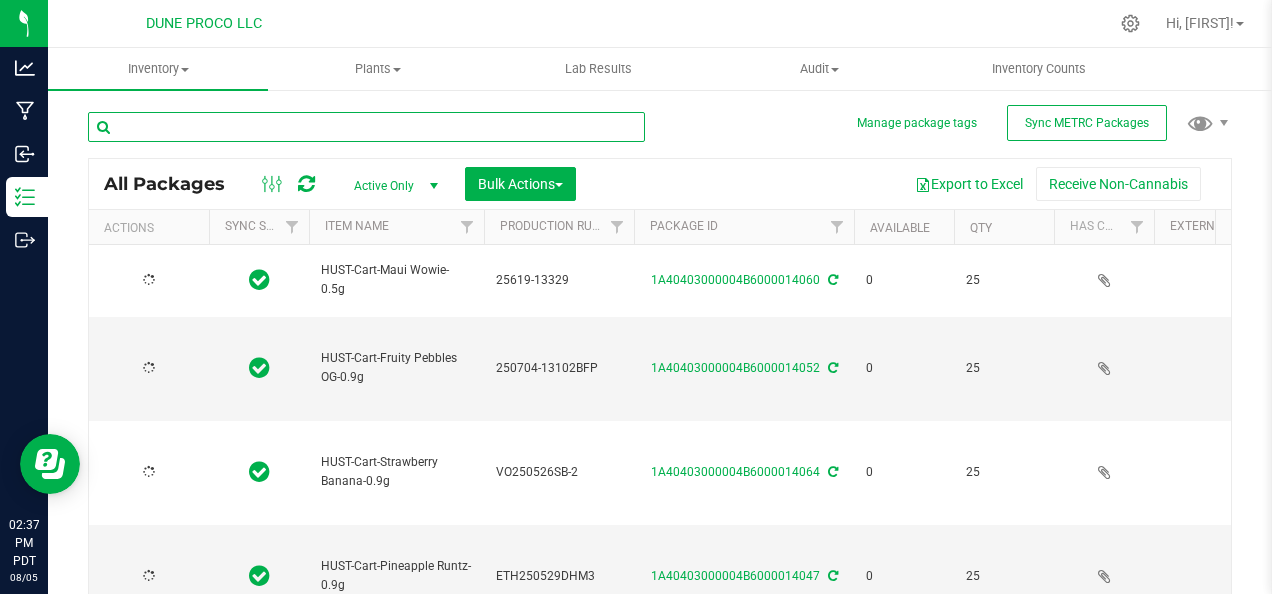 click at bounding box center [366, 127] 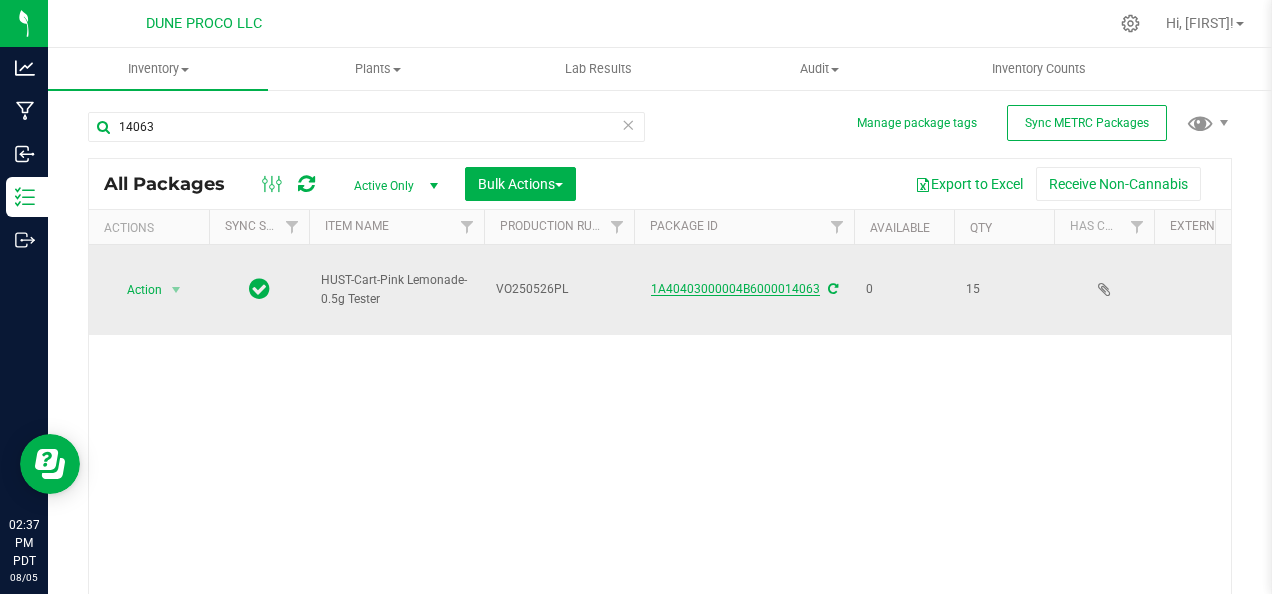 click on "1A40403000004B6000014063" at bounding box center (735, 289) 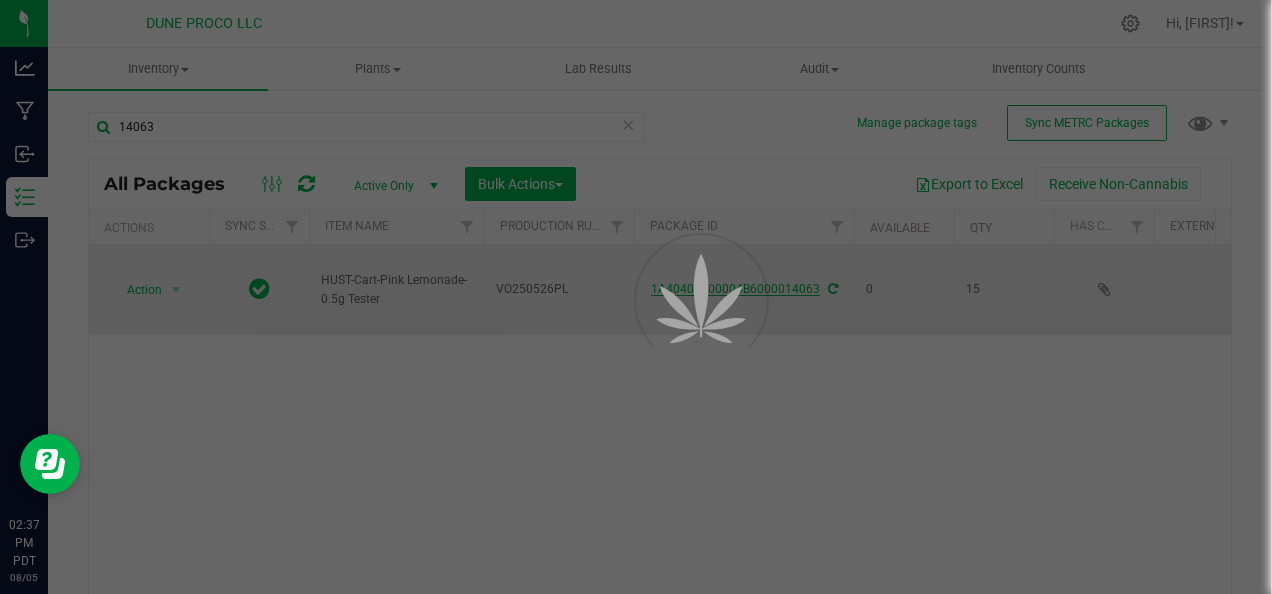 click at bounding box center [674, 346] 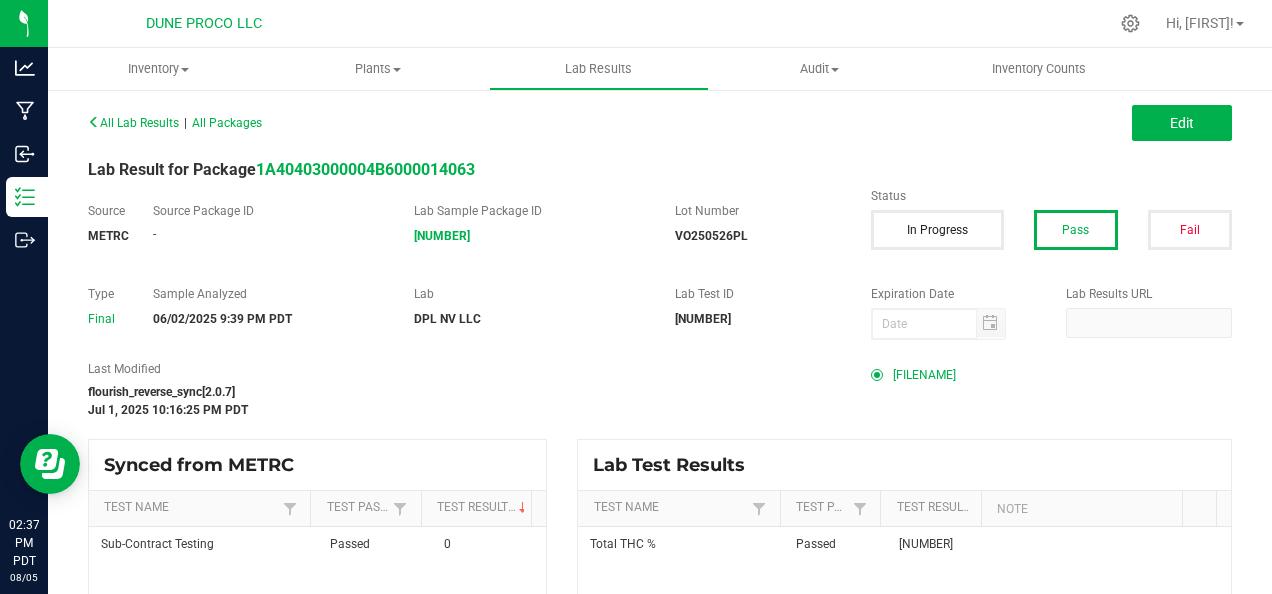 click at bounding box center [882, 375] 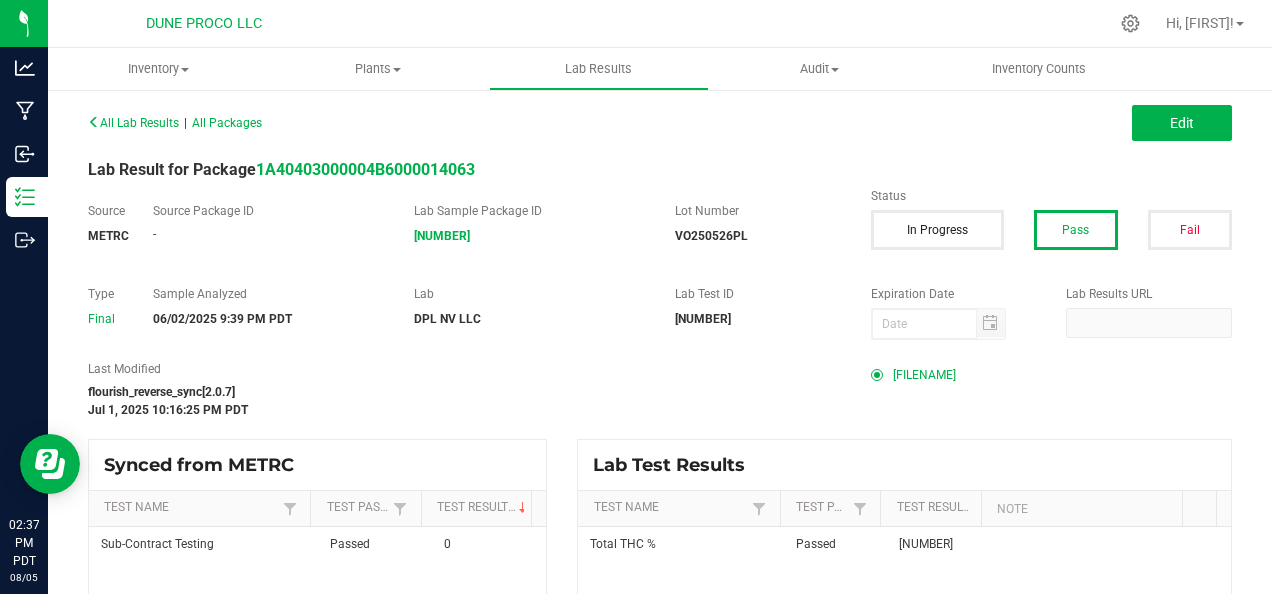 click on "[FILENAME]" at bounding box center [924, 375] 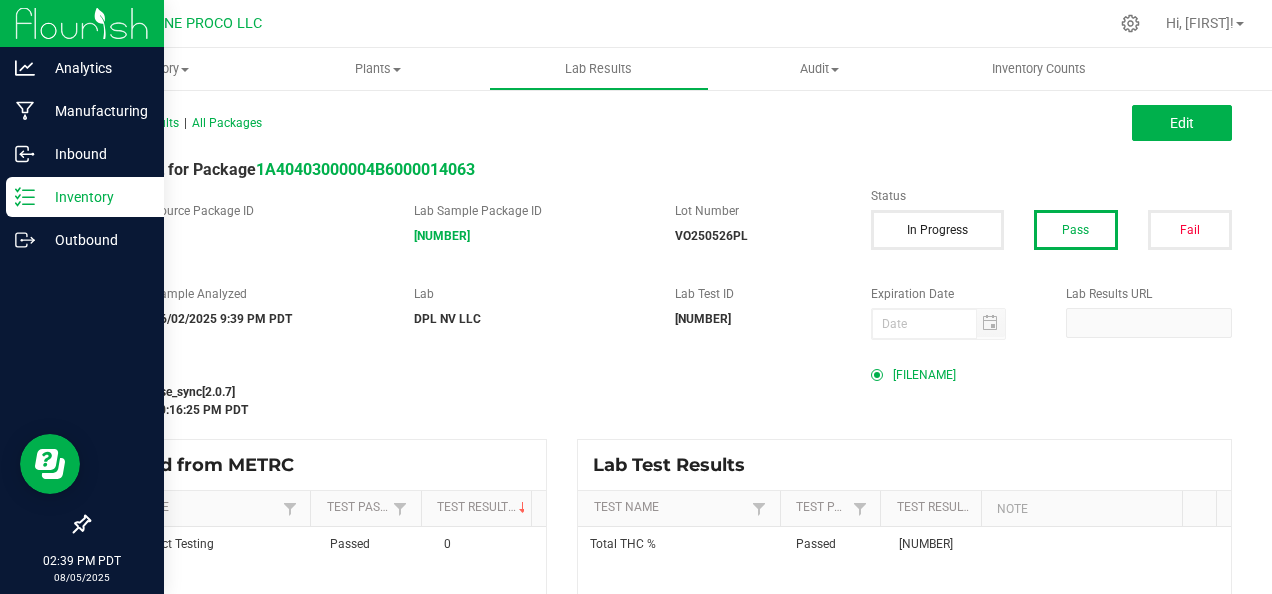 click 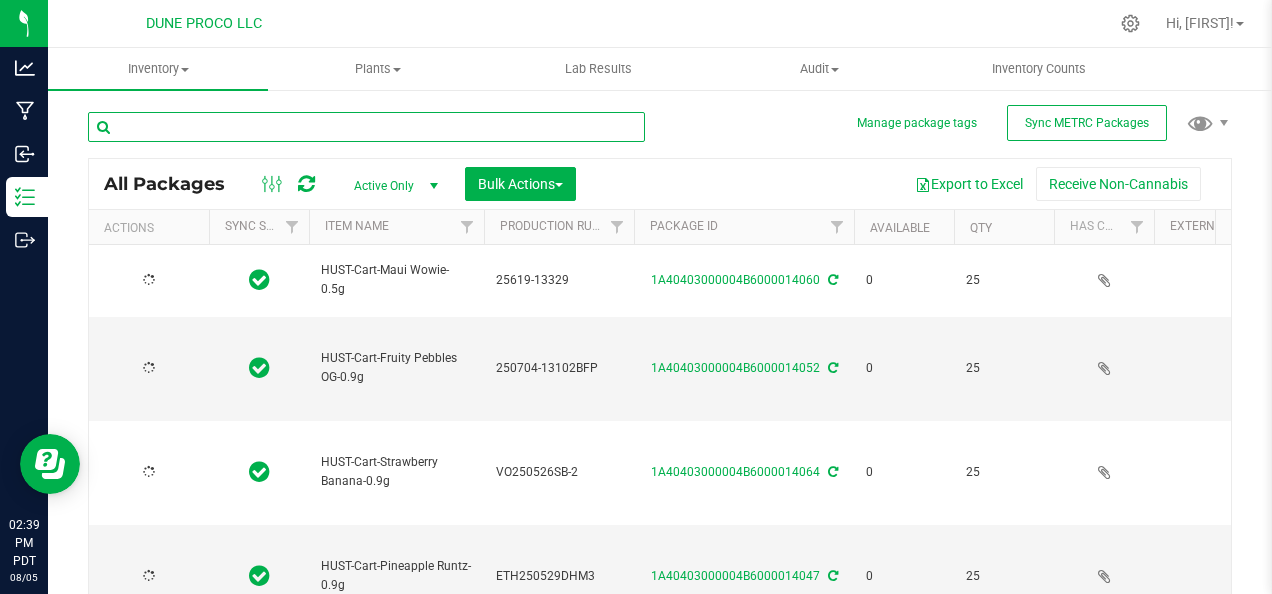 click at bounding box center [366, 127] 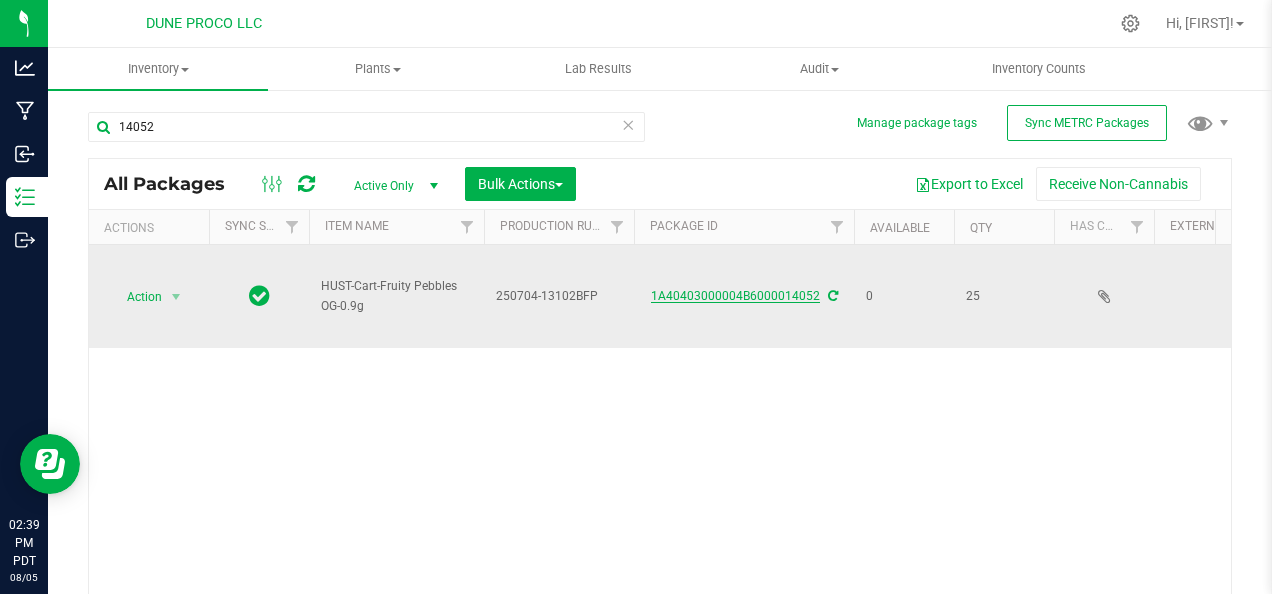 click on "1A40403000004B6000014052" at bounding box center (735, 296) 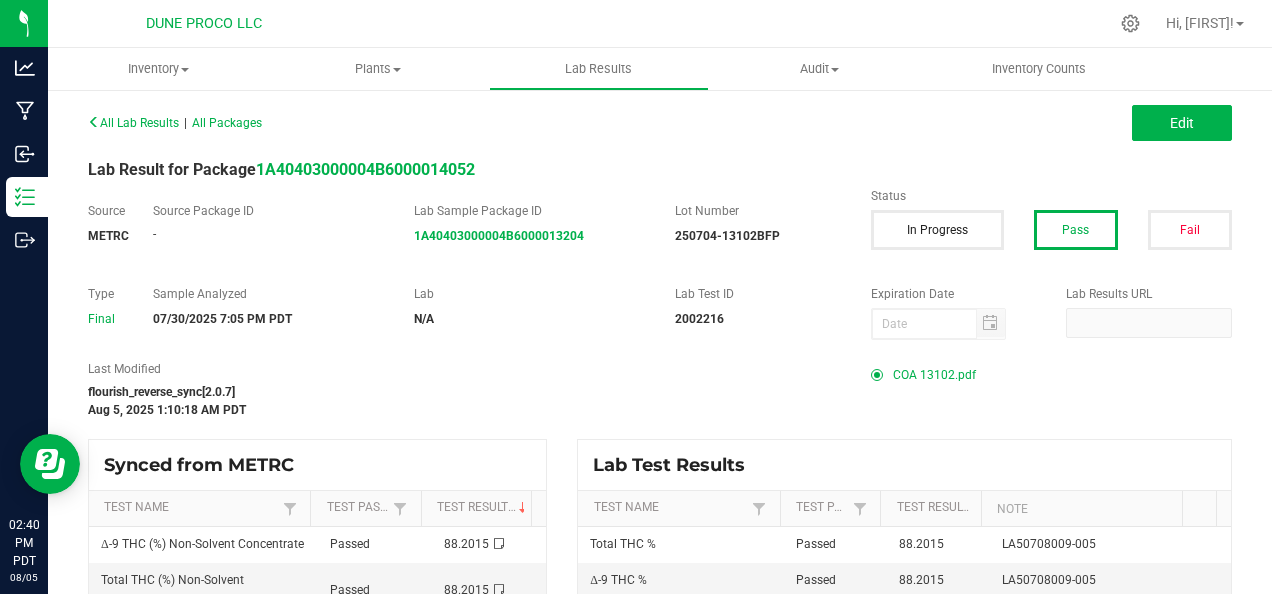 click on "COA 13102.pdf" at bounding box center [934, 375] 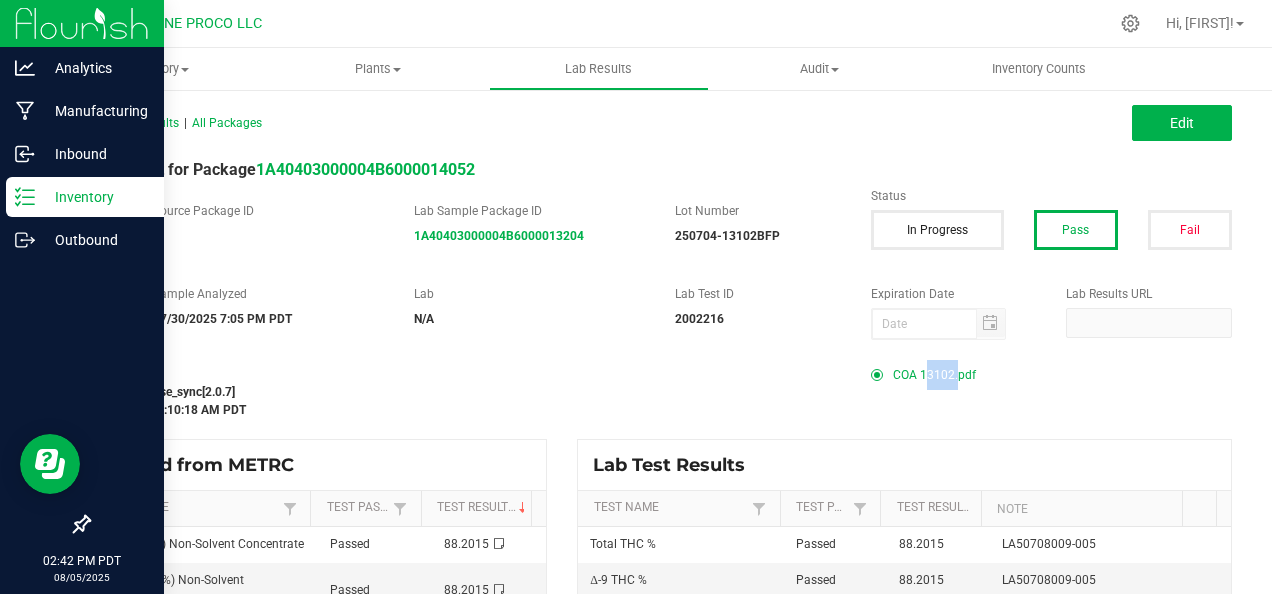 click 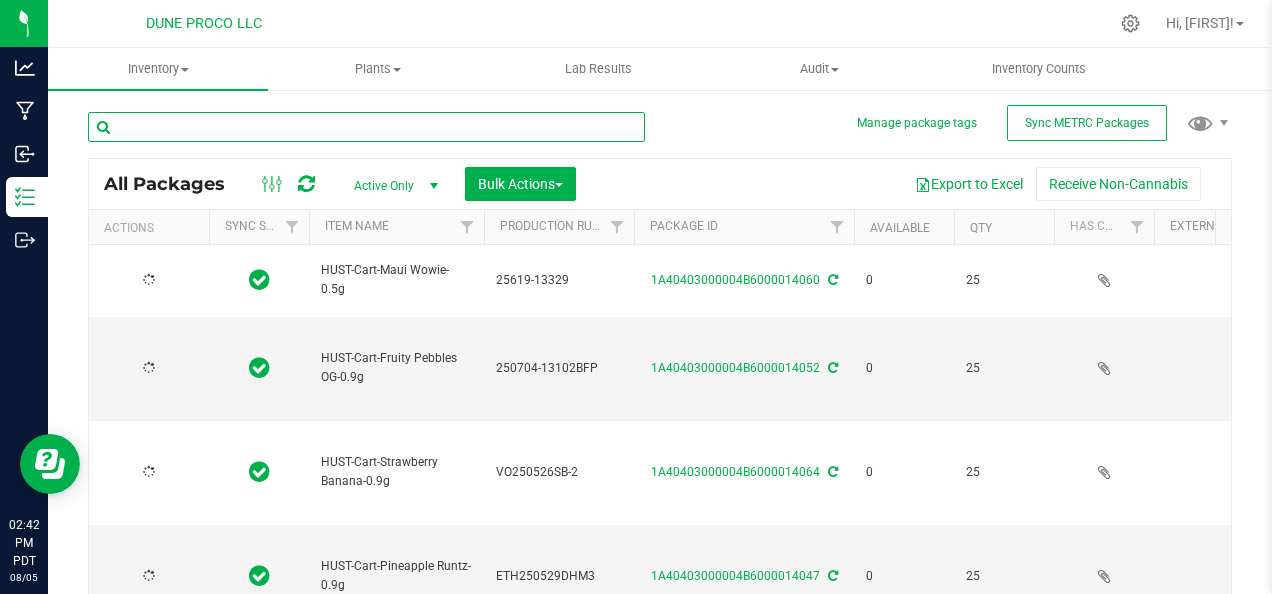 click at bounding box center (366, 127) 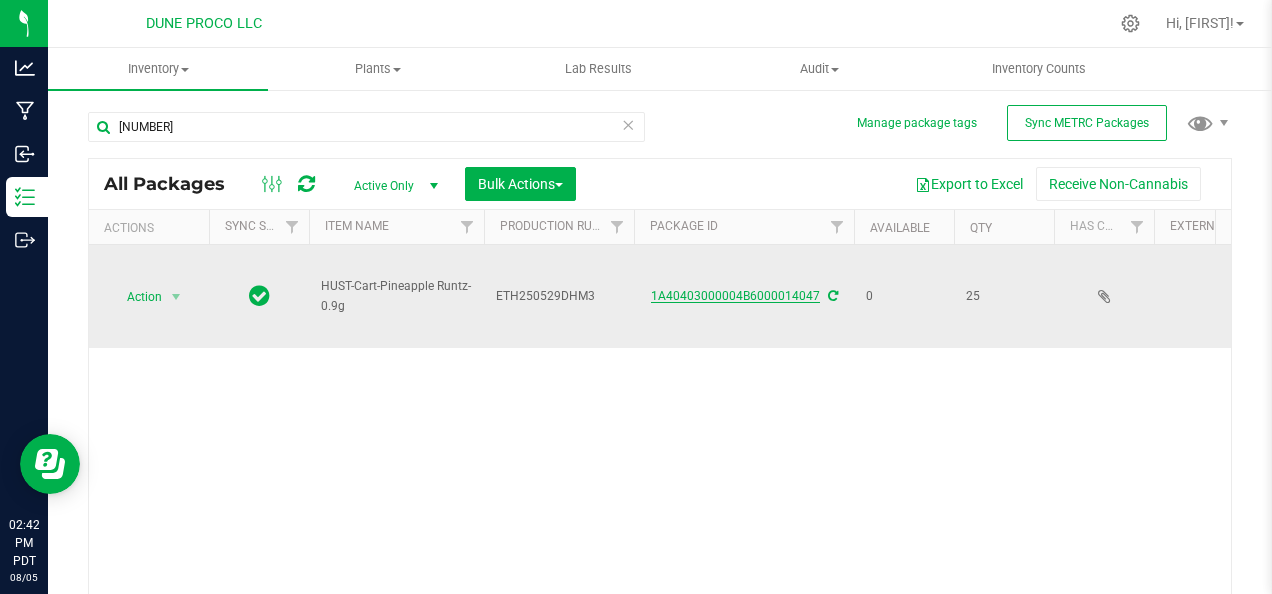 click on "1A40403000004B6000014047" at bounding box center (735, 296) 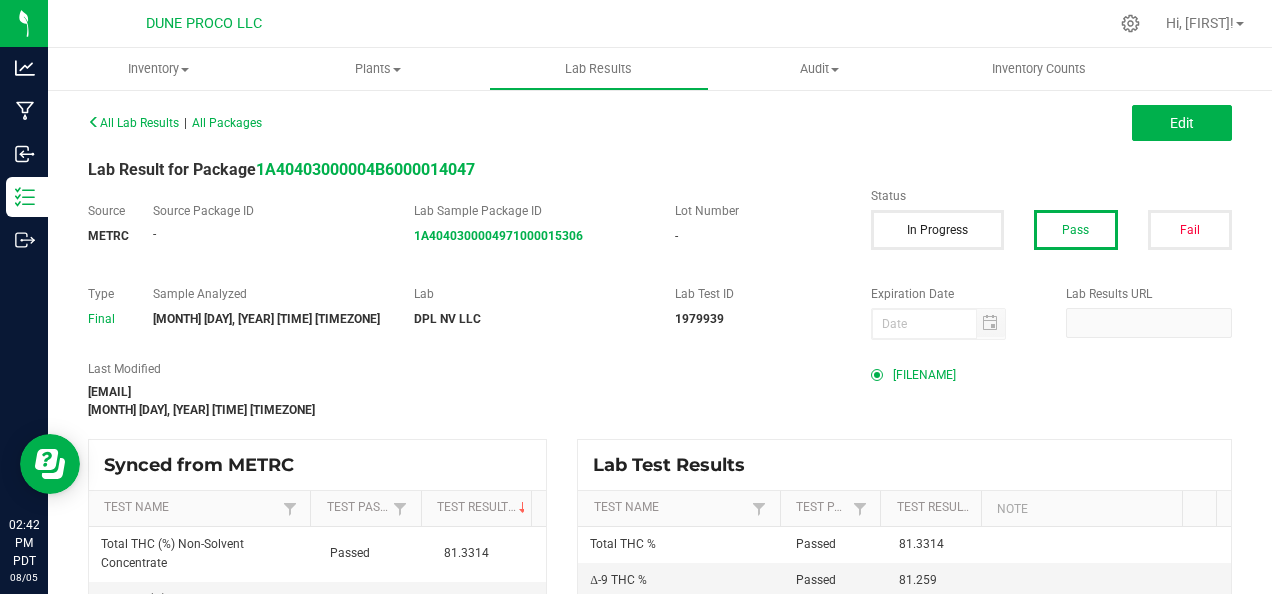 click on "[FILENAME]" at bounding box center (924, 375) 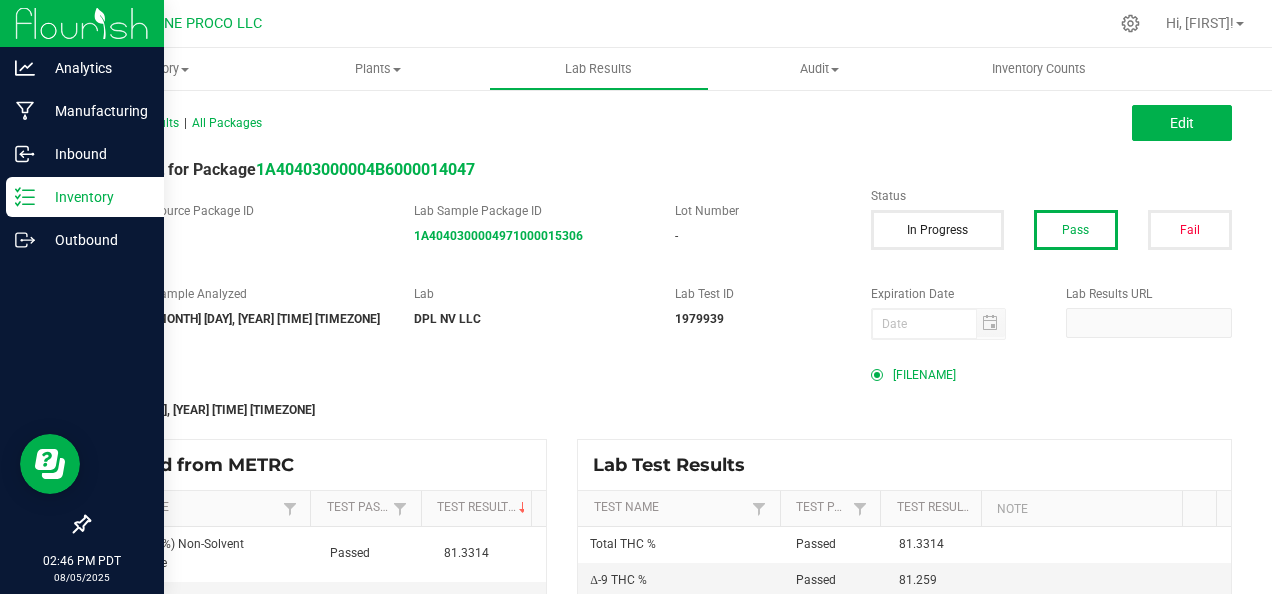 click on "Inventory" at bounding box center (95, 197) 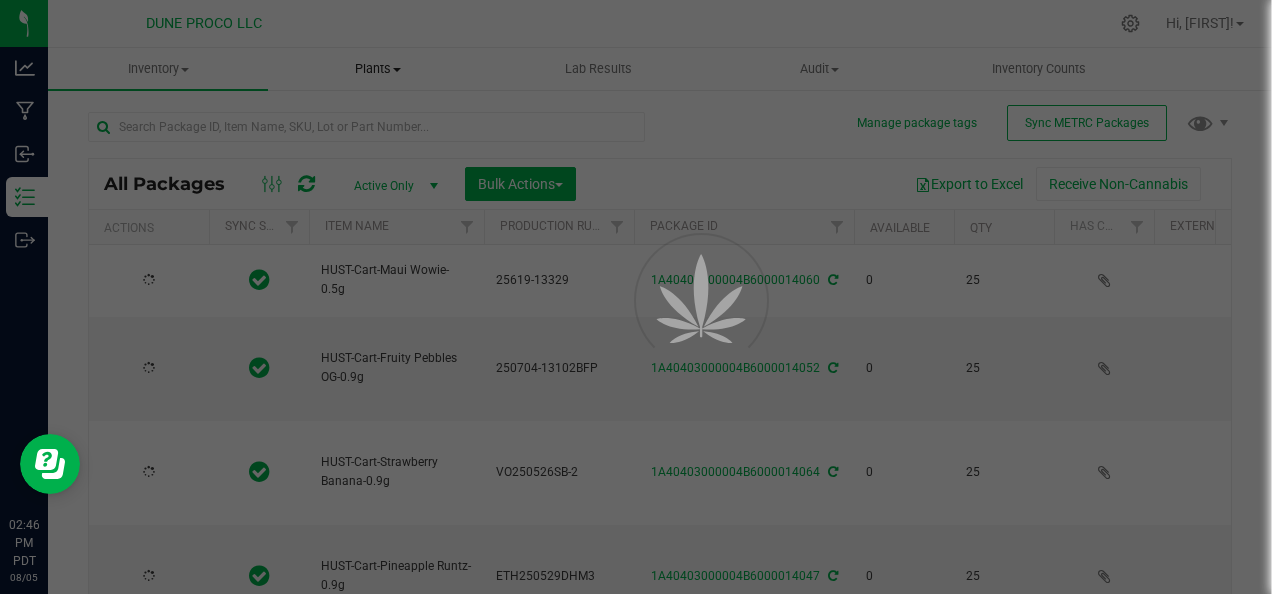 click at bounding box center [636, 297] 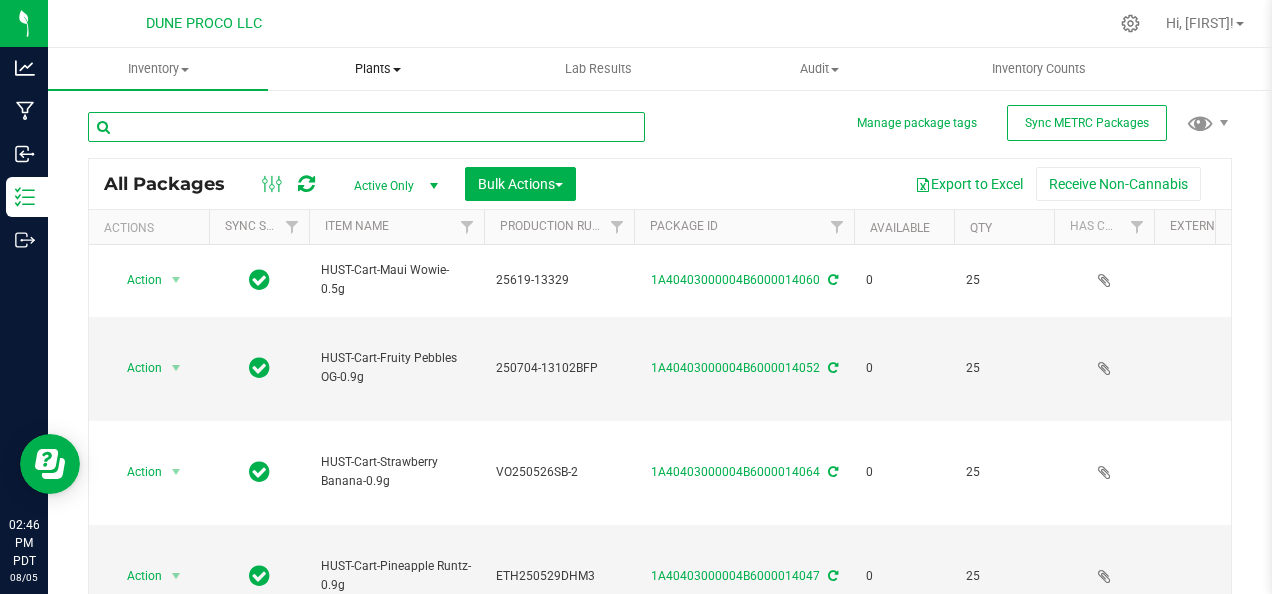 click at bounding box center [366, 127] 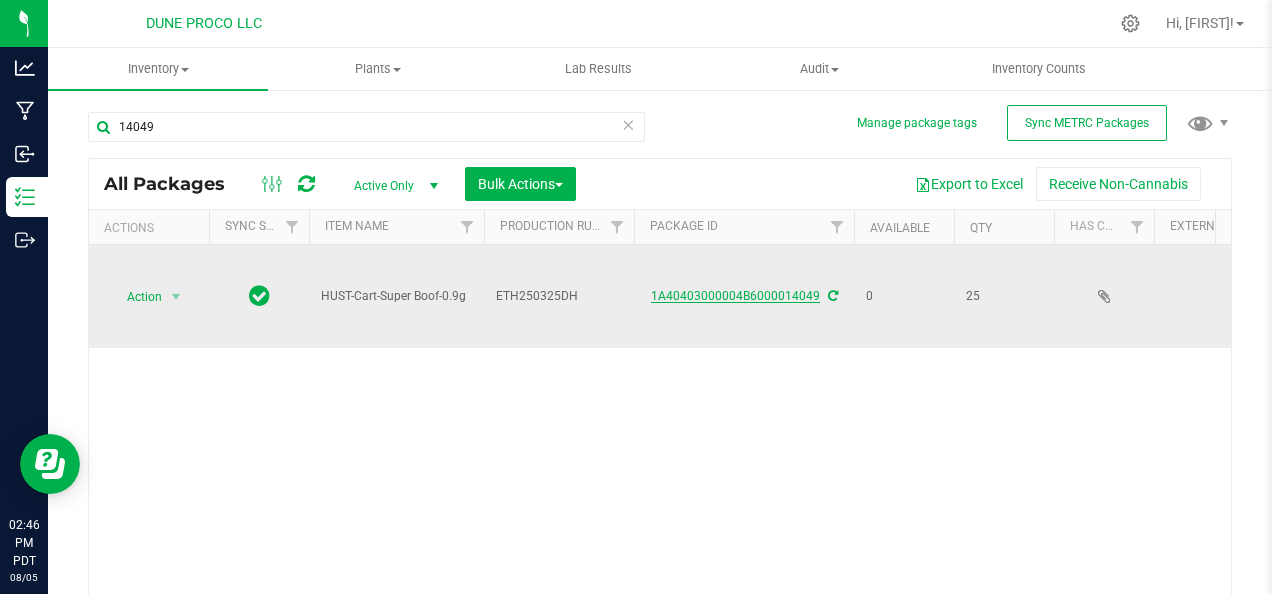 click on "1A40403000004B6000014049" at bounding box center [735, 296] 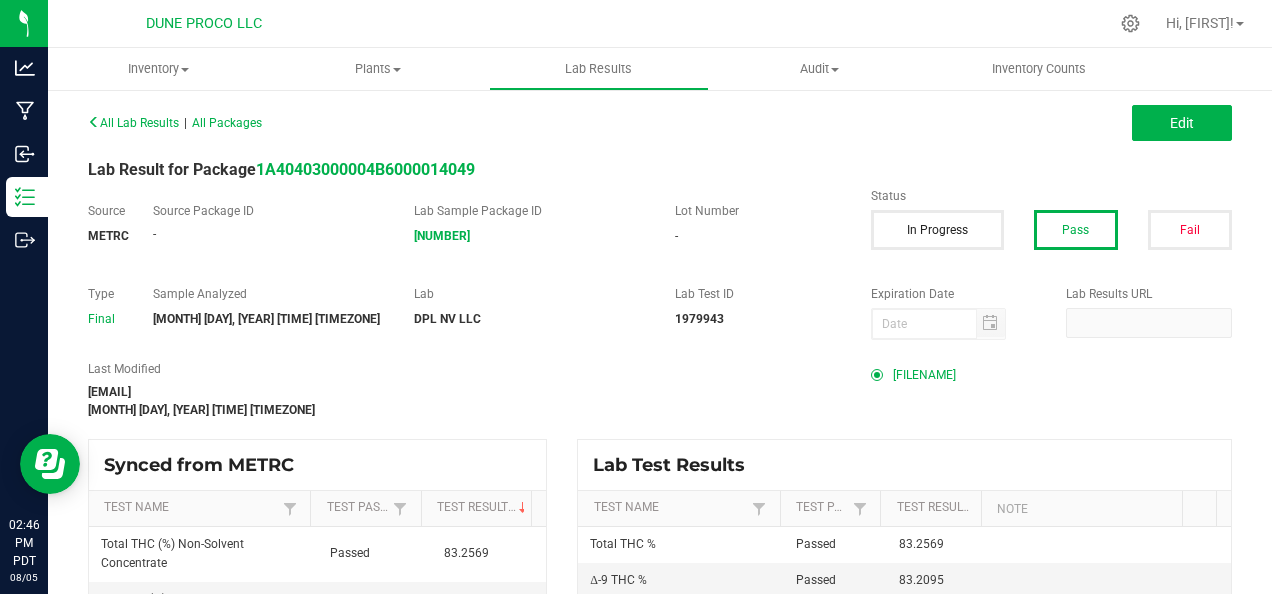 click on "[FILENAME]" at bounding box center (924, 375) 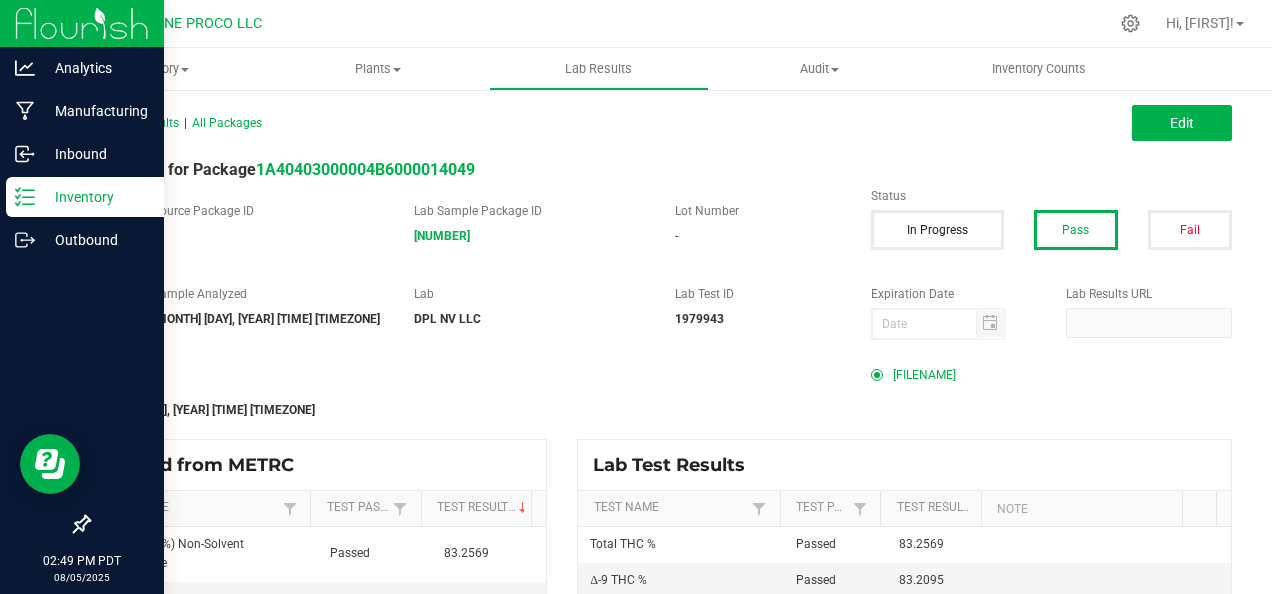 click on "Inventory" at bounding box center (95, 197) 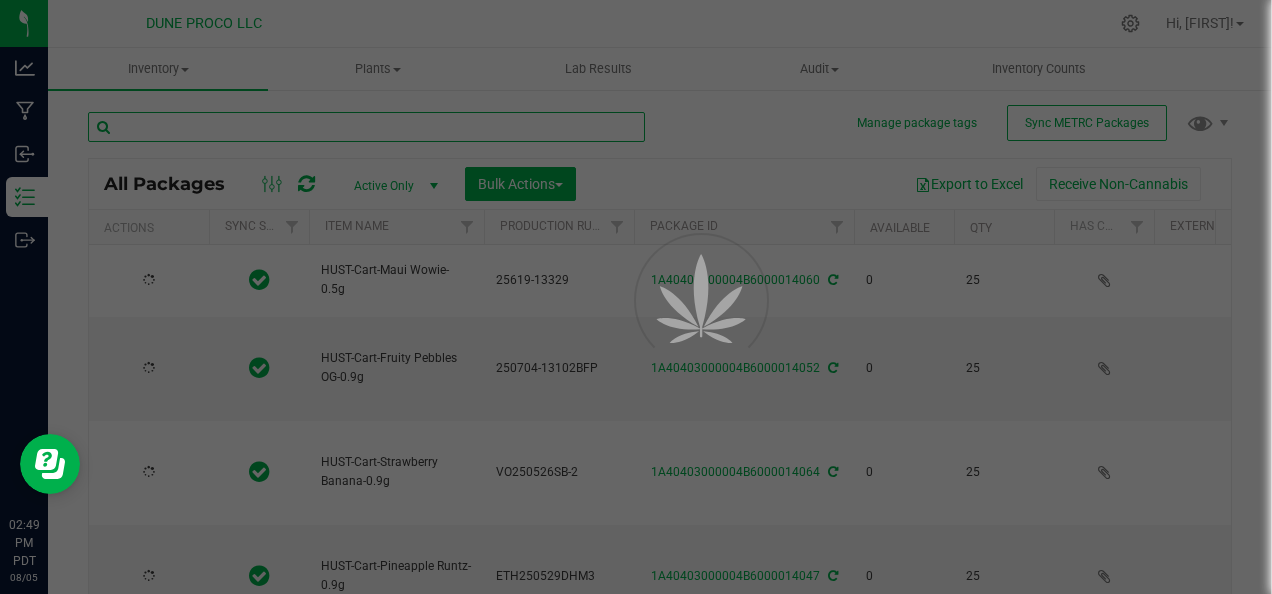drag, startPoint x: 44, startPoint y: 207, endPoint x: 263, endPoint y: 124, distance: 234.20078 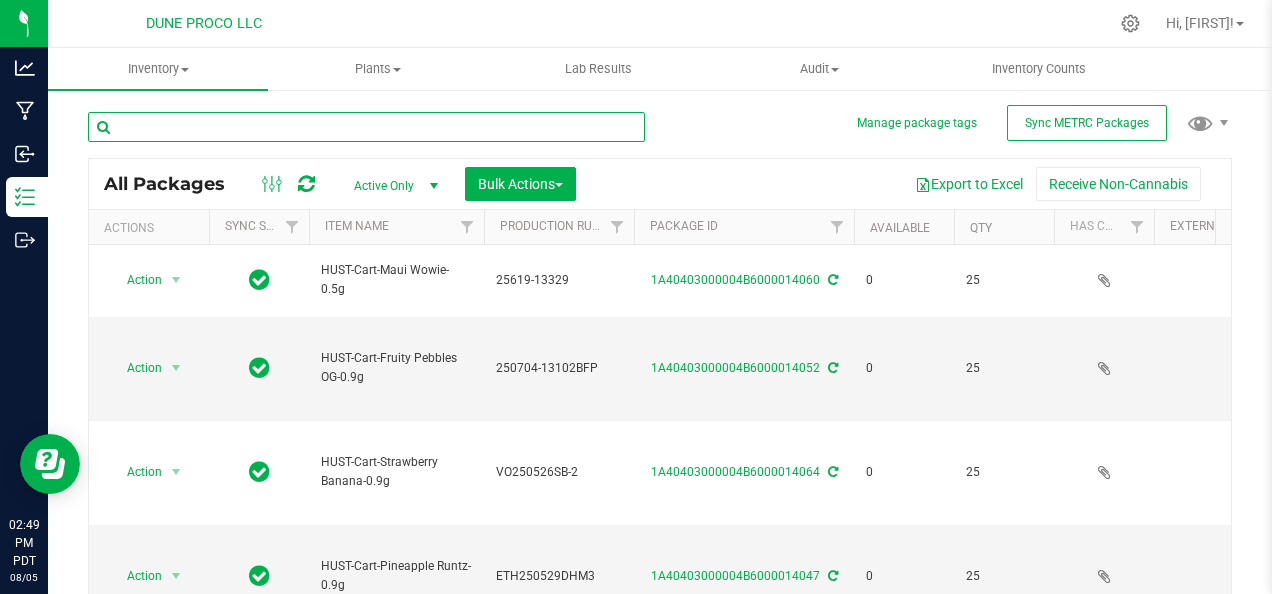 click at bounding box center [366, 127] 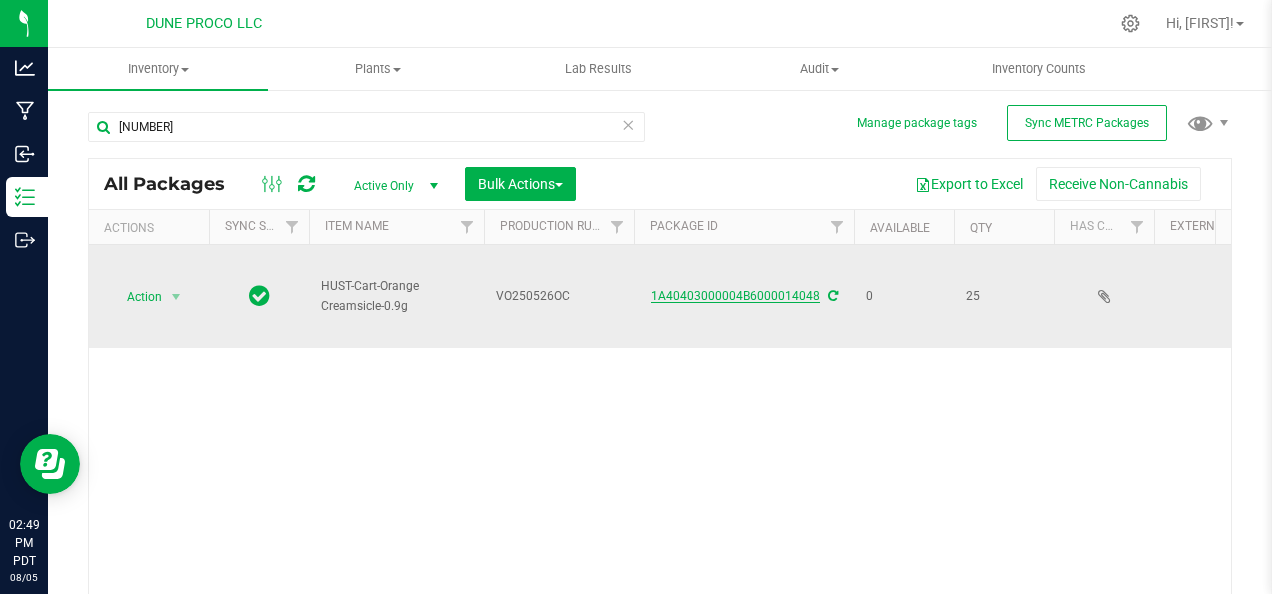 click on "1A40403000004B6000014048" at bounding box center [735, 296] 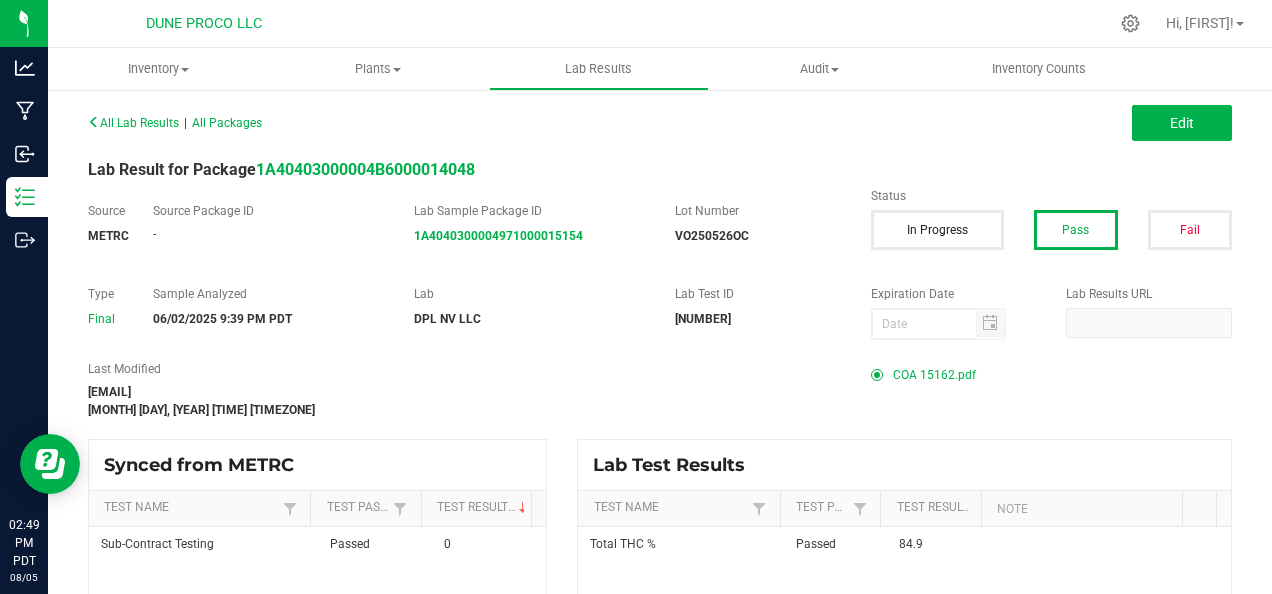click on "COA 15162.pdf" at bounding box center [934, 375] 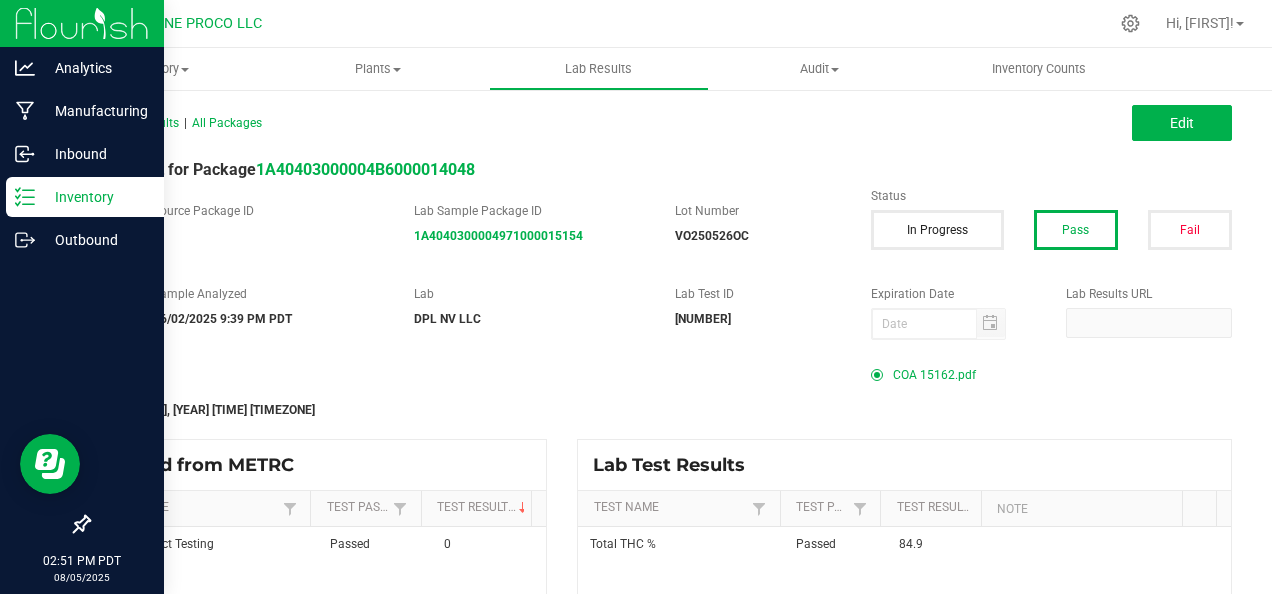 click 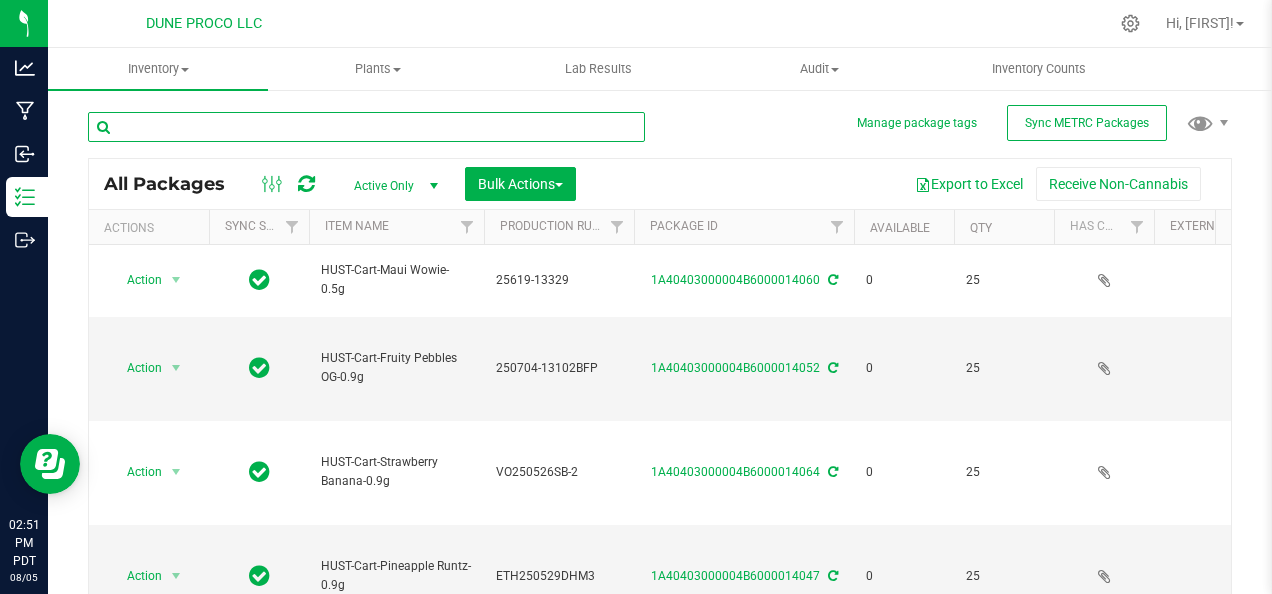 click at bounding box center (366, 127) 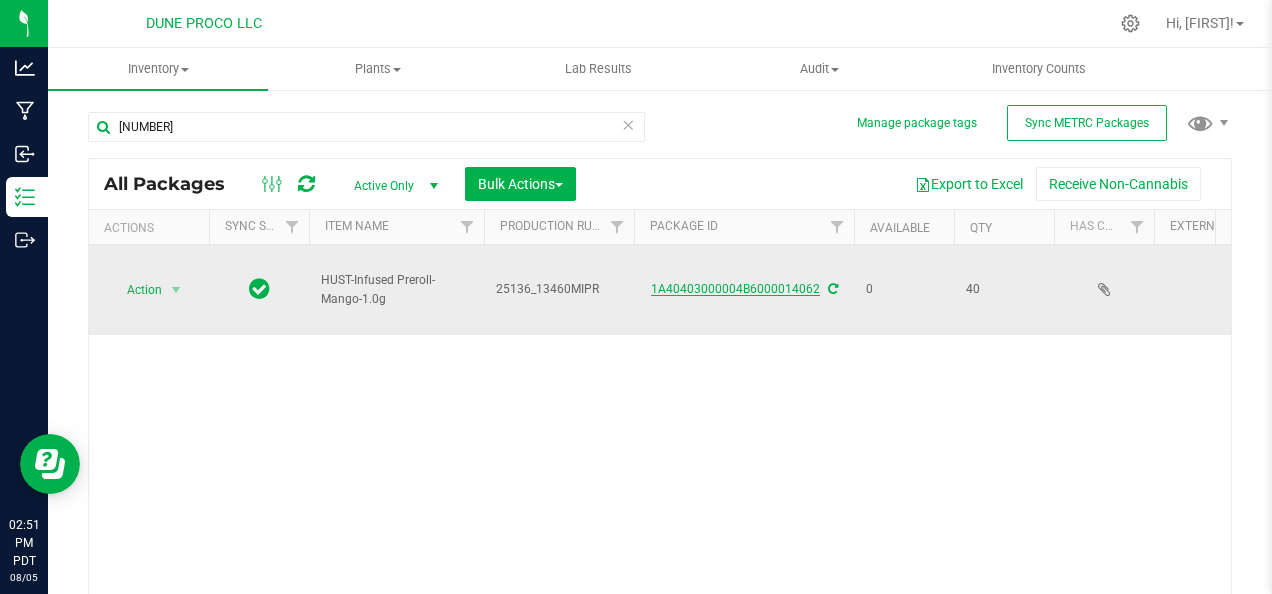 click on "1A40403000004B6000014062" at bounding box center (735, 289) 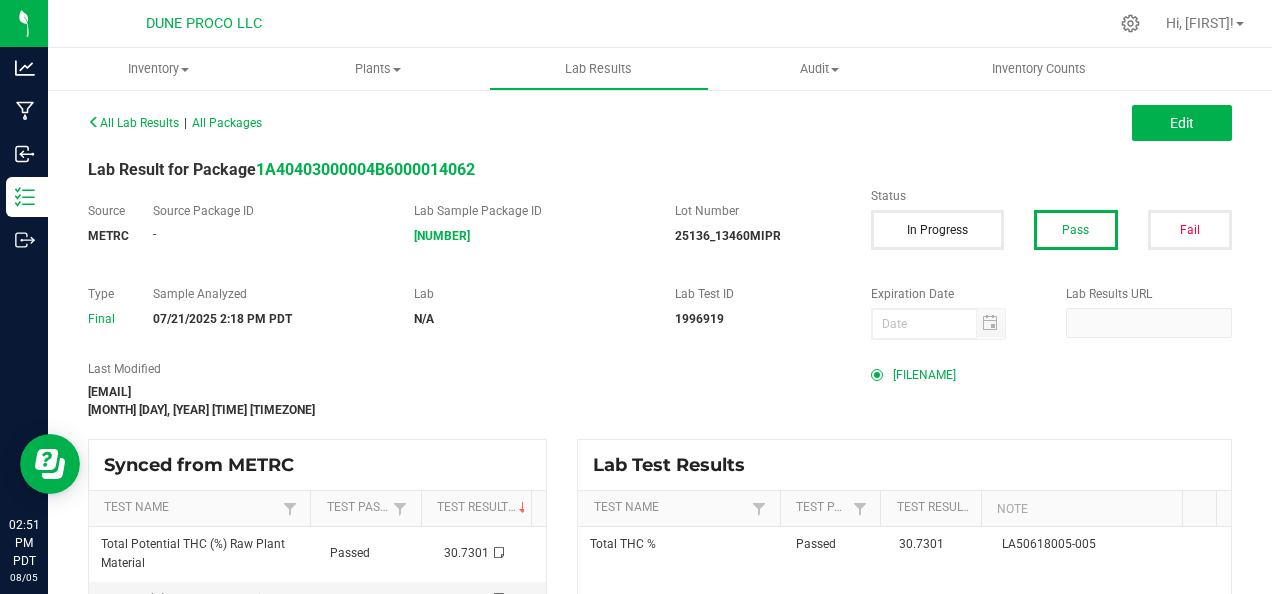 click on "[FILENAME]" at bounding box center [924, 375] 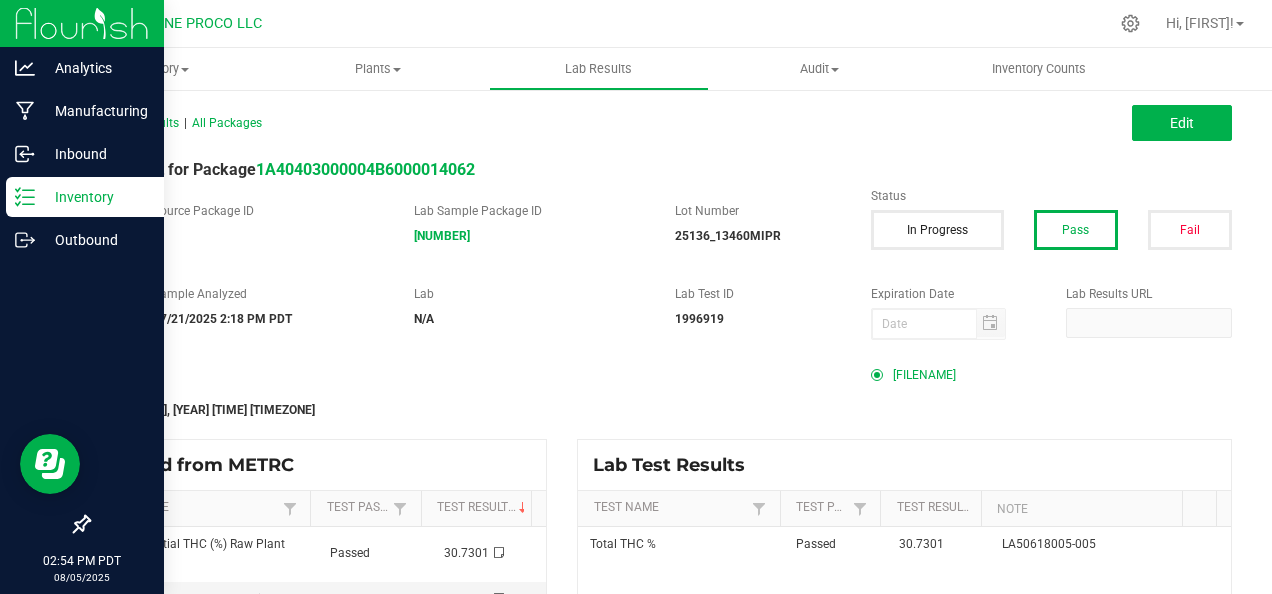 click on "Inventory" at bounding box center (85, 197) 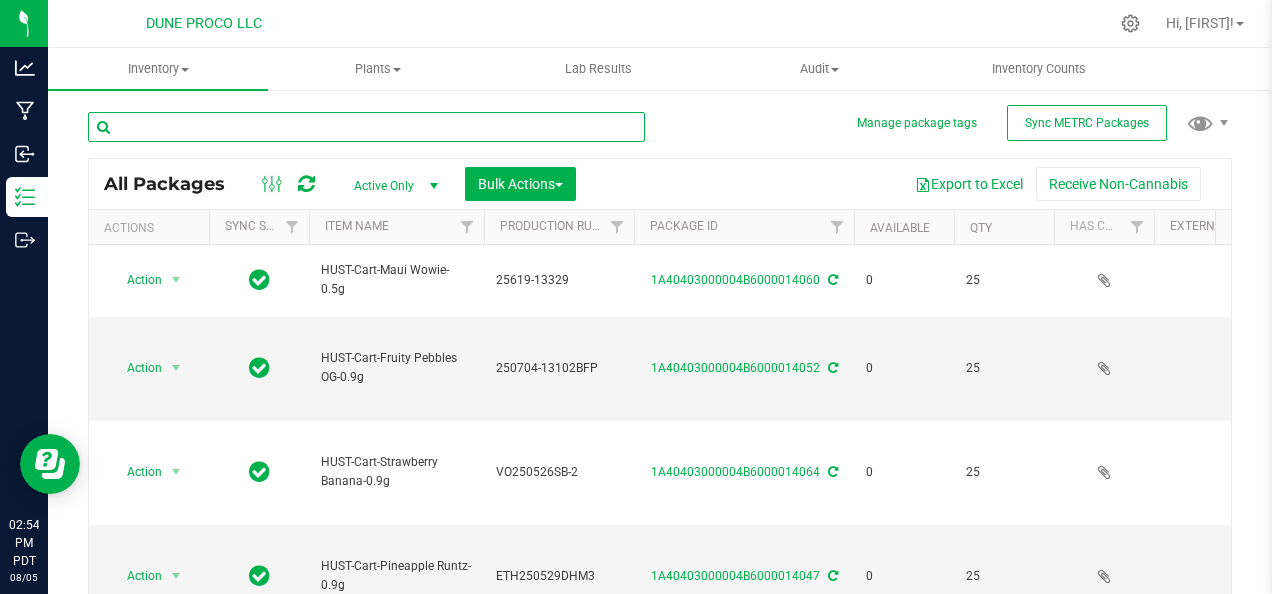click at bounding box center (366, 127) 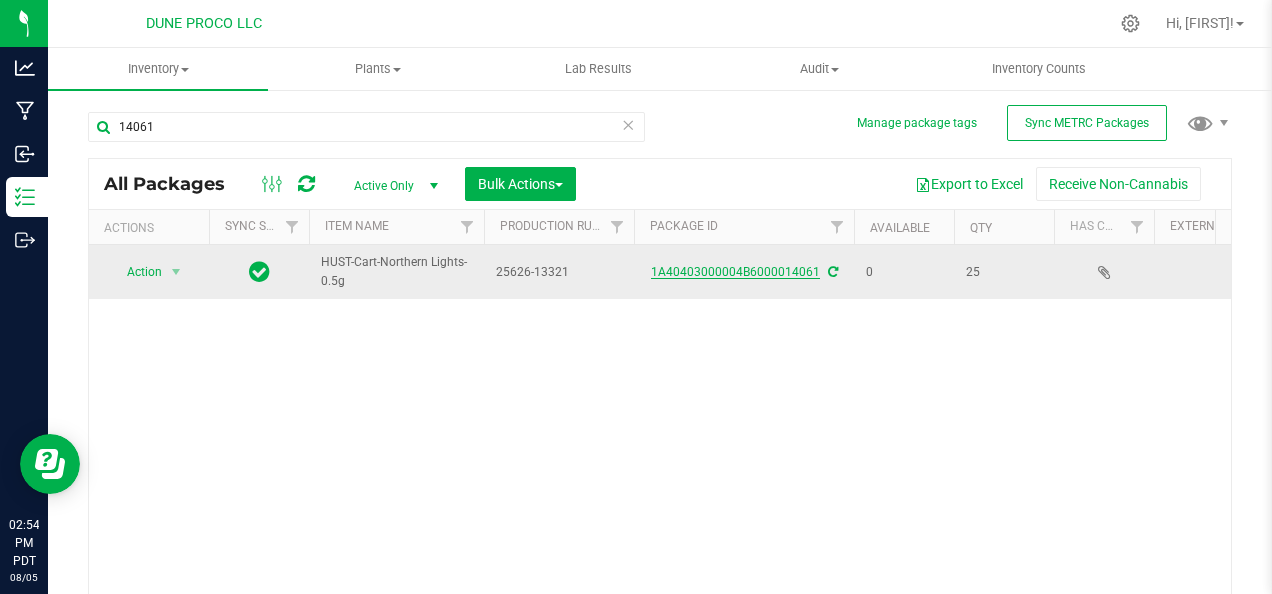 click on "1A40403000004B6000014061" at bounding box center (735, 272) 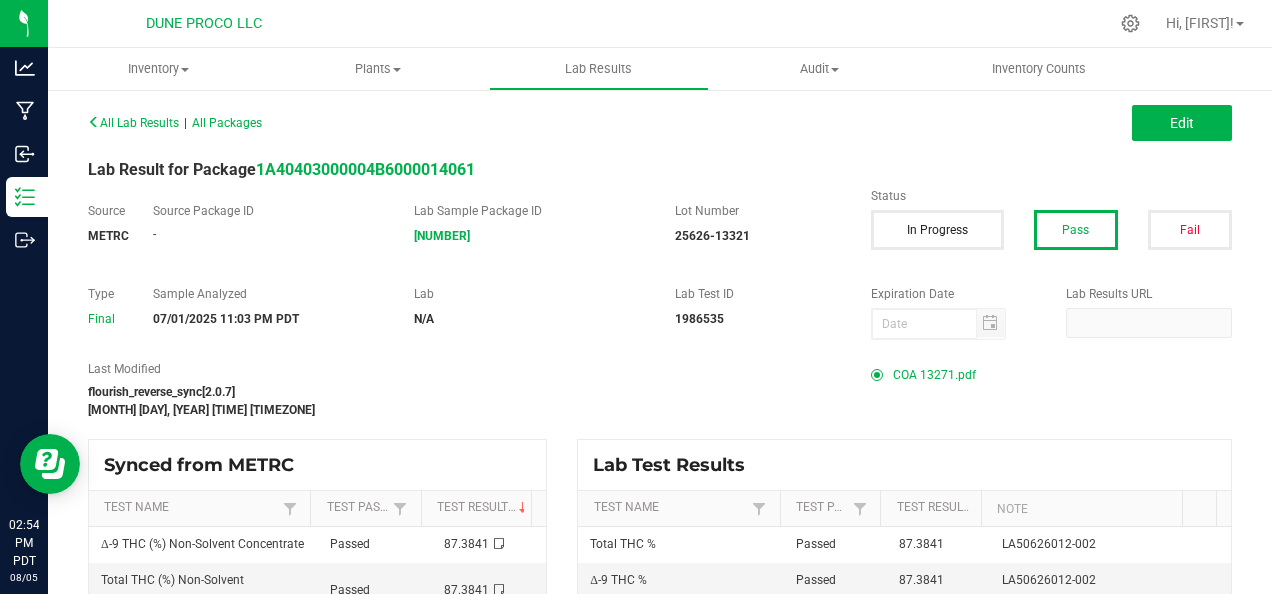 click on "COA 13271.pdf" at bounding box center (934, 375) 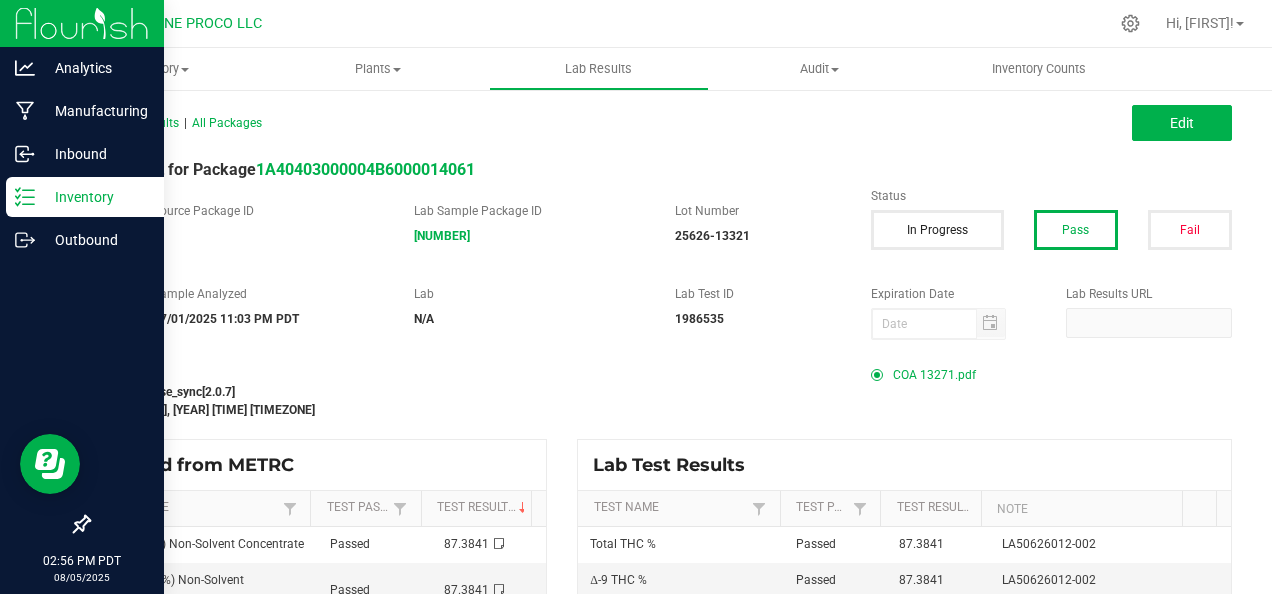 click on "Inventory" at bounding box center [95, 197] 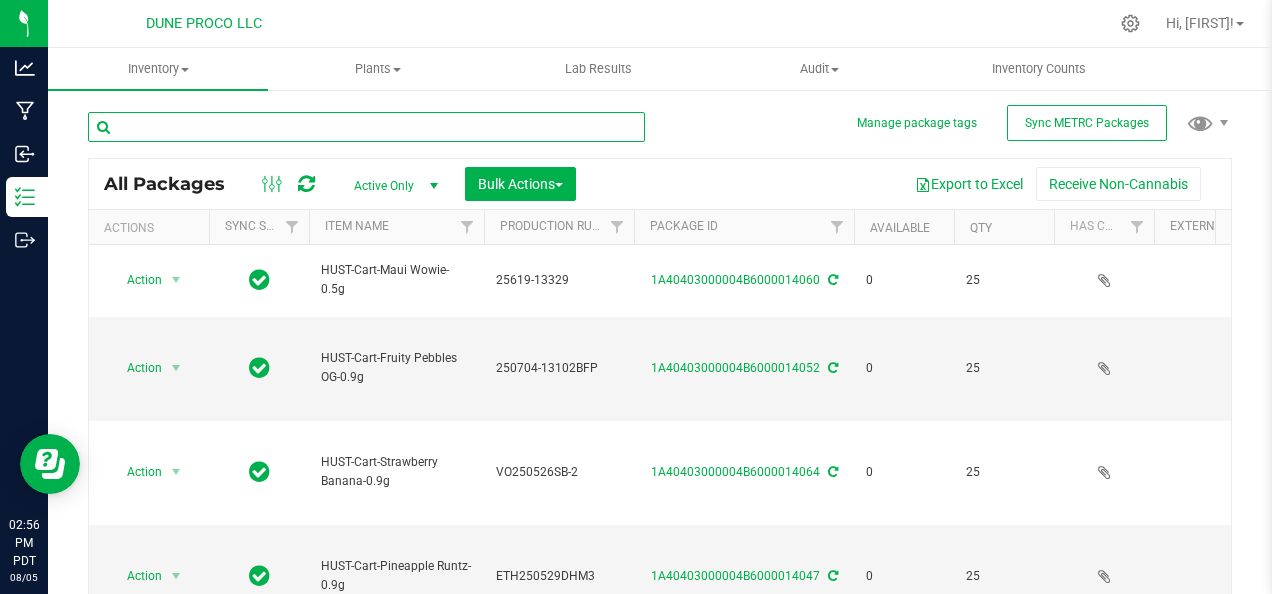 click at bounding box center [366, 127] 